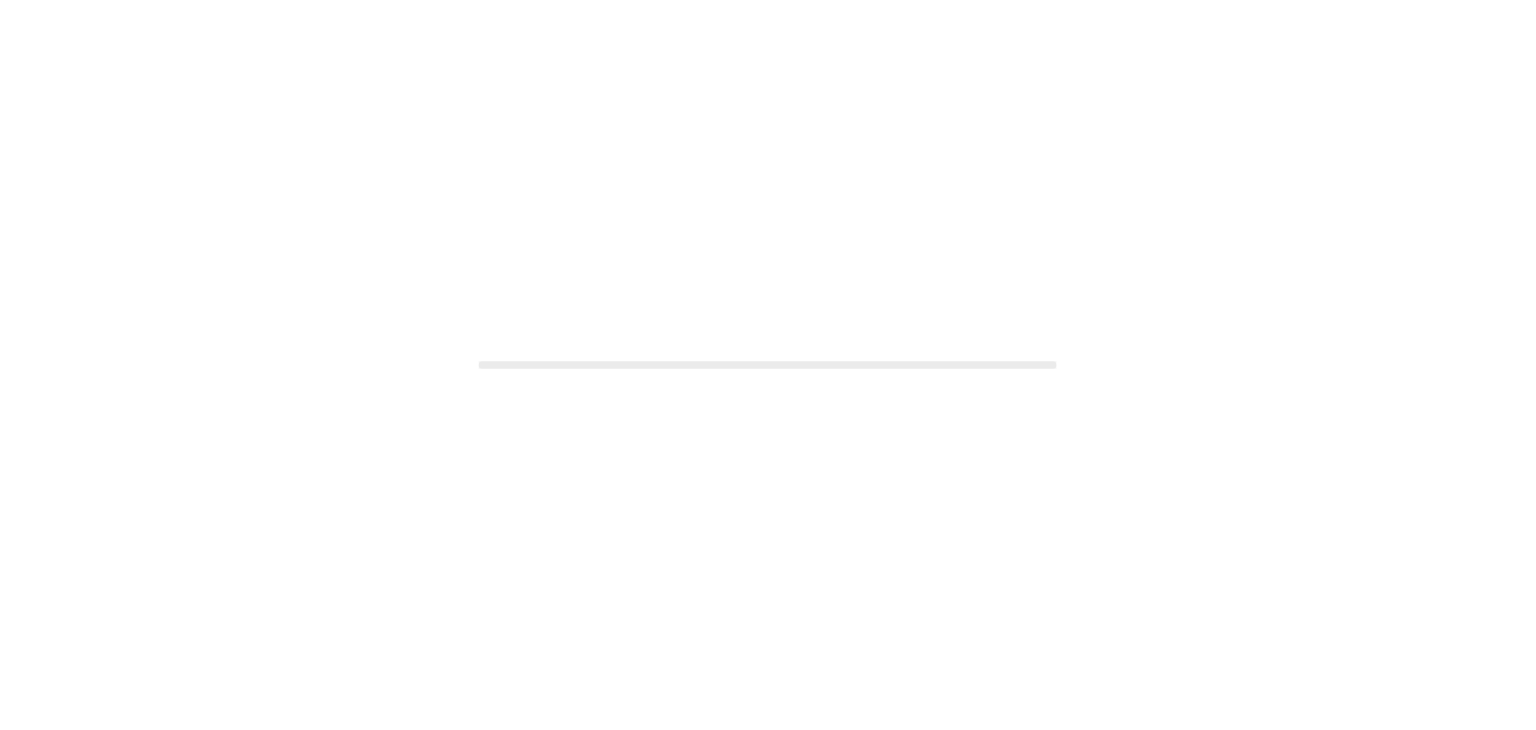 scroll, scrollTop: 0, scrollLeft: 0, axis: both 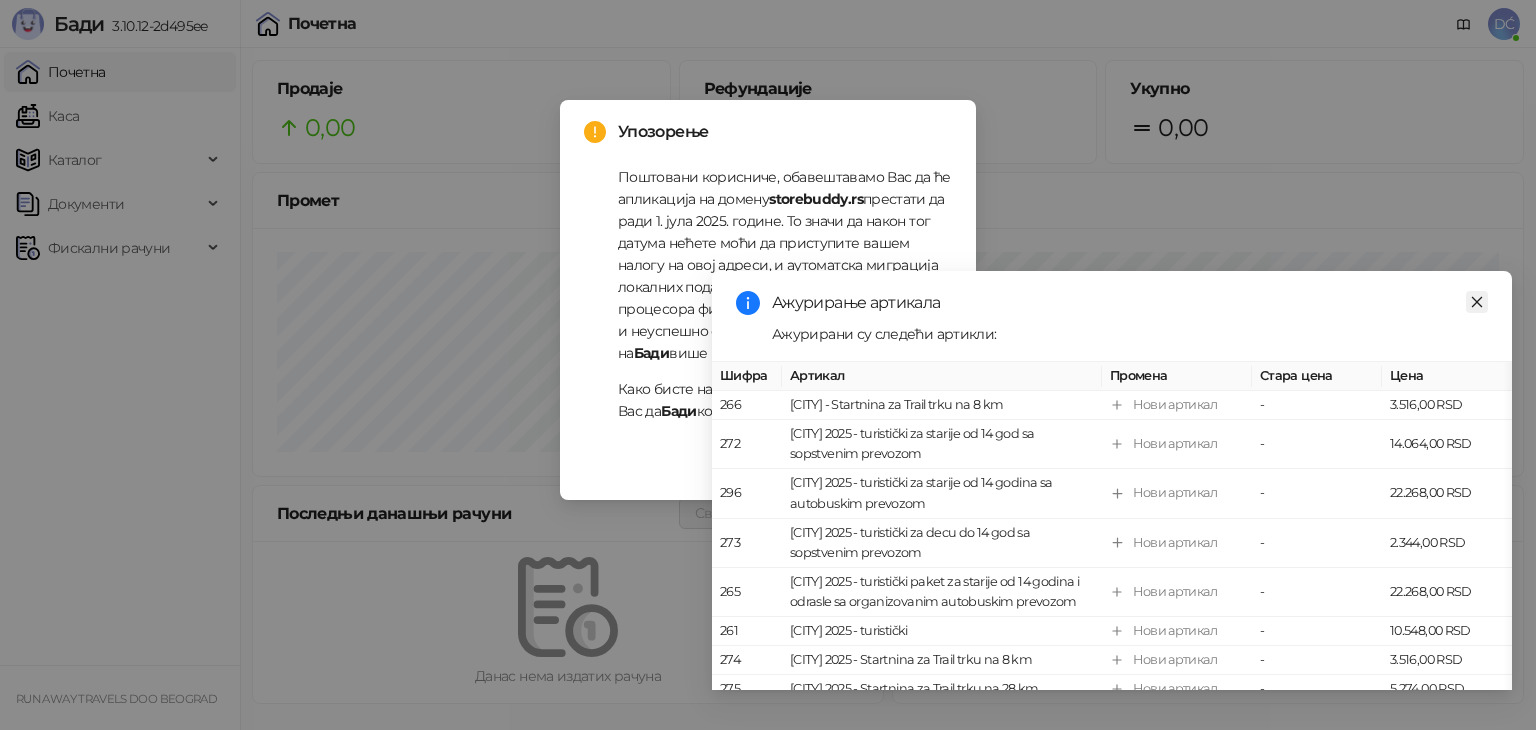 click 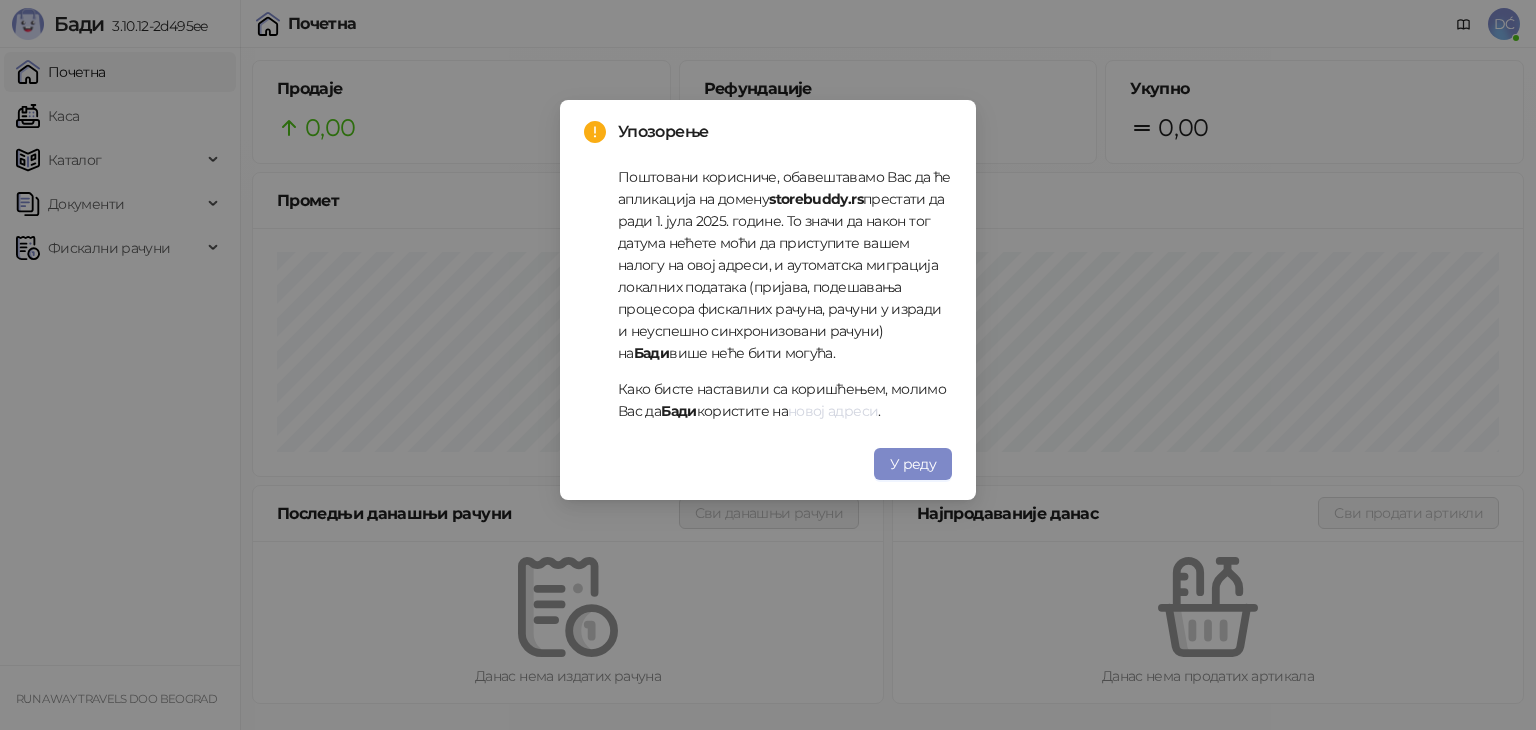 click on "новој адреси" at bounding box center (833, 411) 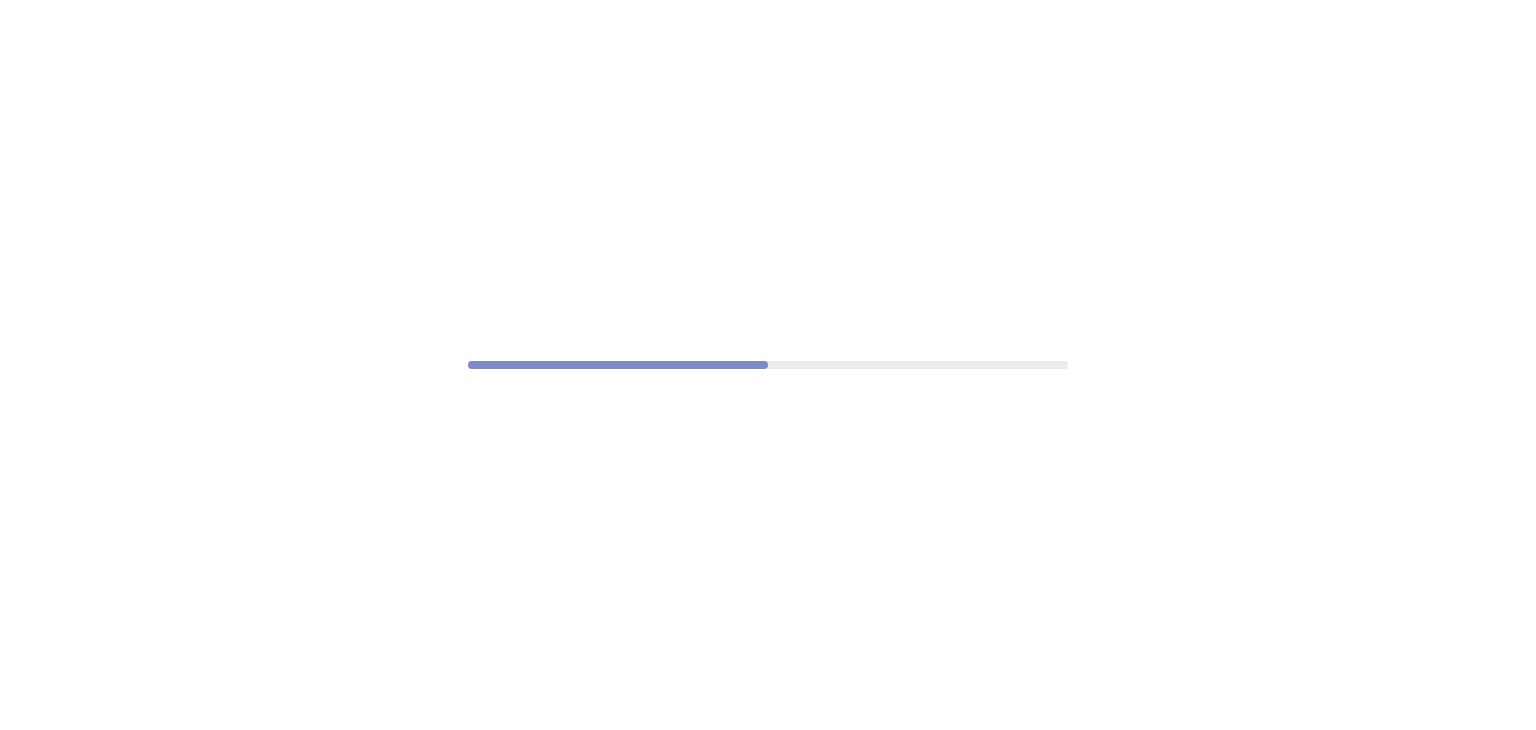 scroll, scrollTop: 0, scrollLeft: 0, axis: both 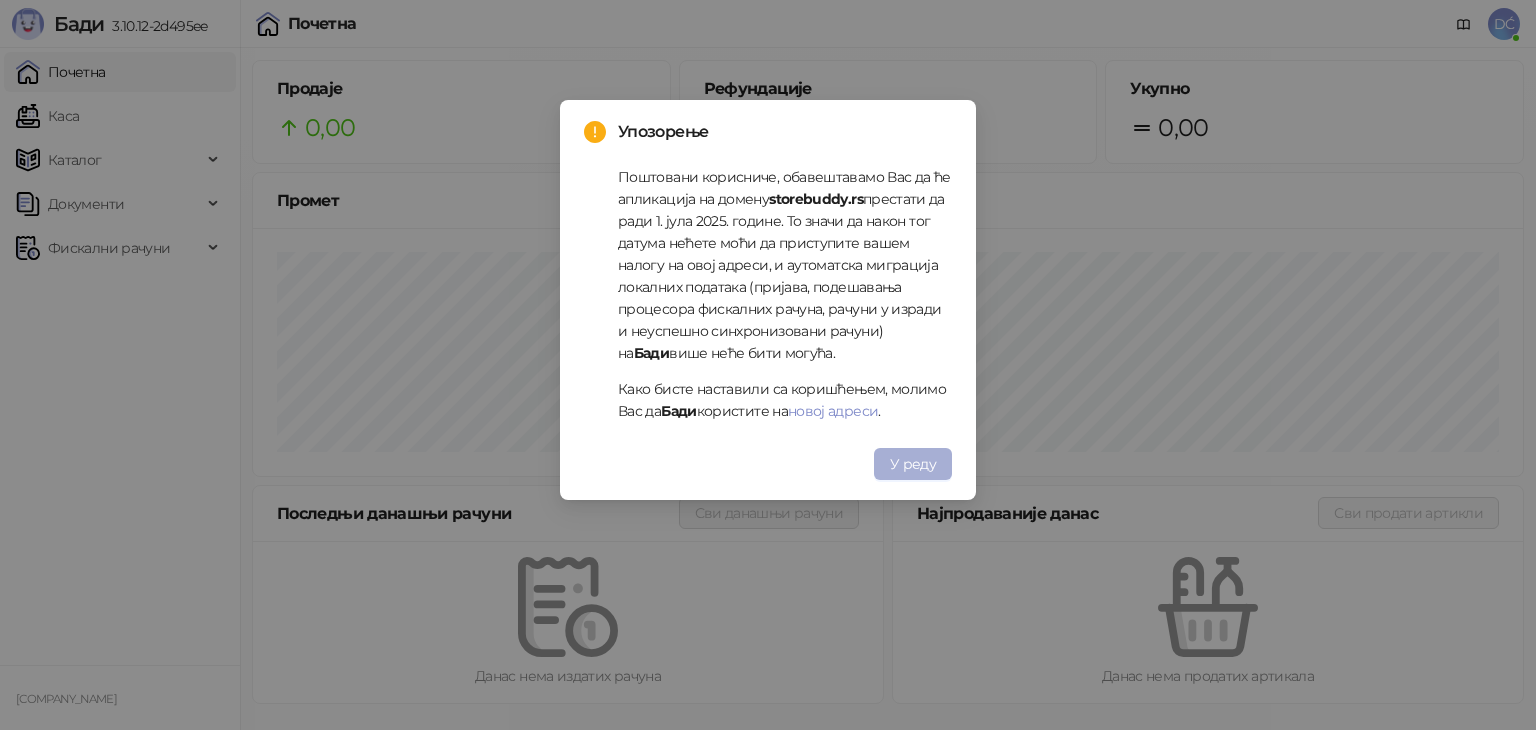 click on "У реду" at bounding box center (913, 464) 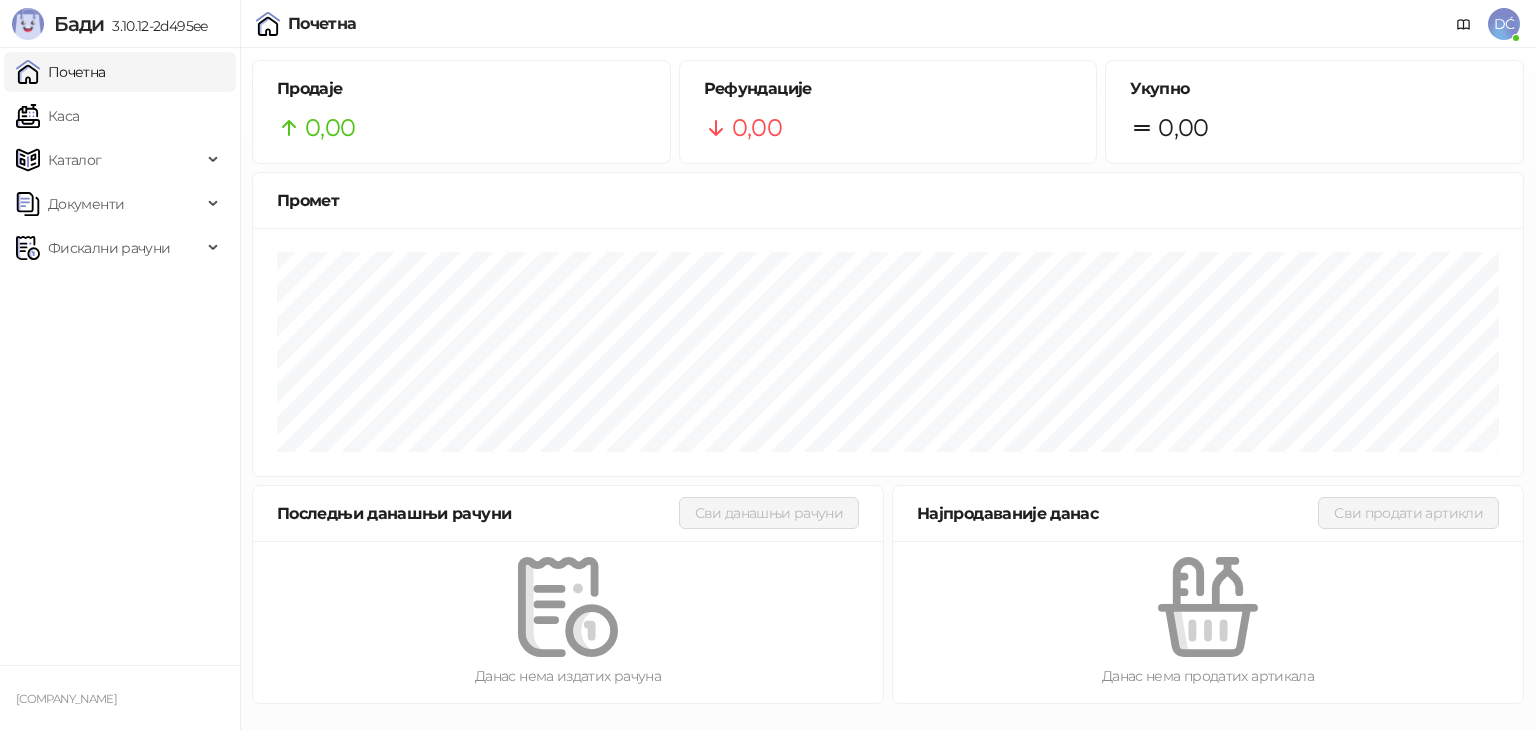 click on "Почетна" at bounding box center (61, 72) 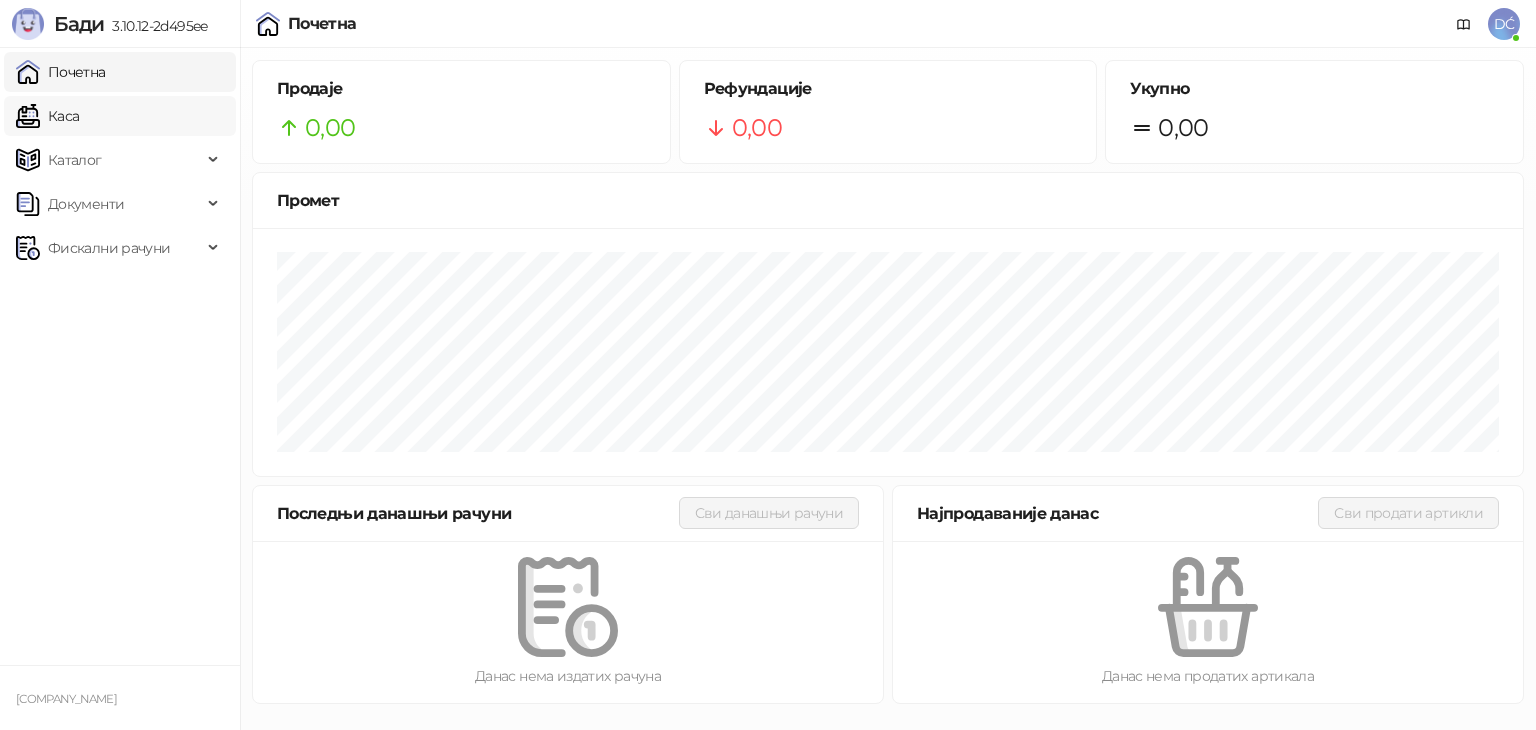 click on "Каса" at bounding box center [47, 116] 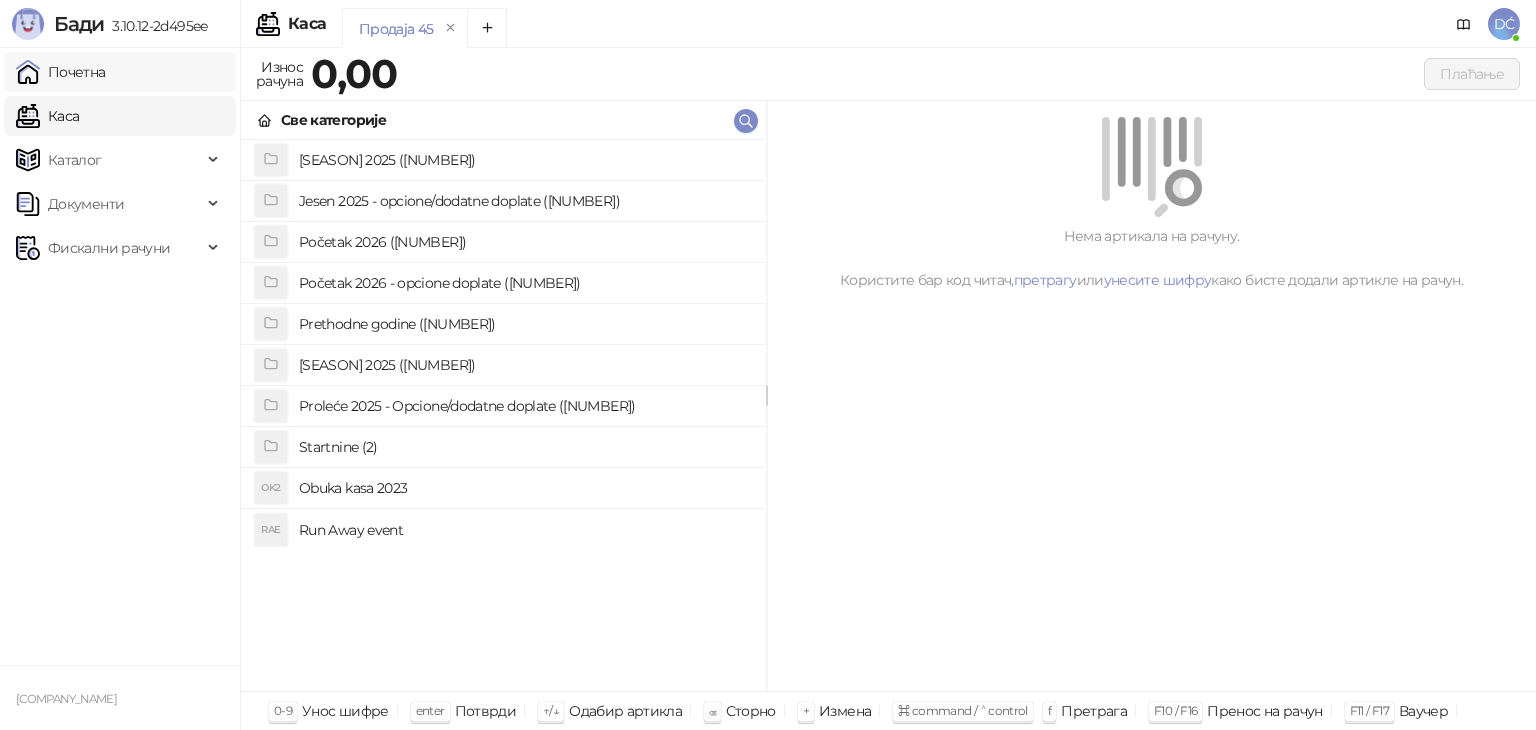 click on "Почетна" at bounding box center (61, 72) 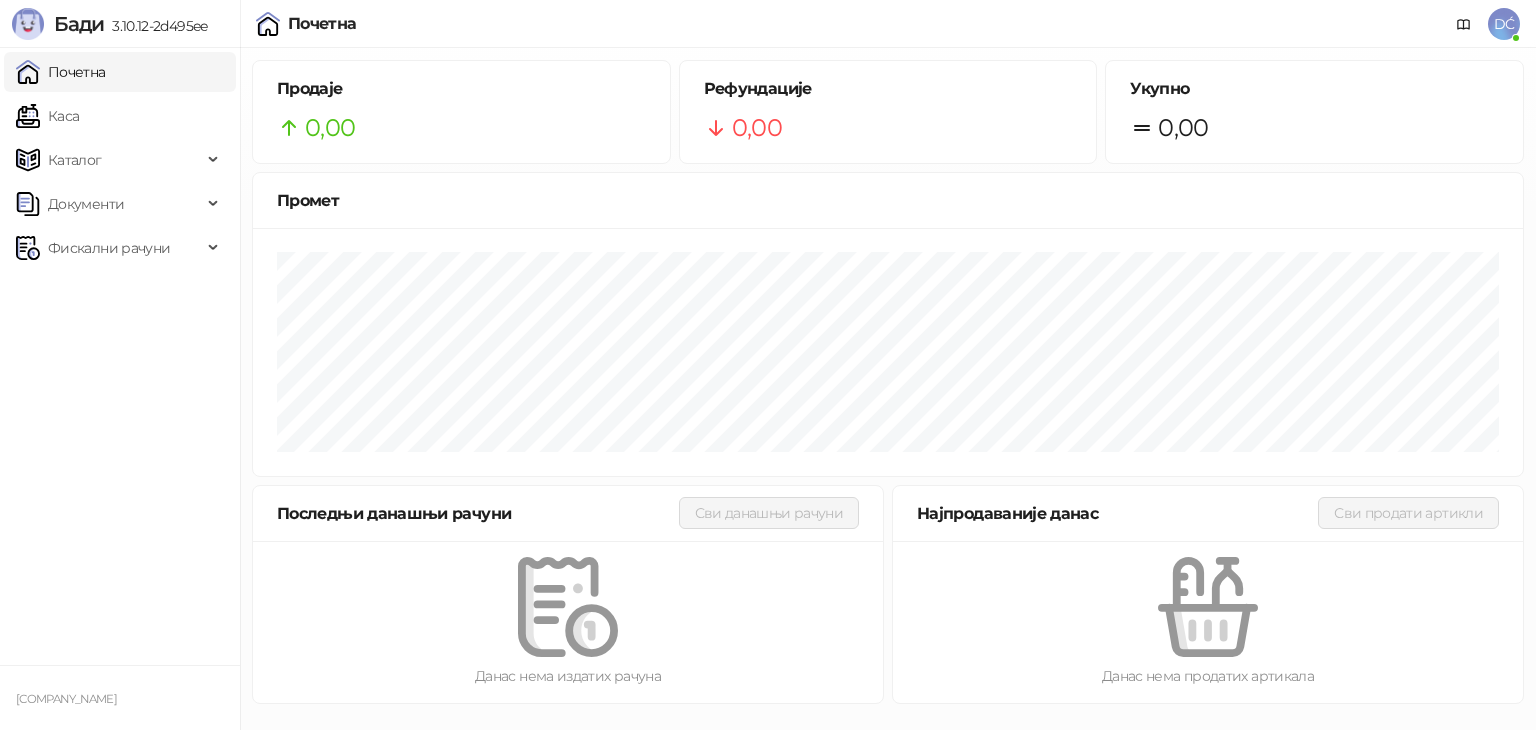 click on "DĆ" at bounding box center (1504, 24) 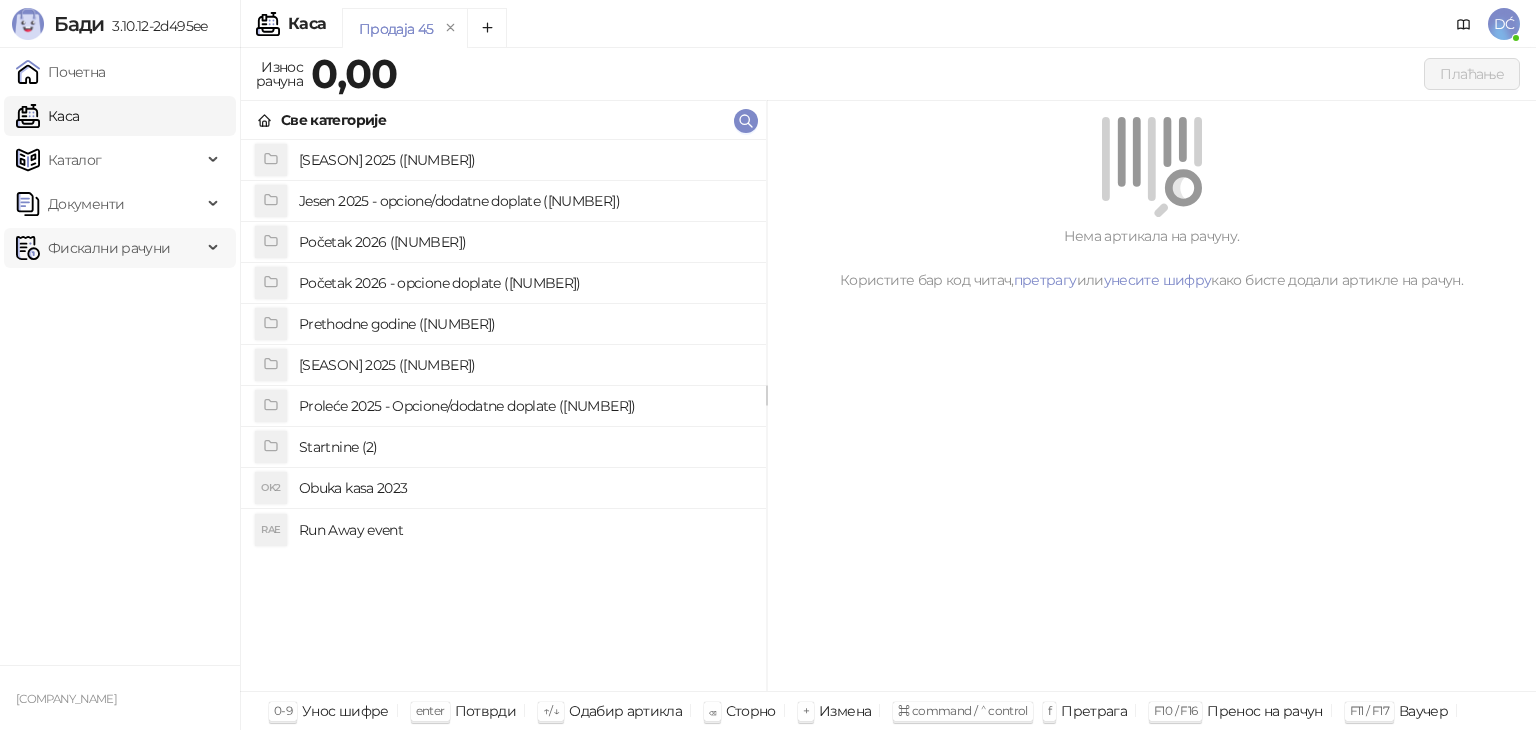 click on "Фискални рачуни" at bounding box center [109, 248] 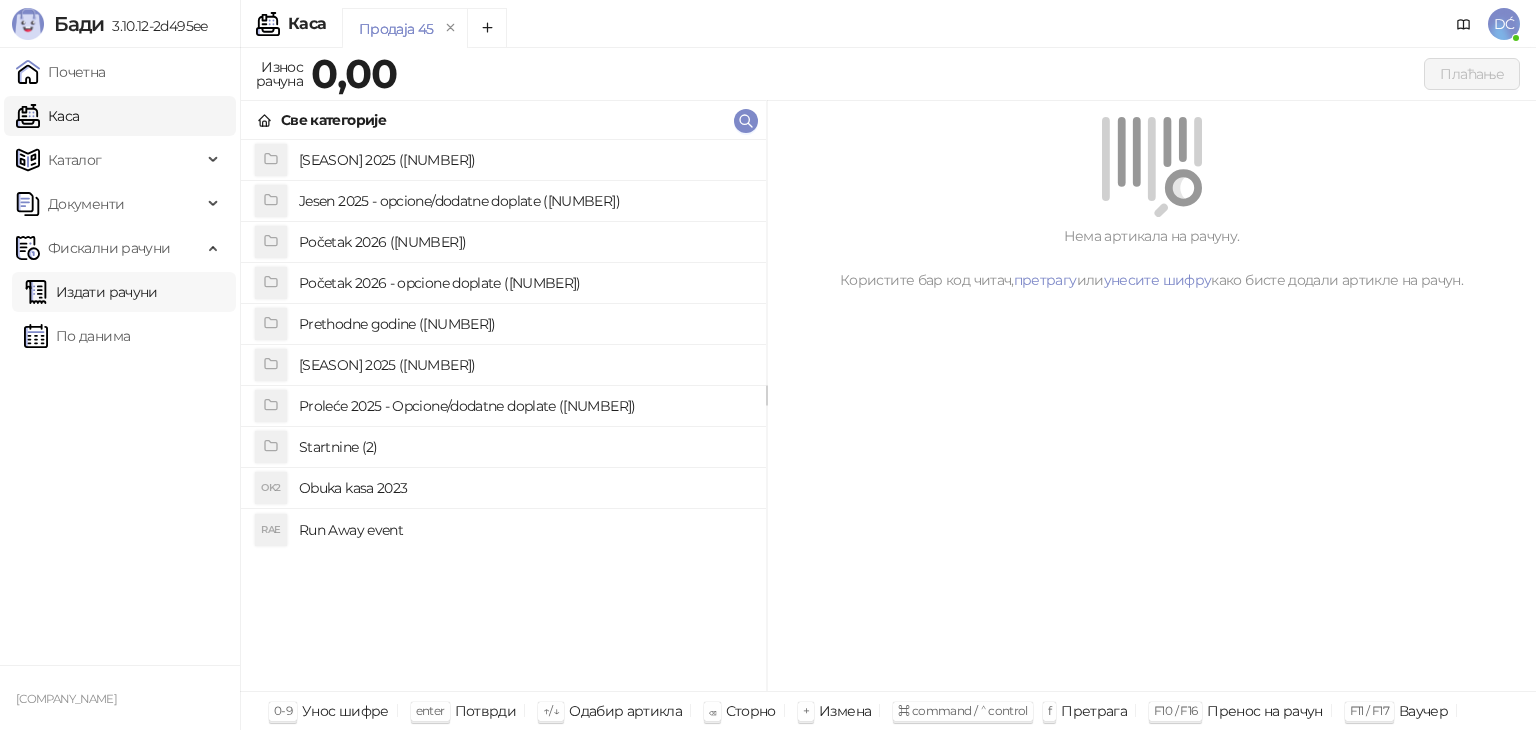 click on "Издати рачуни" at bounding box center (91, 292) 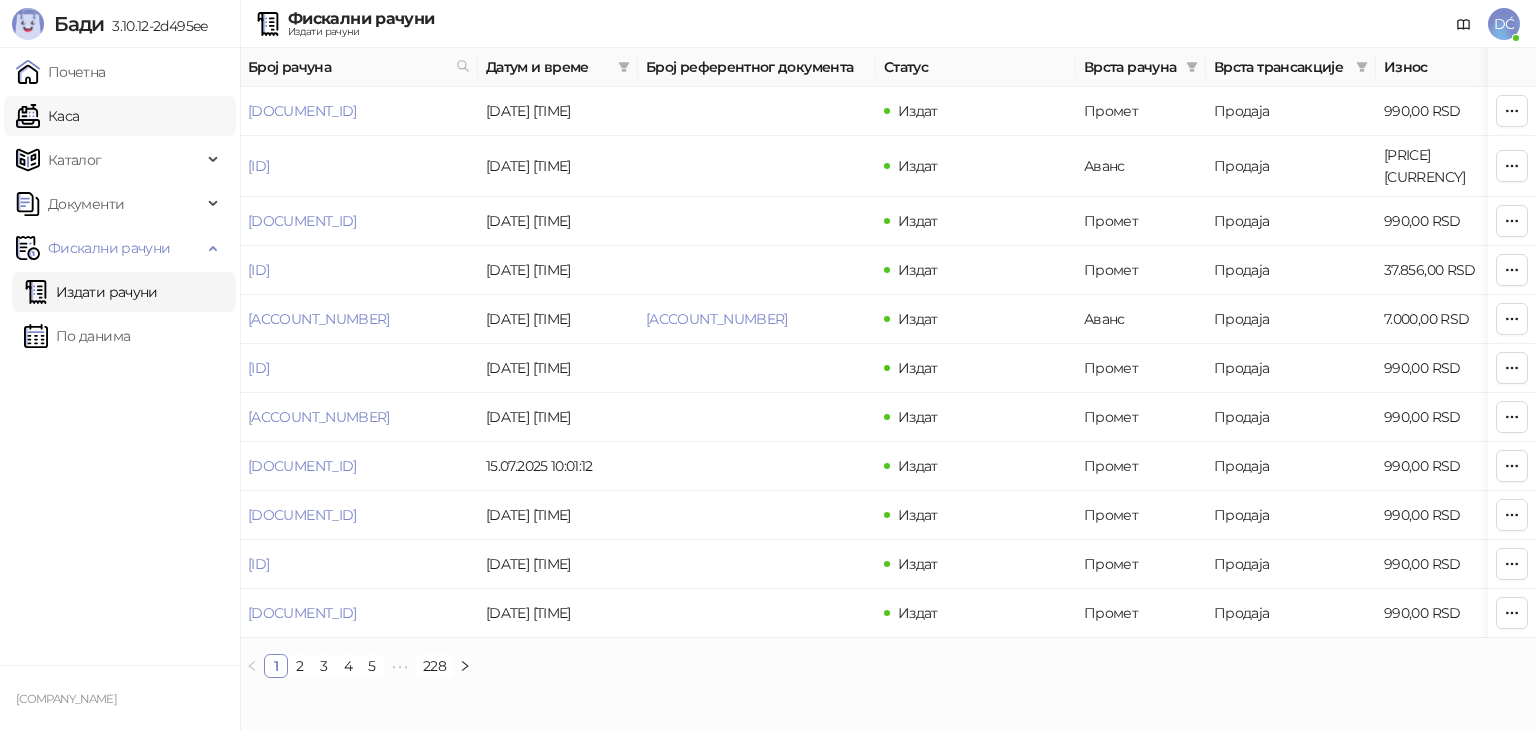 click on "Каса" at bounding box center [47, 116] 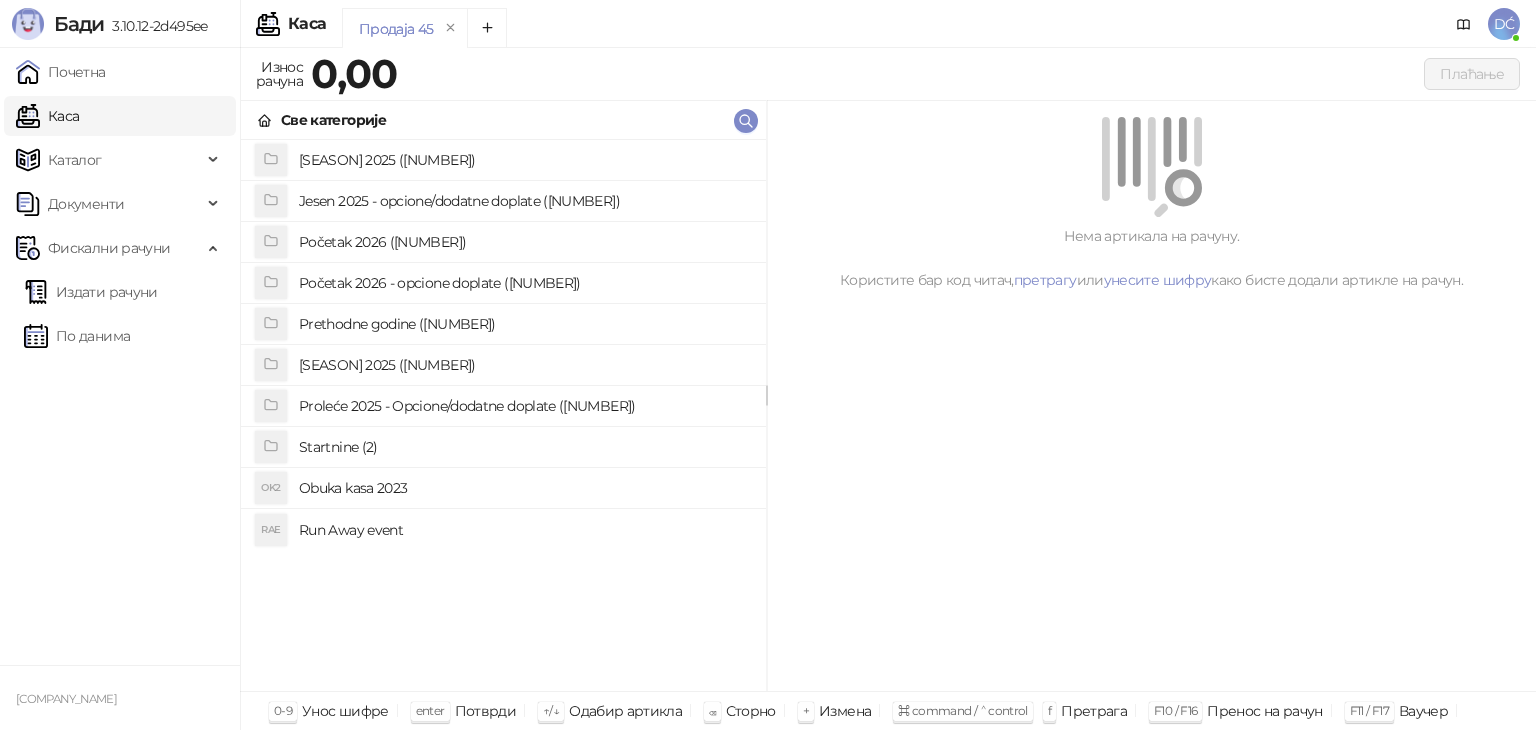 click on "Run Away event" at bounding box center [524, 530] 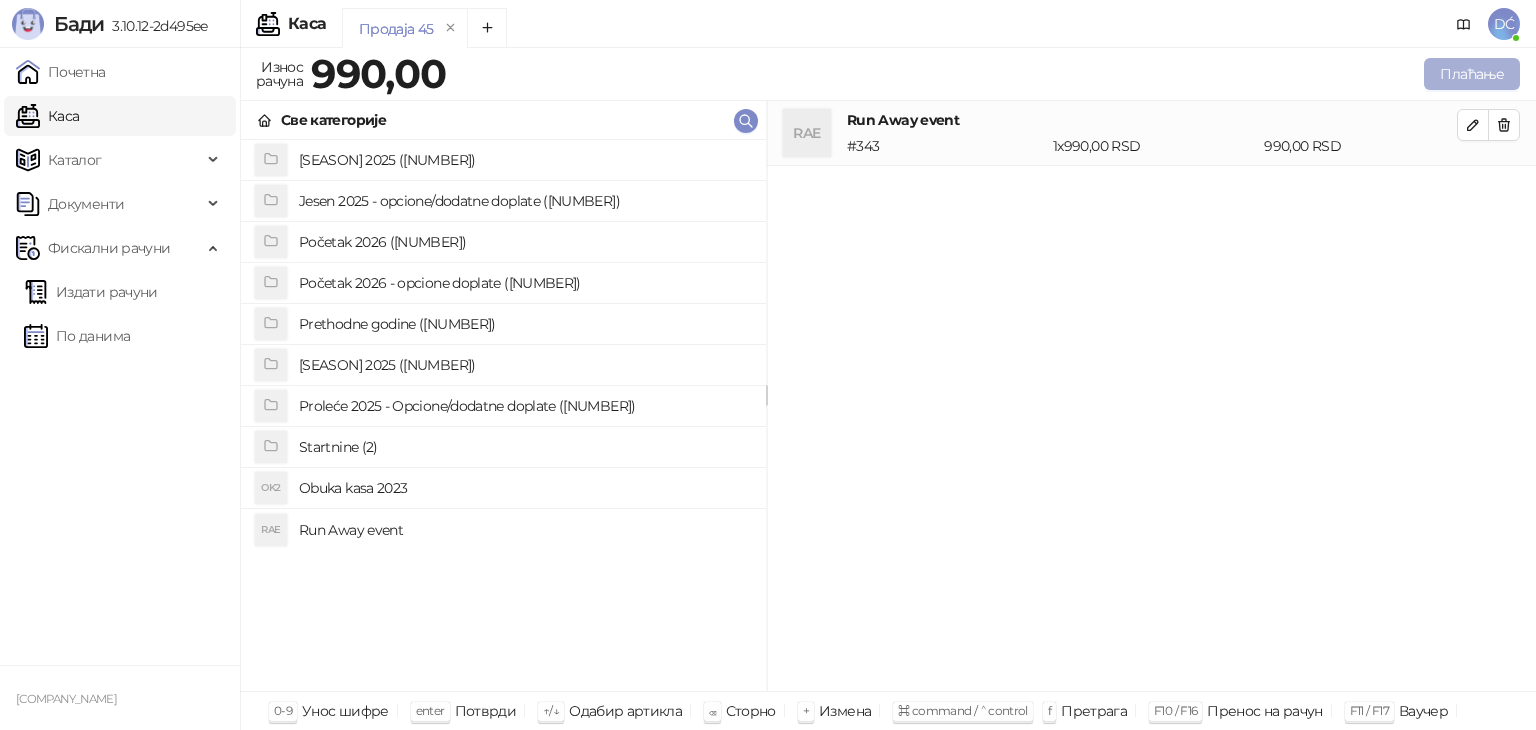 click on "Плаћање" at bounding box center [1472, 74] 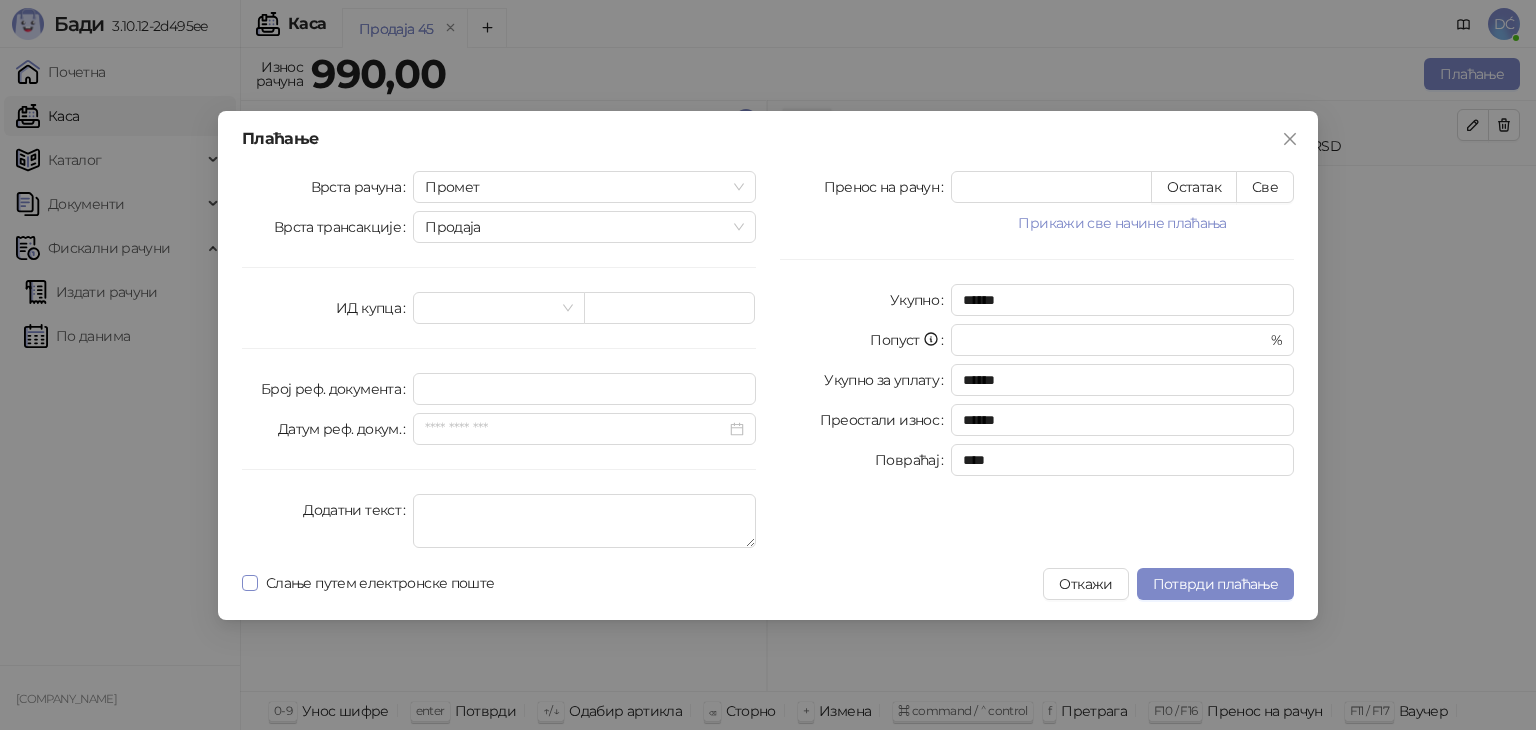 click on "Слање путем електронске поште" at bounding box center [380, 583] 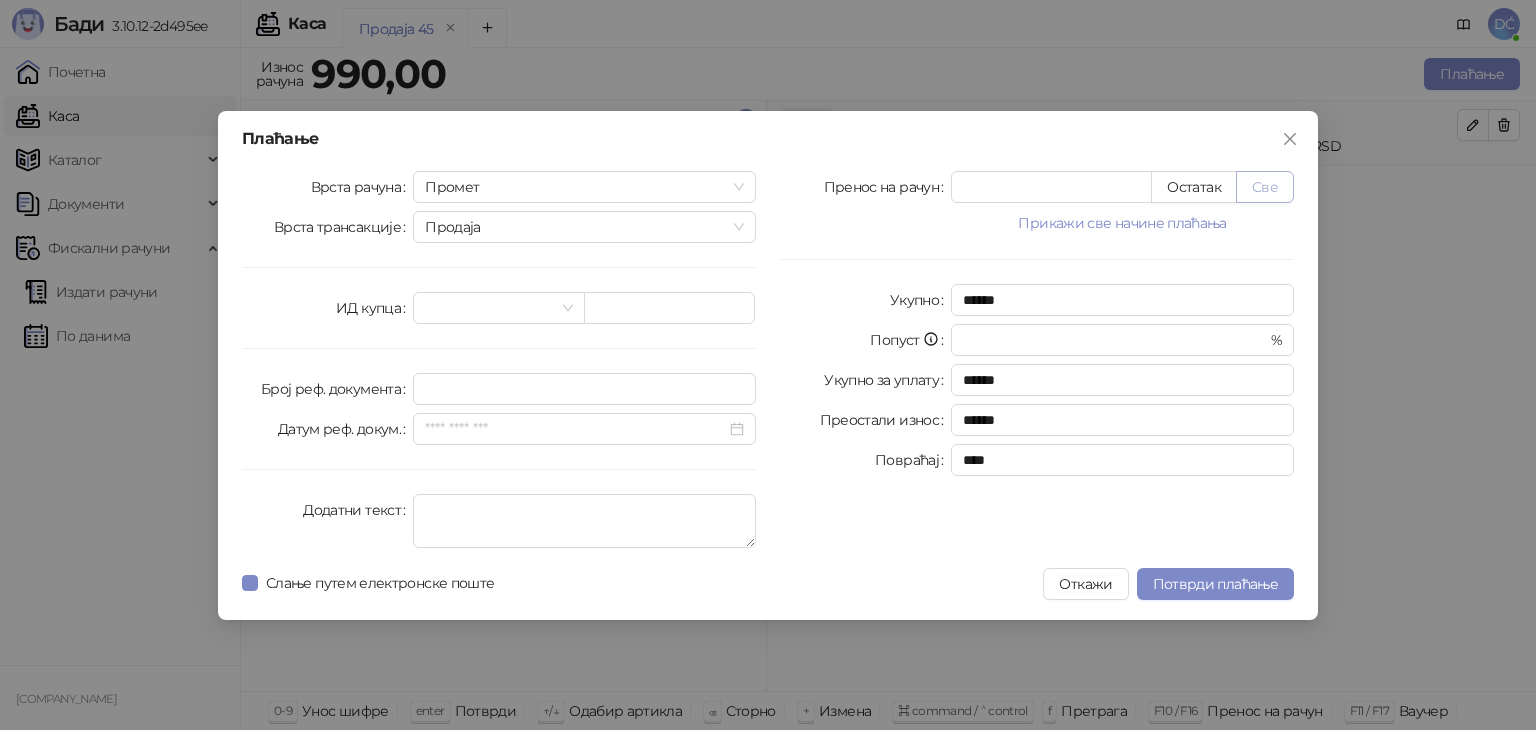 click on "Све" at bounding box center (1265, 187) 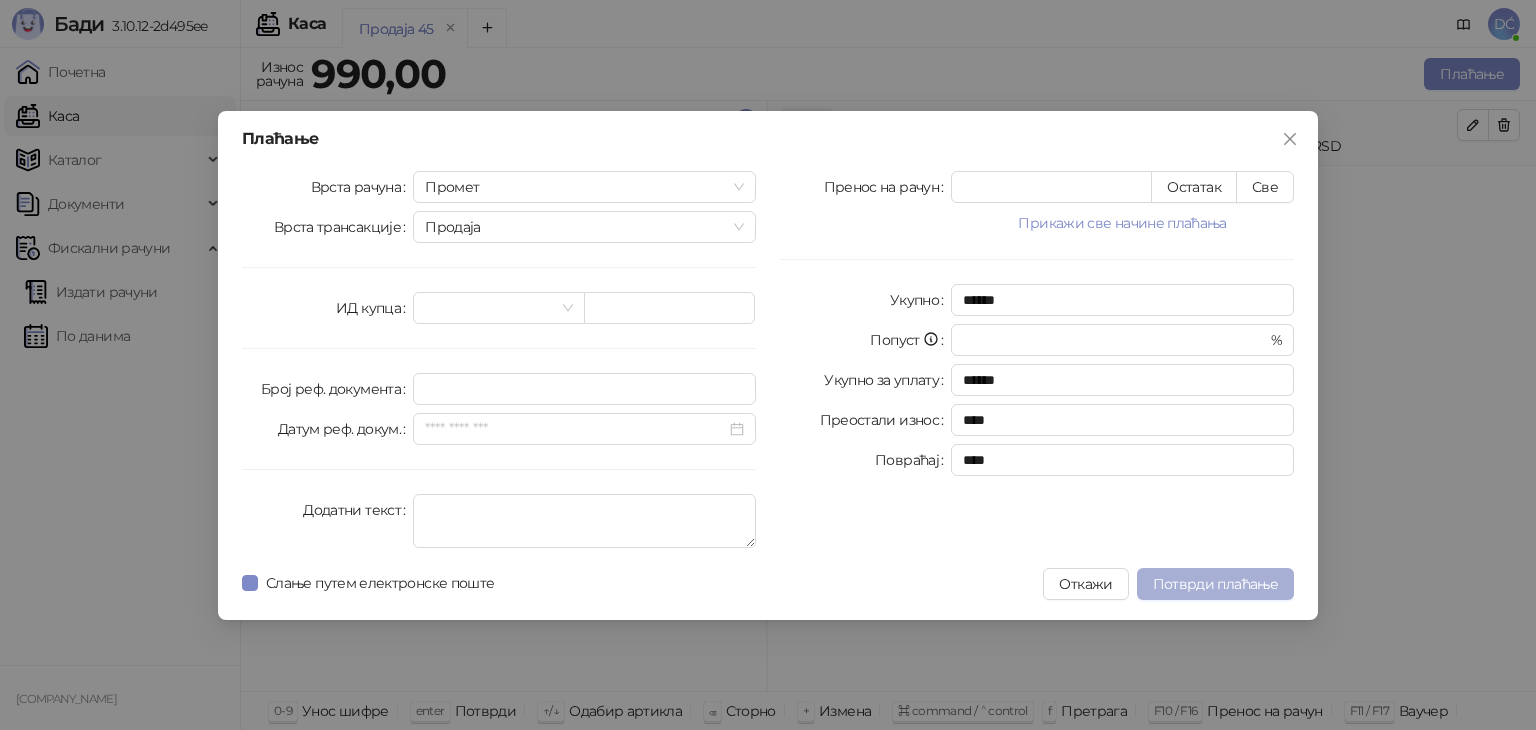 click on "Потврди плаћање" at bounding box center (1215, 584) 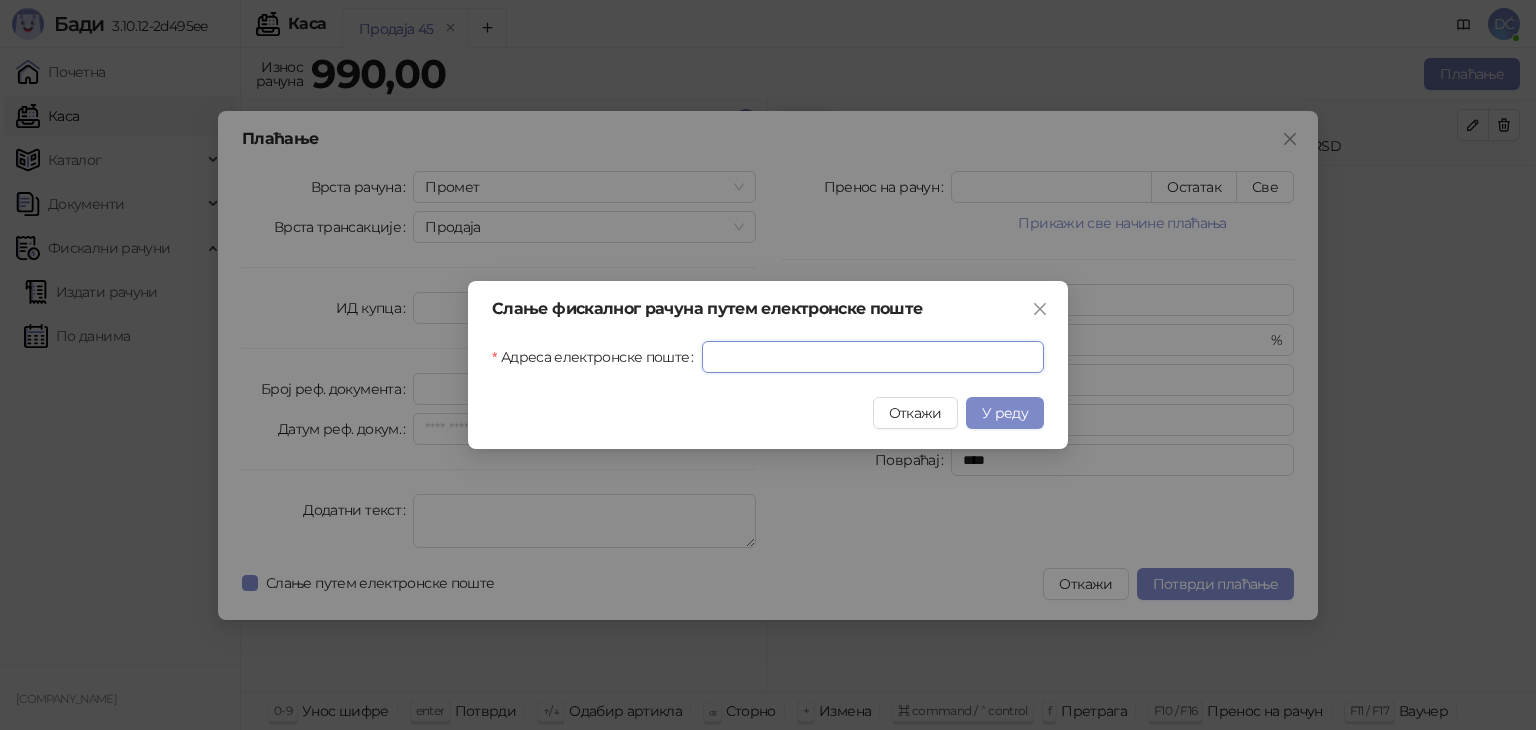 click on "Адреса електронске поште" at bounding box center [873, 357] 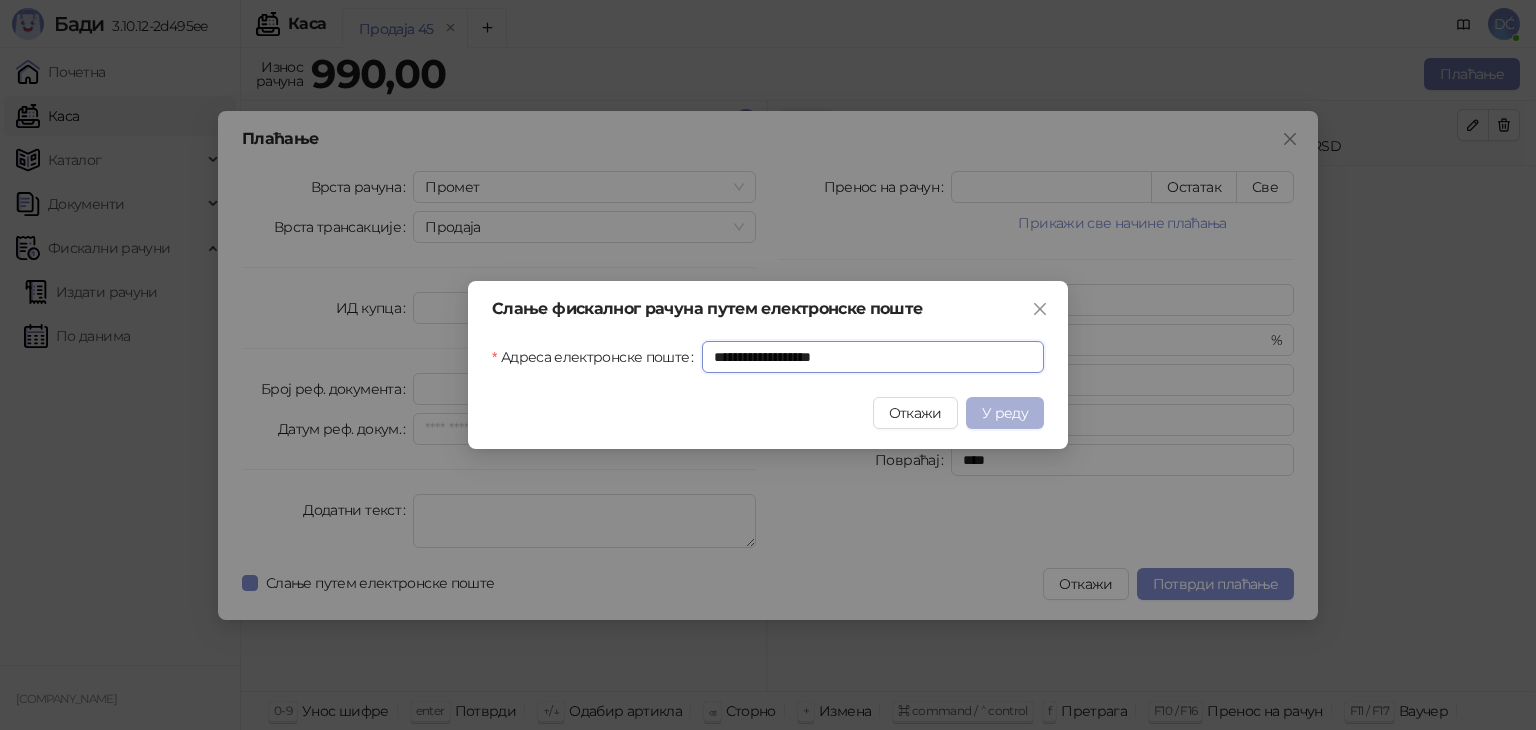 type on "**********" 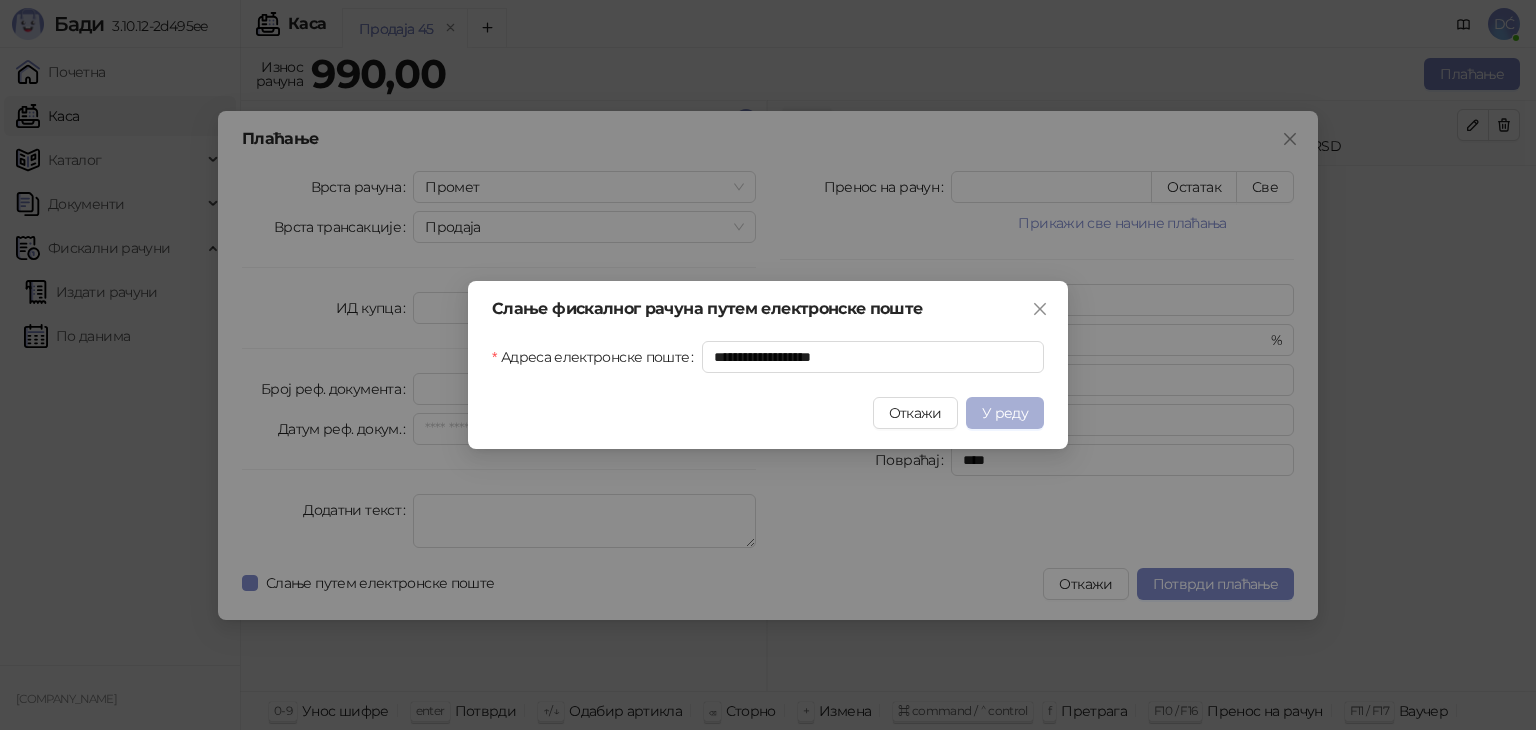 click on "У реду" at bounding box center (1005, 413) 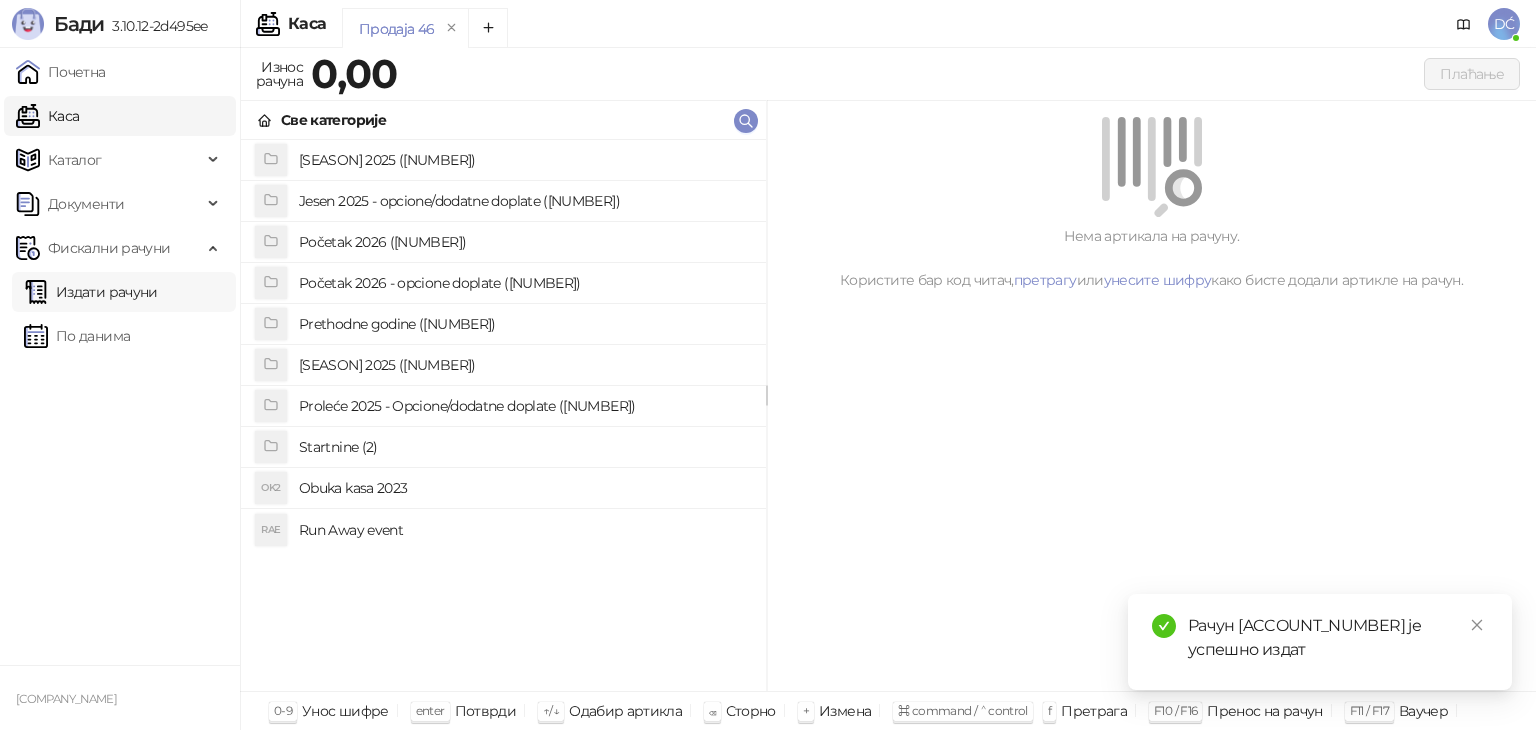 click on "Издати рачуни" at bounding box center (91, 292) 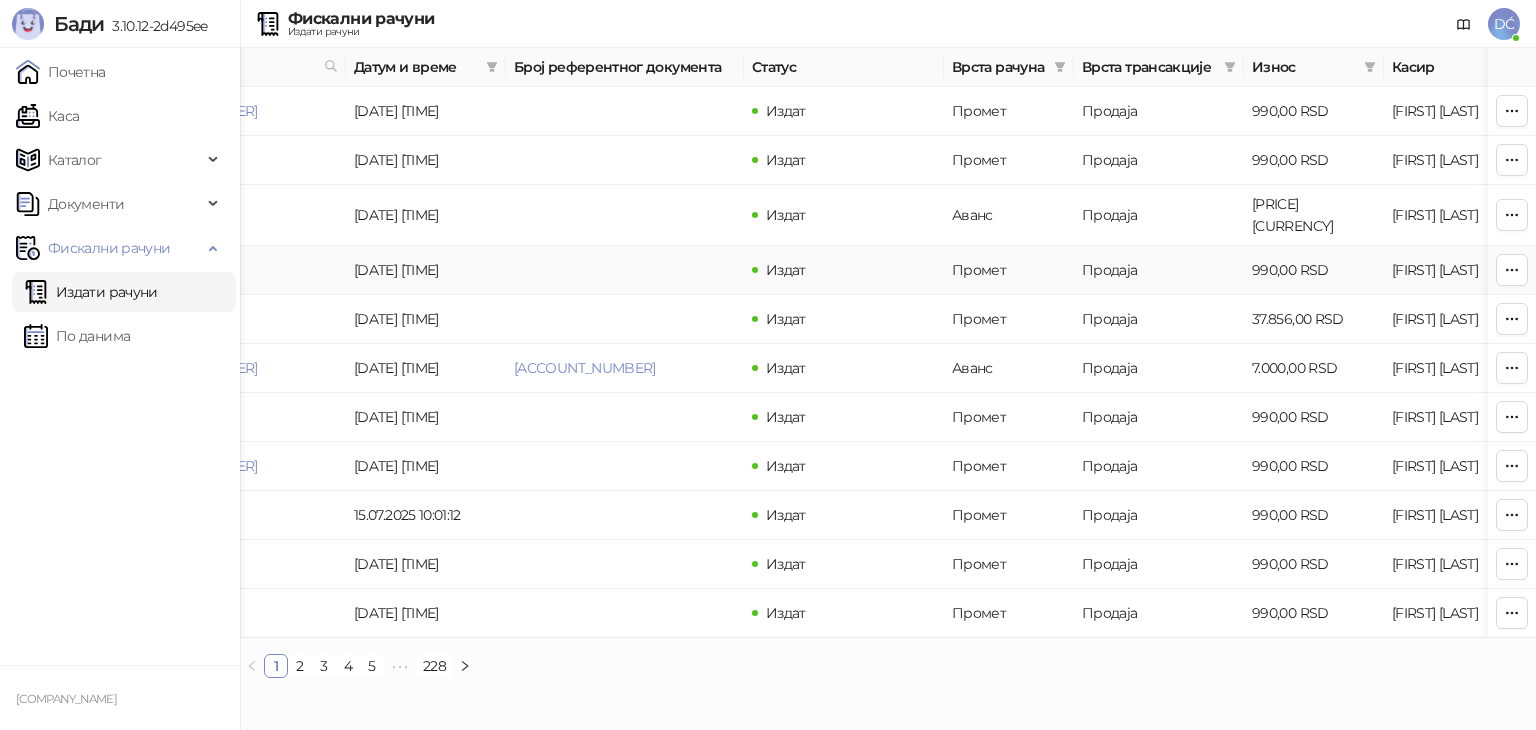 scroll, scrollTop: 0, scrollLeft: 0, axis: both 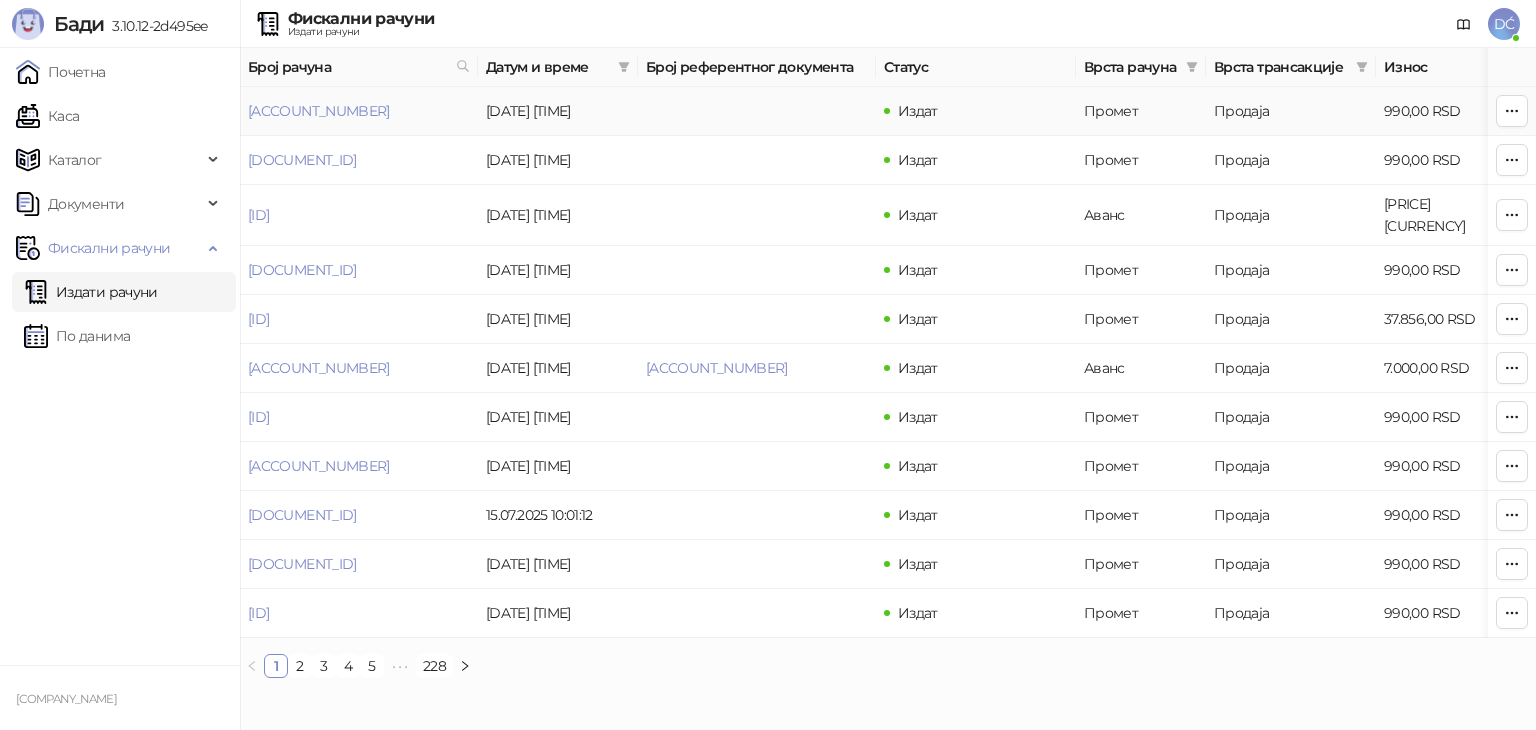 drag, startPoint x: 450, startPoint y: 112, endPoint x: 242, endPoint y: 117, distance: 208.06009 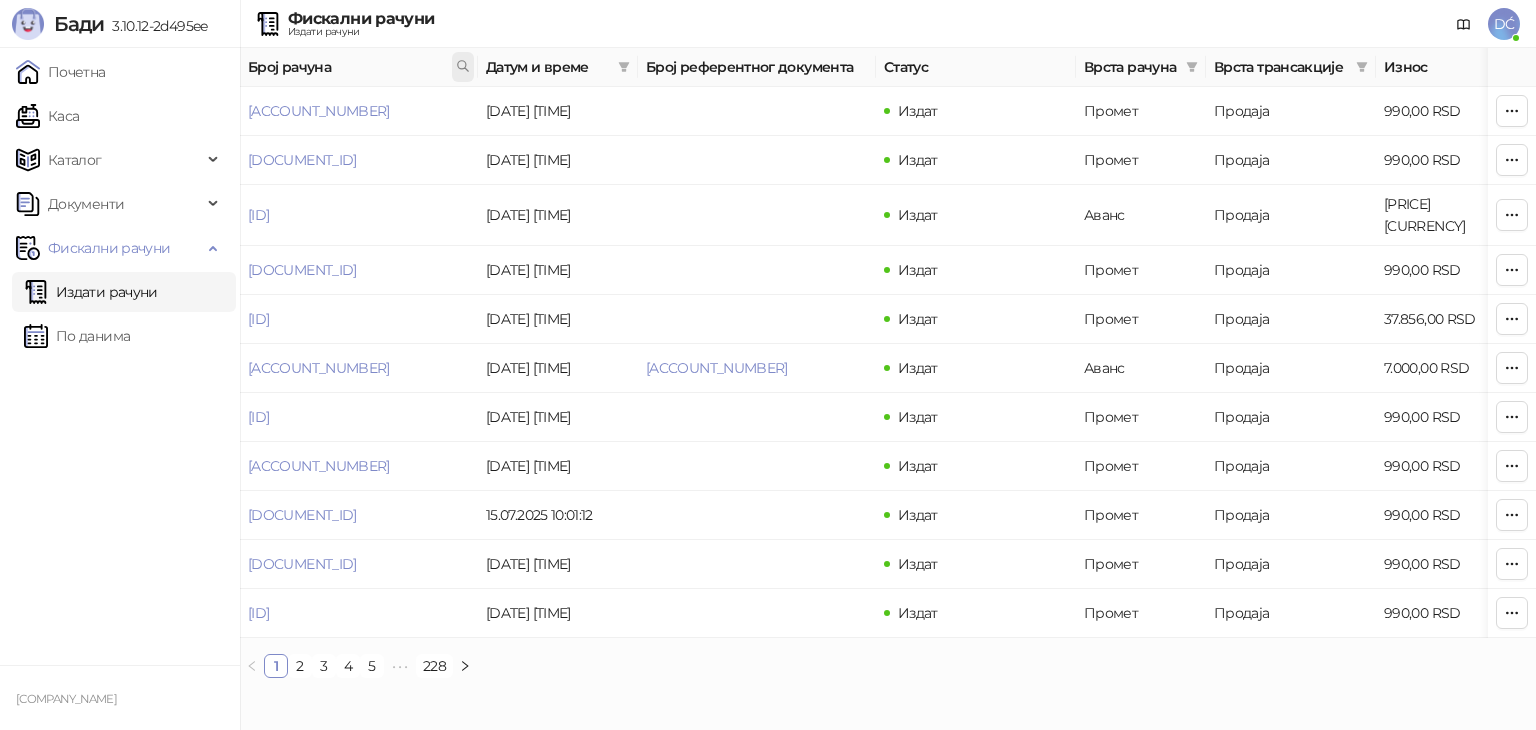 click 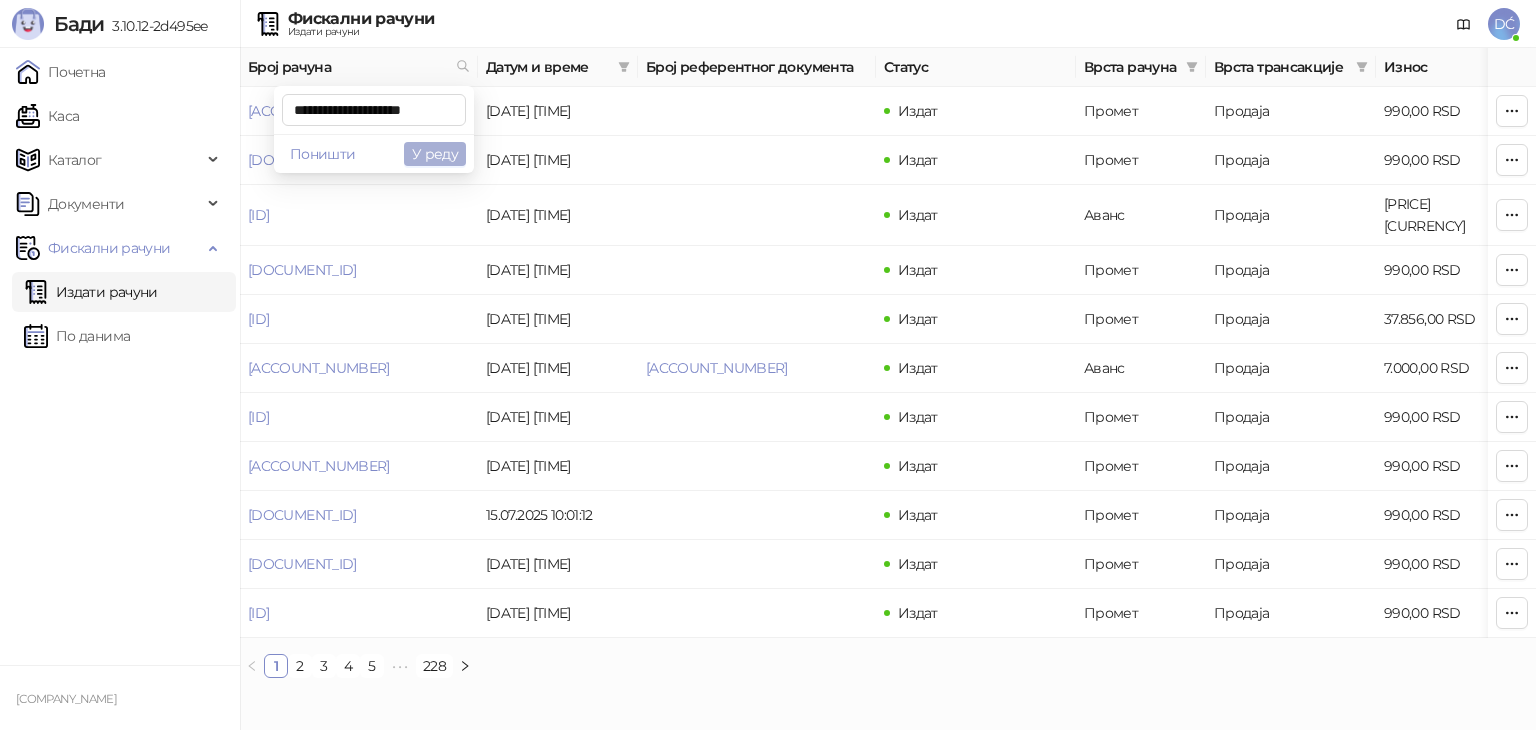 type on "**********" 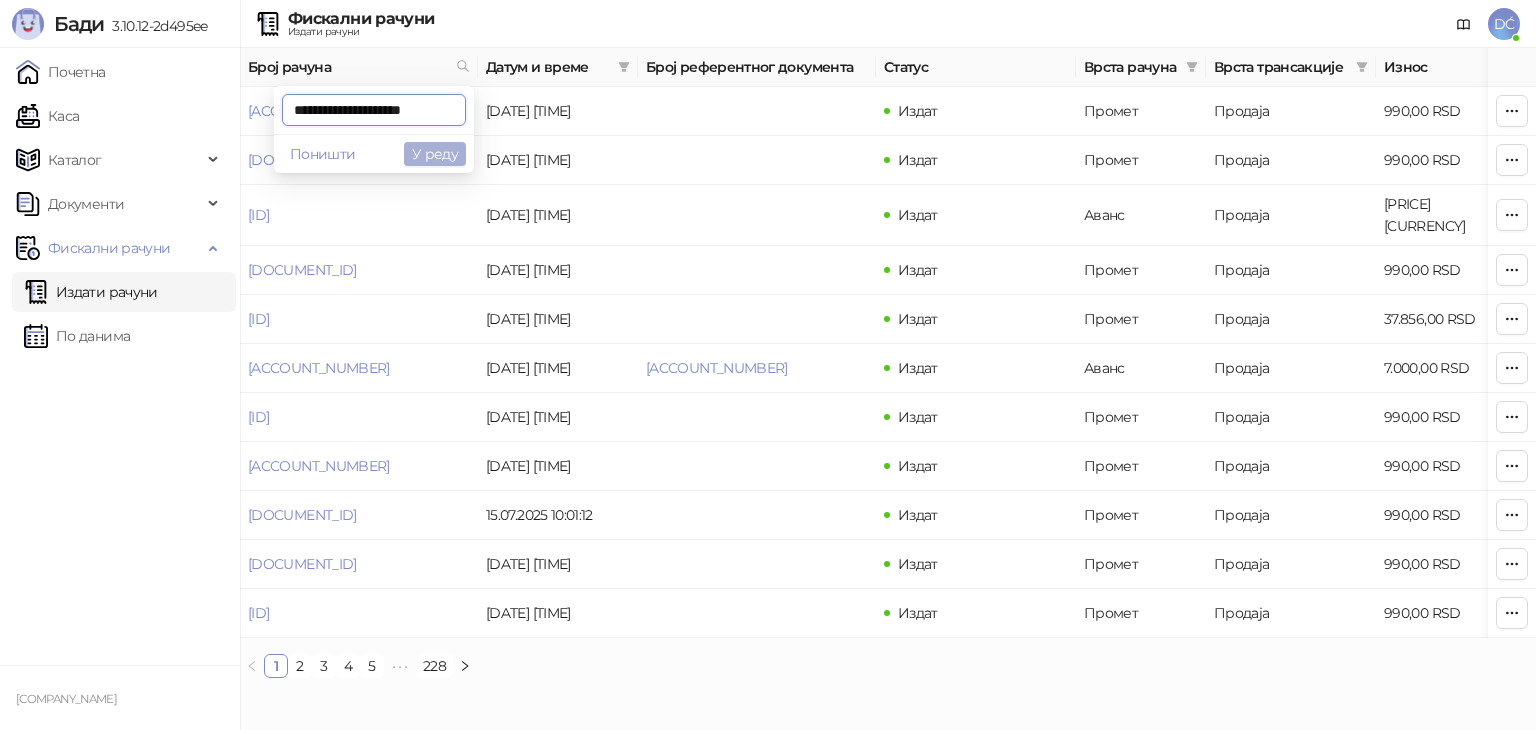 click on "У реду" at bounding box center [435, 154] 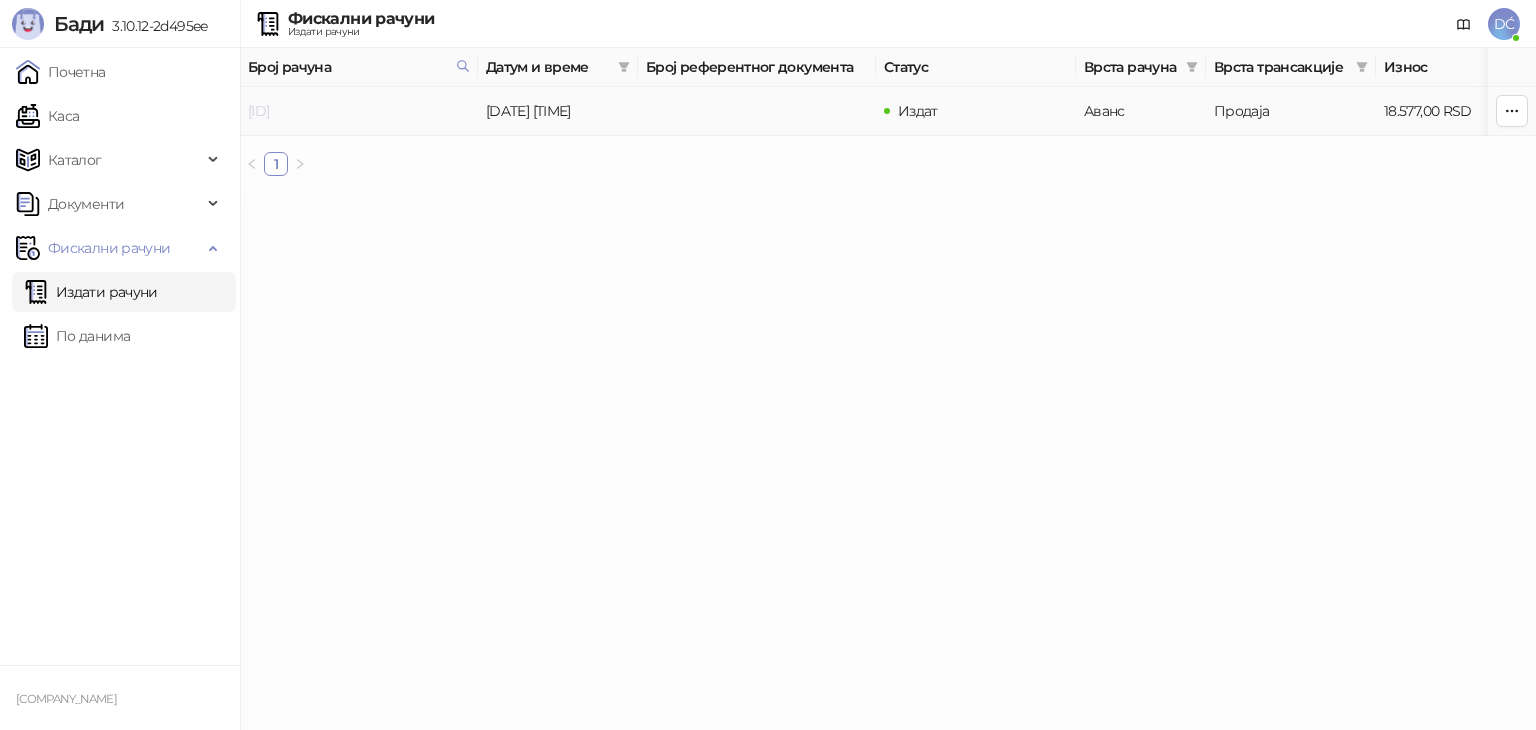 click on "[ID]" at bounding box center (258, 111) 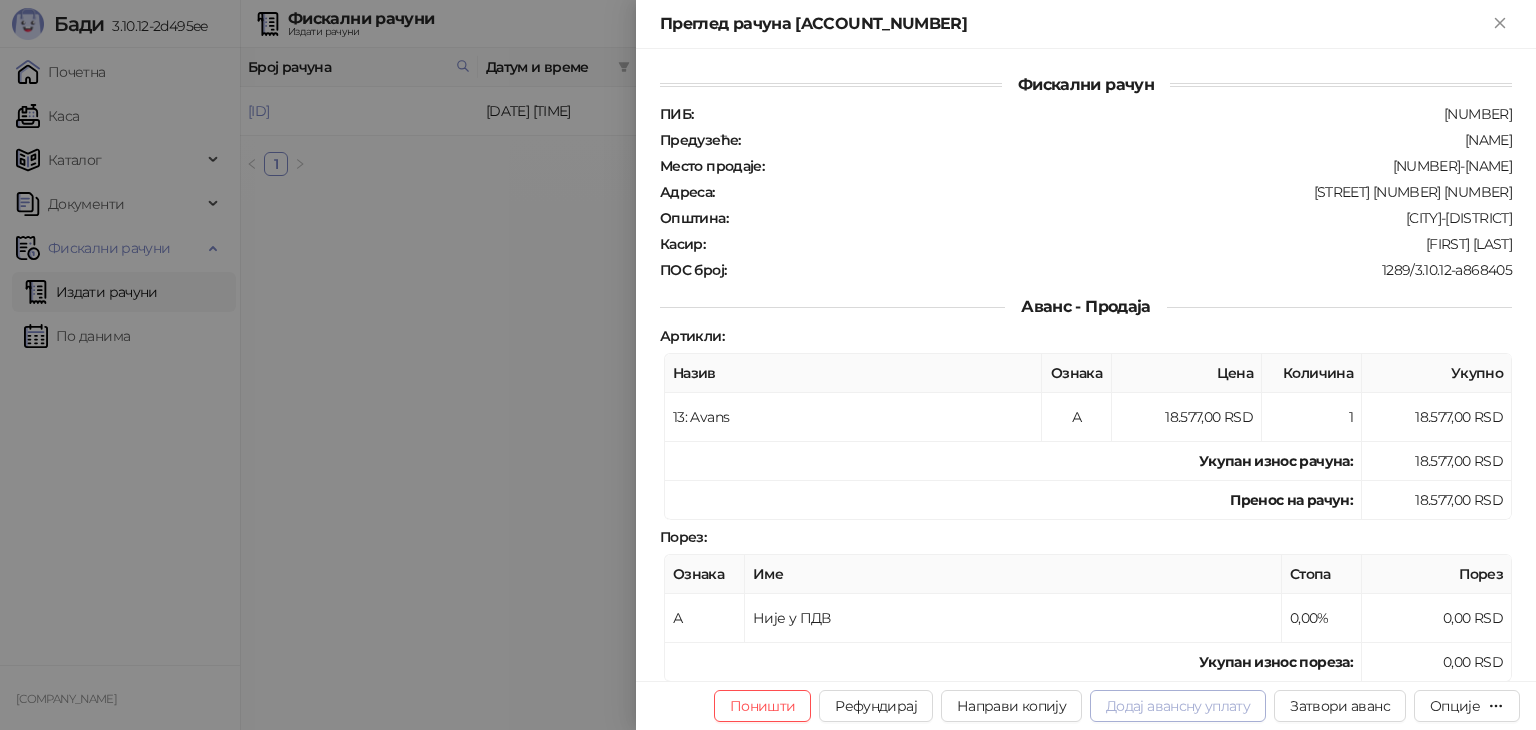 click on "Додај авансну уплату" at bounding box center [1178, 706] 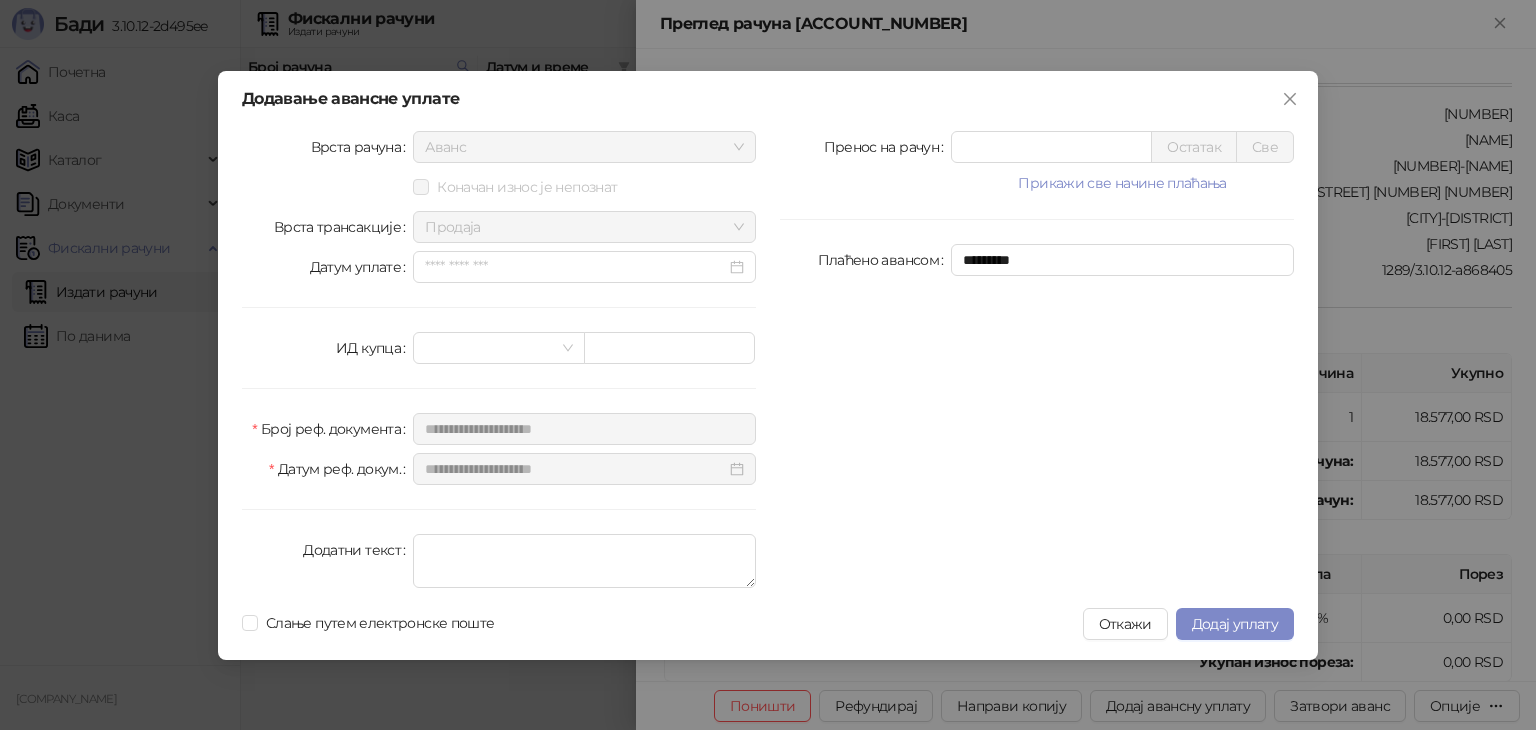 type on "*****" 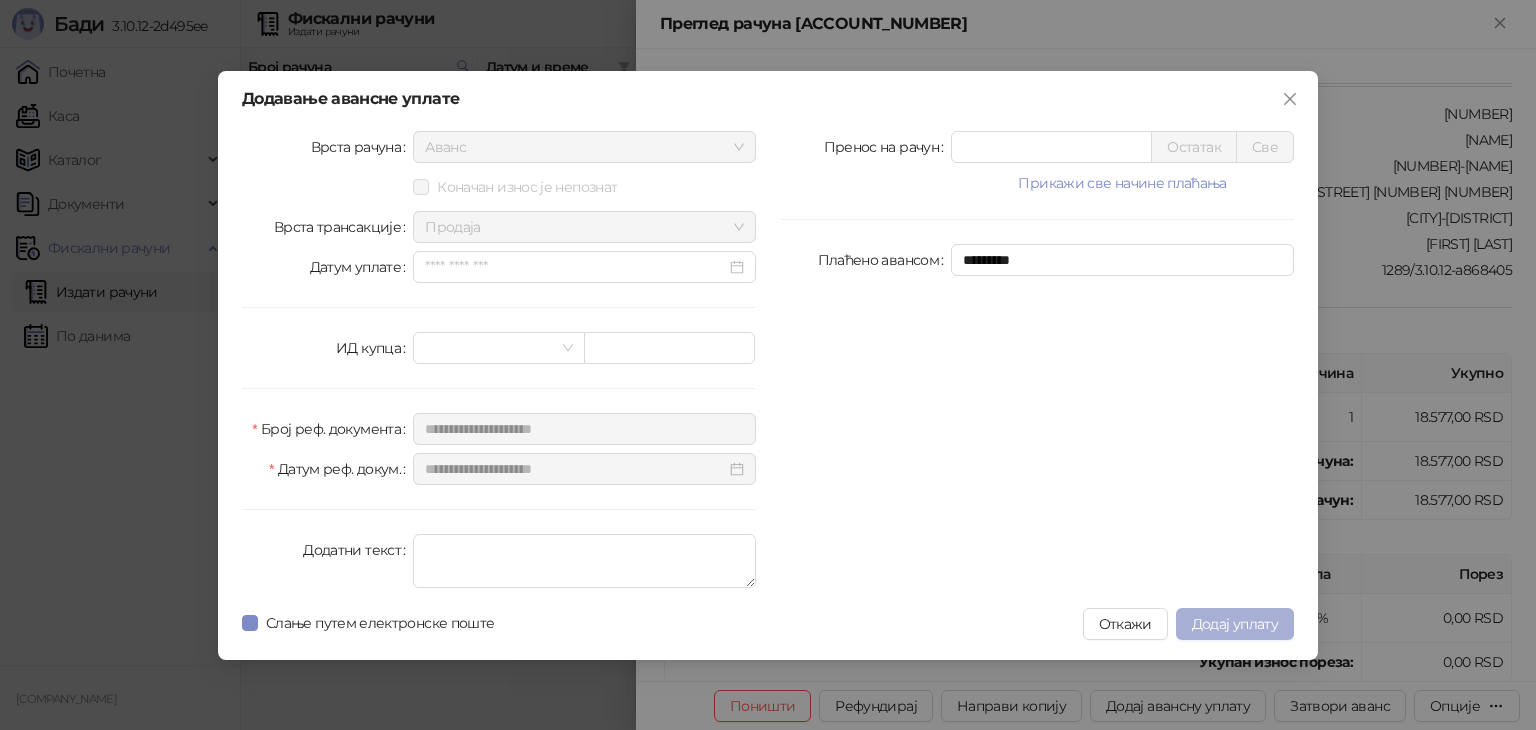 click on "Додај уплату" at bounding box center (1235, 624) 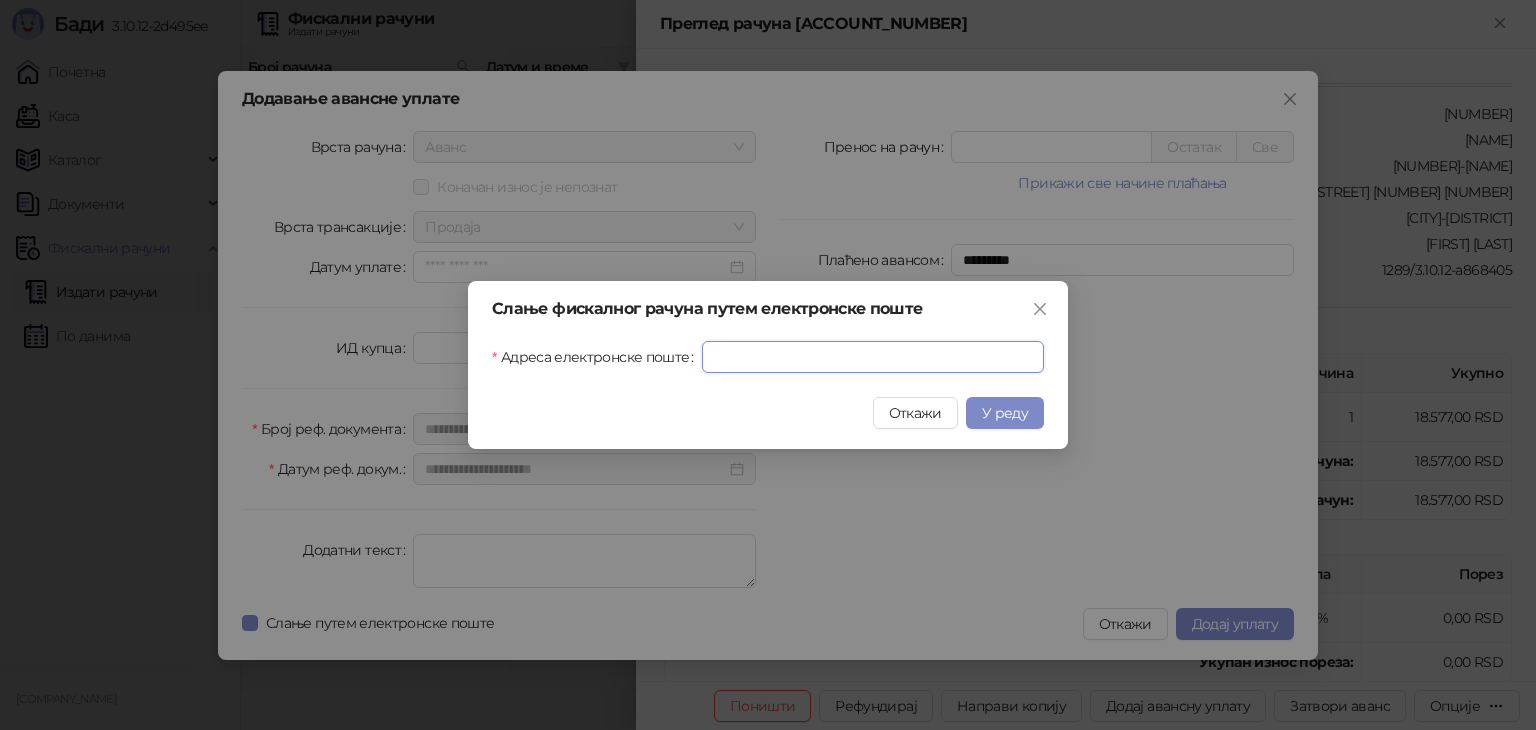 click on "Адреса електронске поште" at bounding box center (873, 357) 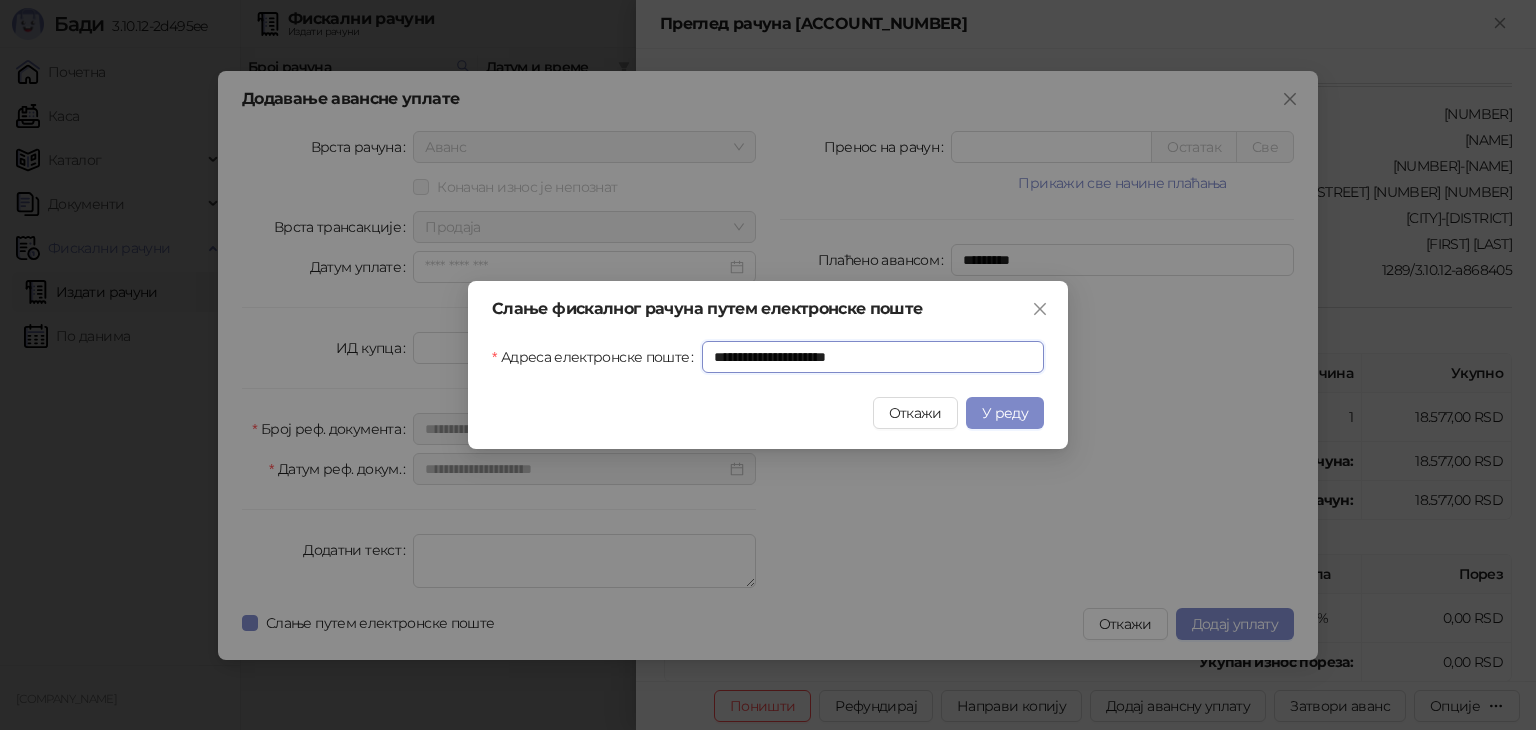 type on "**********" 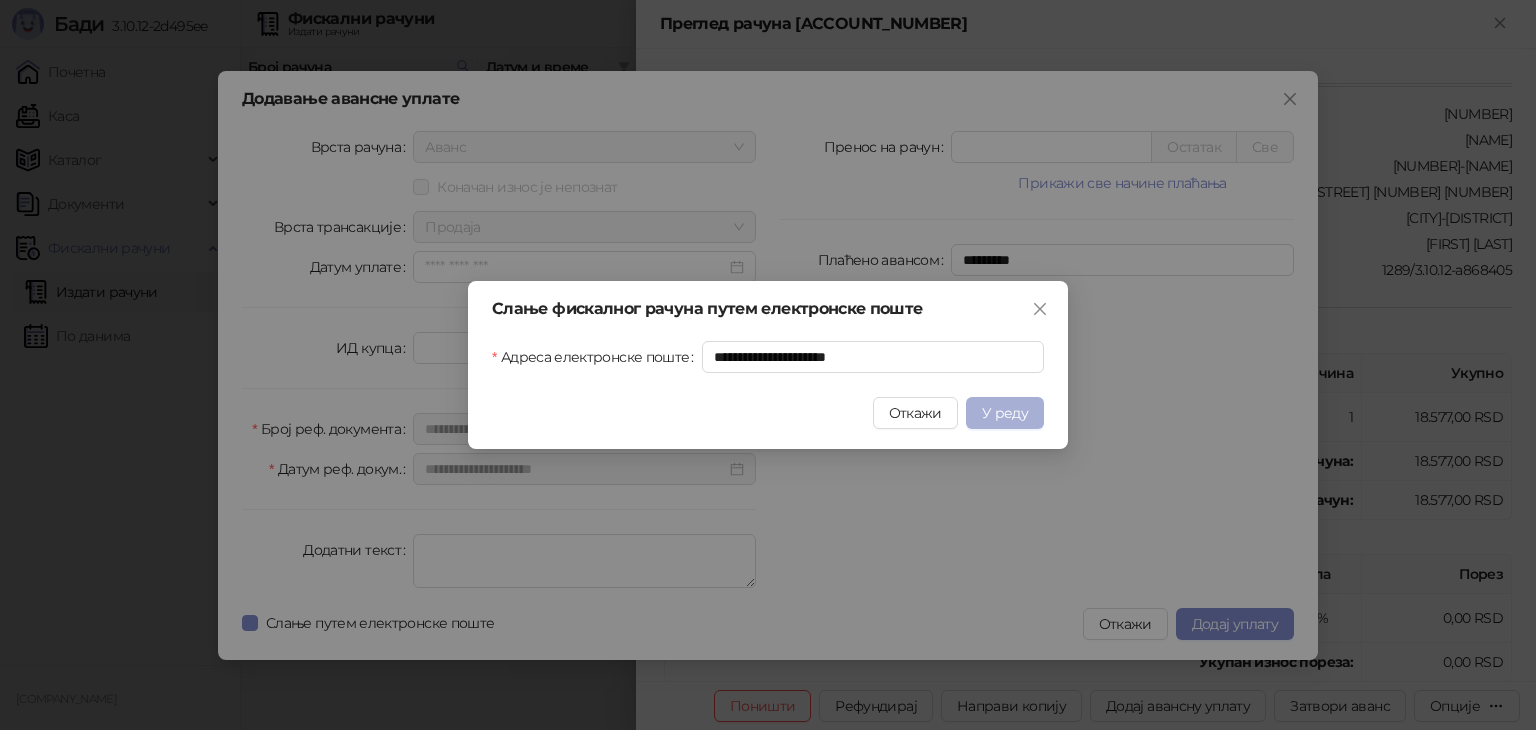 click on "У реду" at bounding box center (1005, 413) 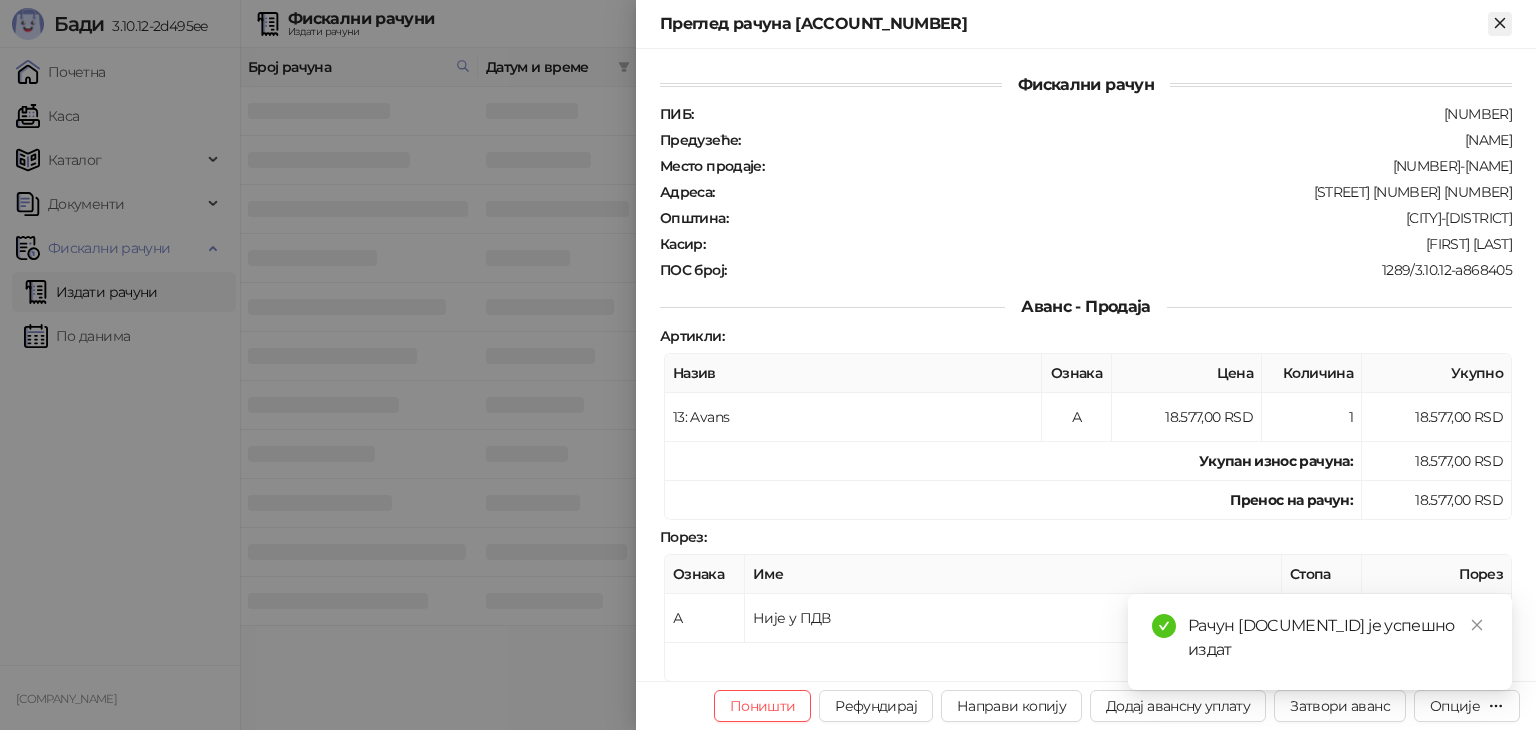 click 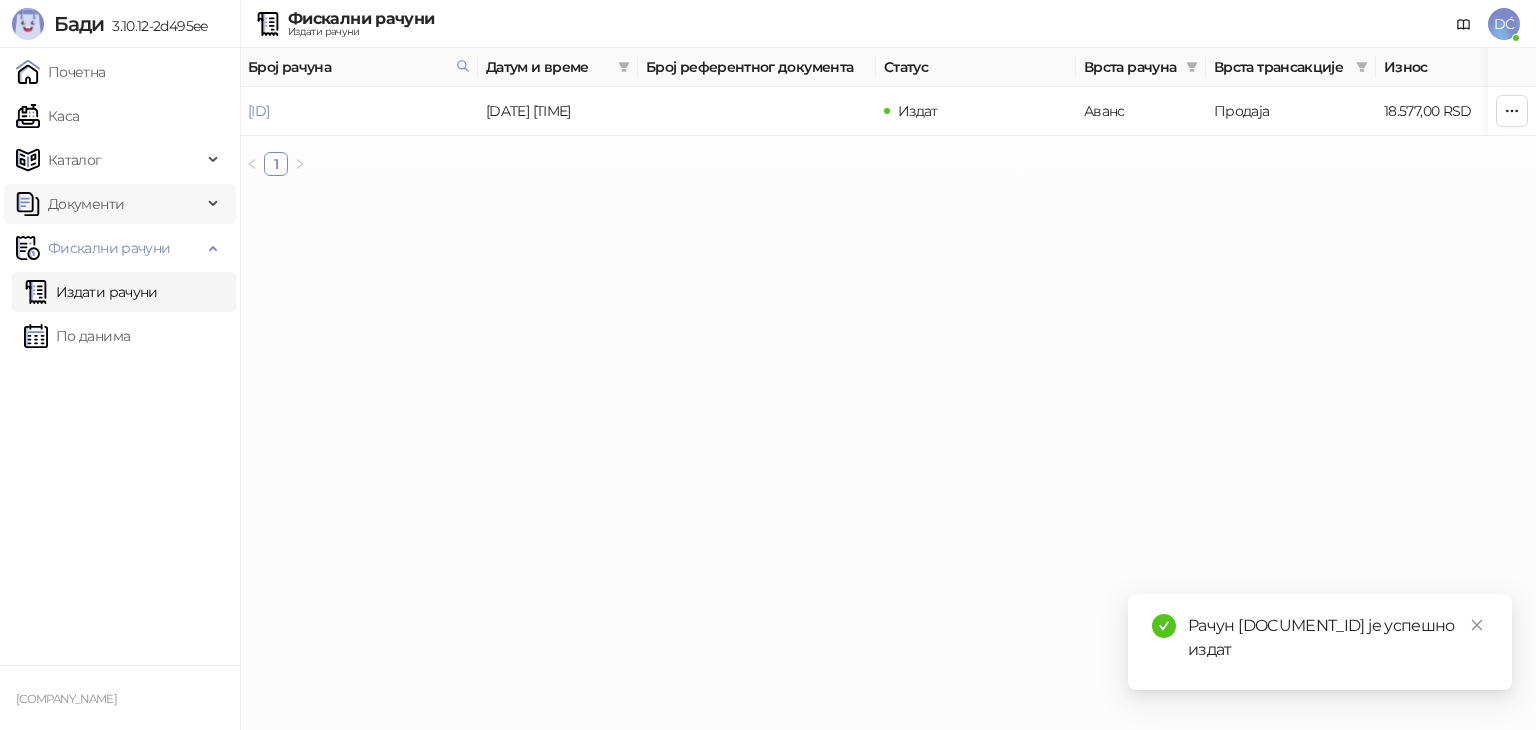 drag, startPoint x: 453, startPoint y: 110, endPoint x: 217, endPoint y: 206, distance: 254.77834 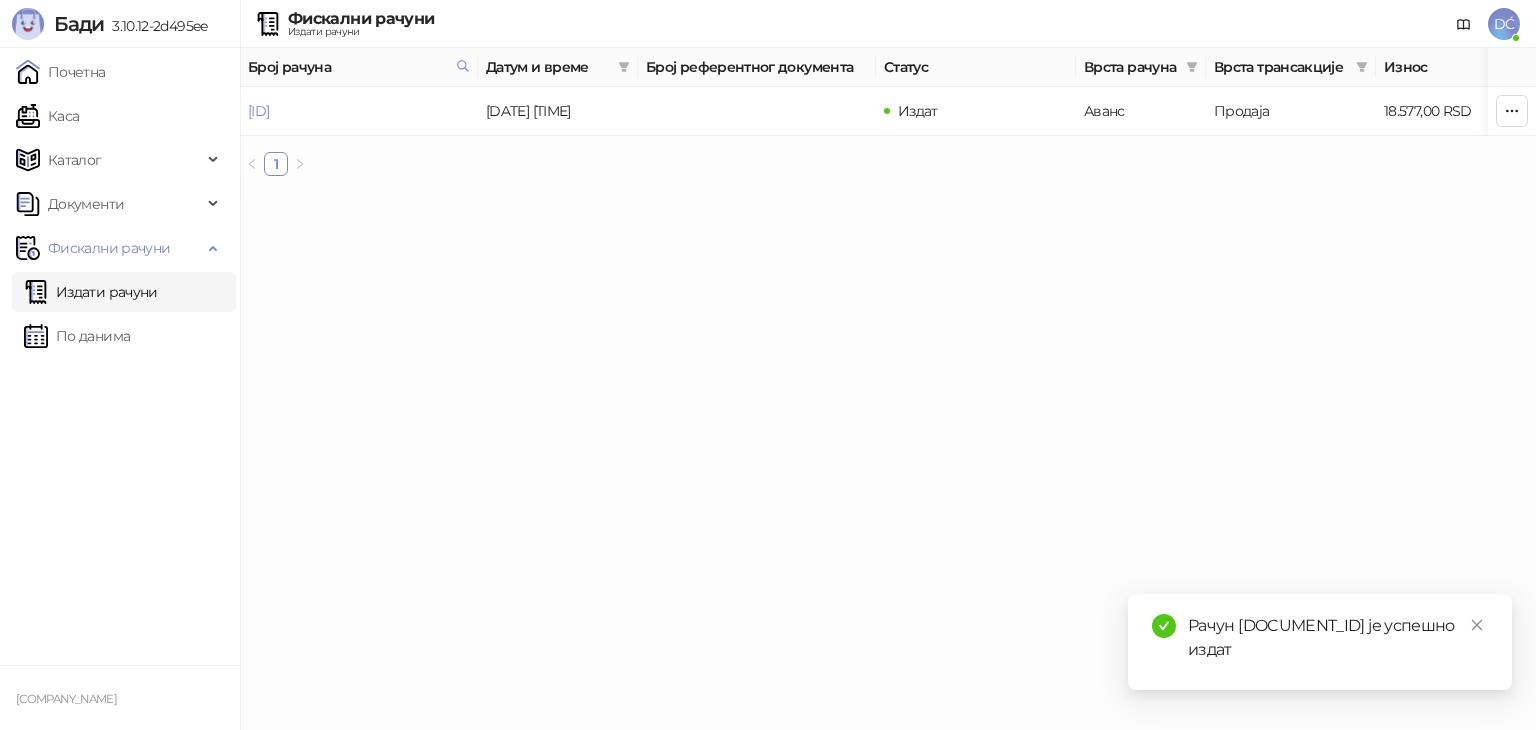 click on "Бади 3.10.12-2d495ee Почетна Каса Каталог Документи Фискални рачуни Издати рачуни По данима RUN AWAY TRAVELS DOO BEOGRAD Фискални рачуни Издати рачуни DĆ Број рачуна Датум и време Број референтног документа Статус Врста рачуна Врста трансакције Износ Касир Продајно место                     [DOCUMENT_ID] [DATE] [TIME] Издат Аванс Продаја [PRICE] [CURRENCY] [FIRST] [LAST] Sedište 1 FISKALNI RAČUN PIB:  113262205 Preduzeće:  RUN AWAY TRAVELS Mesto prodaje:  1281837-Run Away Adresa:  [STREET]  [NUMBER]  [NUMBER] Opština:  Београд-Нови Београд Kasir:  [FIRST] [LAST] ESIR број:  1289/3.10.12-2d495ee Ref. broj:  [DOCUMENT_ID] Ref. vreme:  [DATE] [TIME] AVANS - PRODAJA Artikli # Naziv Bar kod Oznaka Cena Kol. JM Ukupno 1 13: Avans А 1 Ime" at bounding box center [768, 96] 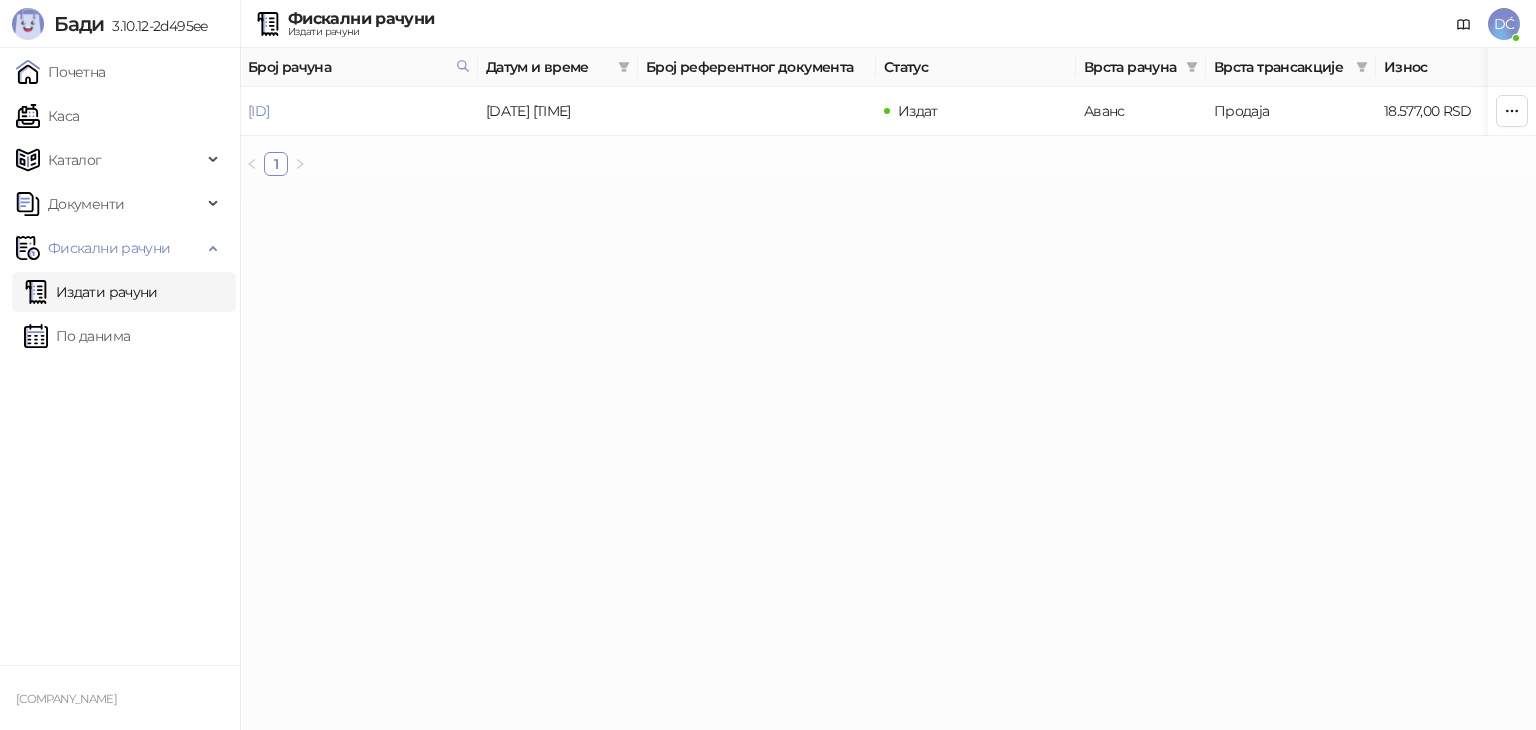 click on "Издати рачуни" at bounding box center [91, 292] 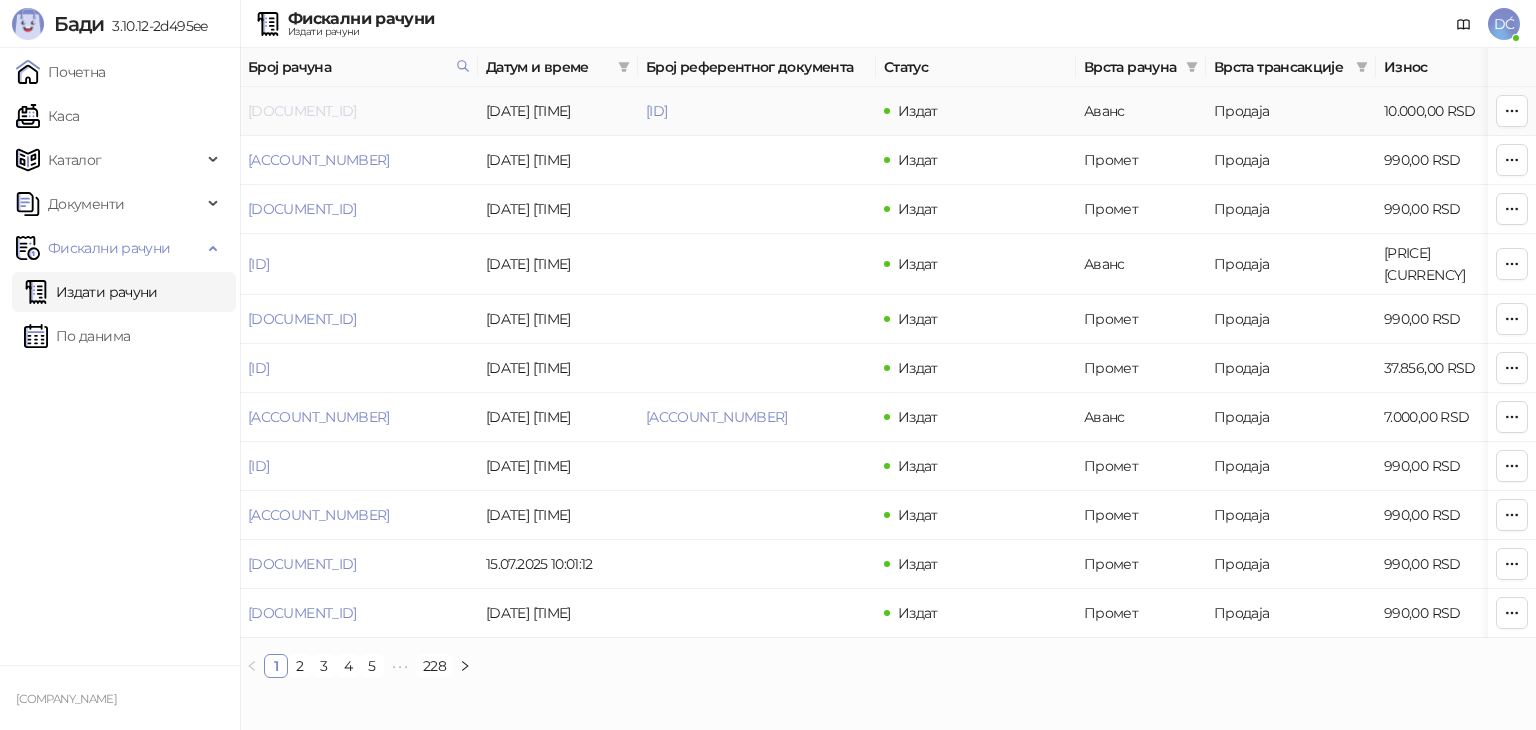 drag, startPoint x: 439, startPoint y: 105, endPoint x: 249, endPoint y: 114, distance: 190.21304 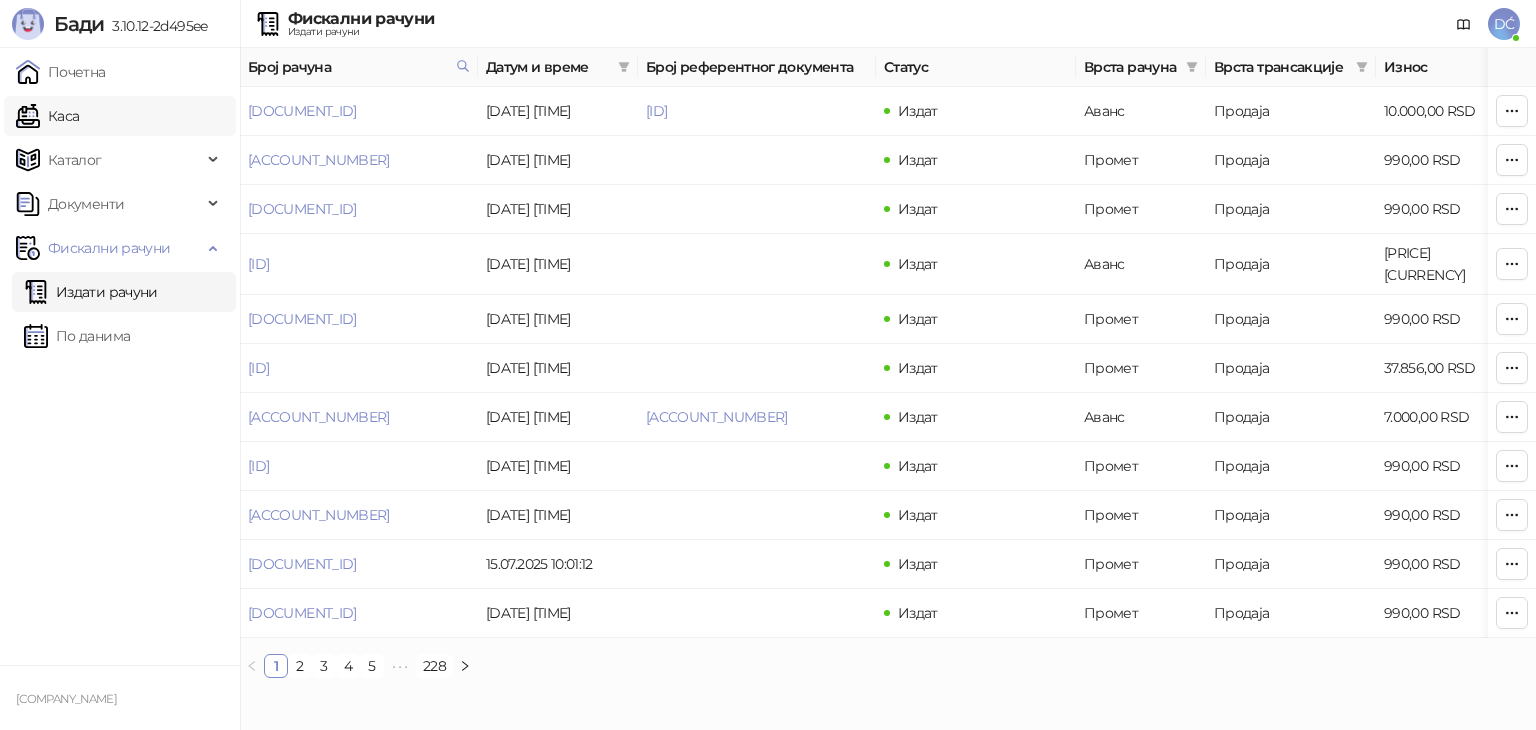 click on "Каса" at bounding box center [47, 116] 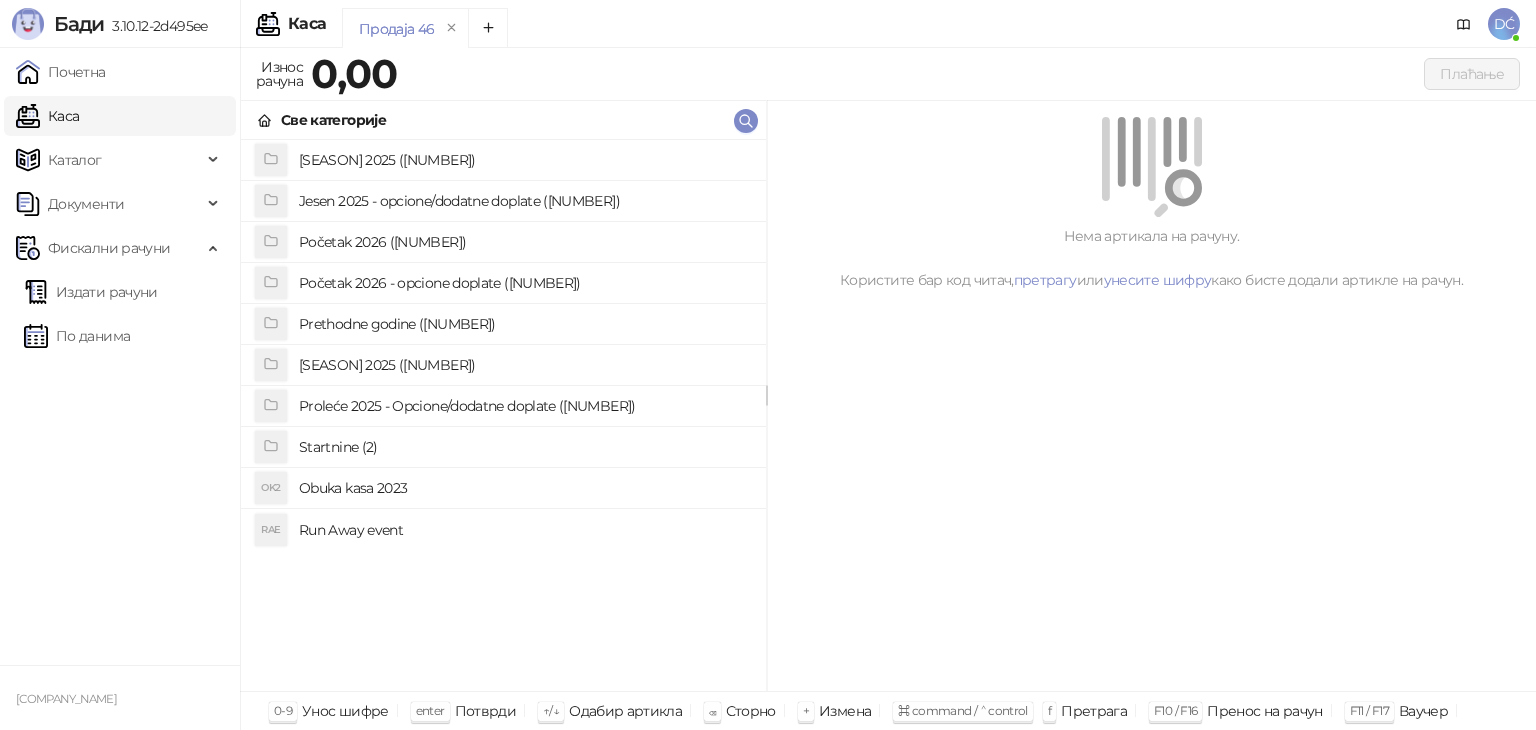 click on "Run Away event" at bounding box center [524, 530] 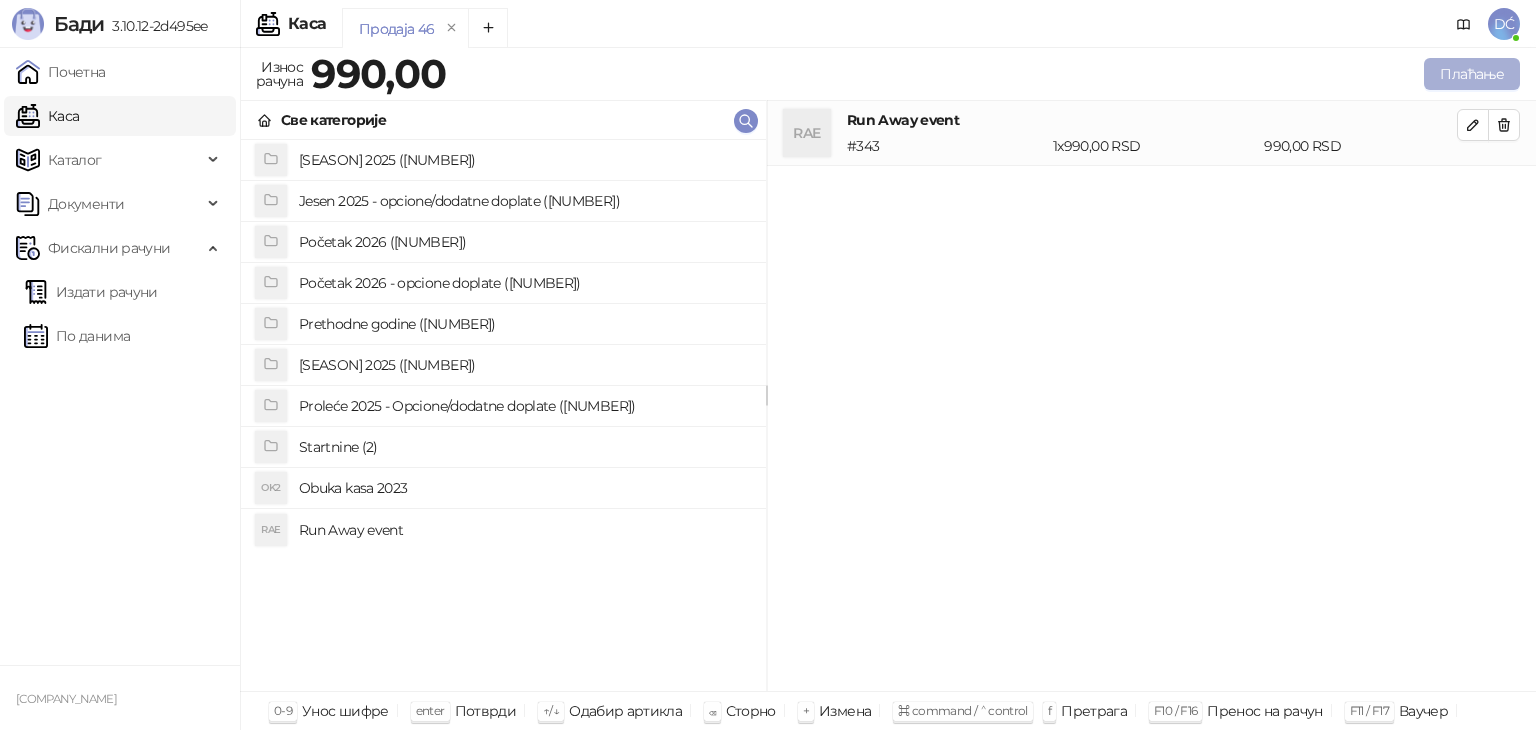 click on "Плаћање" at bounding box center (1472, 74) 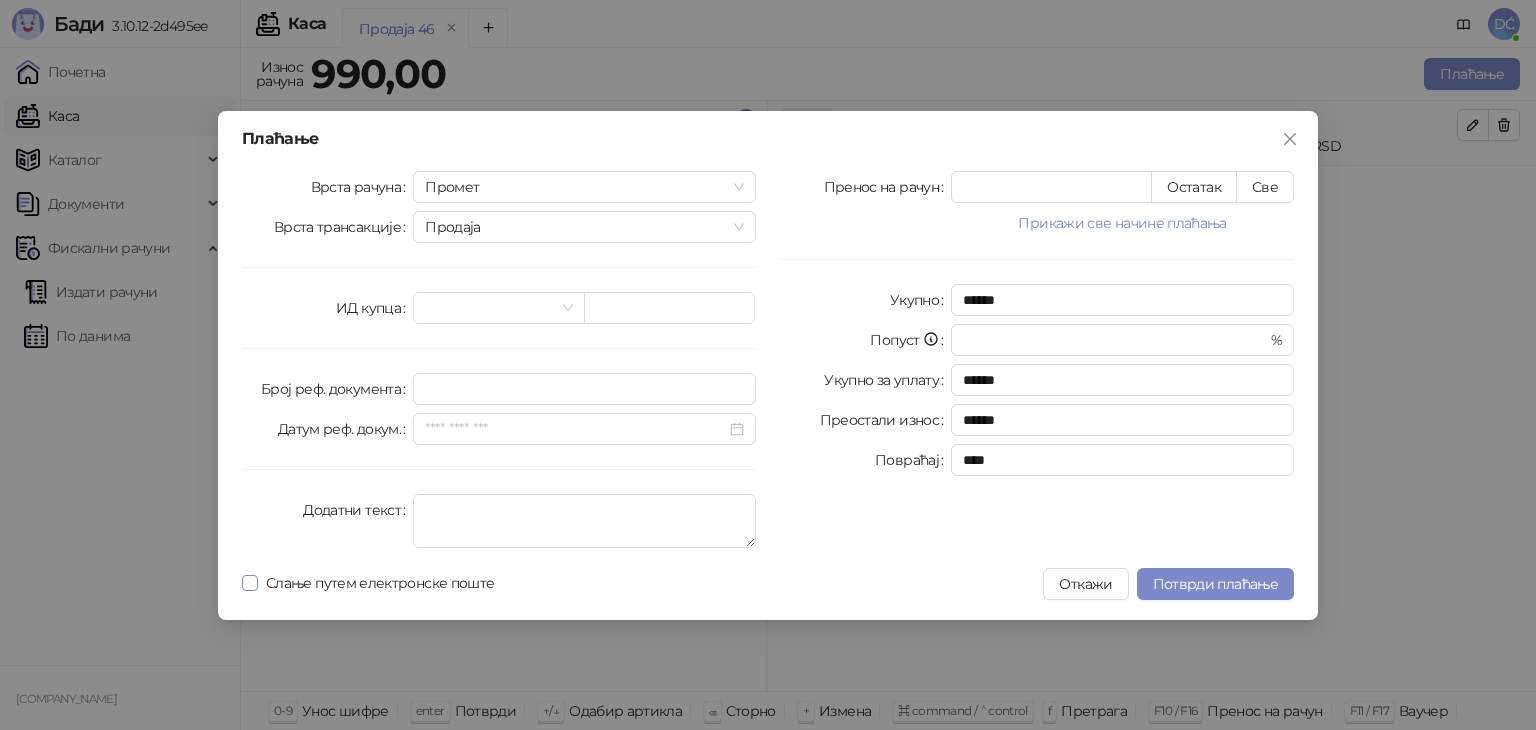 click on "Слање путем електронске поште" at bounding box center (380, 583) 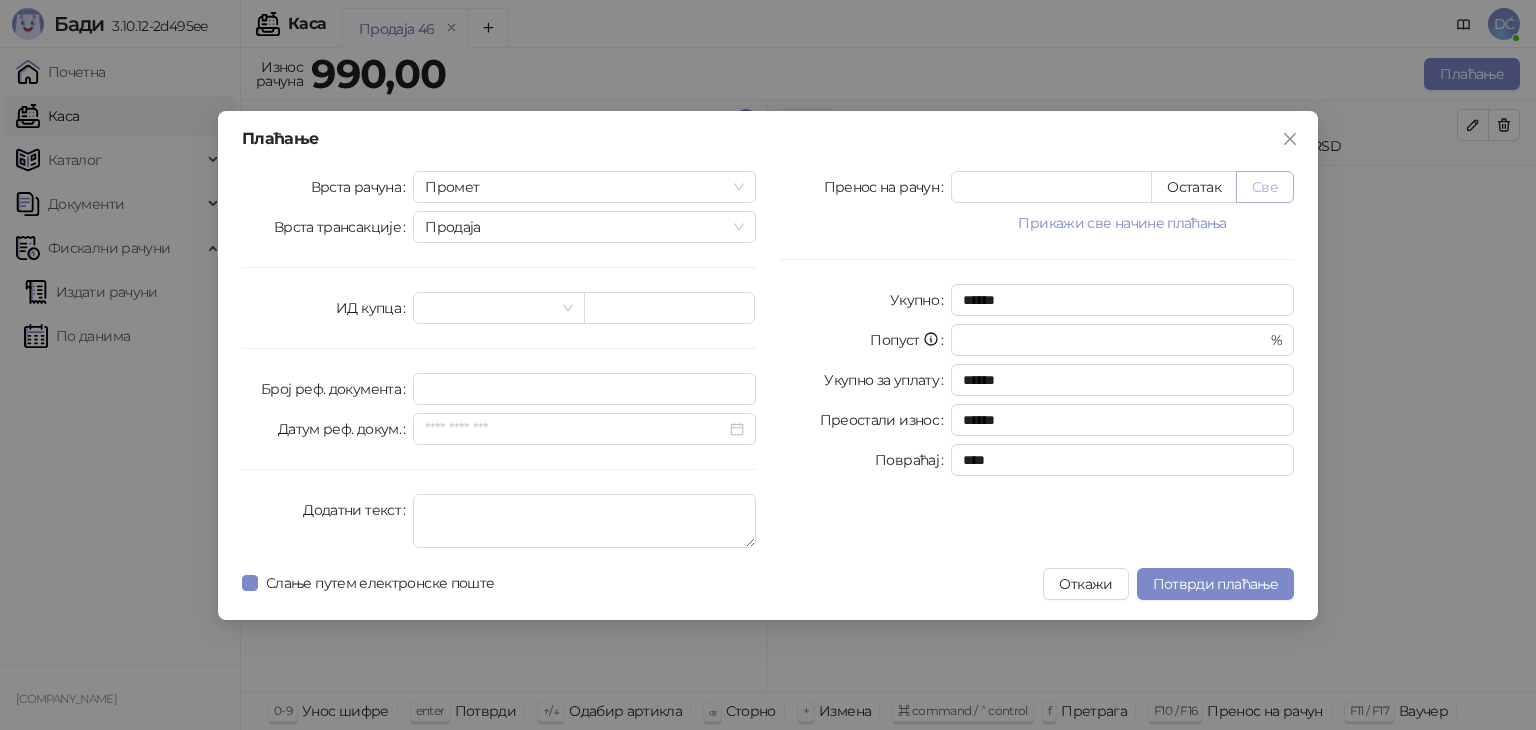 click on "Све" at bounding box center (1265, 187) 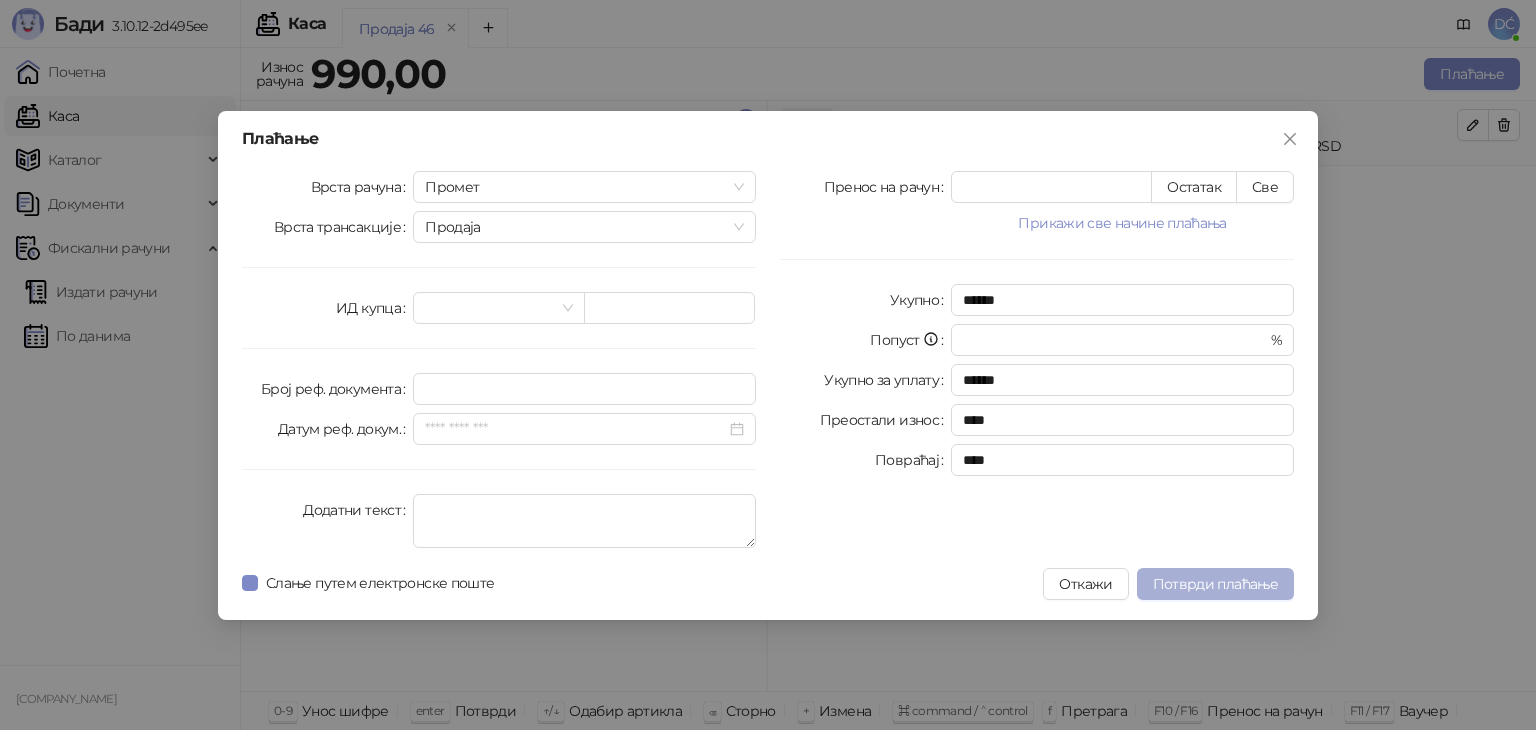 click on "Потврди плаћање" at bounding box center [1215, 584] 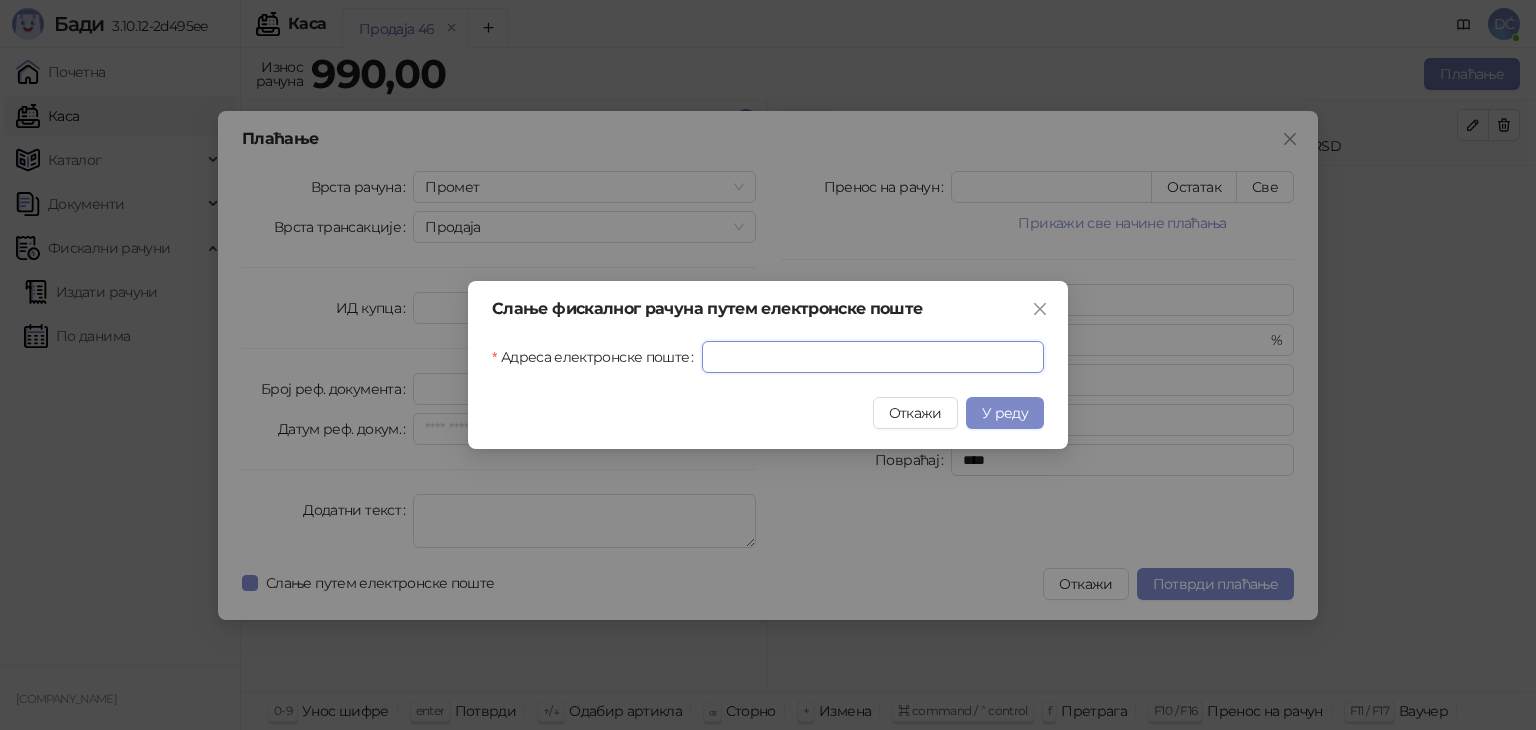 click on "Адреса електронске поште" at bounding box center (873, 357) 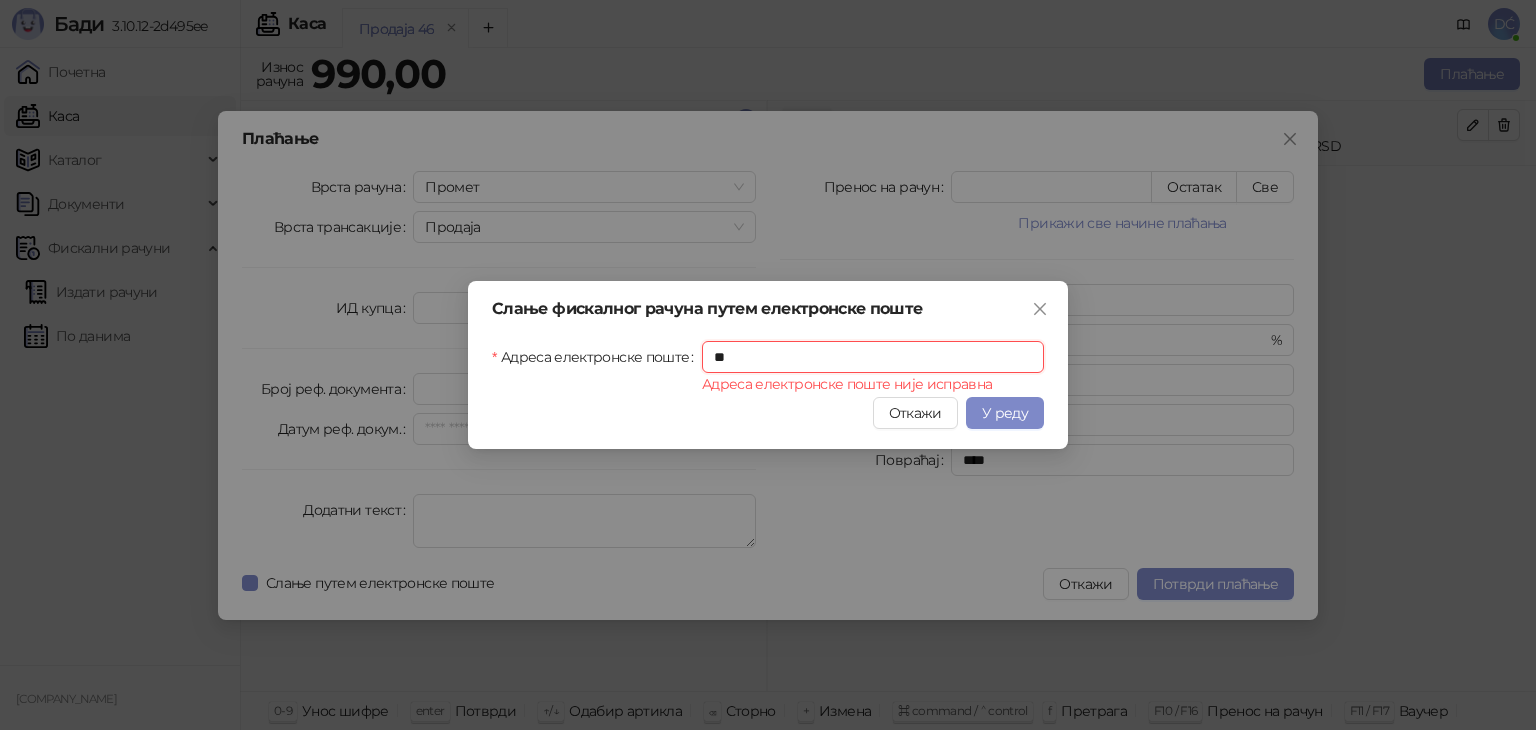 type on "*" 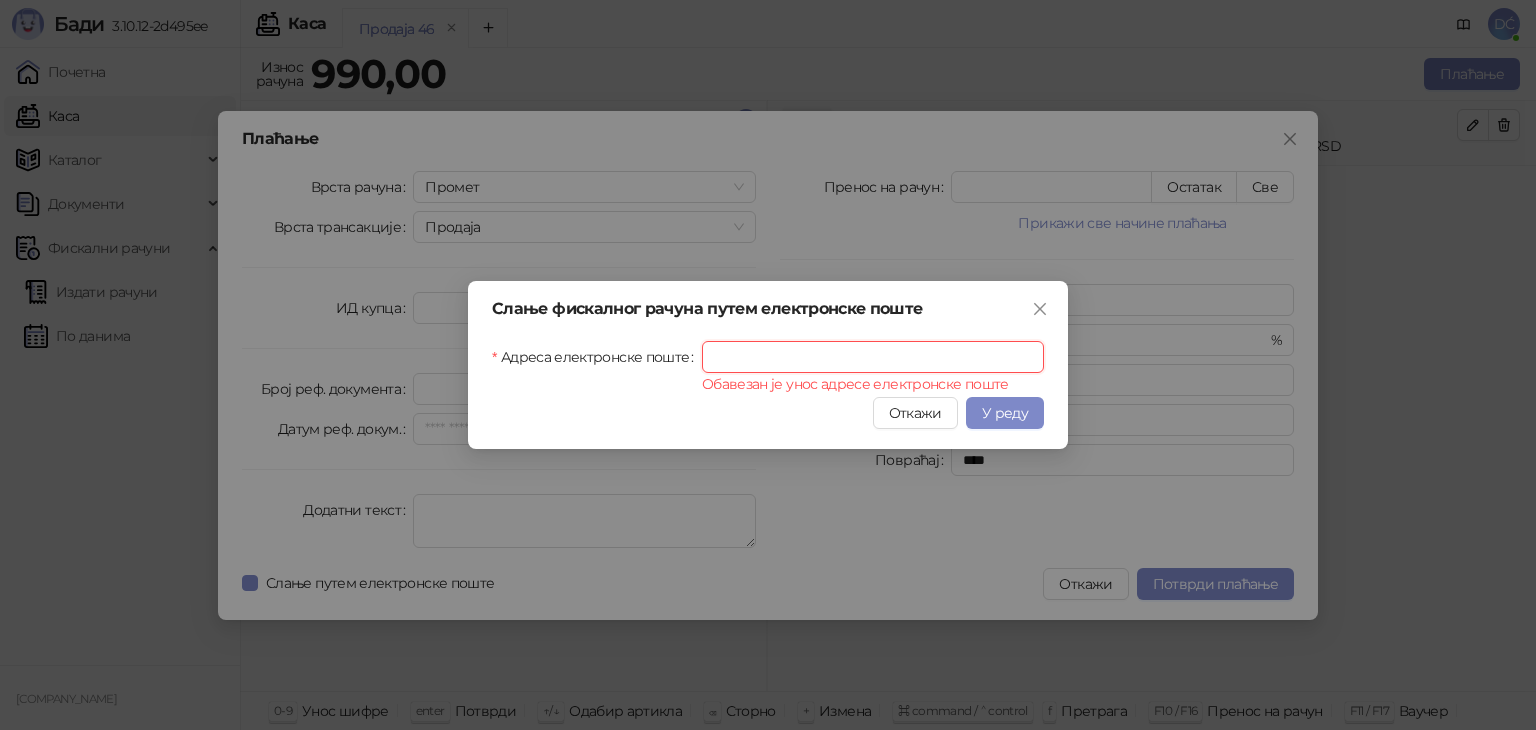 paste on "**********" 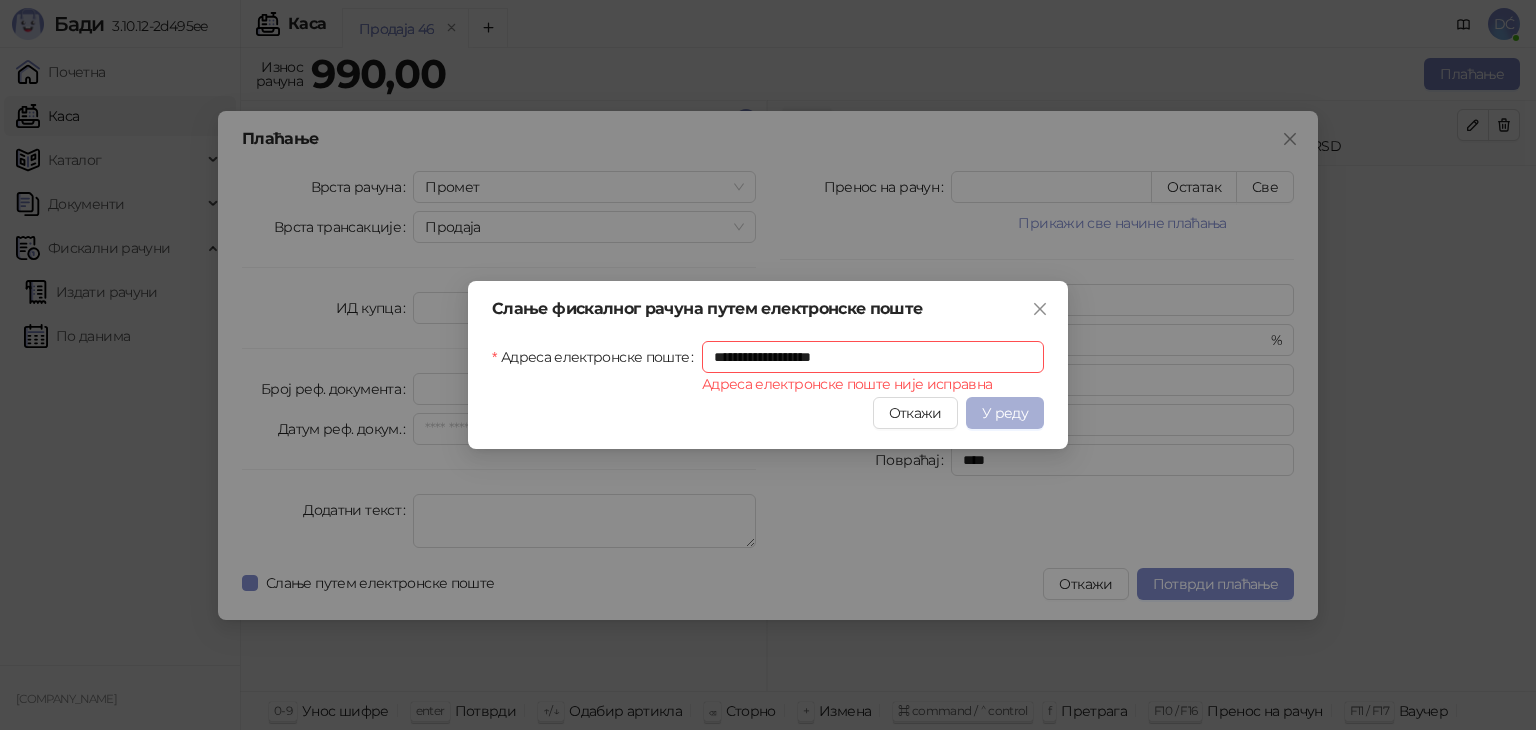 click on "У реду" at bounding box center (1005, 413) 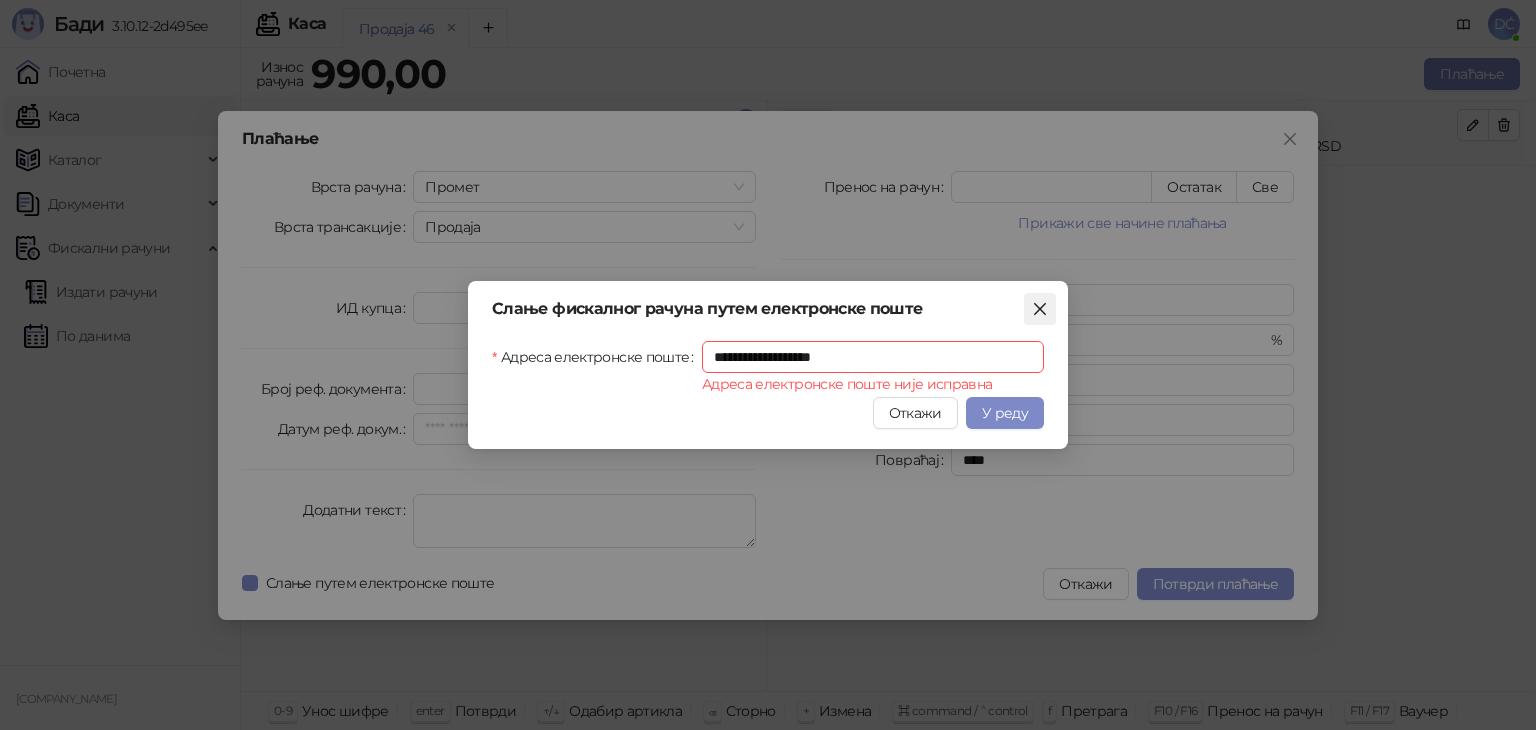 click 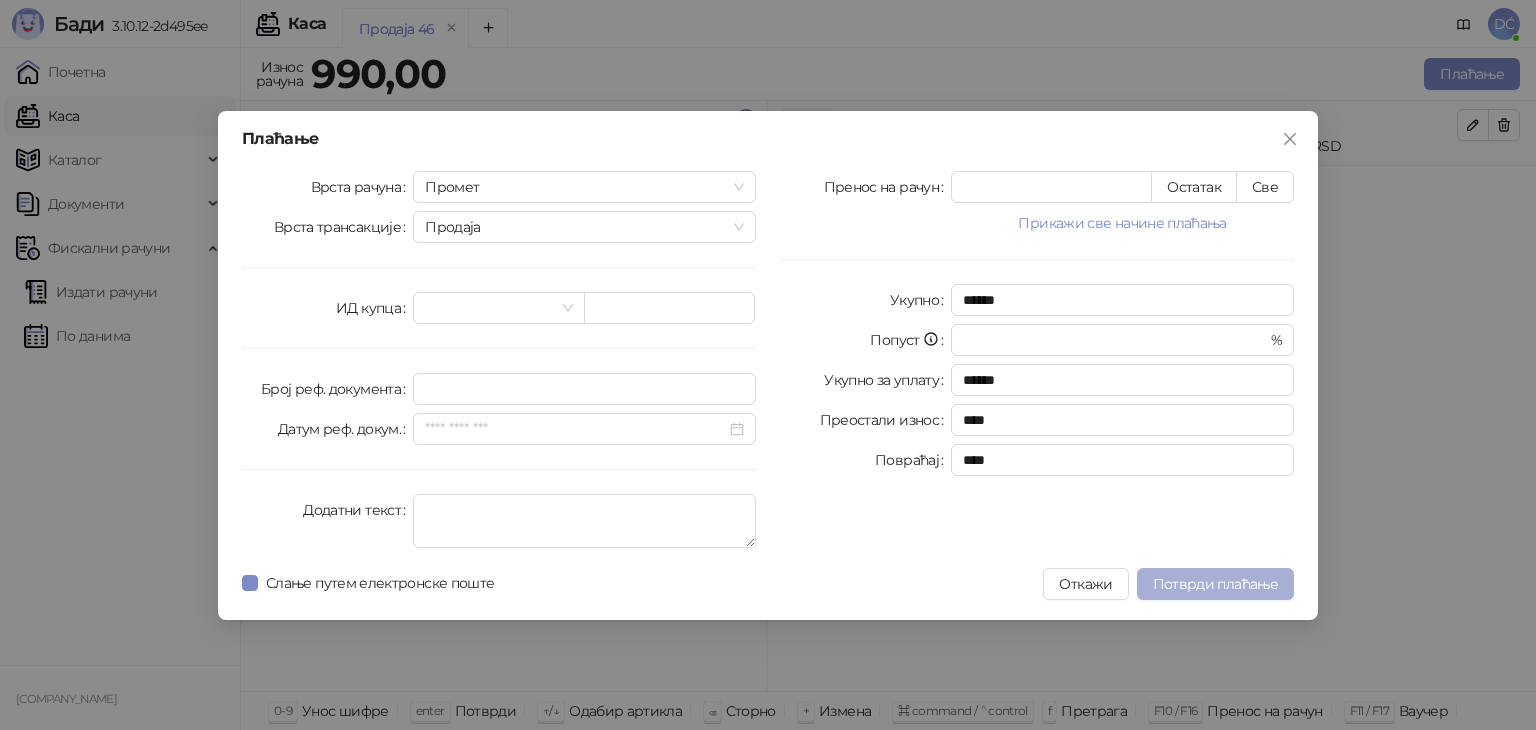 click on "Потврди плаћање" at bounding box center [1215, 584] 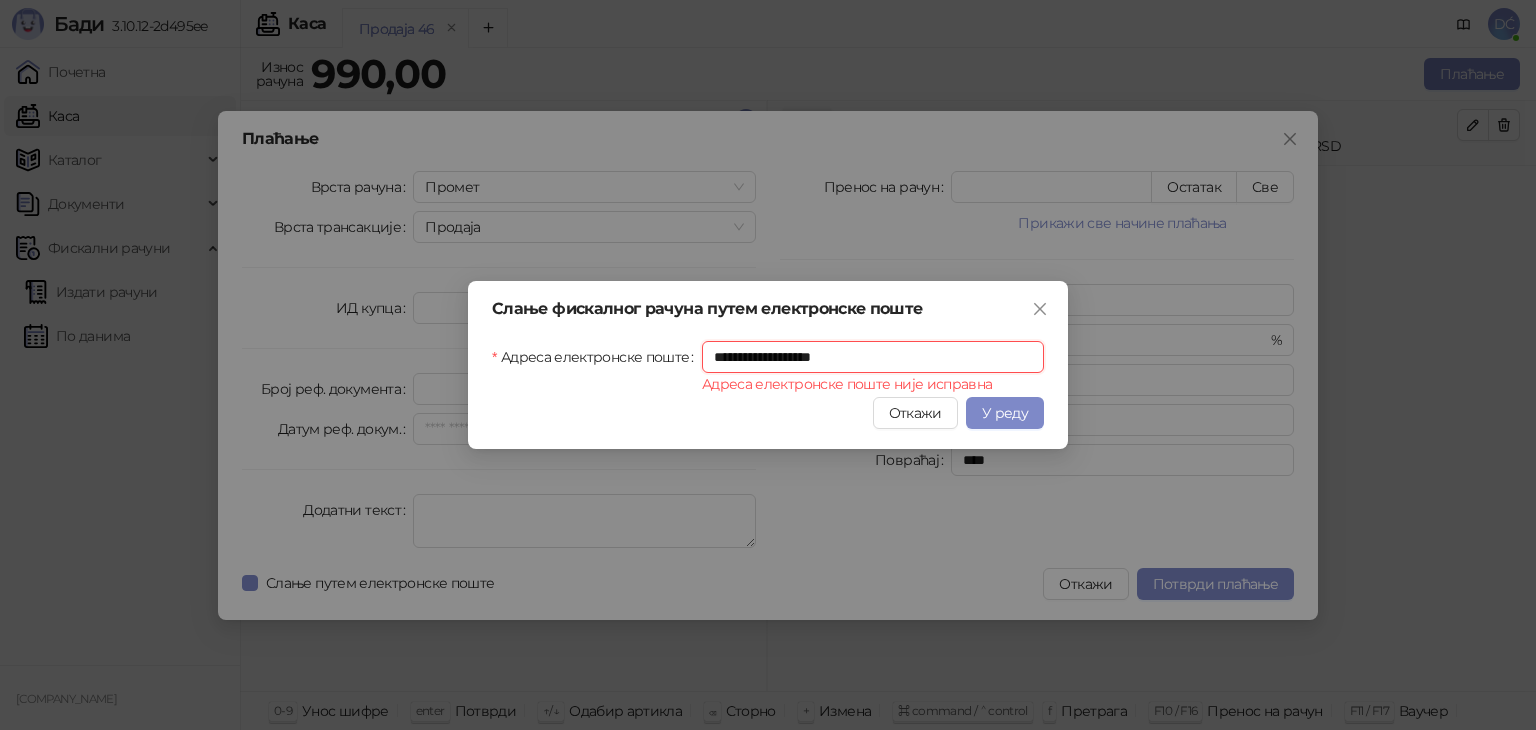 drag, startPoint x: 717, startPoint y: 357, endPoint x: 947, endPoint y: 305, distance: 235.80501 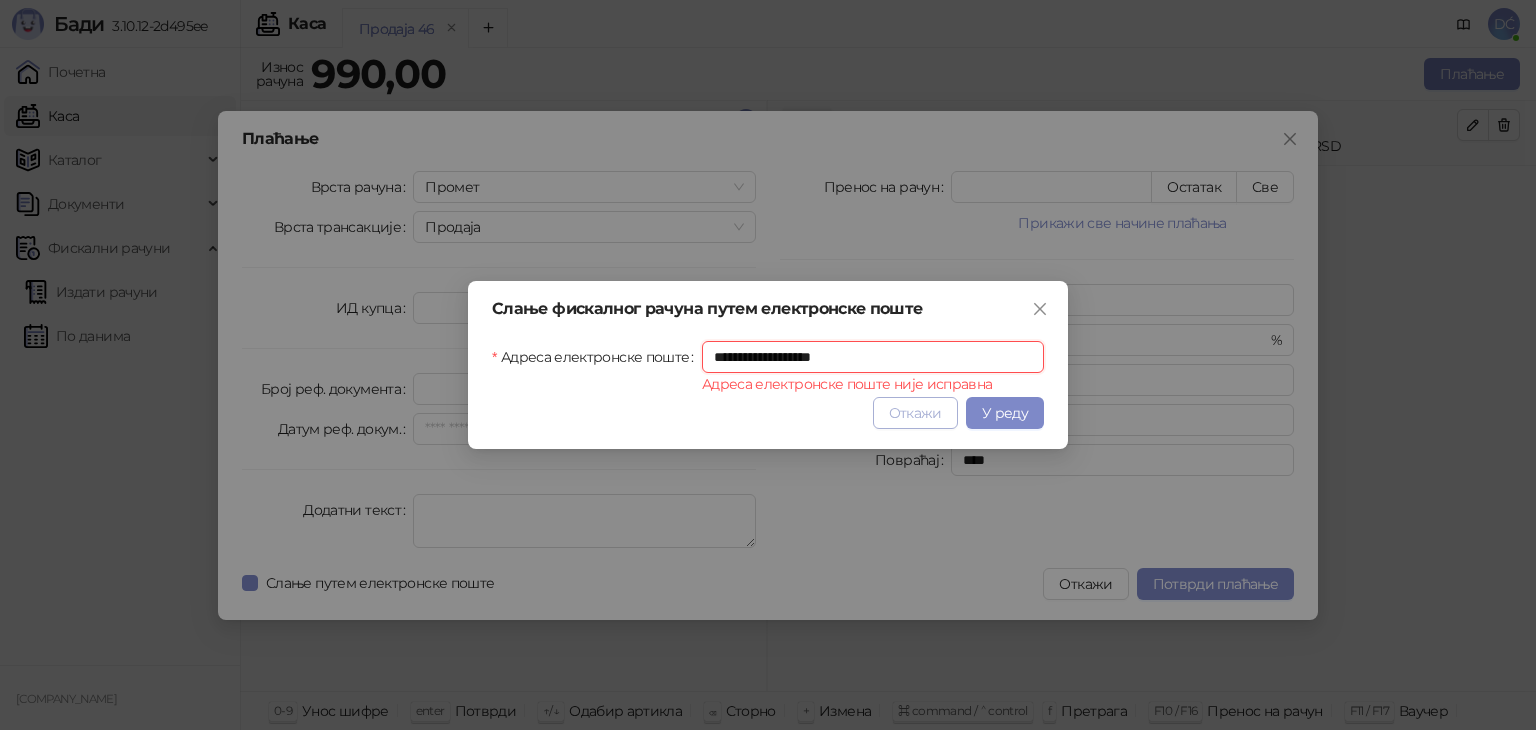 type on "*" 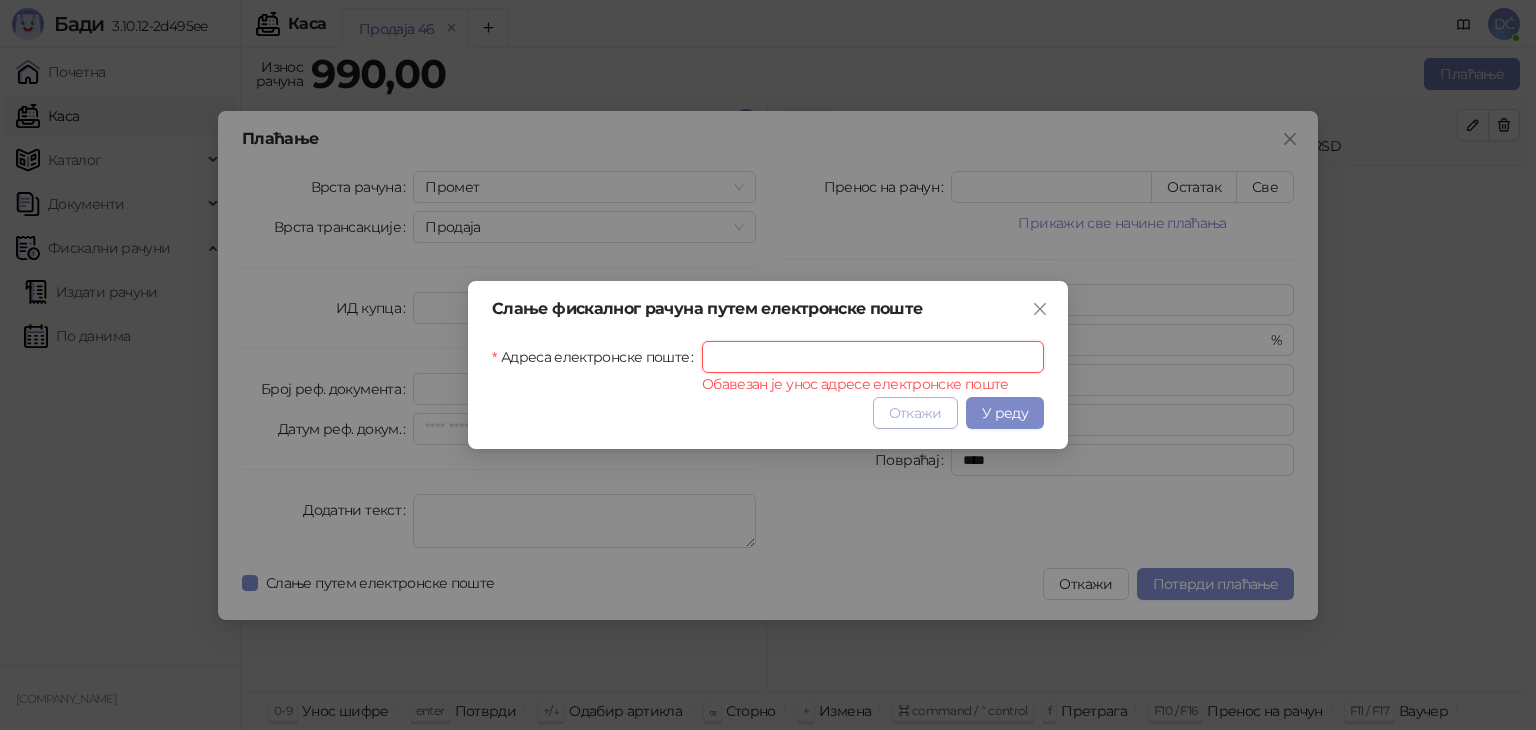 type 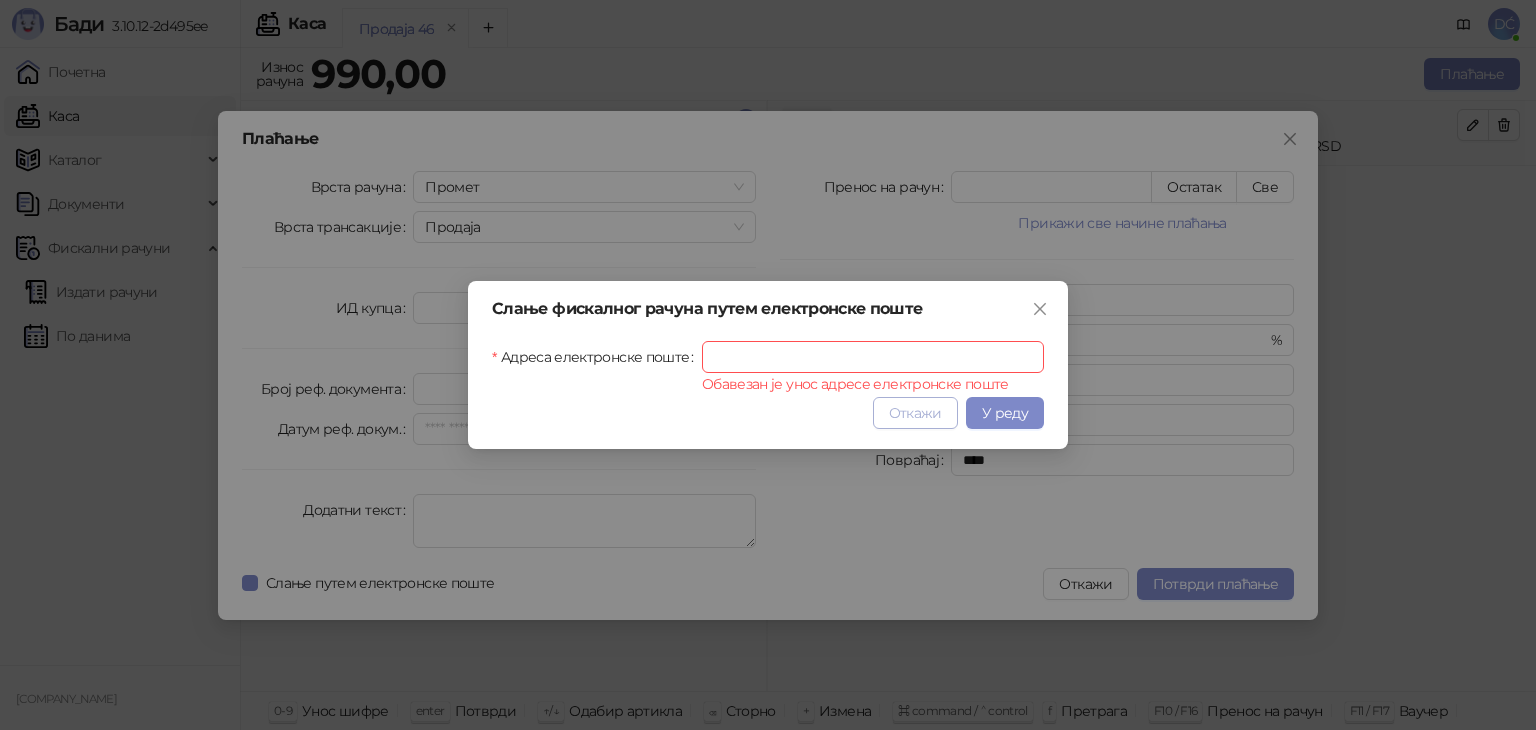 click on "Откажи" at bounding box center [915, 413] 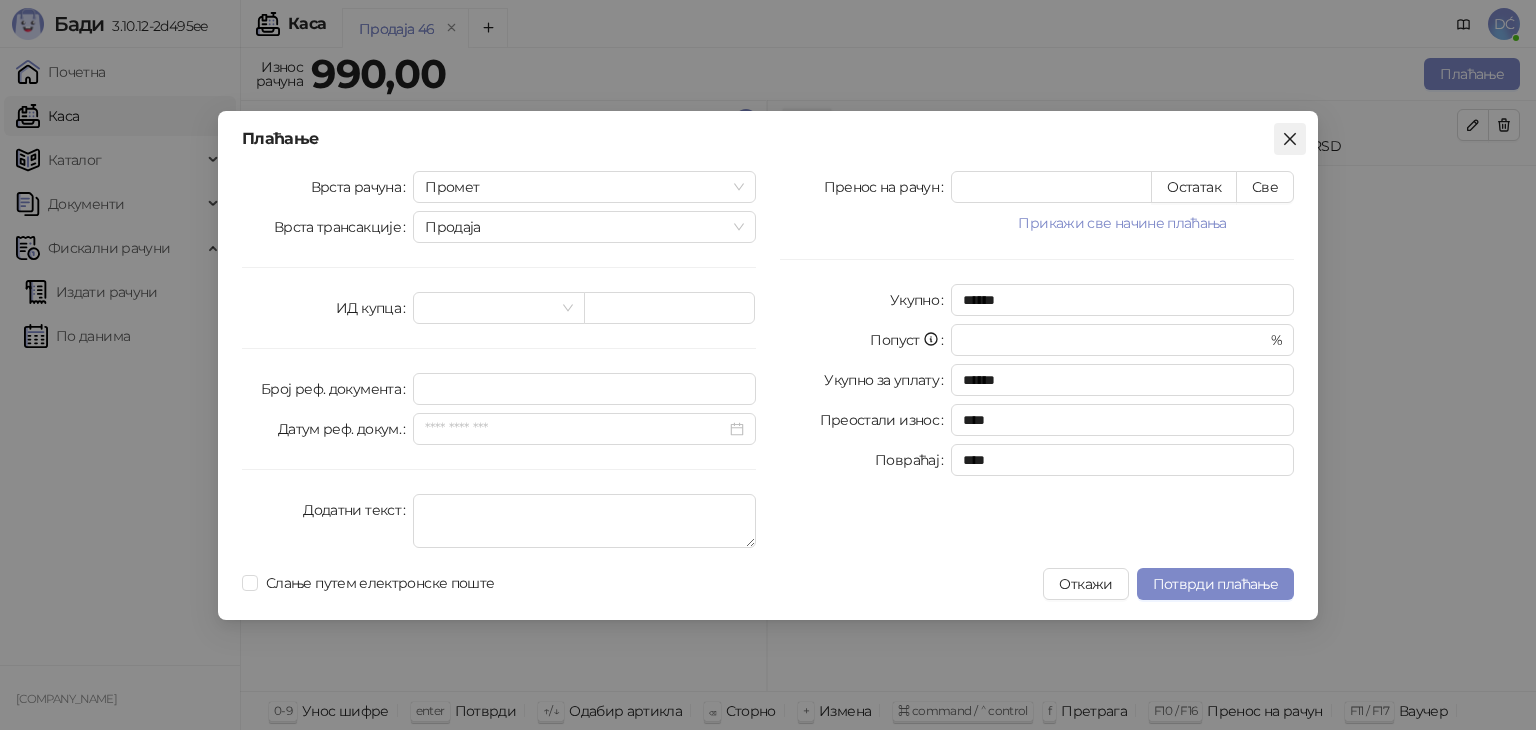 click 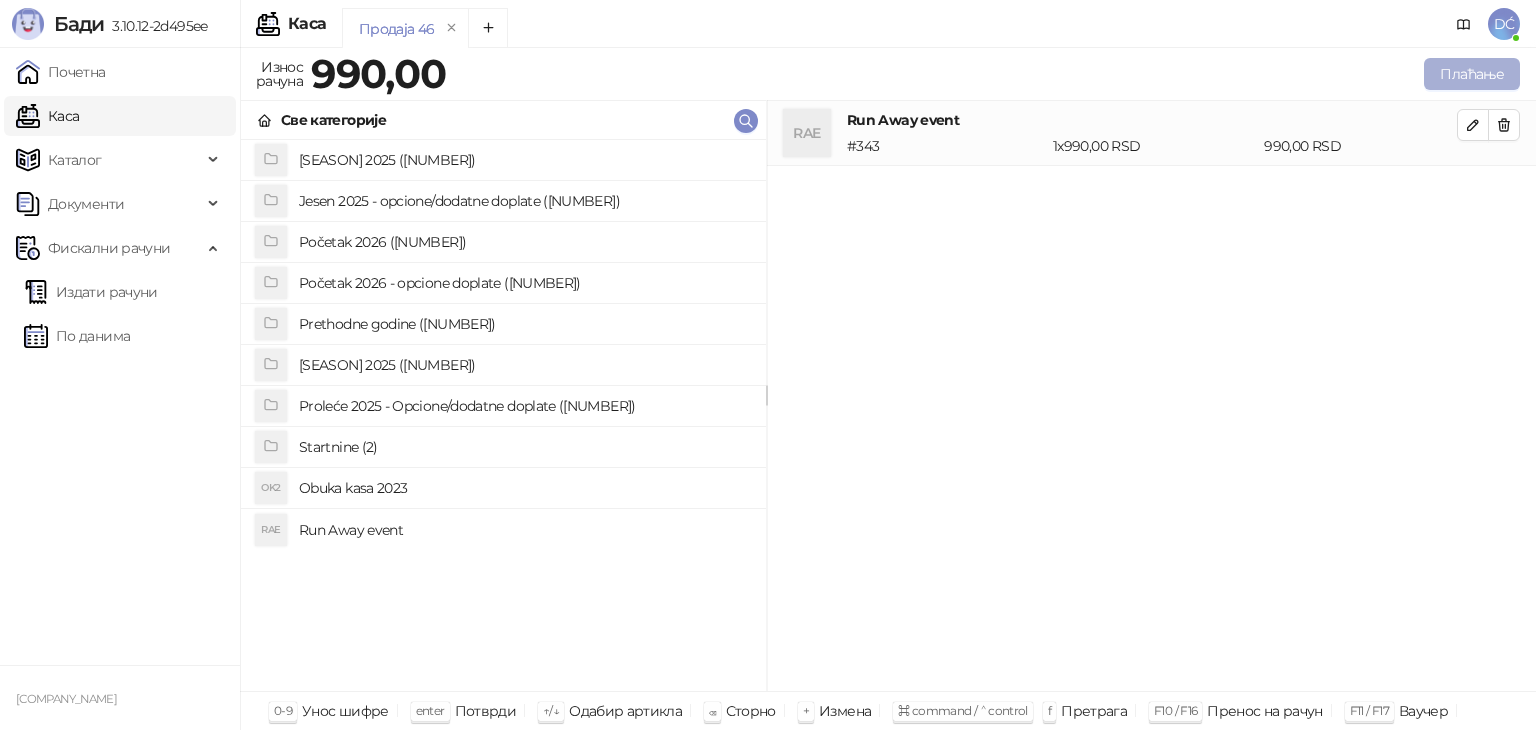 click on "Плаћање" at bounding box center (1472, 74) 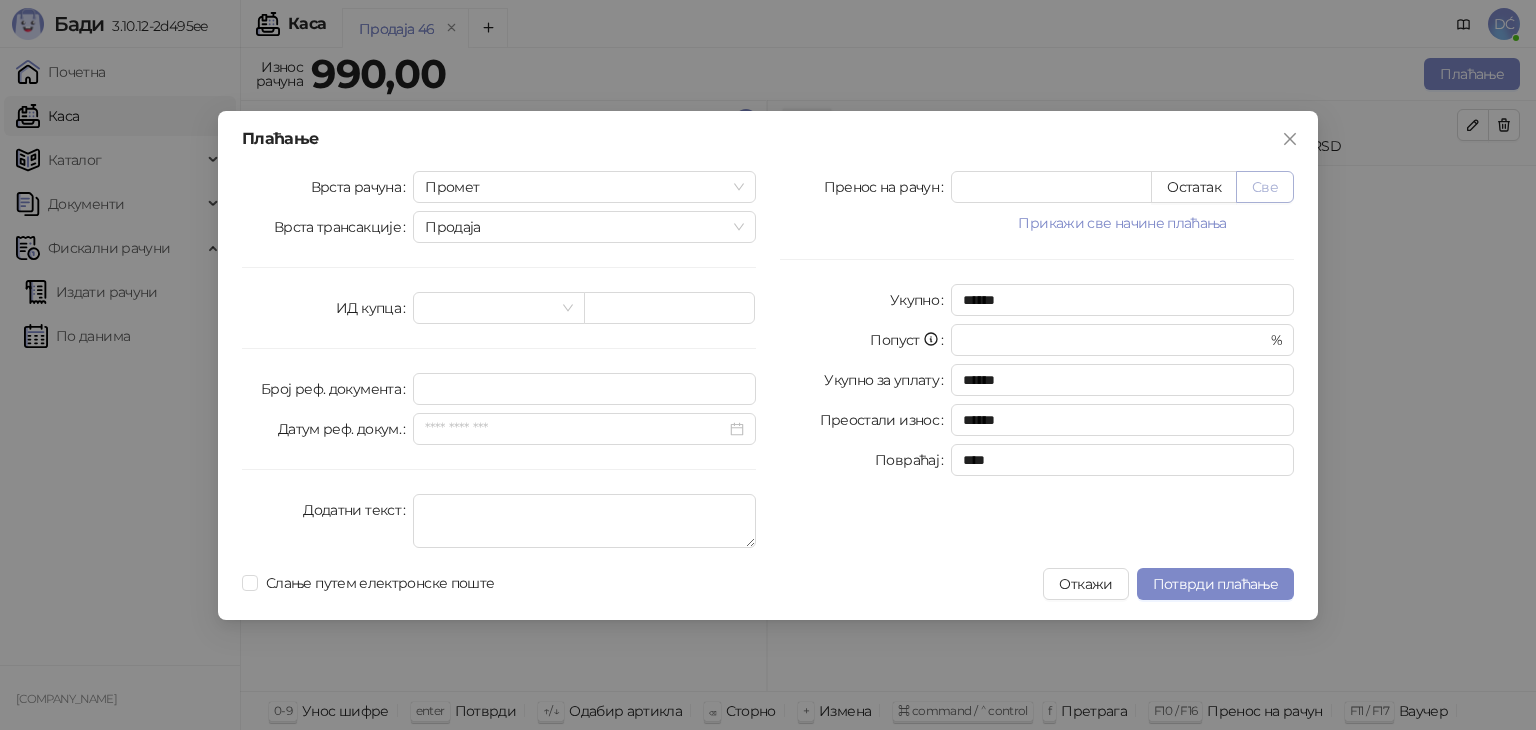 click on "Све" at bounding box center [1265, 187] 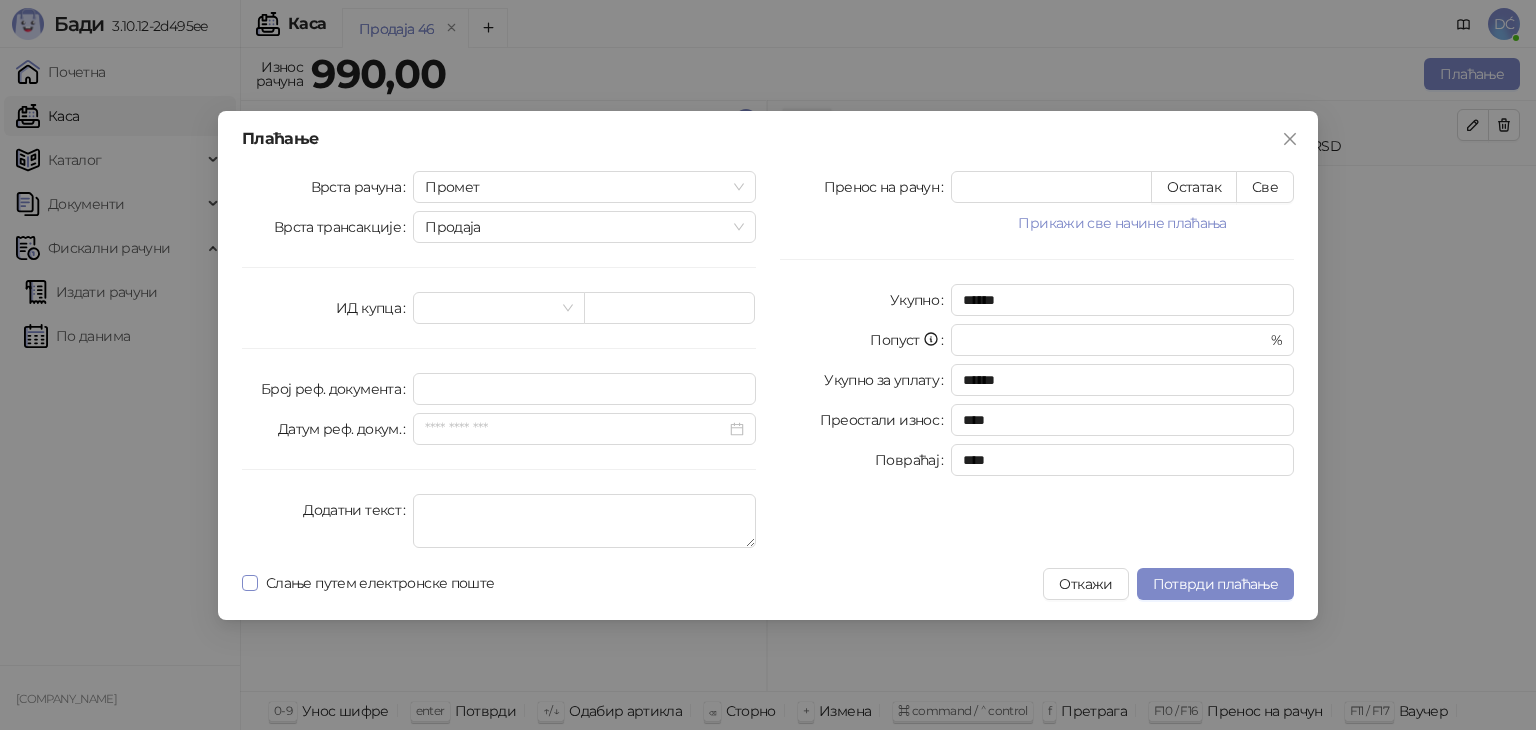 click on "Слање путем електронске поште" at bounding box center (380, 583) 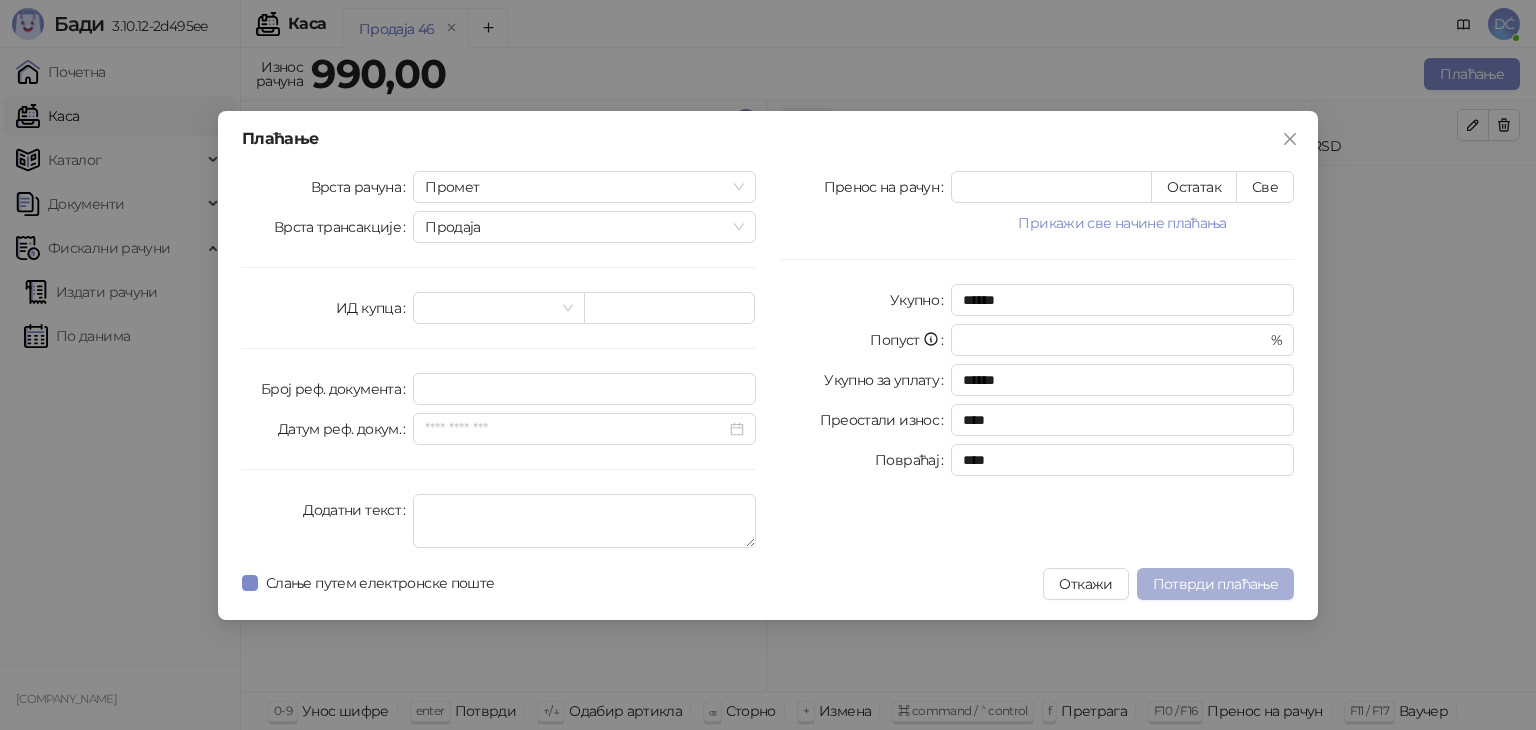 click on "Потврди плаћање" at bounding box center (1215, 584) 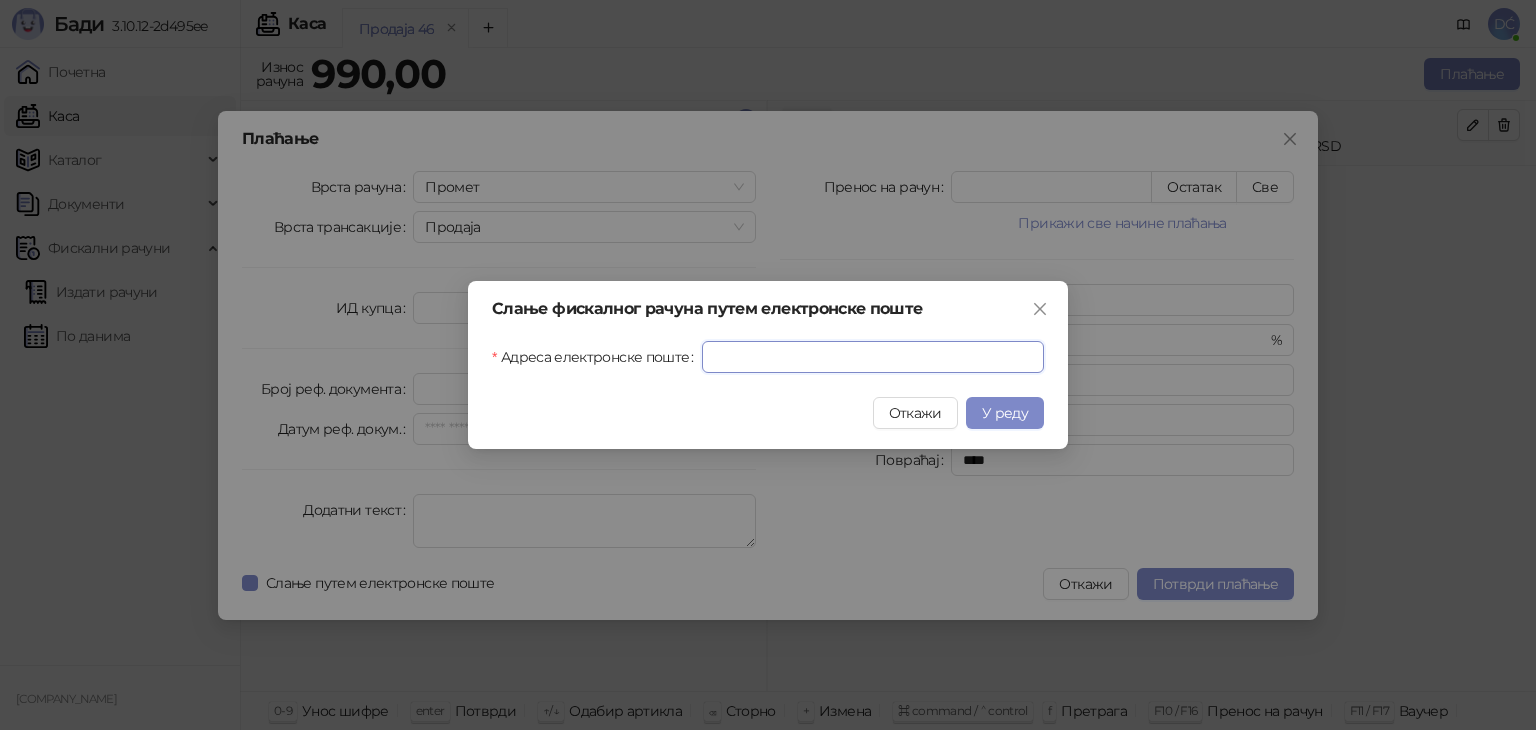 click on "Адреса електронске поште" at bounding box center (873, 357) 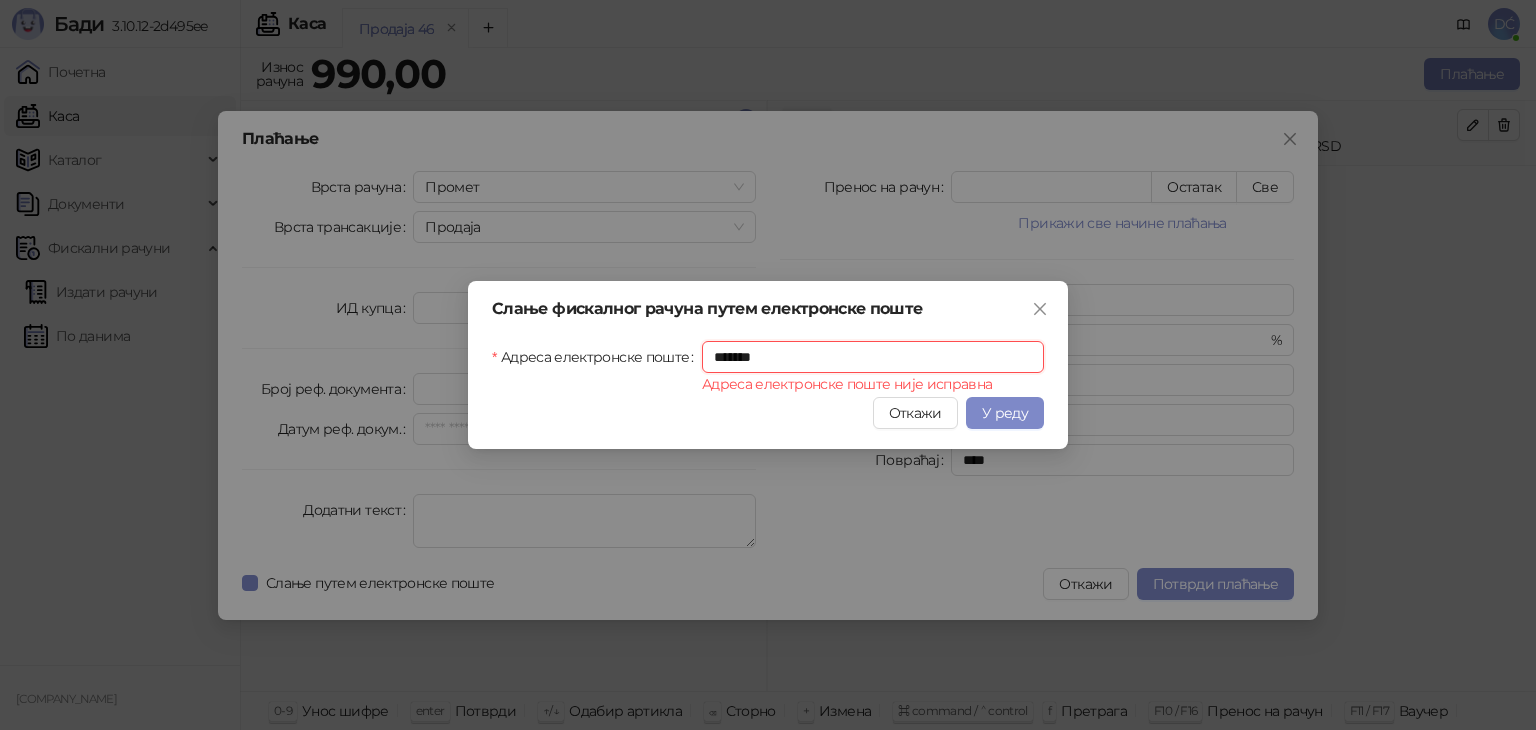 type on "**********" 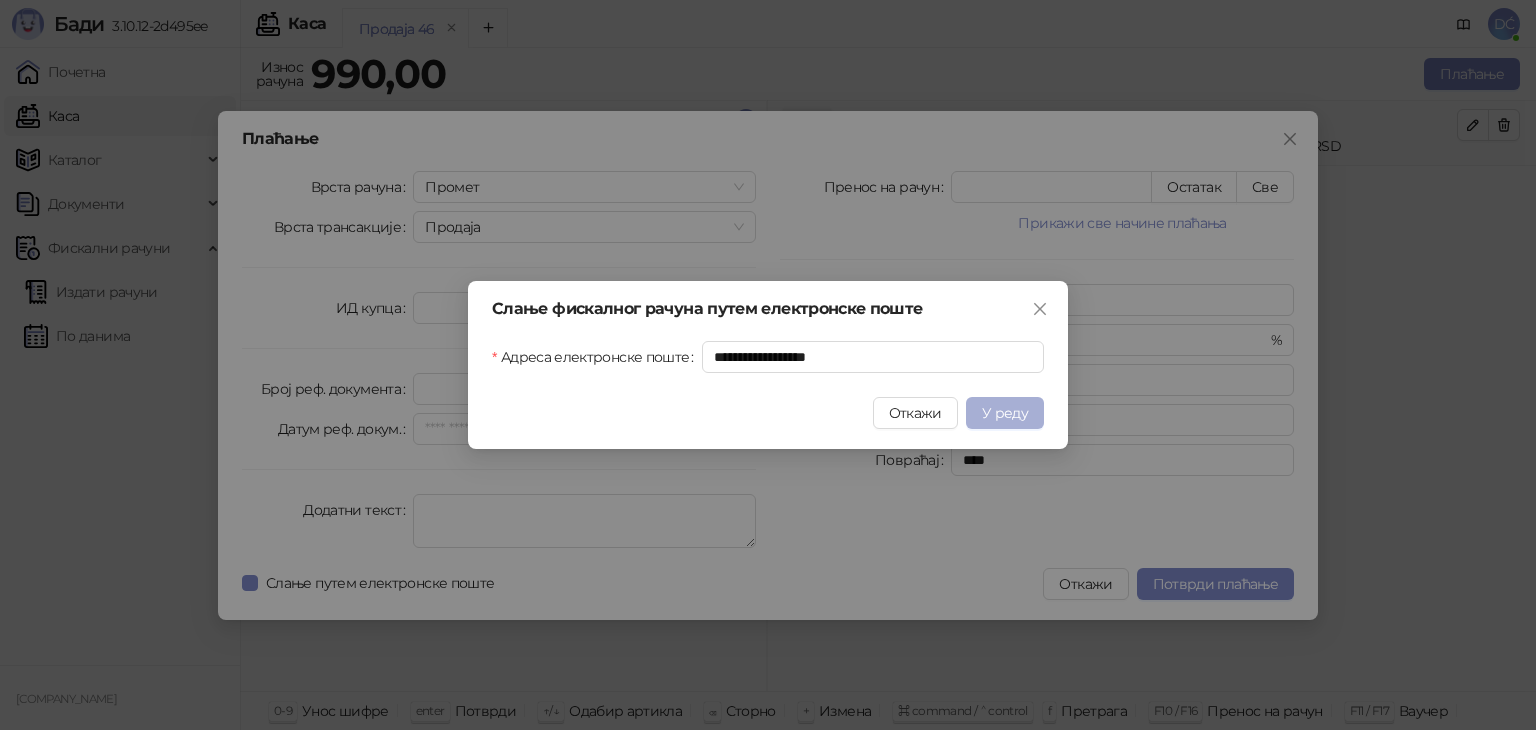 click on "У реду" at bounding box center [1005, 413] 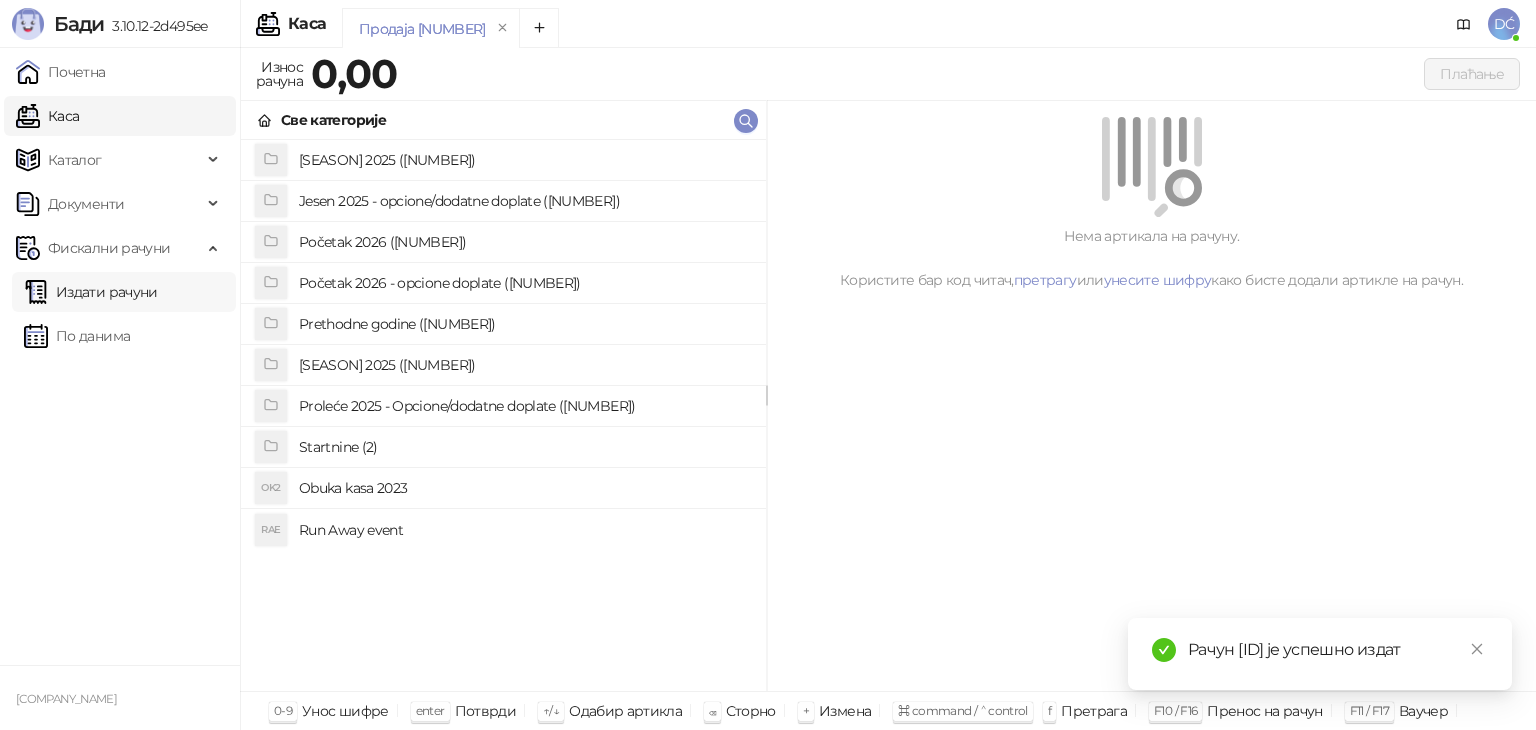 click on "Издати рачуни" at bounding box center (91, 292) 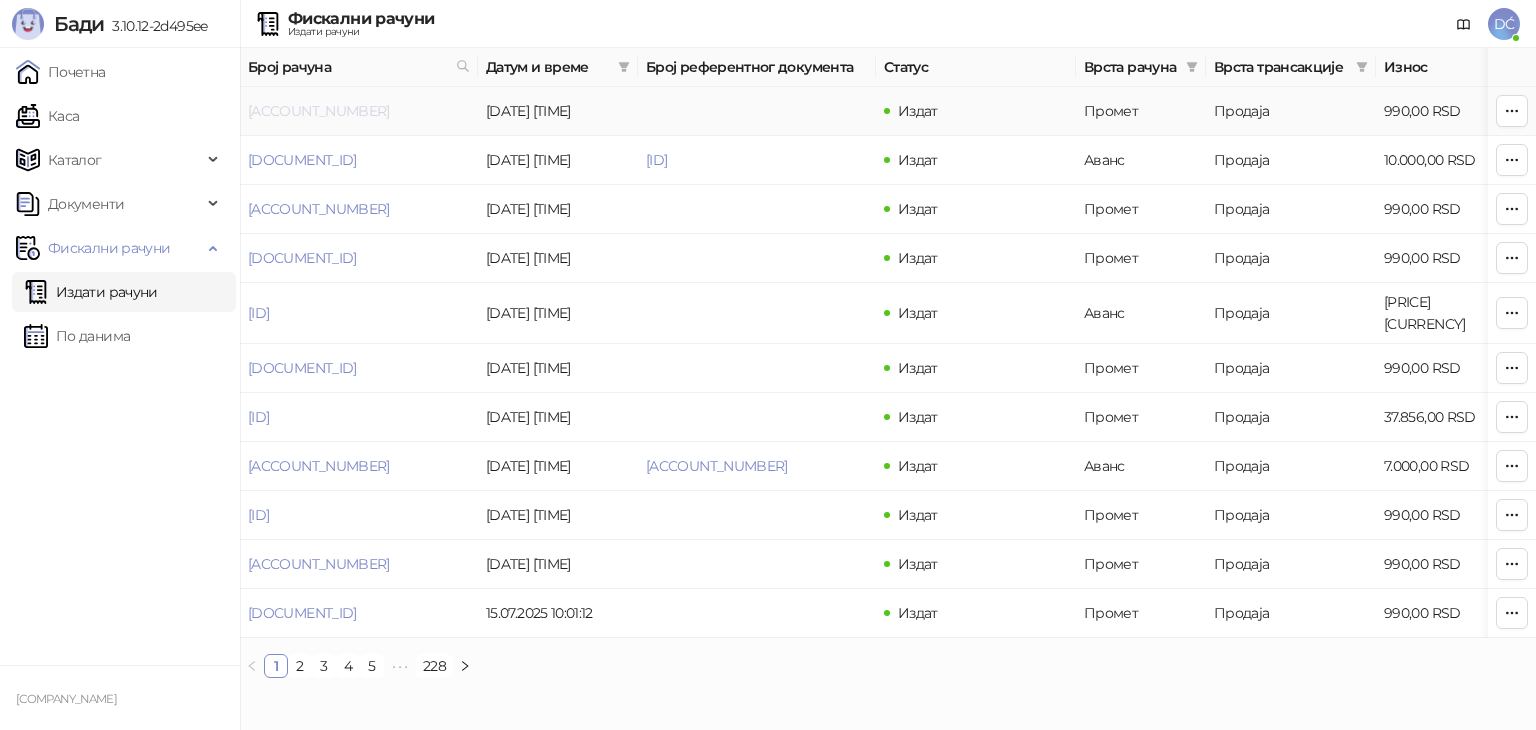 drag, startPoint x: 442, startPoint y: 115, endPoint x: 248, endPoint y: 111, distance: 194.04123 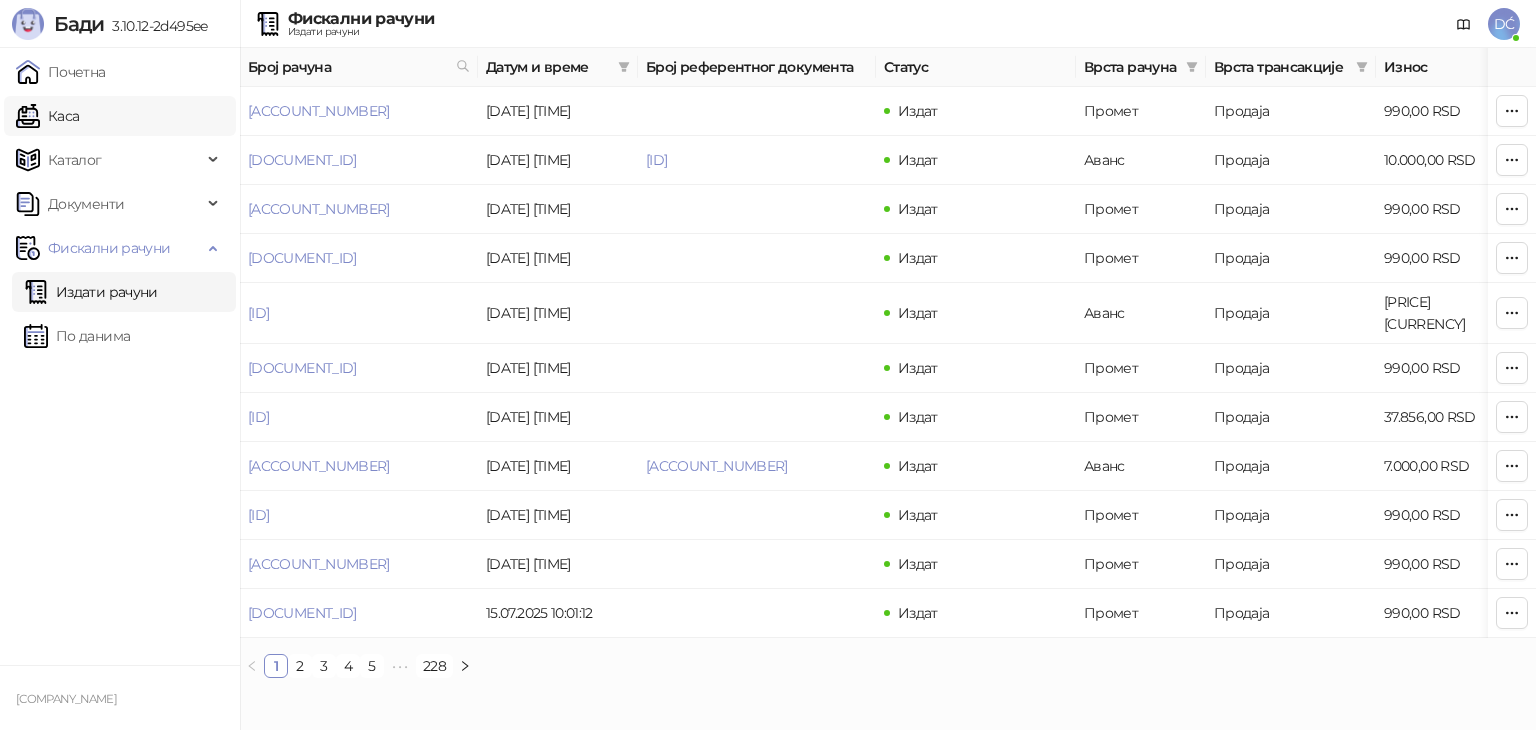click on "Каса" at bounding box center [47, 116] 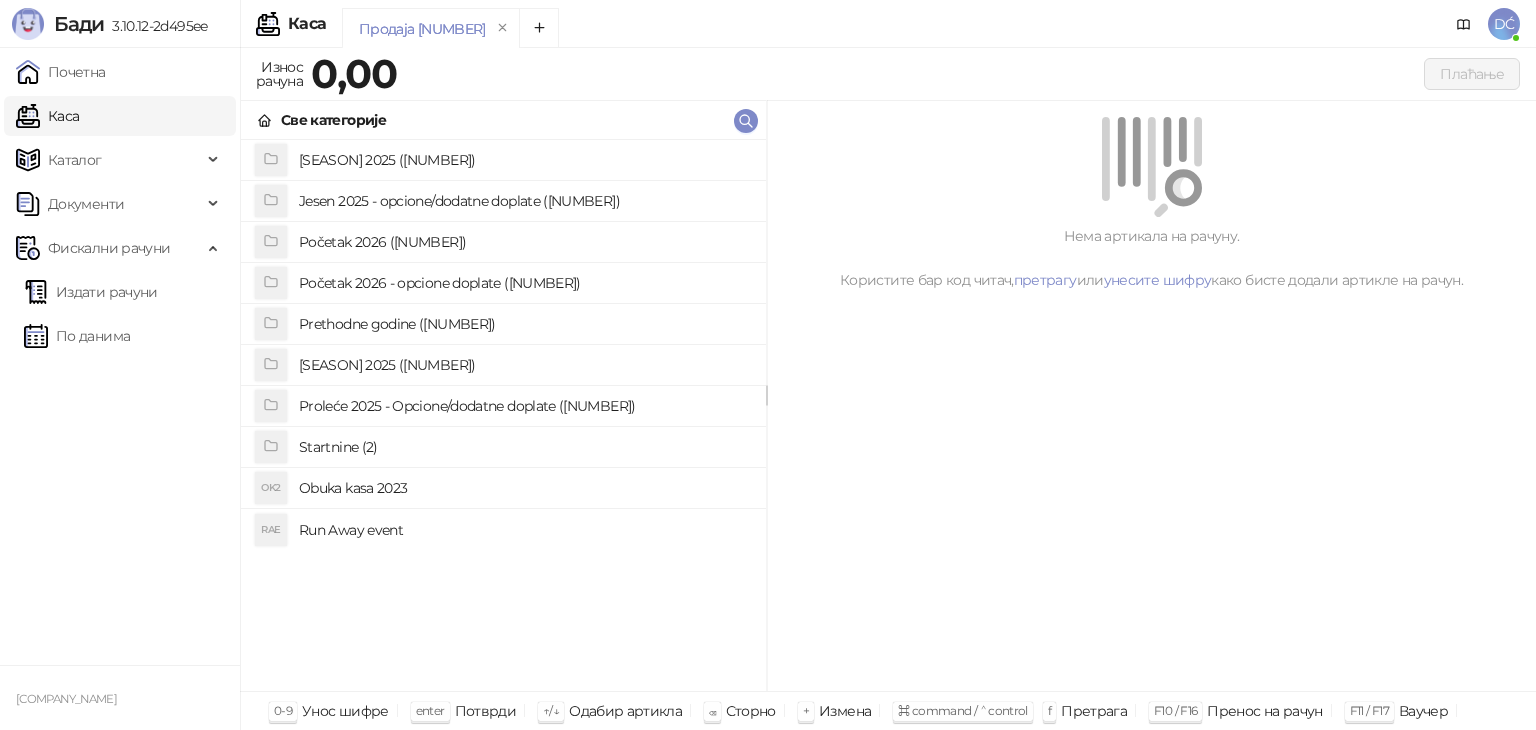 click on "[SEASON] 2025 ([NUMBER])" at bounding box center [524, 160] 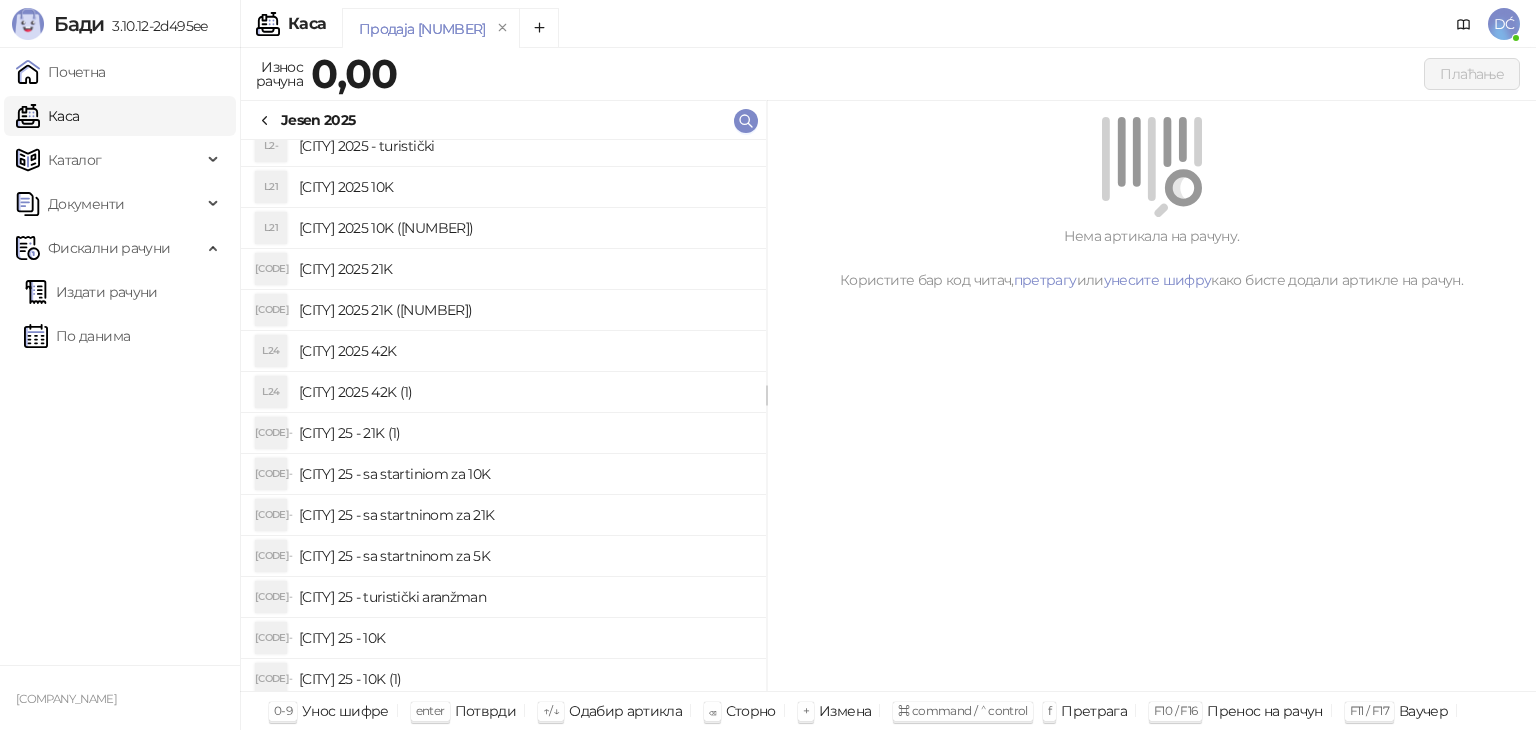 scroll, scrollTop: 674, scrollLeft: 0, axis: vertical 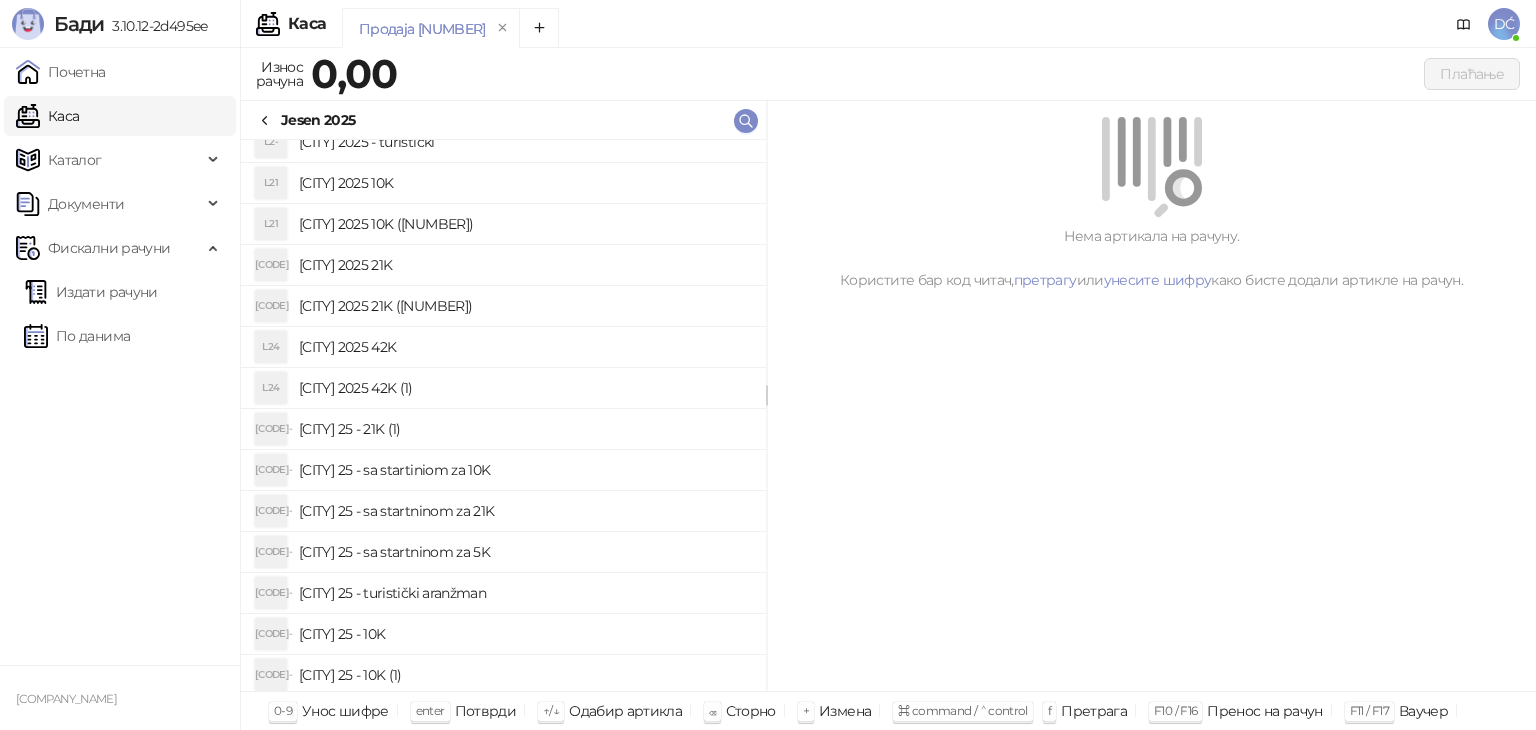 click on "[CITY] 25 - sa startninom za 5K" at bounding box center (524, 552) 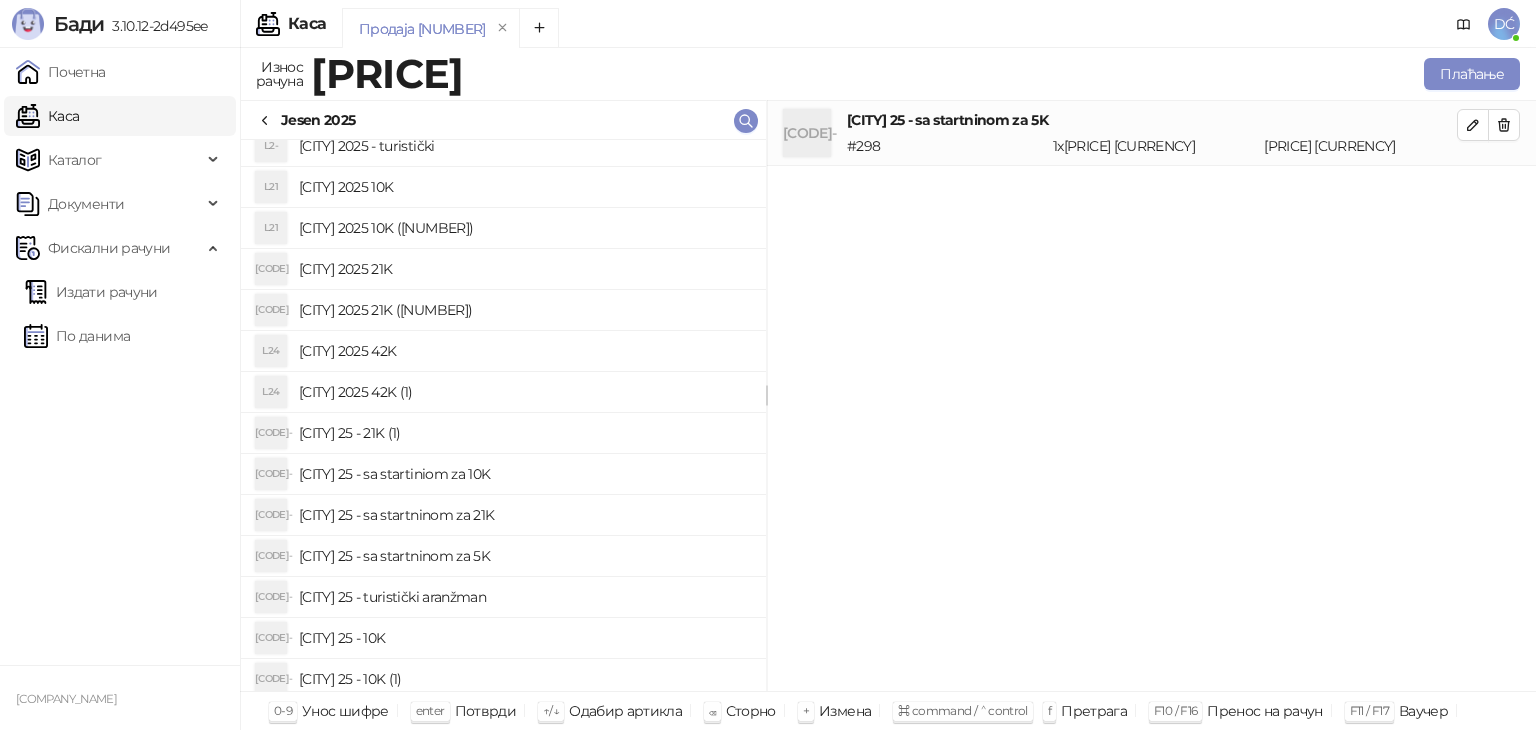 scroll, scrollTop: 672, scrollLeft: 0, axis: vertical 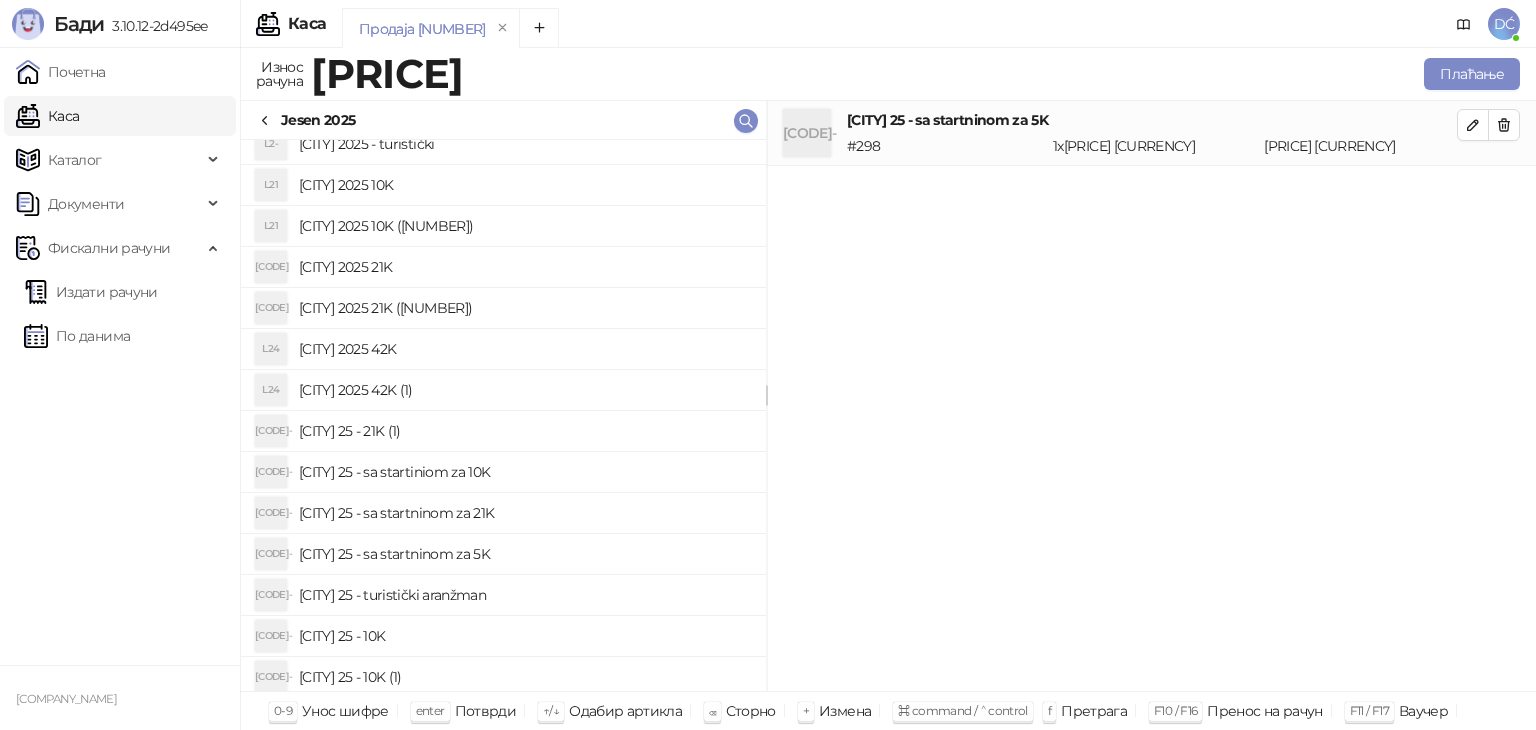 click on "[CITY] 25 - sa startninom za 5K" at bounding box center (524, 554) 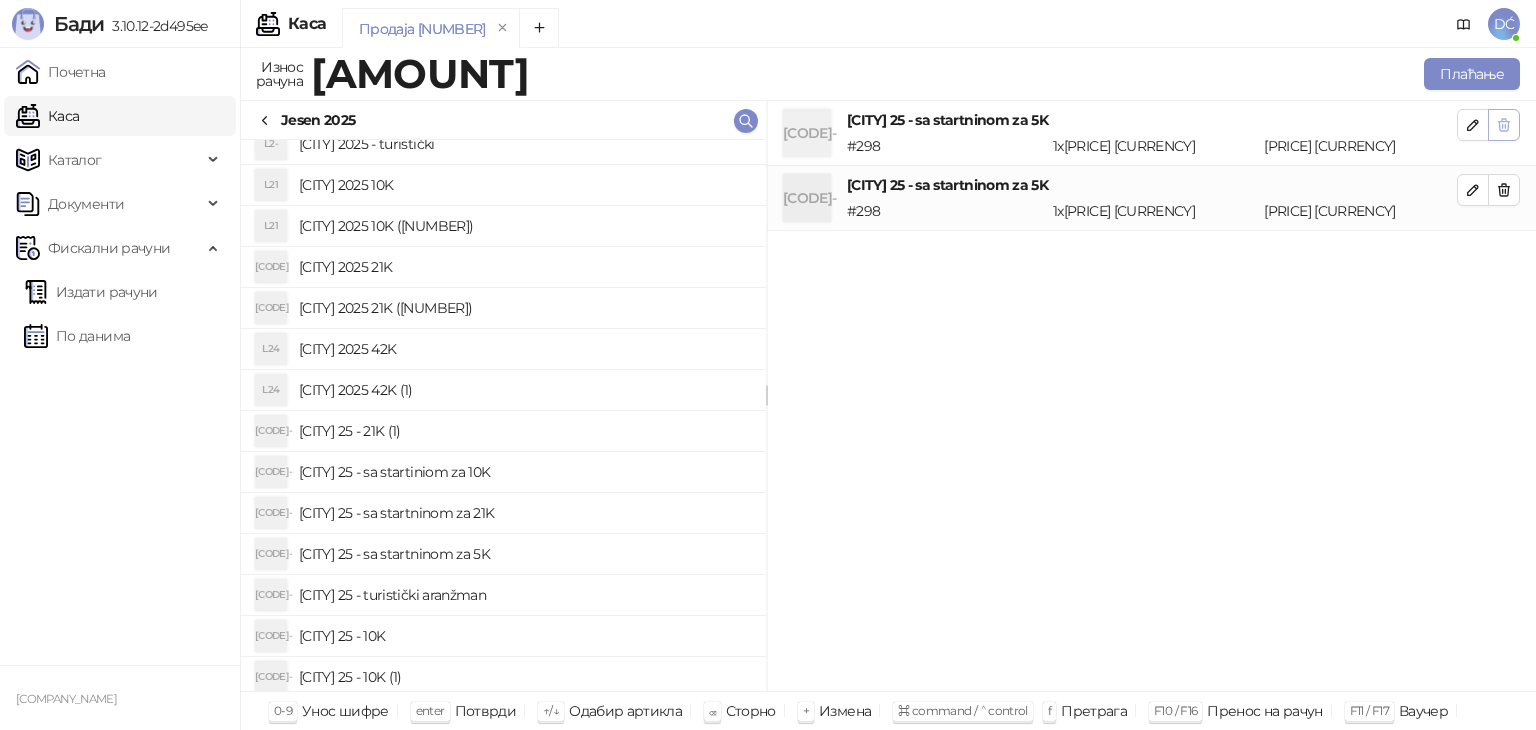 click at bounding box center [1504, 125] 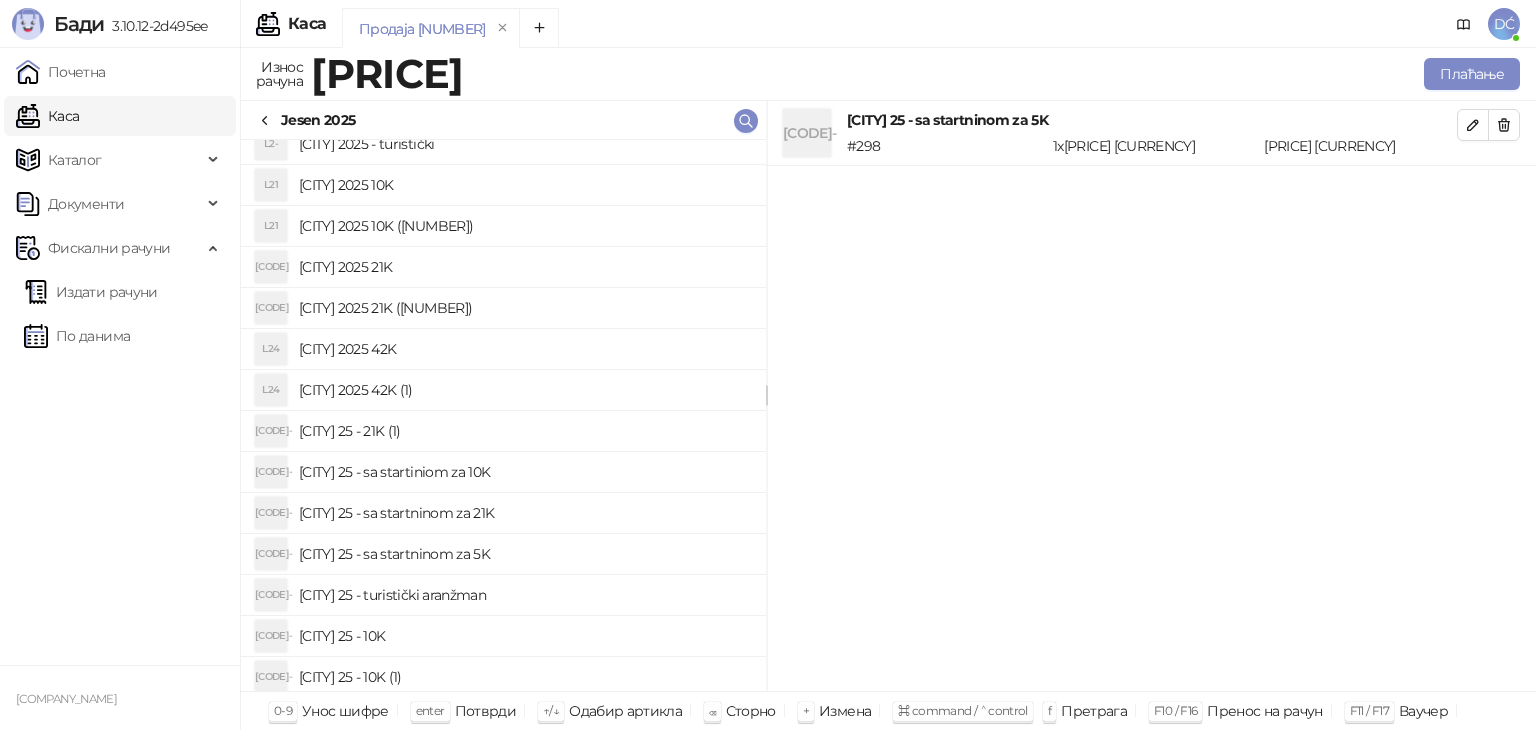 click at bounding box center [1504, 125] 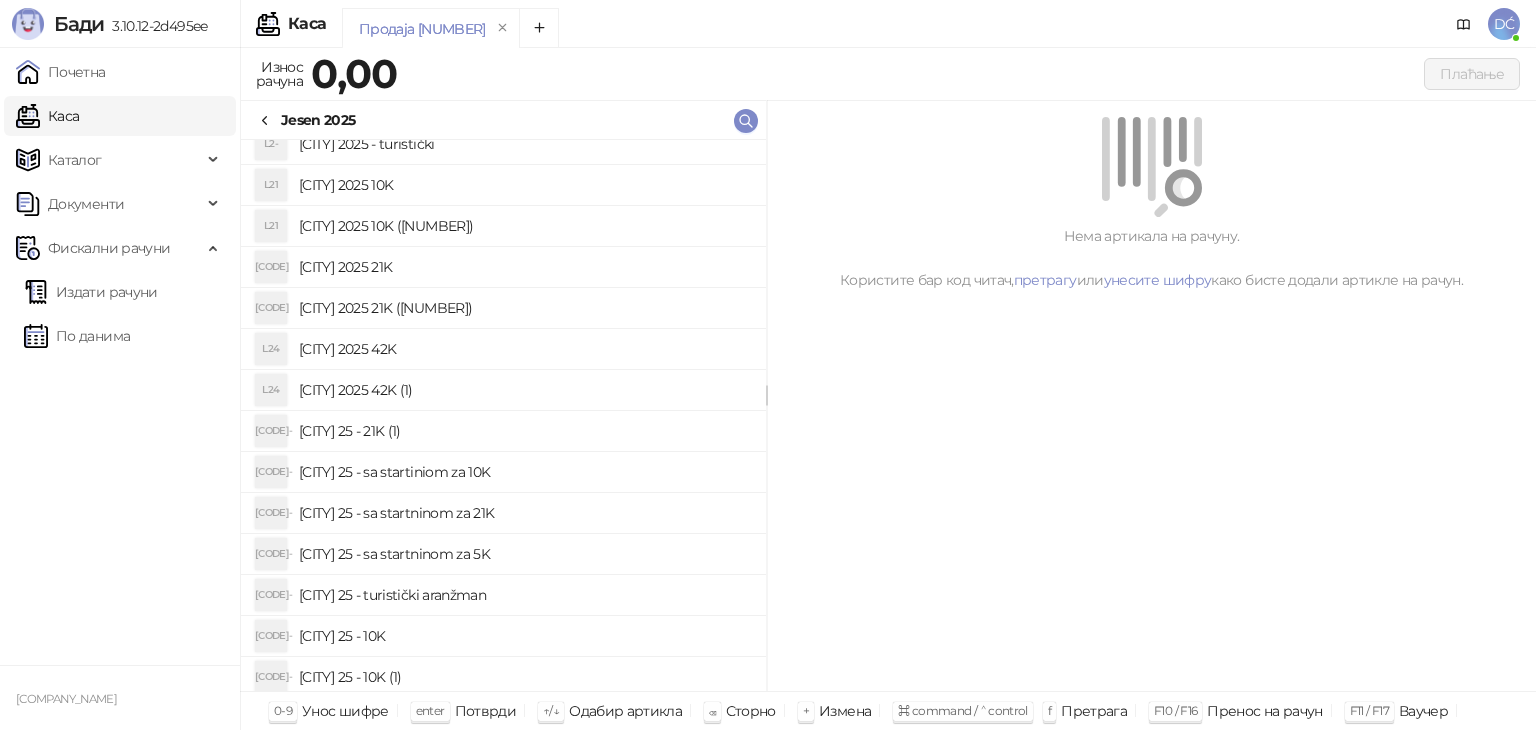 click 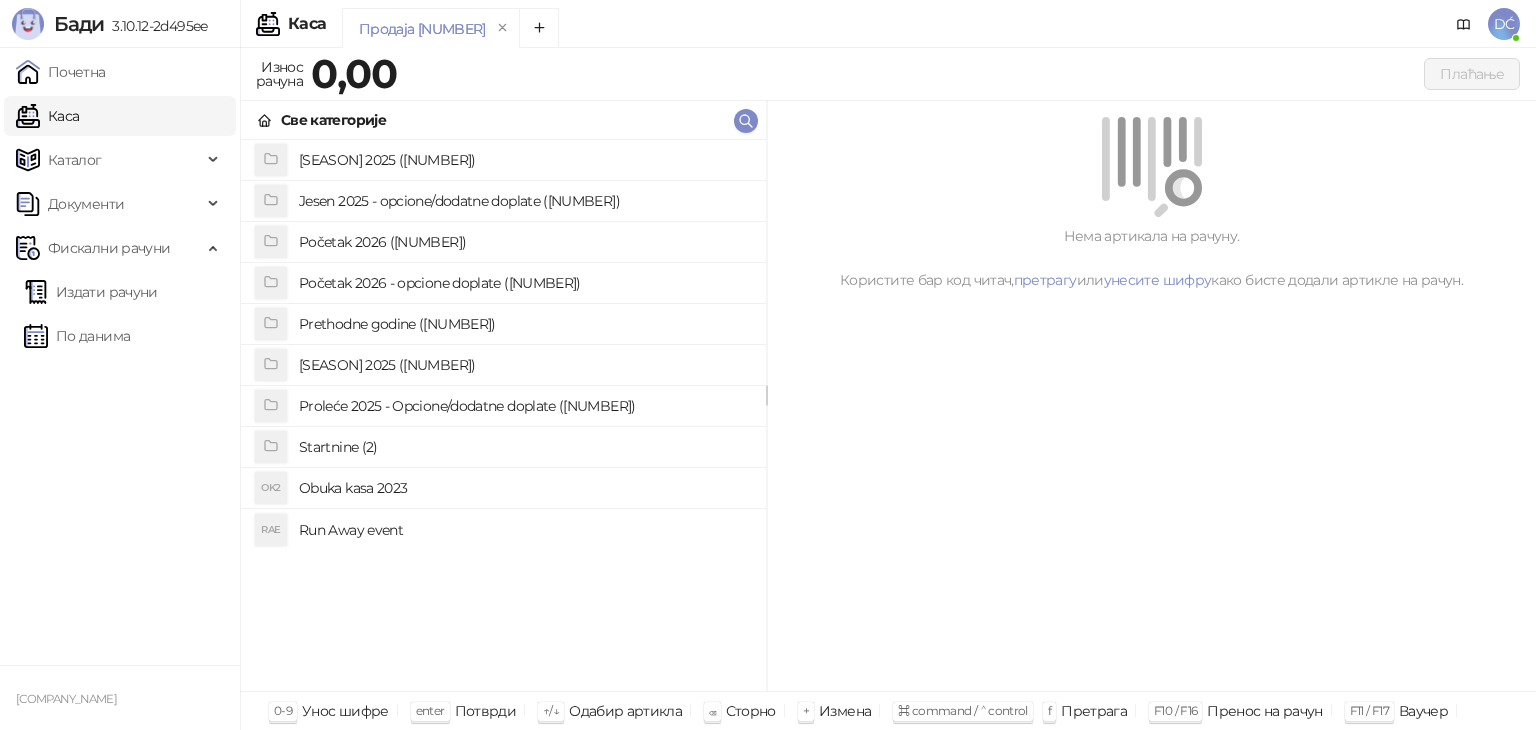 click on "[SEASON] 2025 ([NUMBER])" at bounding box center (524, 160) 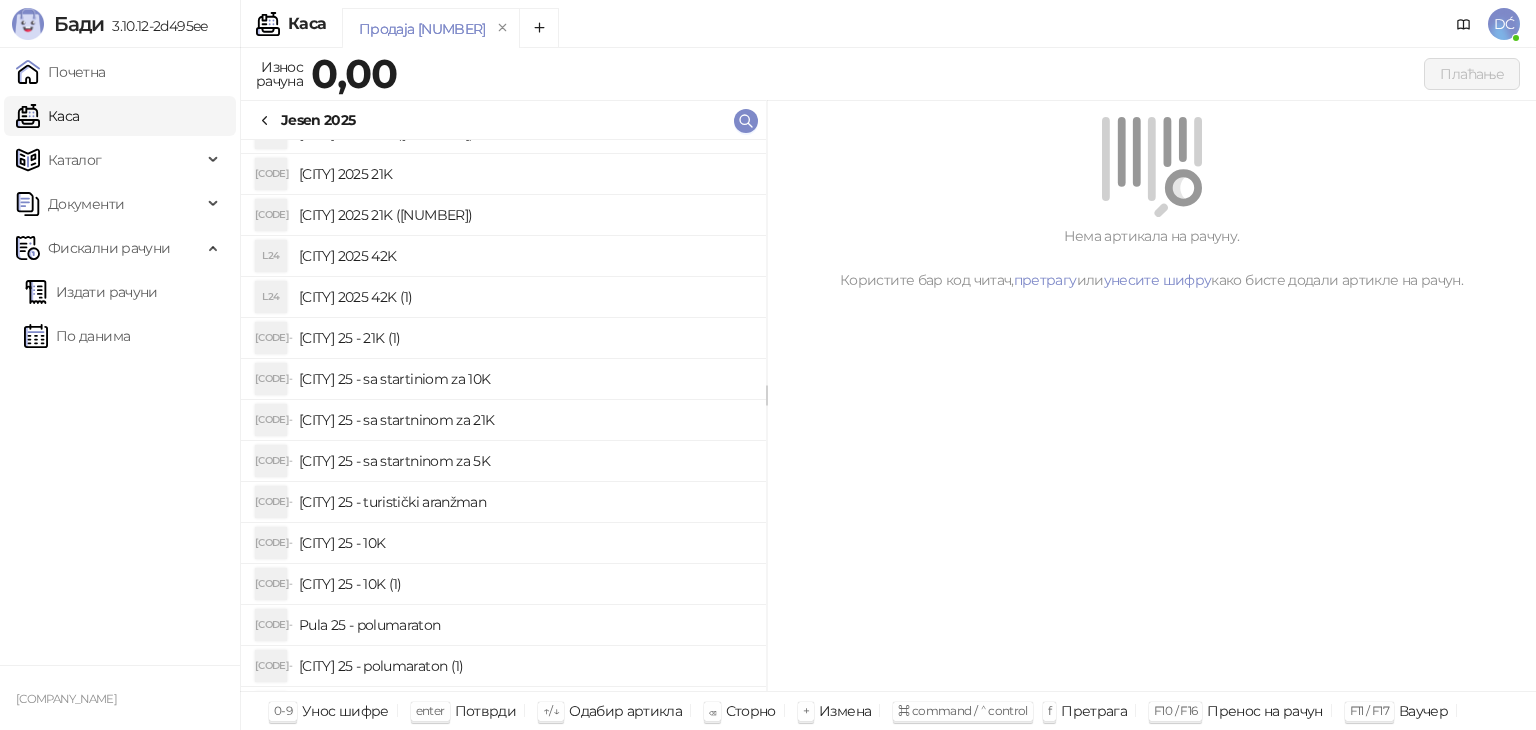 scroll, scrollTop: 750, scrollLeft: 0, axis: vertical 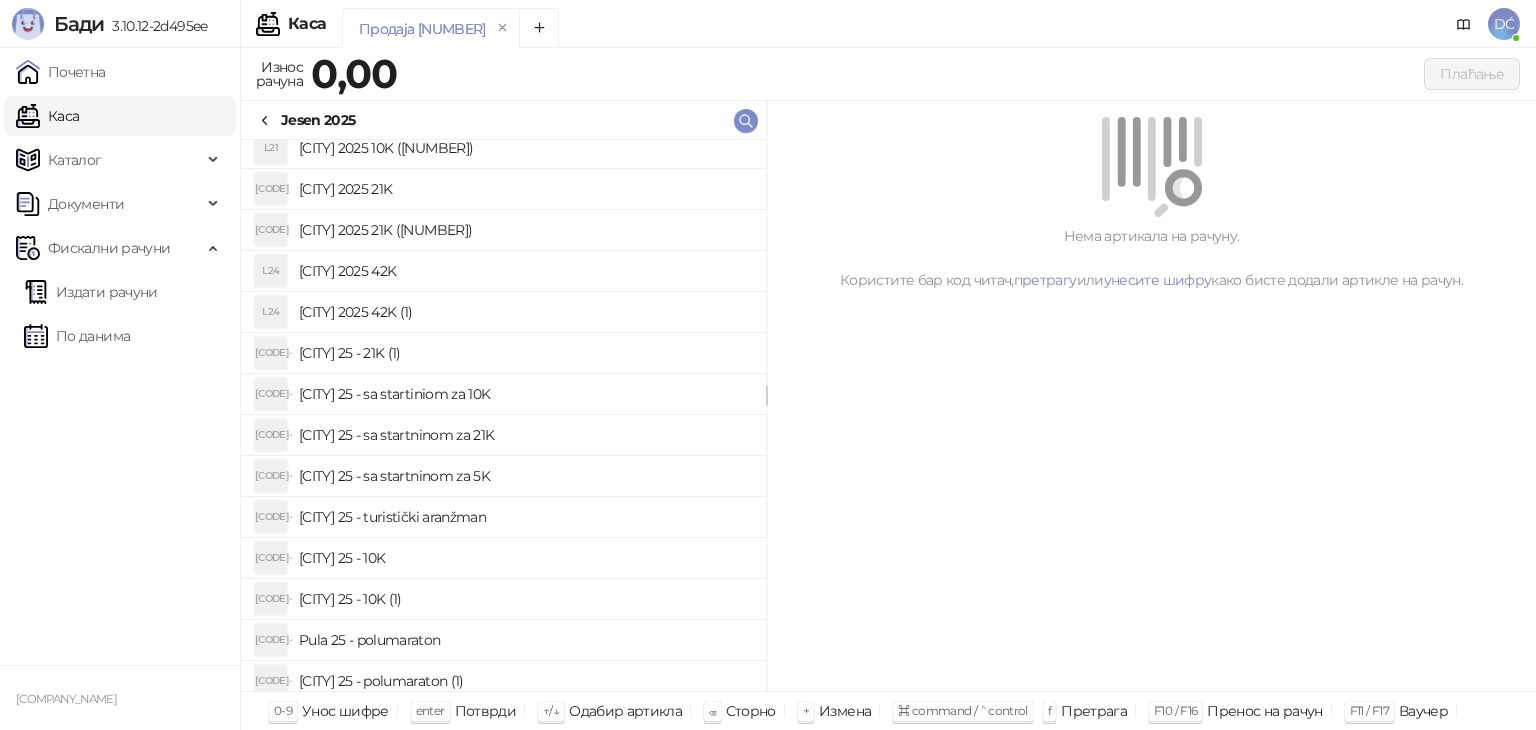 click on "[CITY] 25 - 21K (1)" at bounding box center (524, 353) 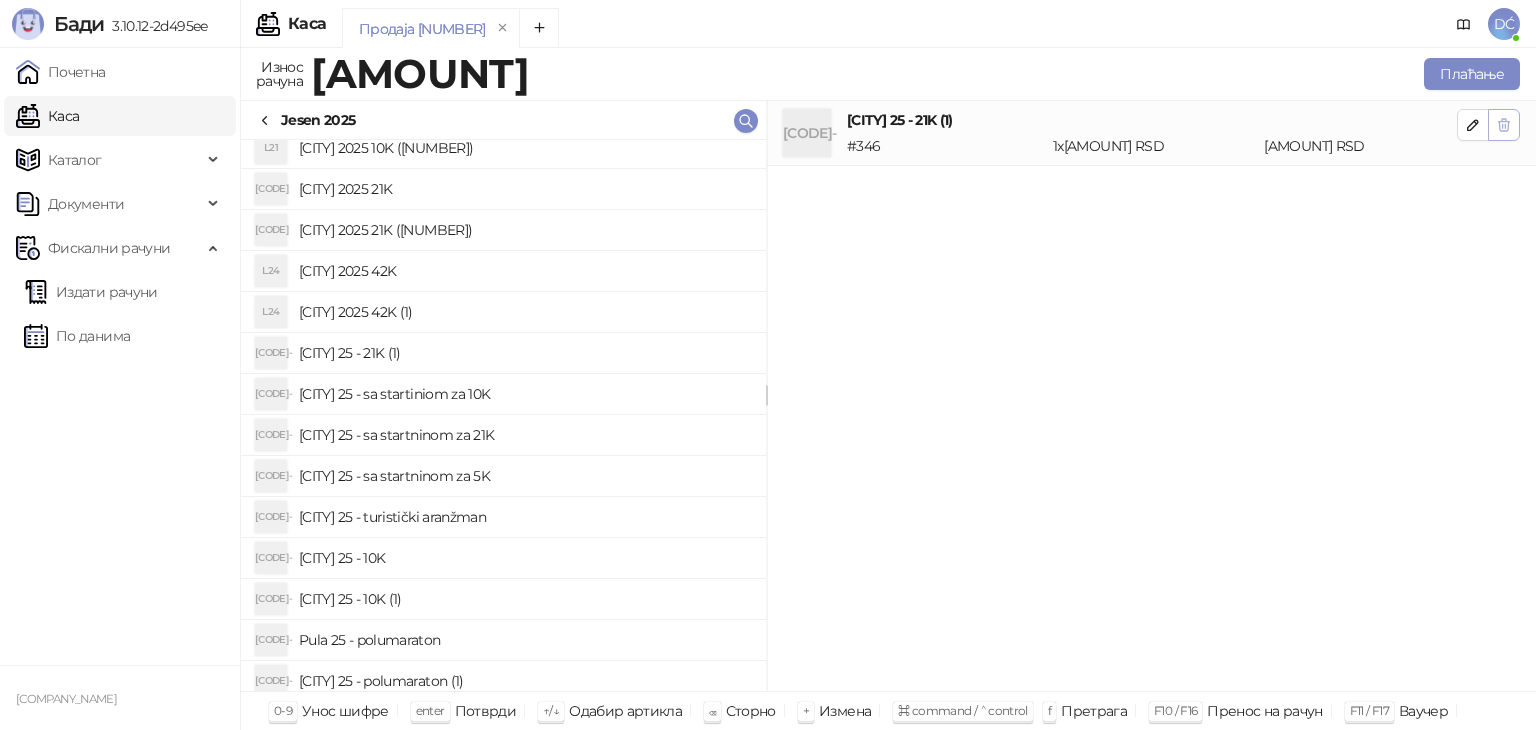 click at bounding box center [1504, 124] 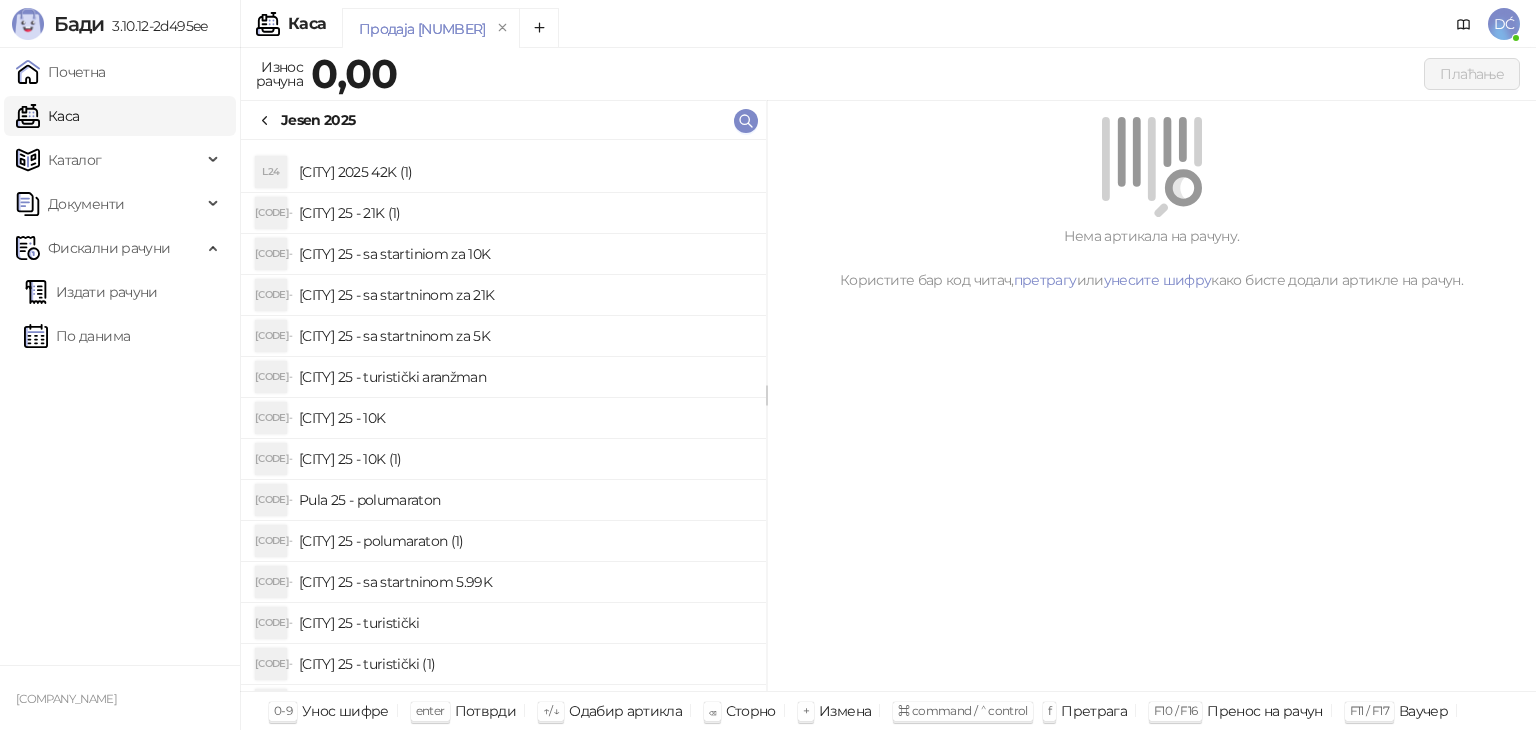 scroll, scrollTop: 965, scrollLeft: 0, axis: vertical 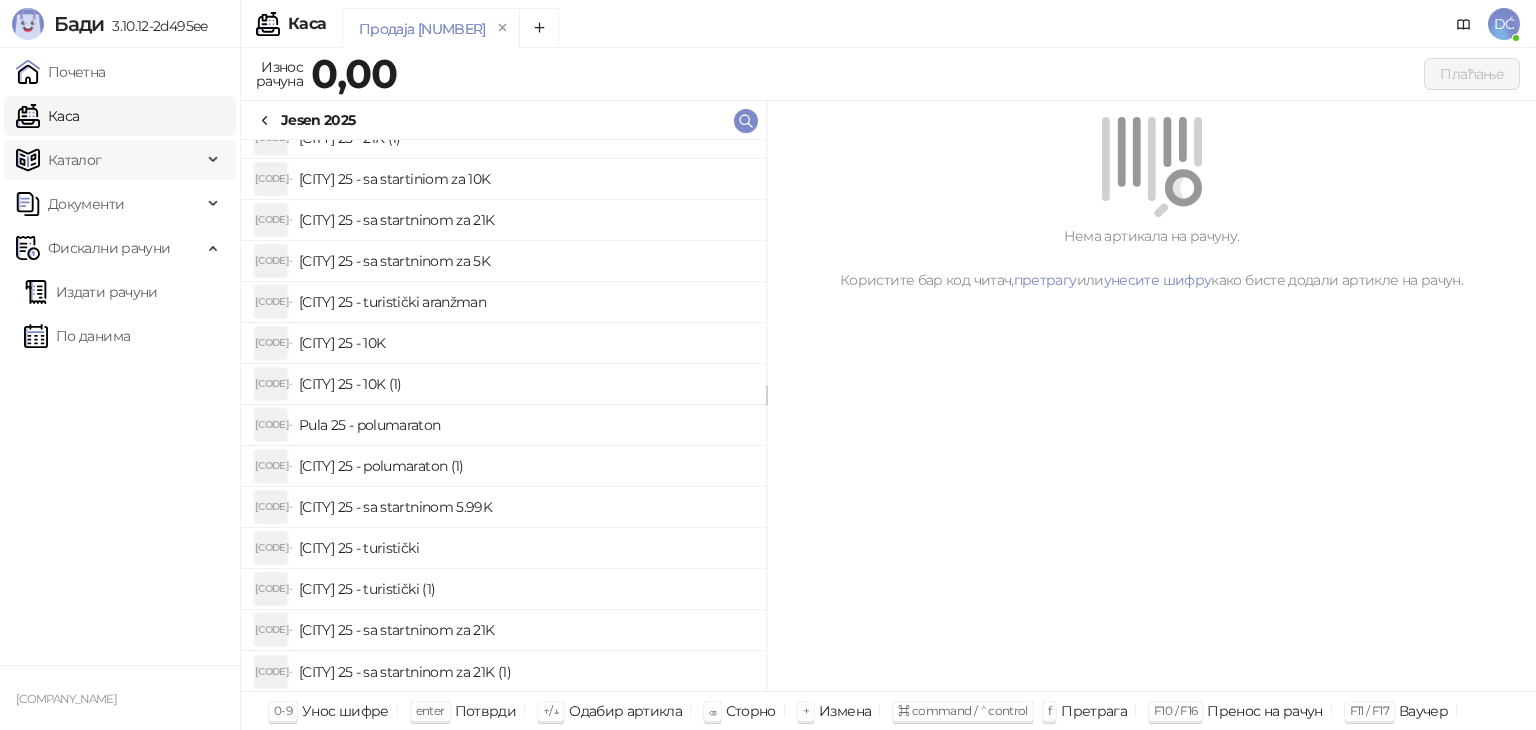 click on "Каталог" at bounding box center (109, 160) 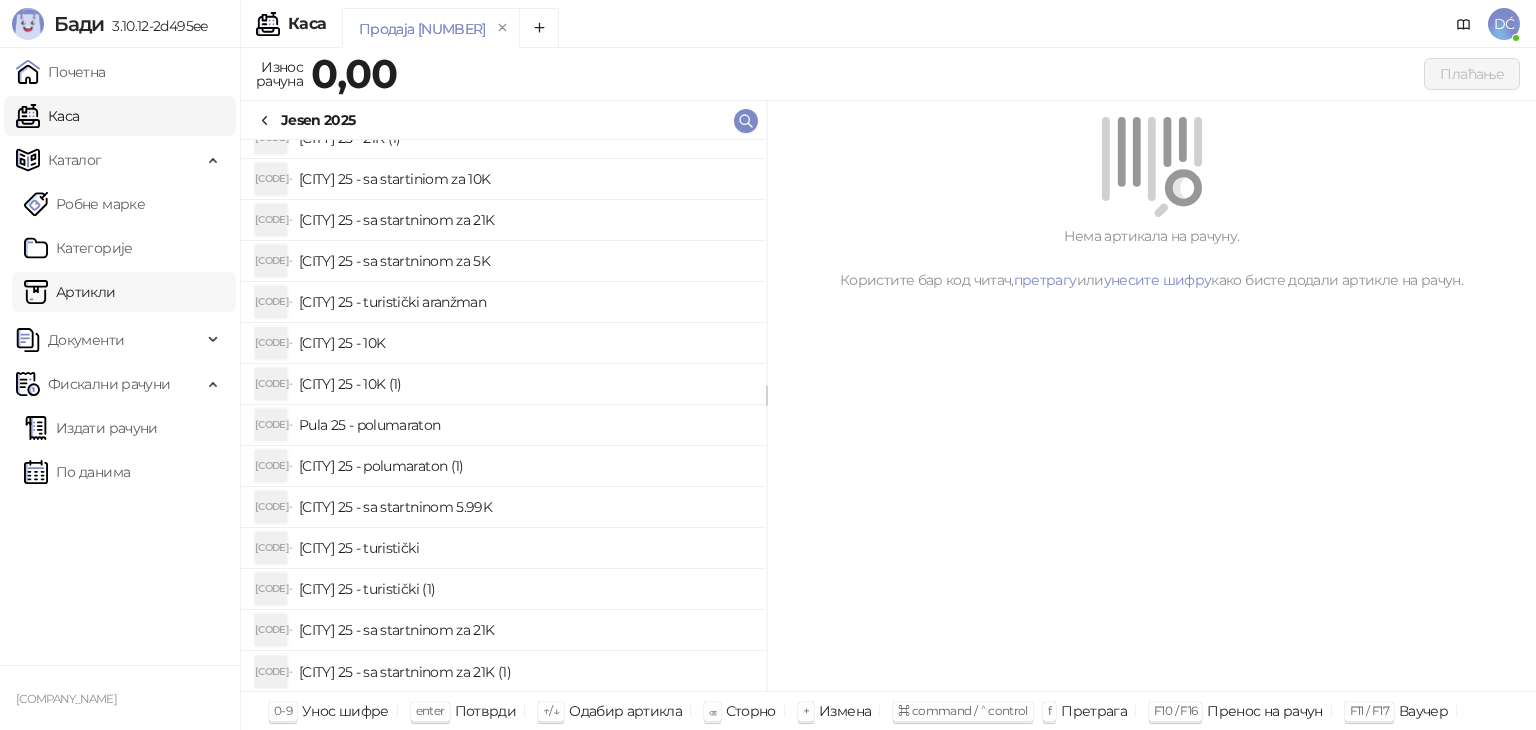 click on "Артикли" at bounding box center (70, 292) 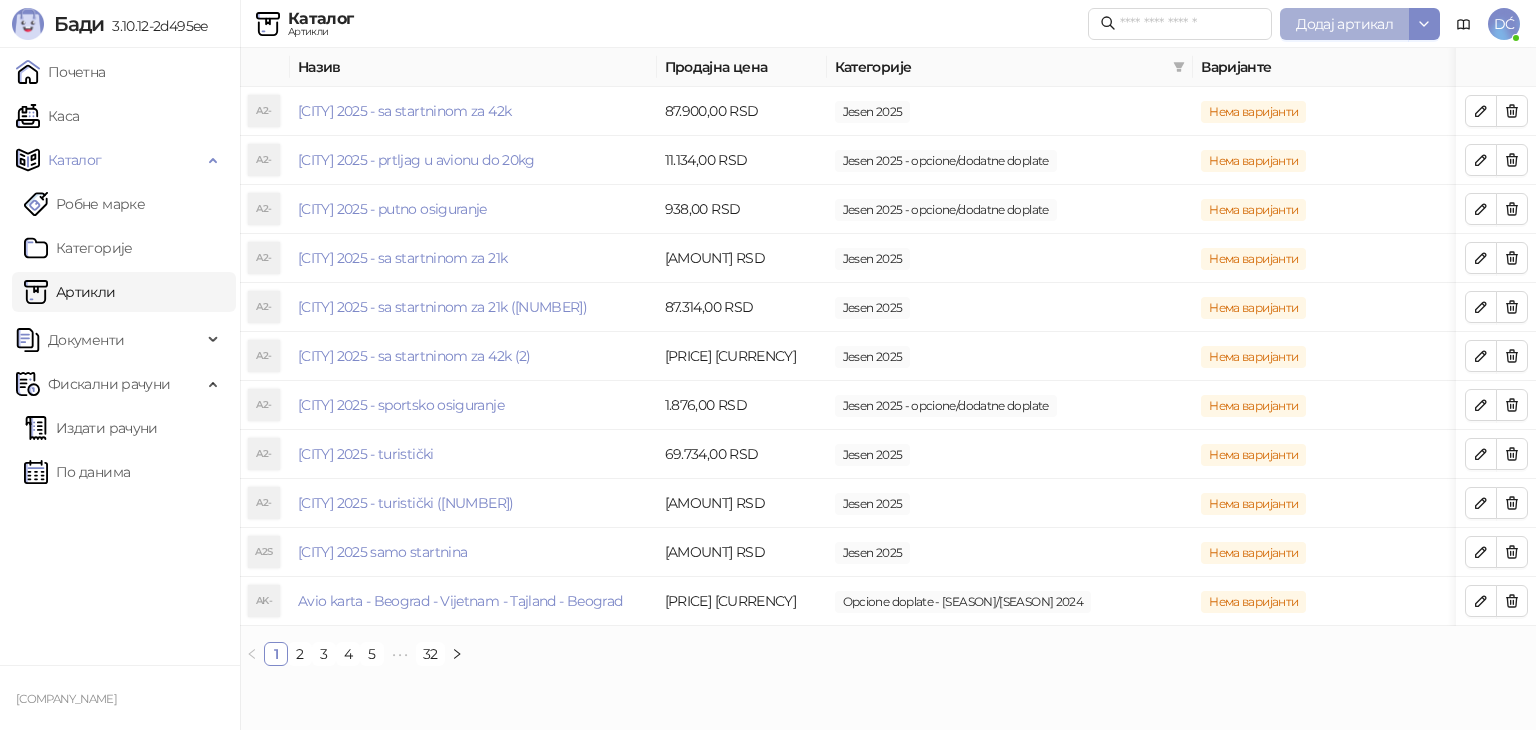 click on "Додај артикал" at bounding box center [1344, 24] 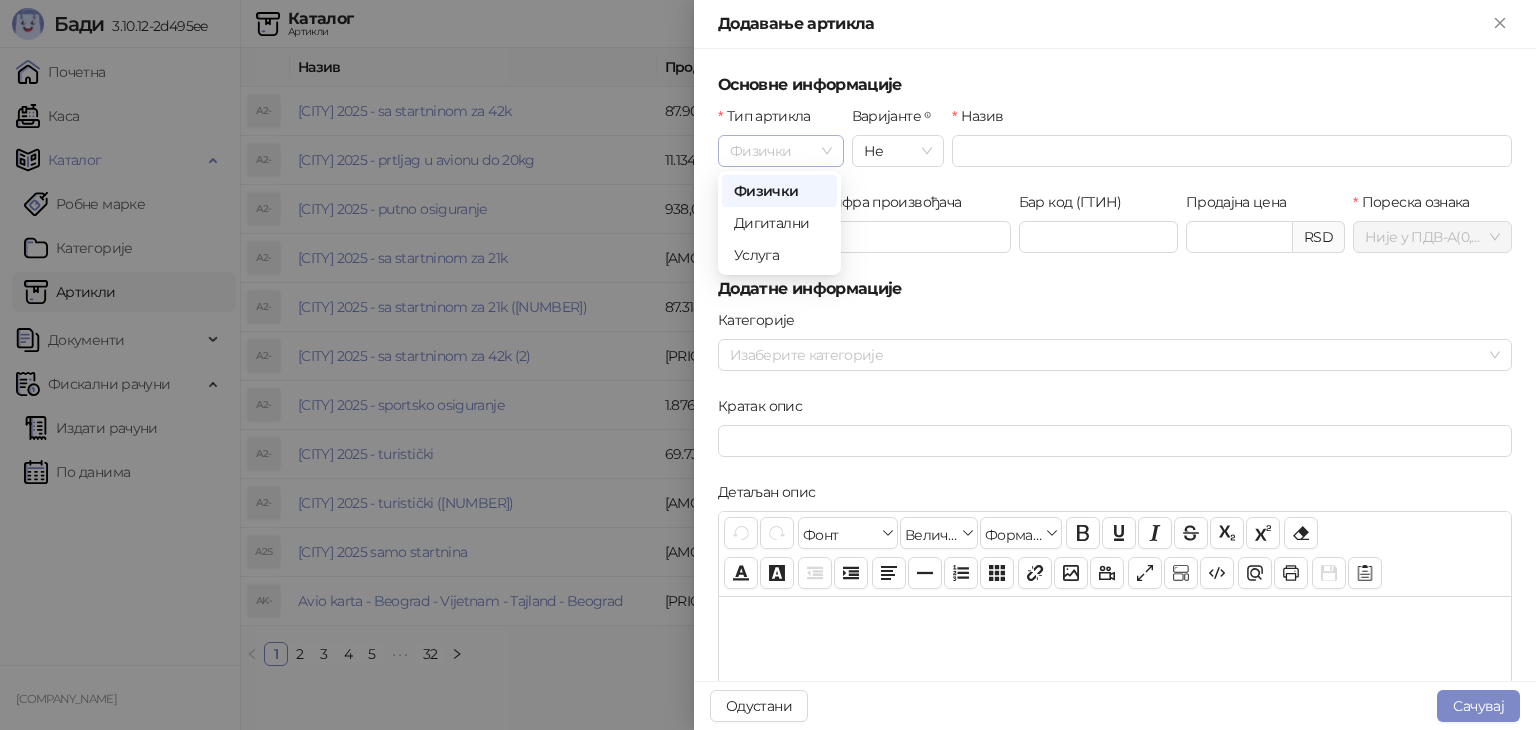 click on "Физички" at bounding box center (781, 151) 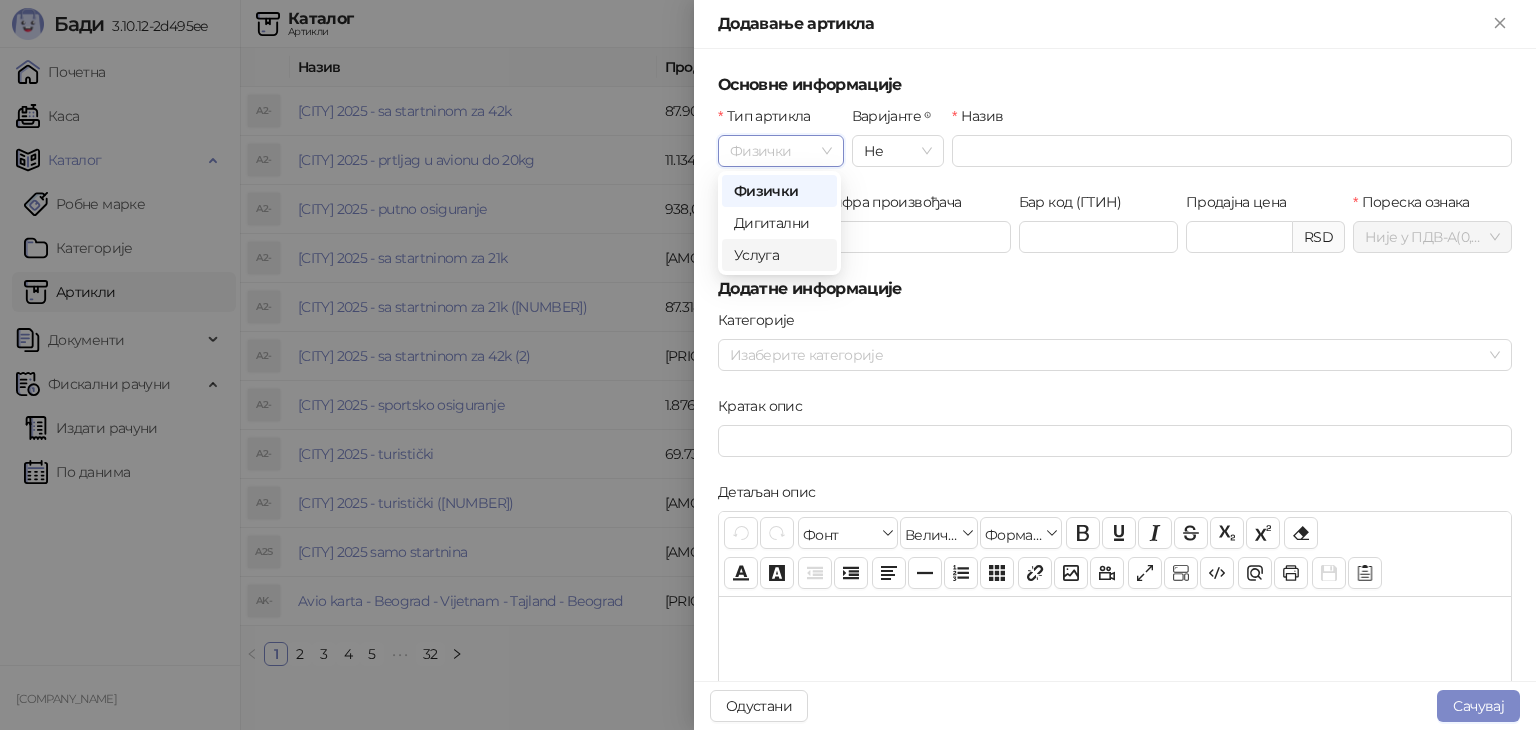 click on "Услуга" at bounding box center [779, 255] 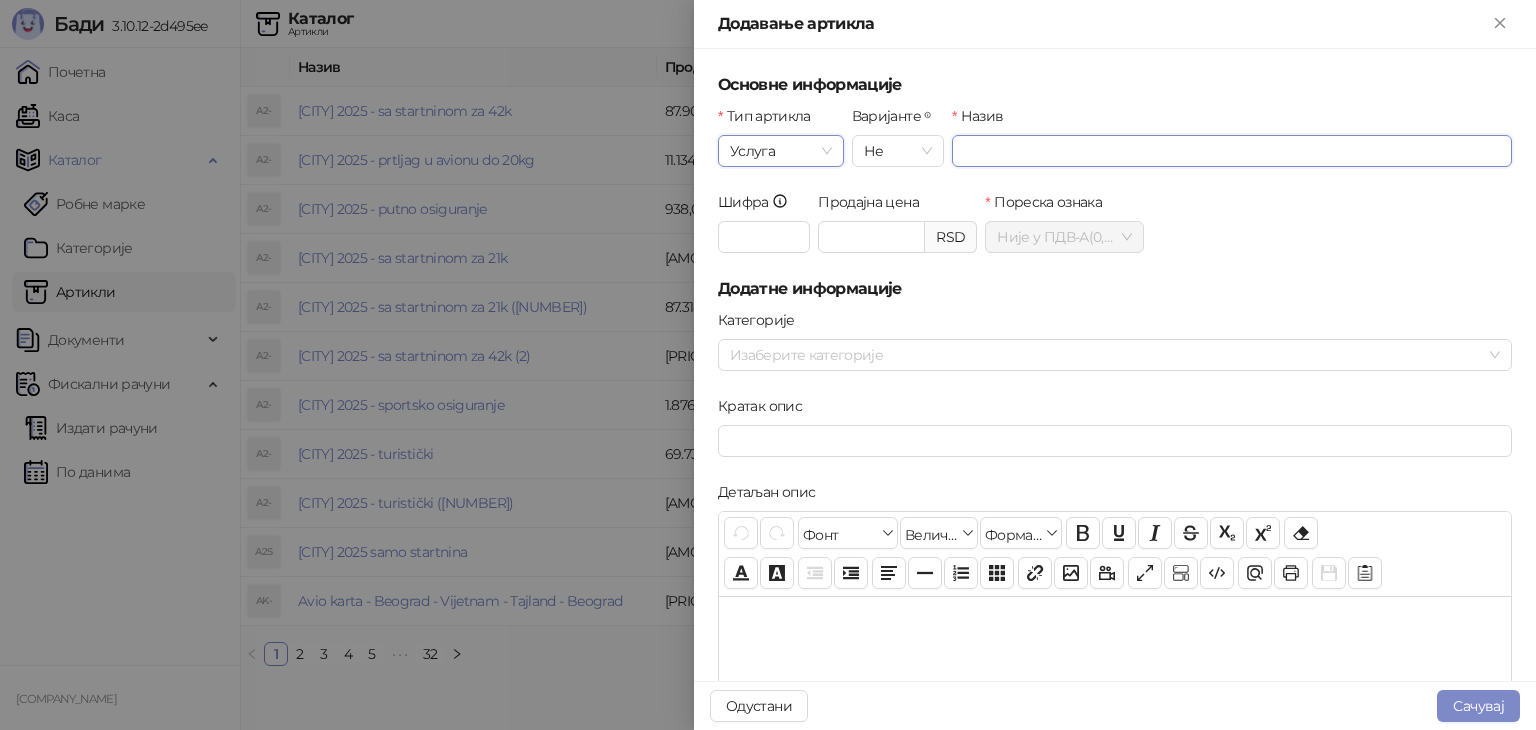 click on "Назив" at bounding box center [1232, 151] 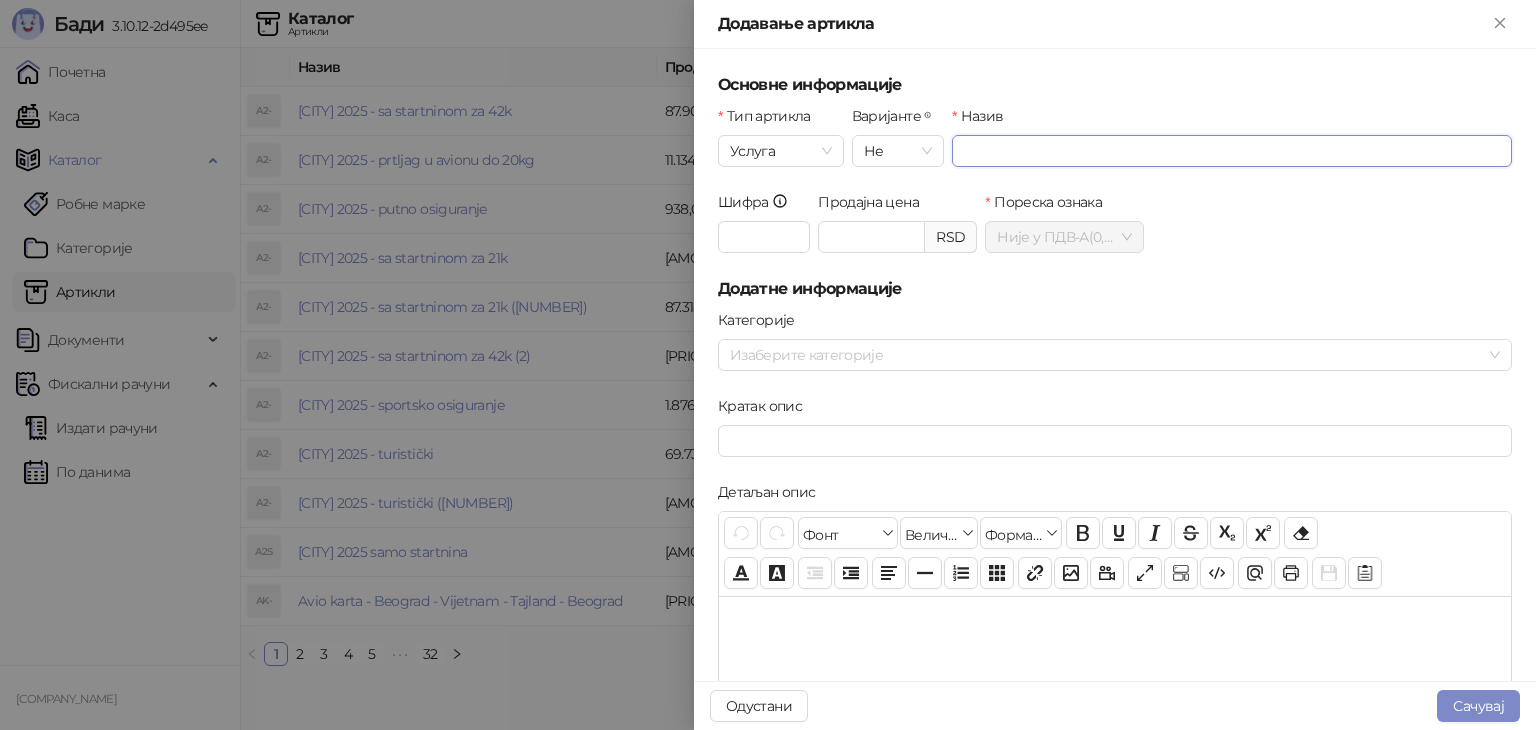 type on "*" 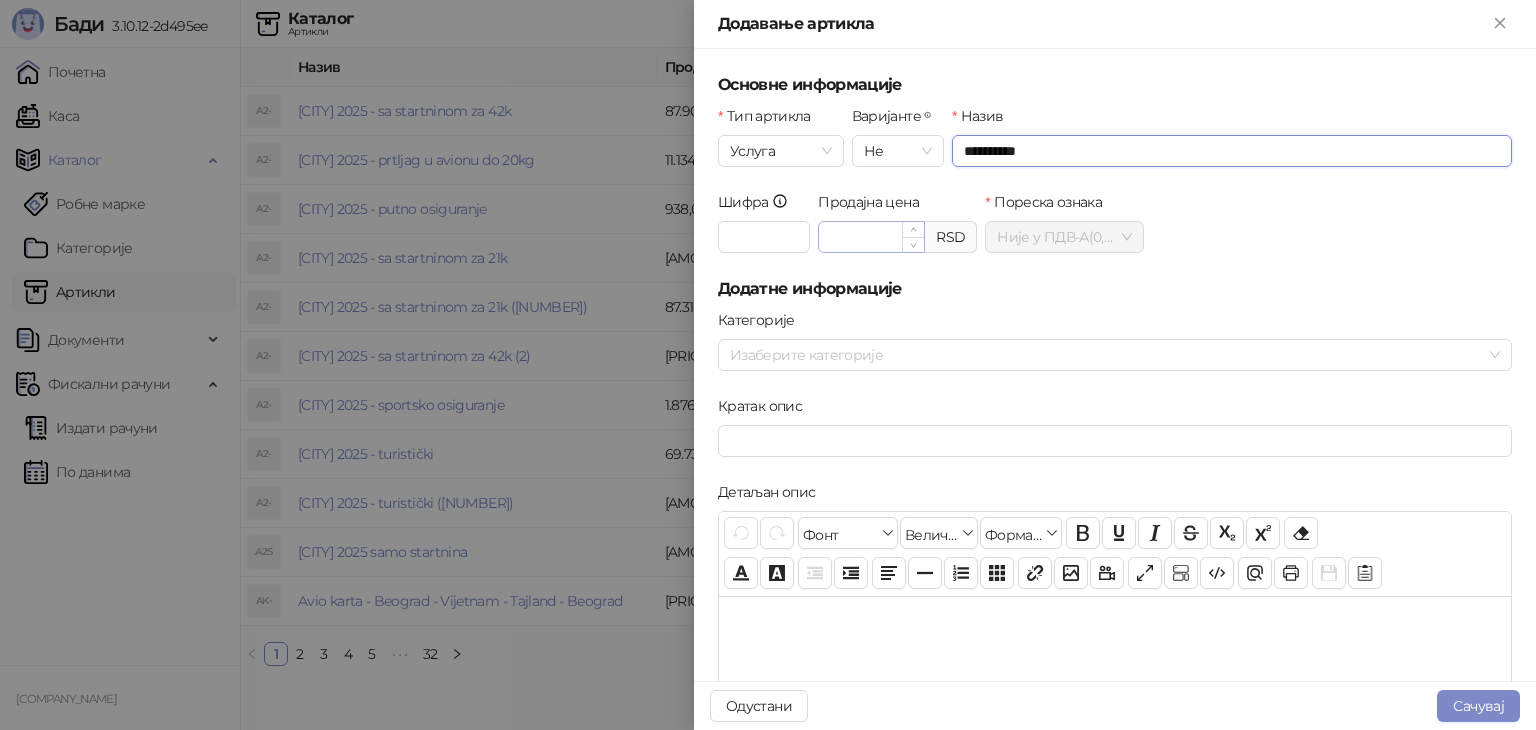 type on "********" 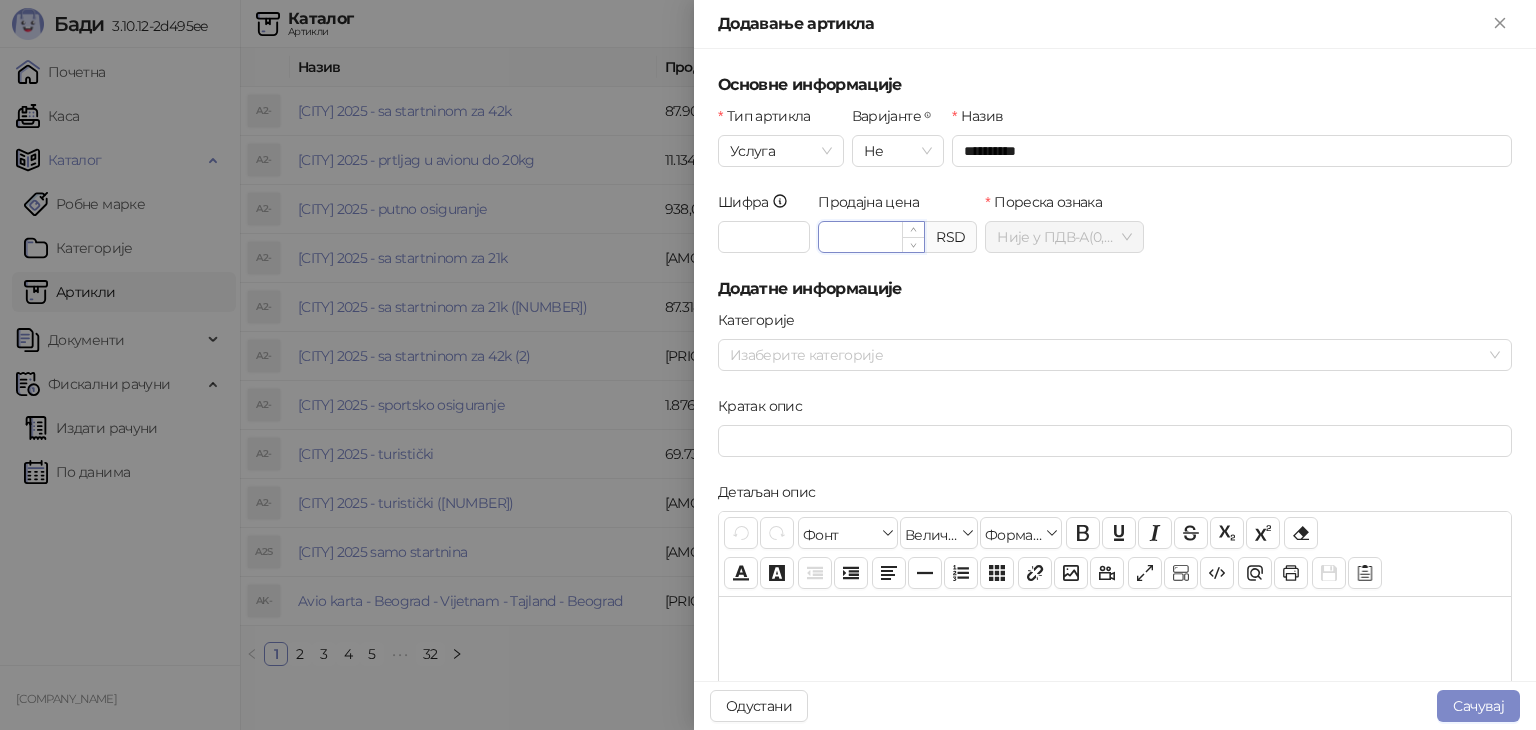 click on "Продајна цена" at bounding box center (871, 237) 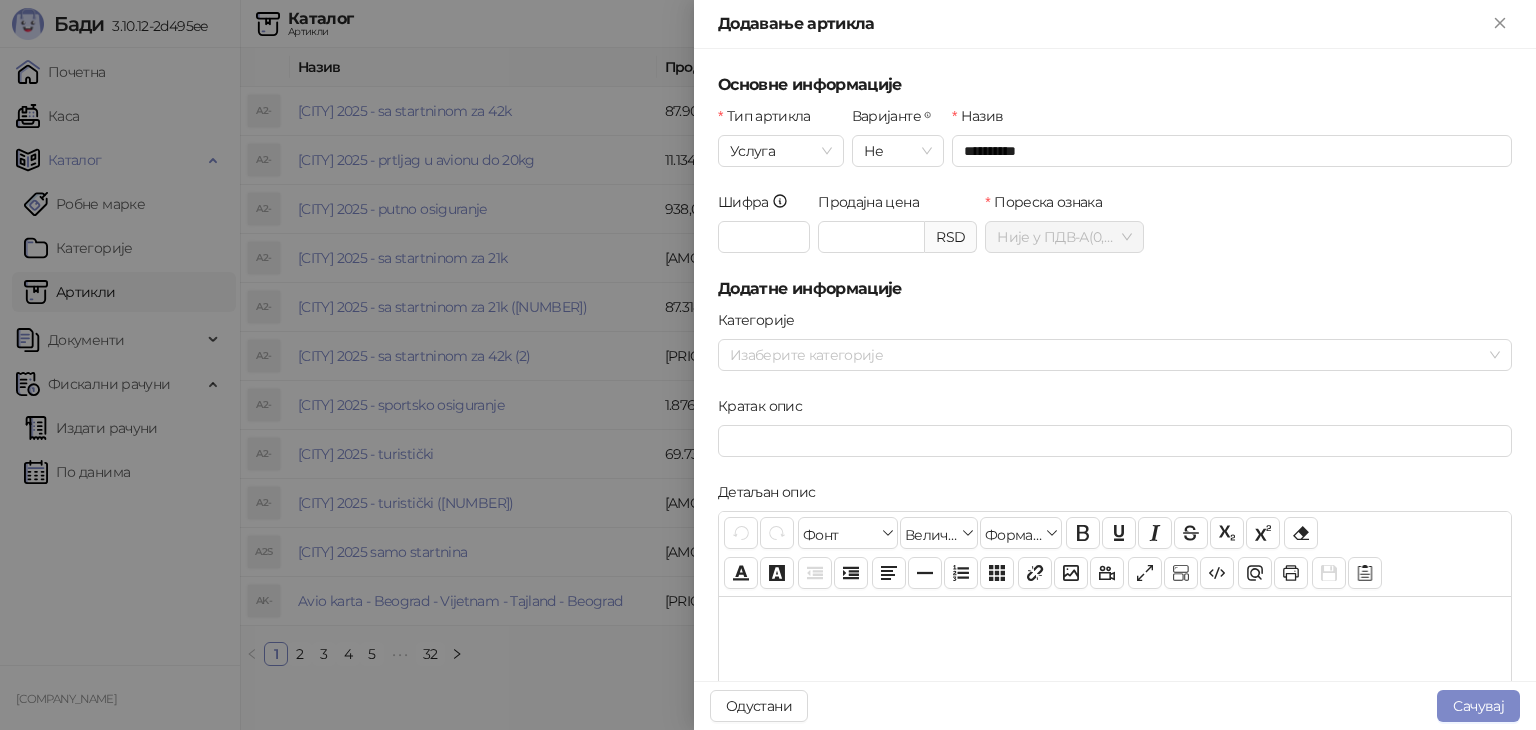 type on "********" 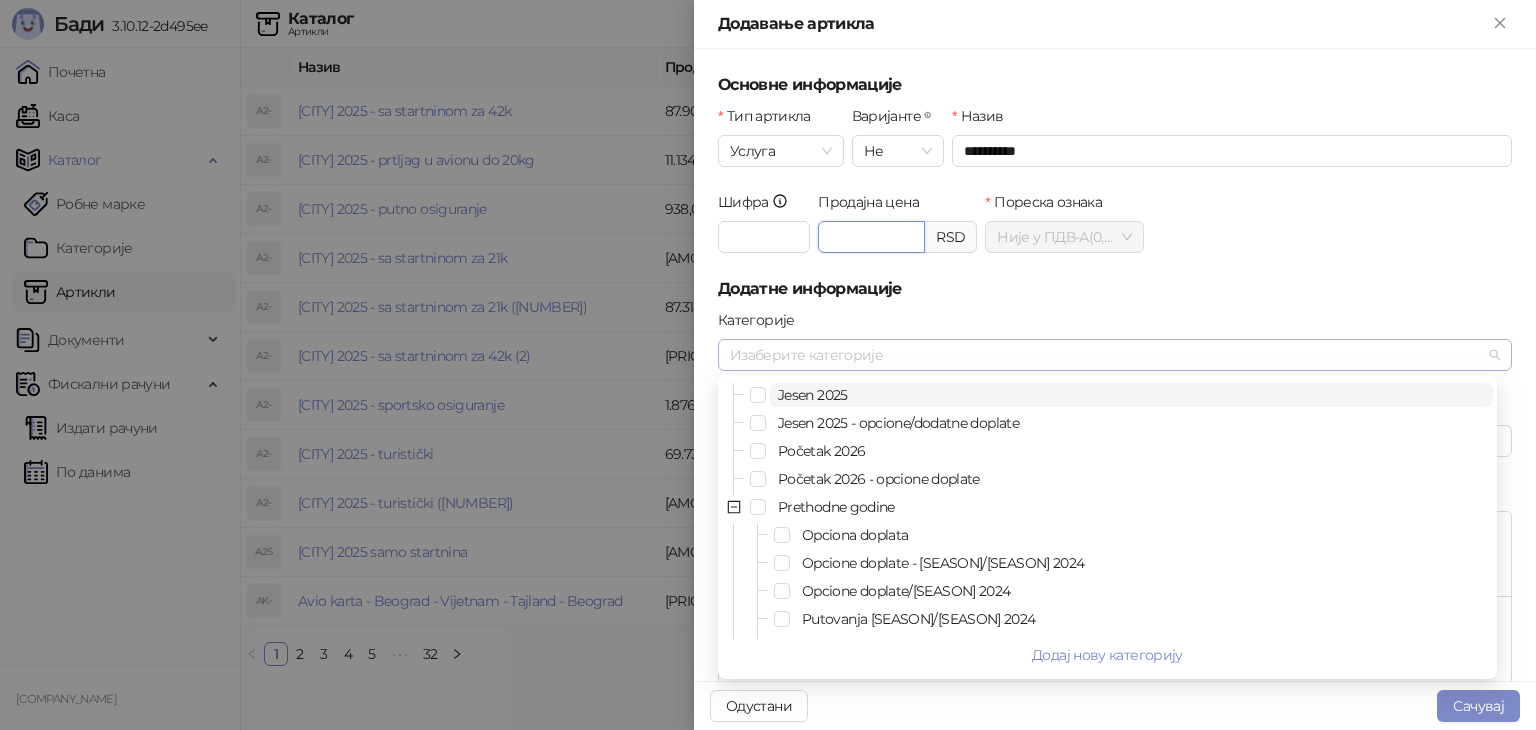 click at bounding box center (1104, 355) 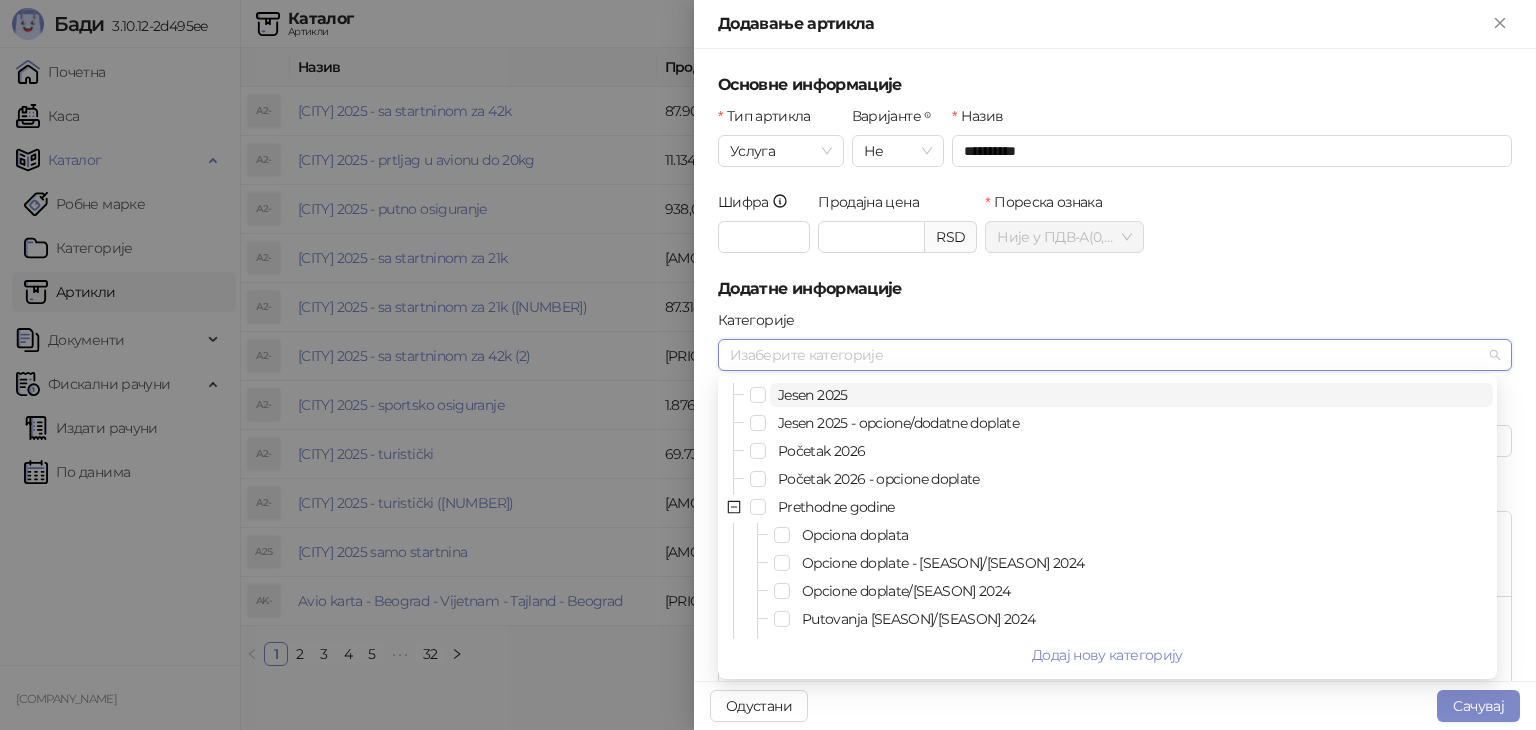 click on "Jesen 2025" at bounding box center (1131, 395) 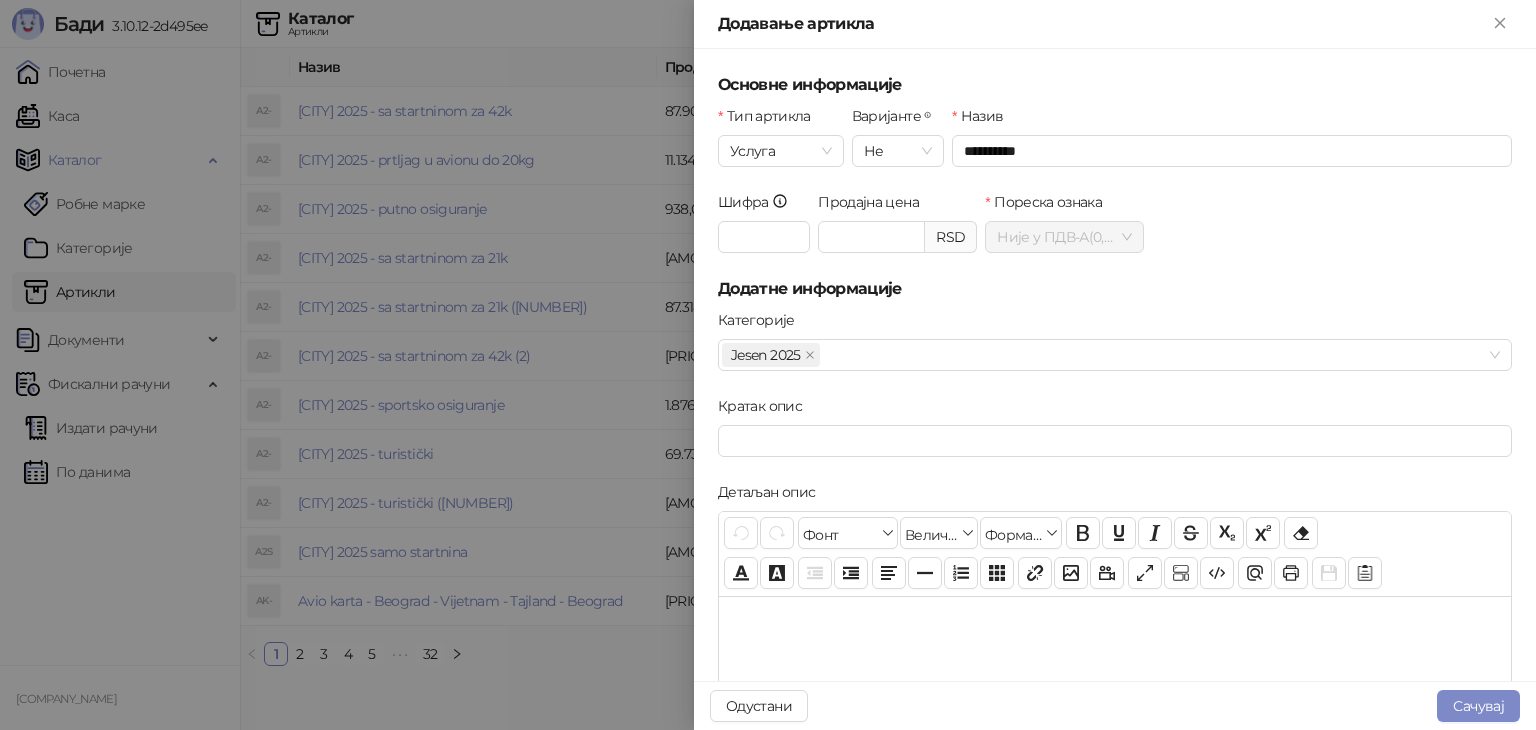 click on "Додатне информације" at bounding box center (1115, 289) 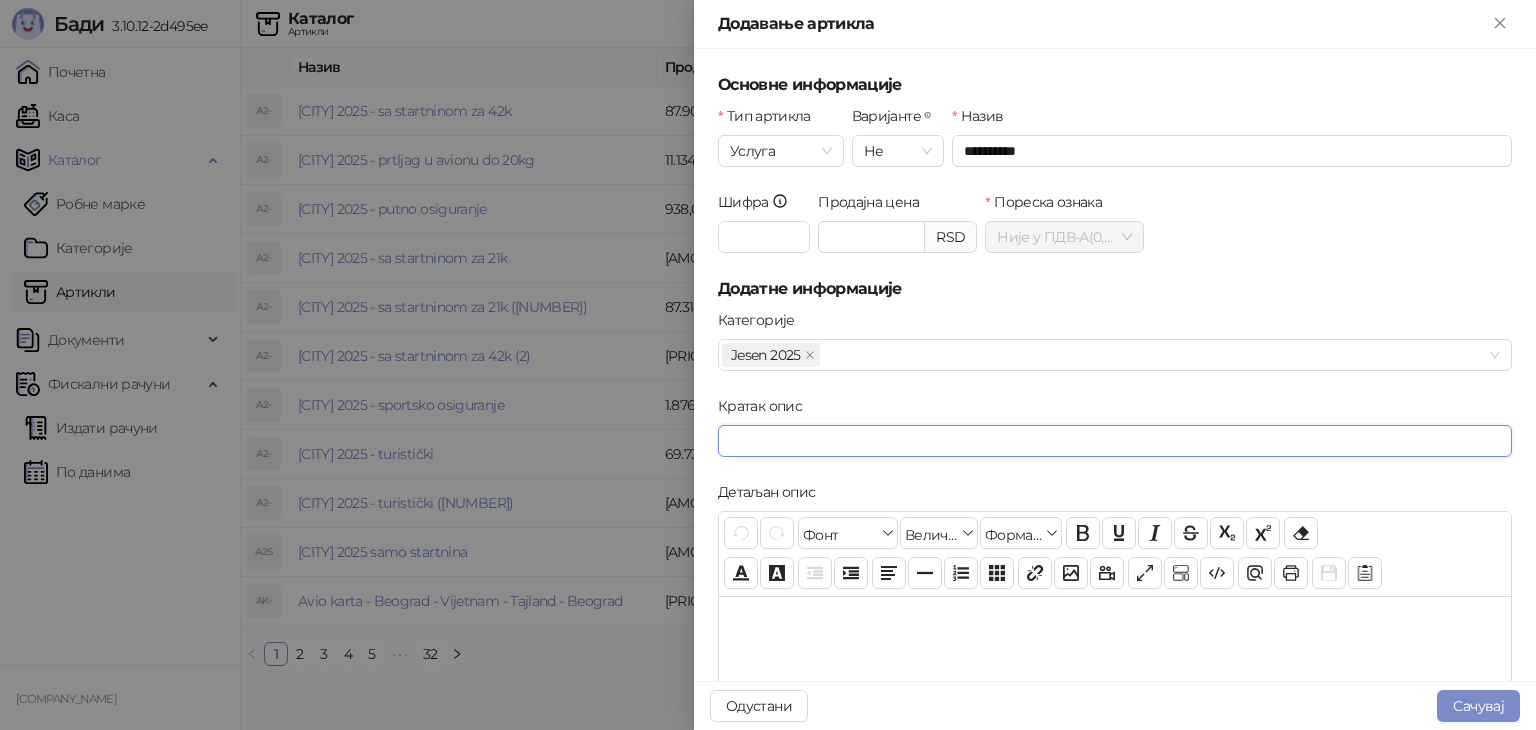 click on "Кратак опис" at bounding box center [1115, 441] 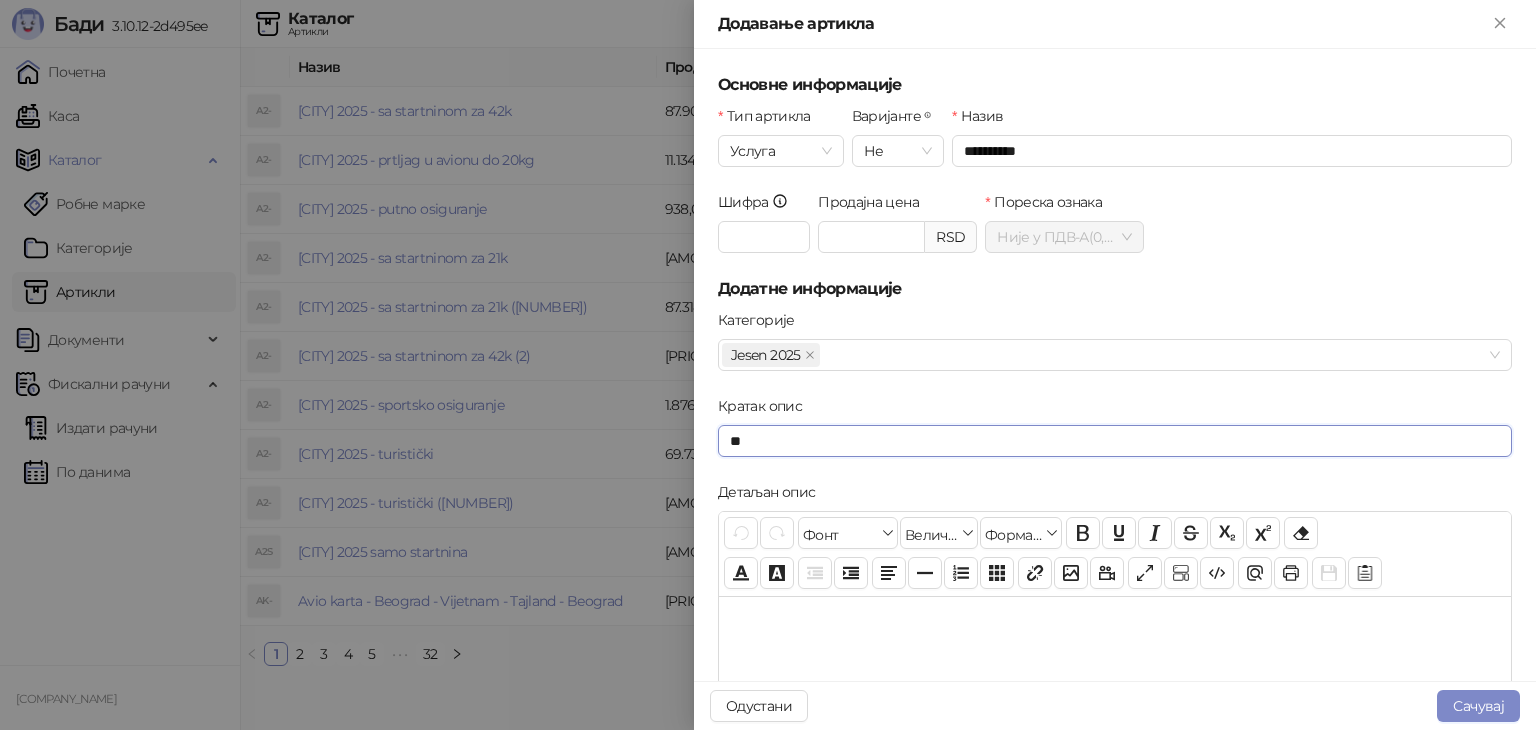 type on "*" 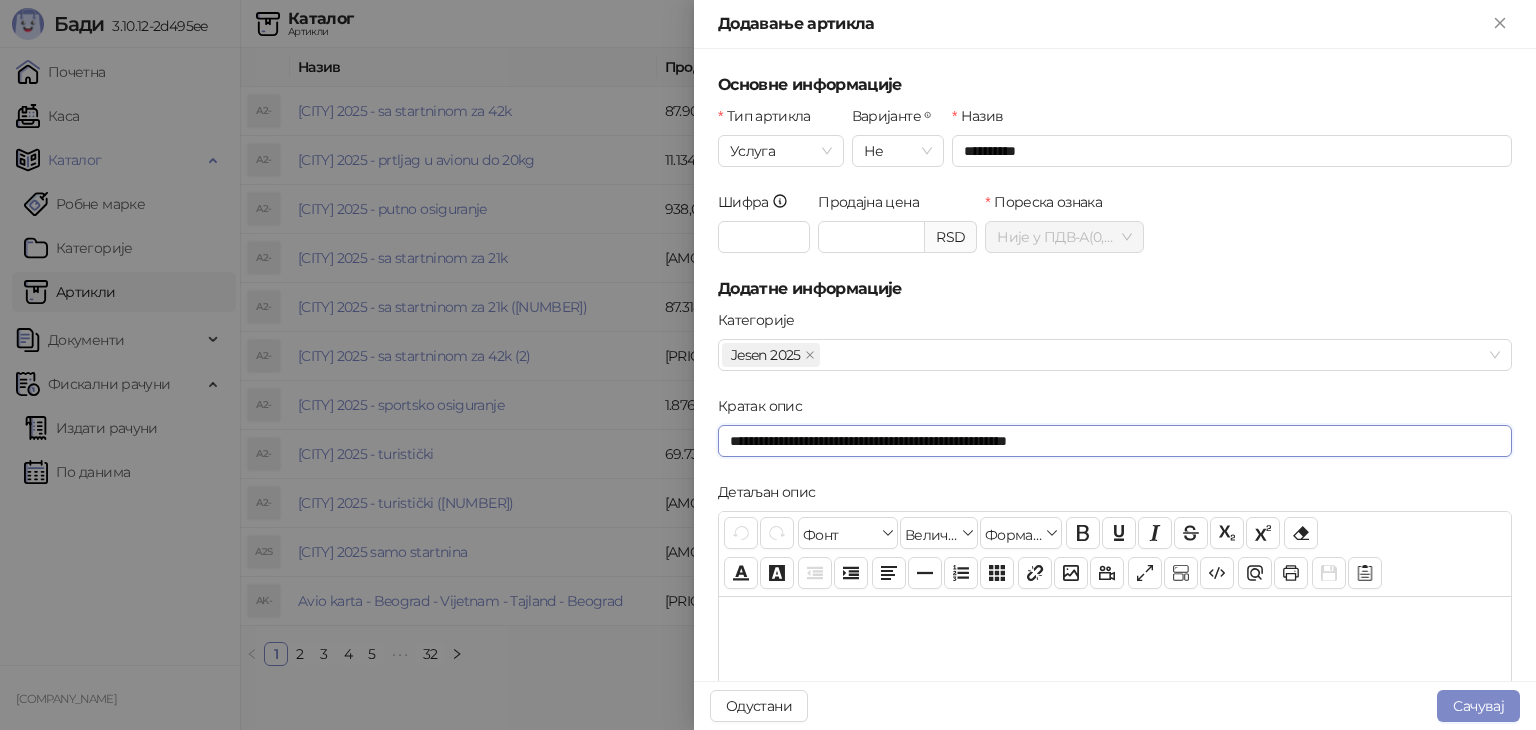 click on "**********" at bounding box center [1115, 441] 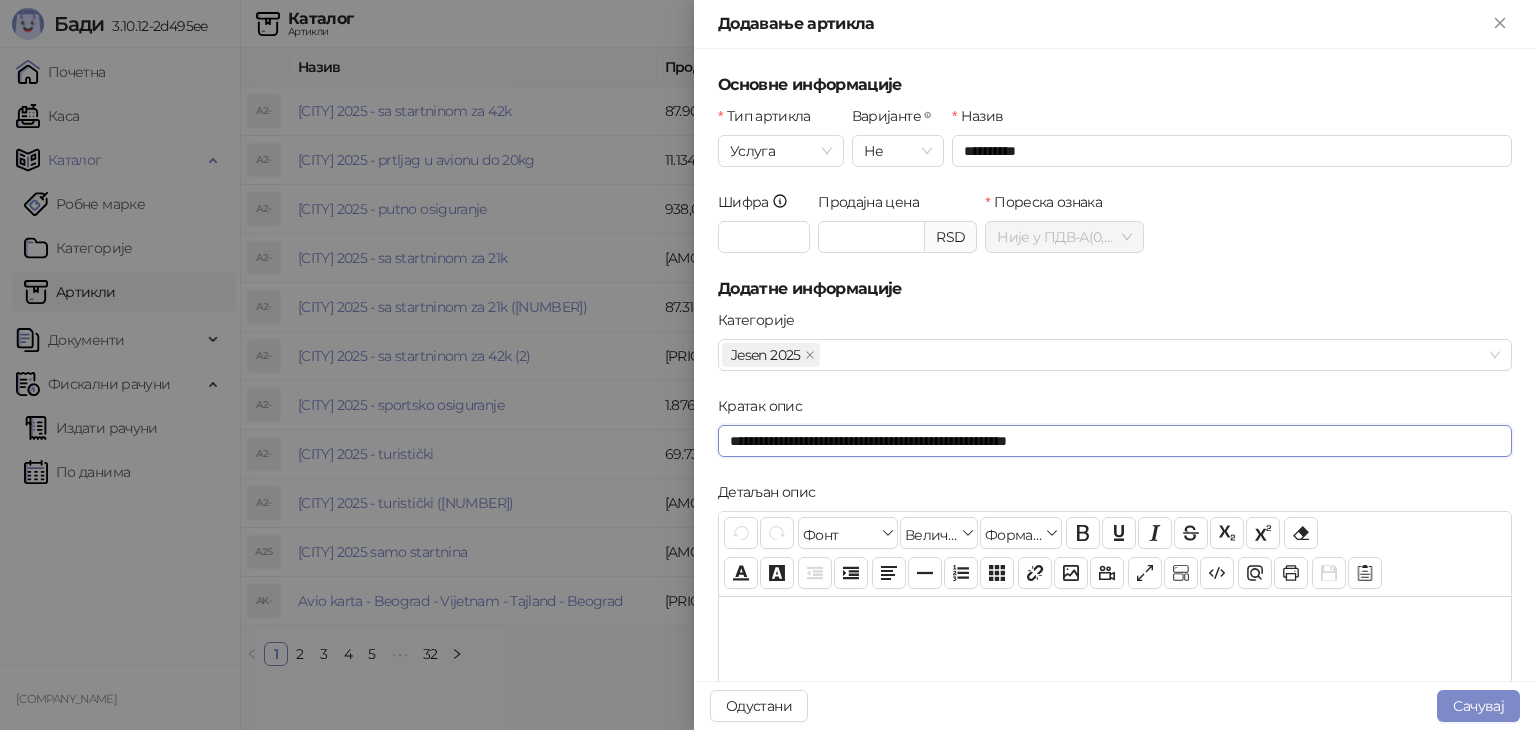 click on "**********" at bounding box center (1115, 441) 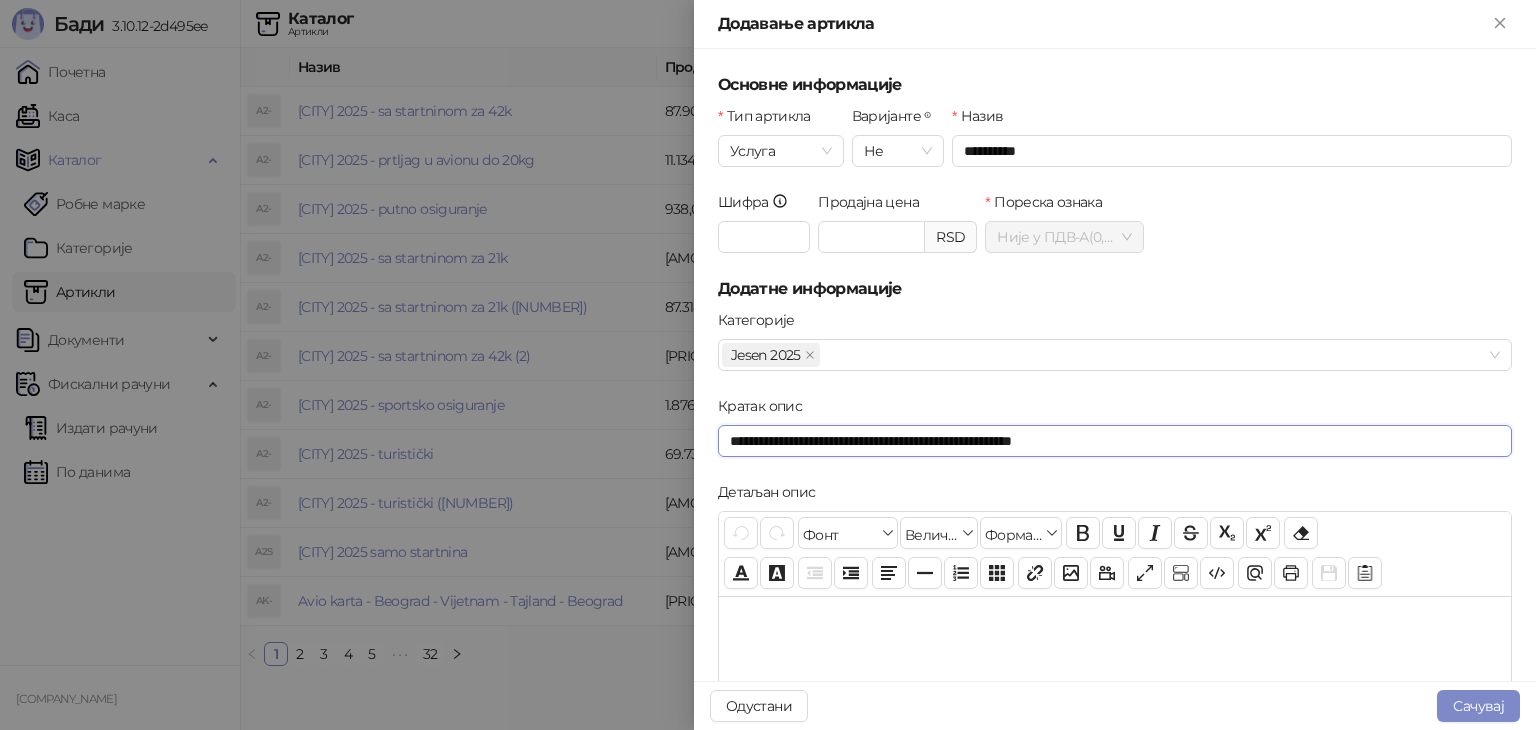 drag, startPoint x: 1142, startPoint y: 433, endPoint x: 1008, endPoint y: 443, distance: 134.37262 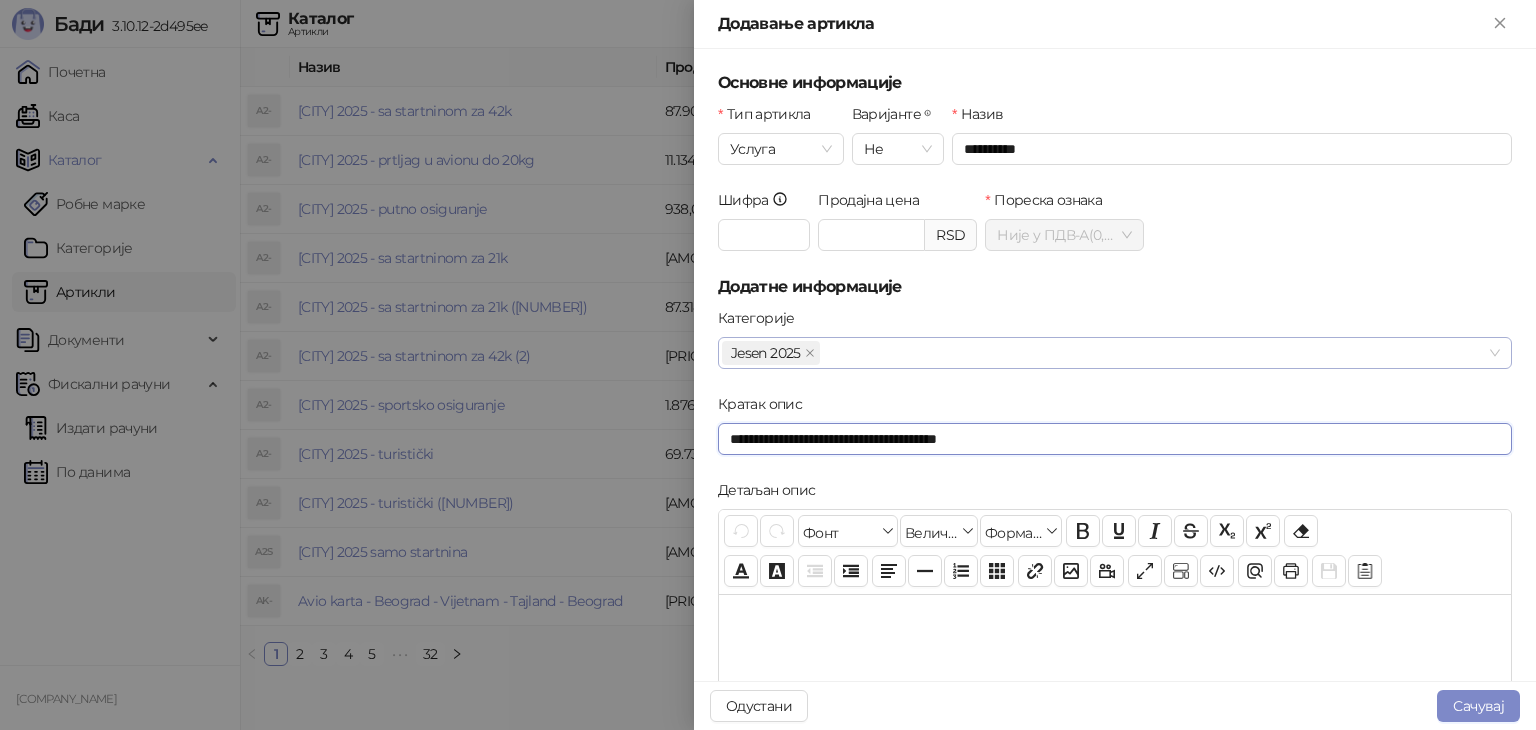 scroll, scrollTop: 0, scrollLeft: 0, axis: both 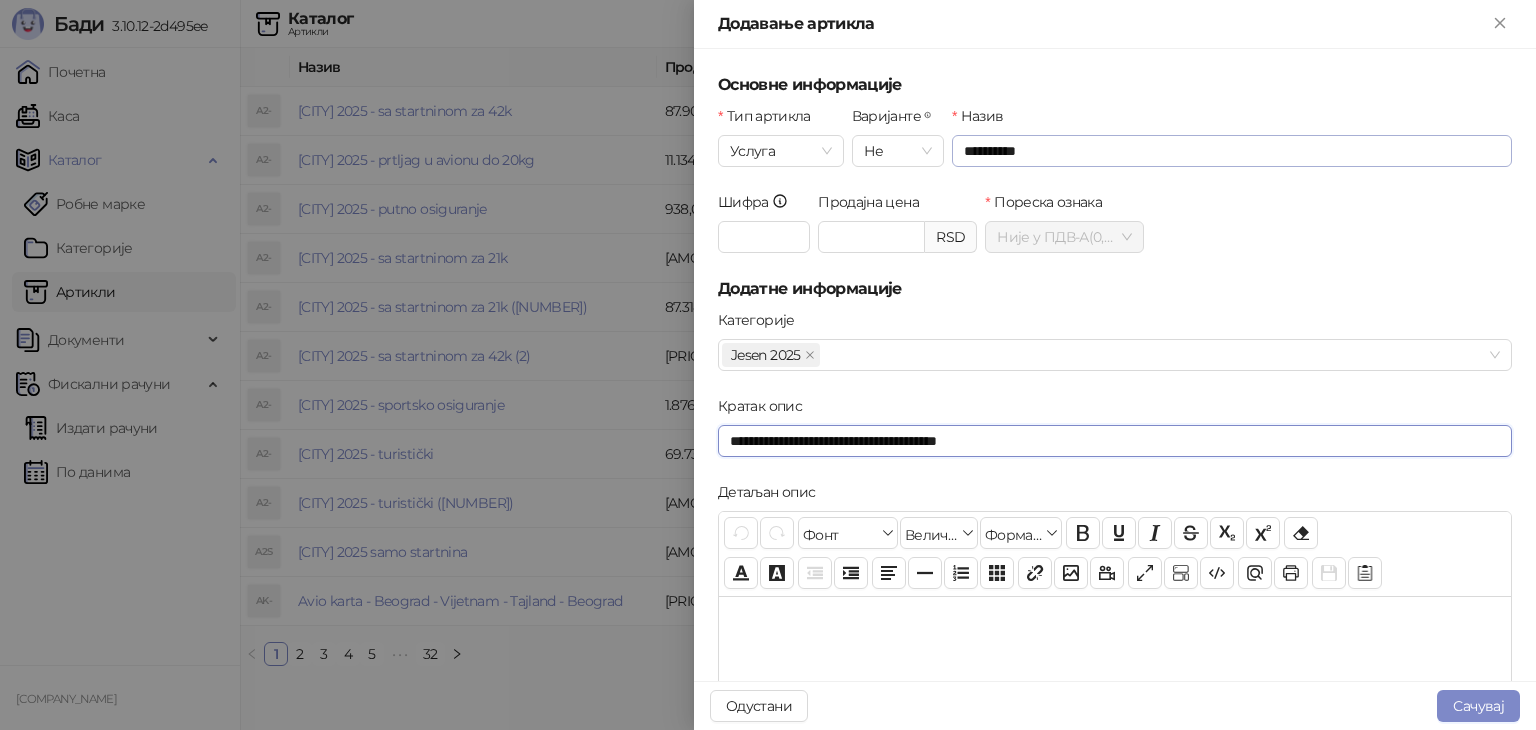 type on "**********" 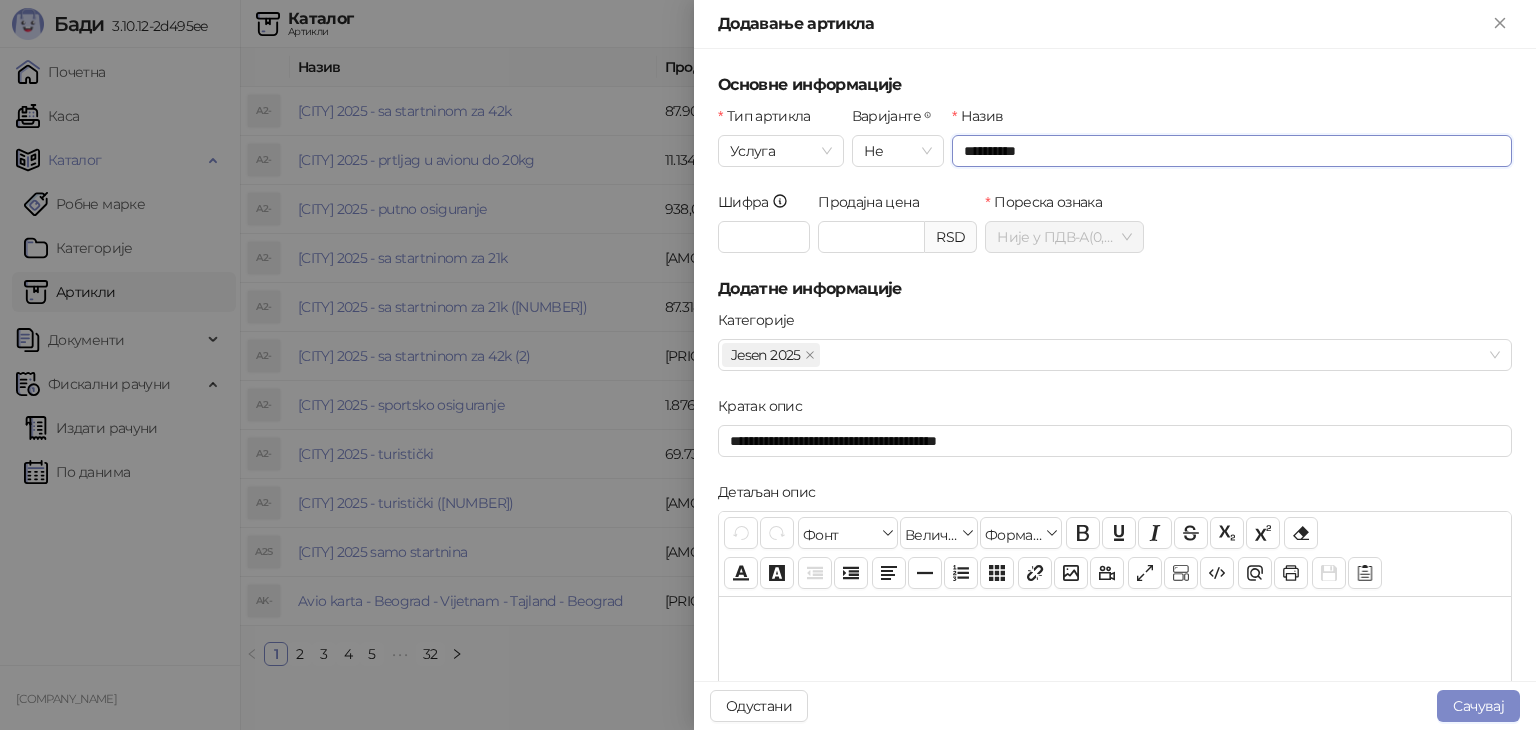 click on "********" at bounding box center (1232, 151) 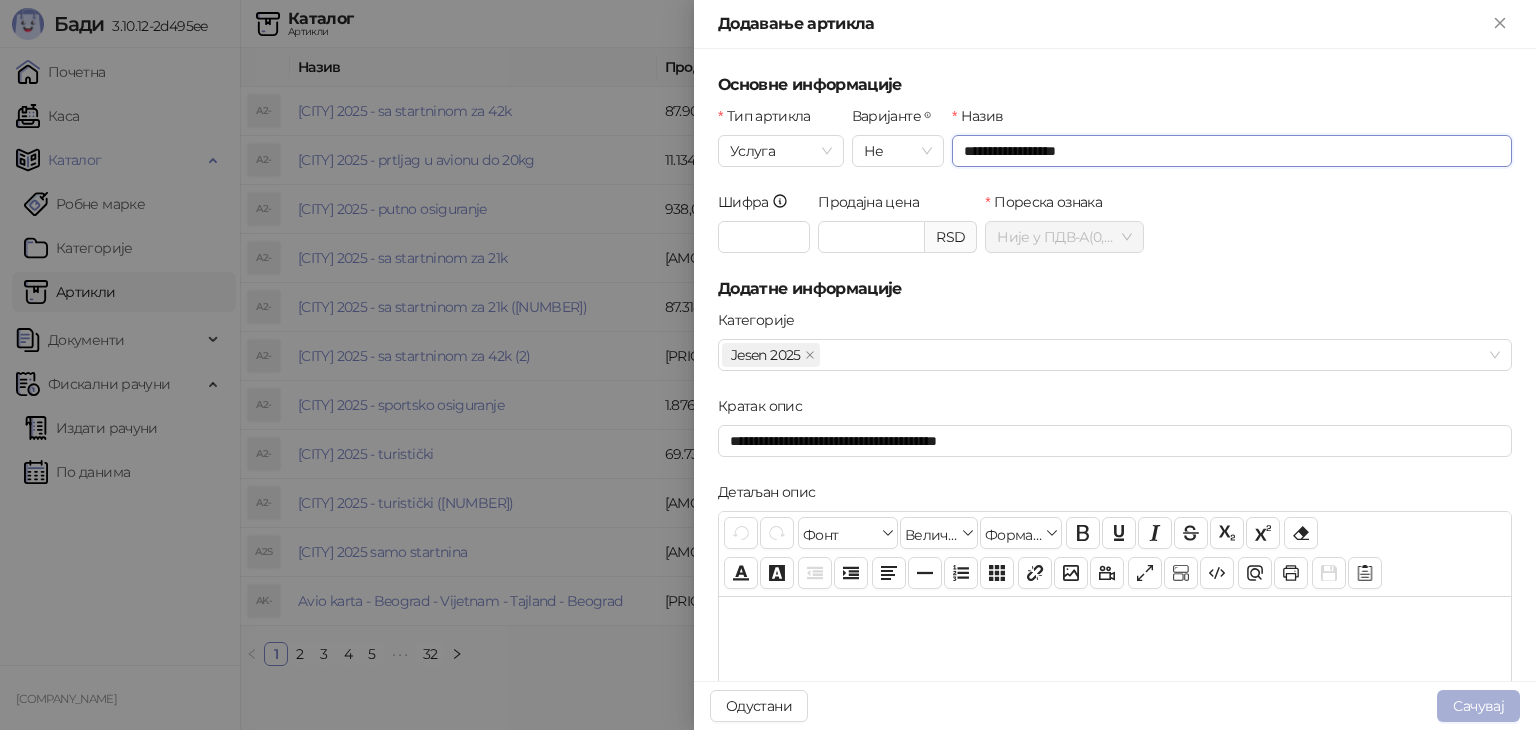 type on "**********" 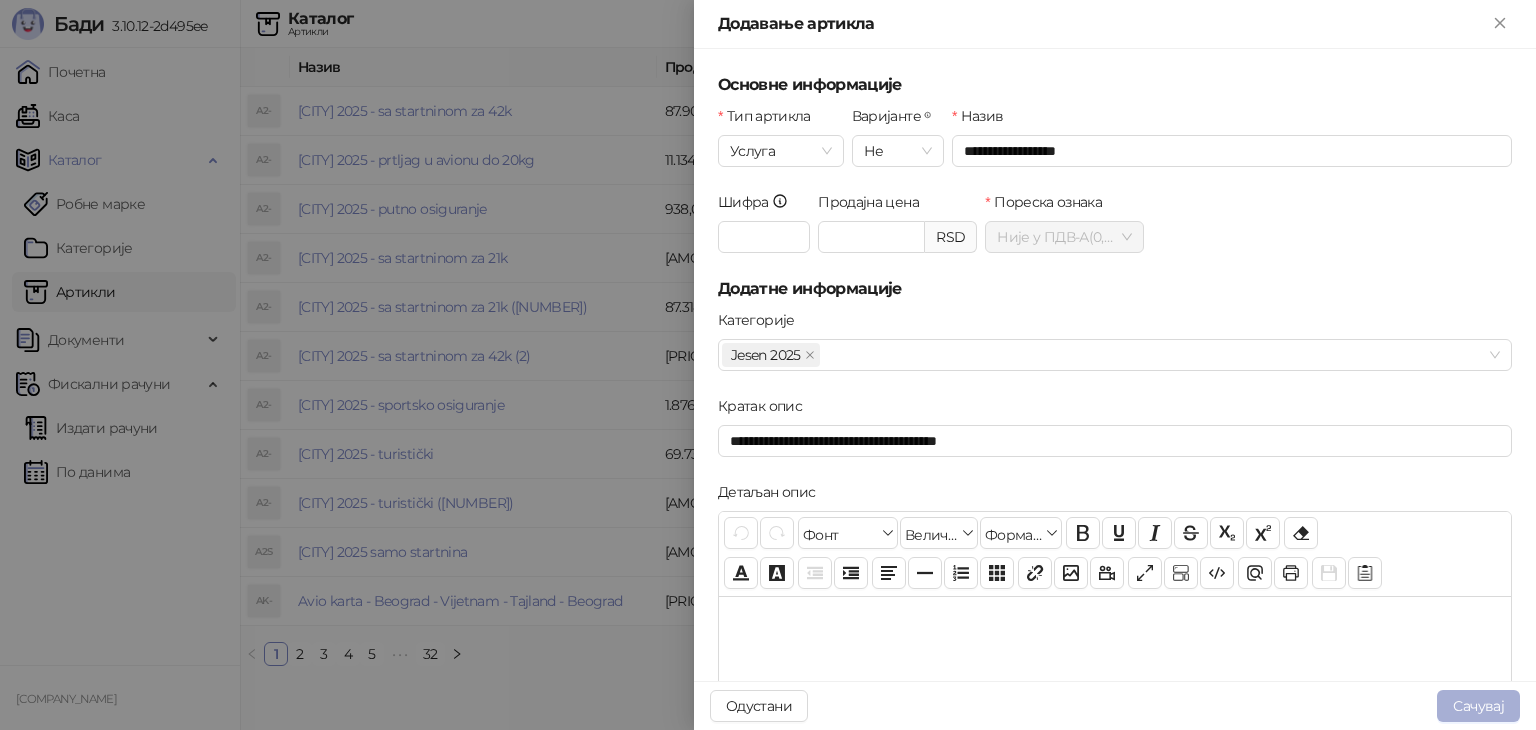 click on "Сачувај" at bounding box center [1478, 706] 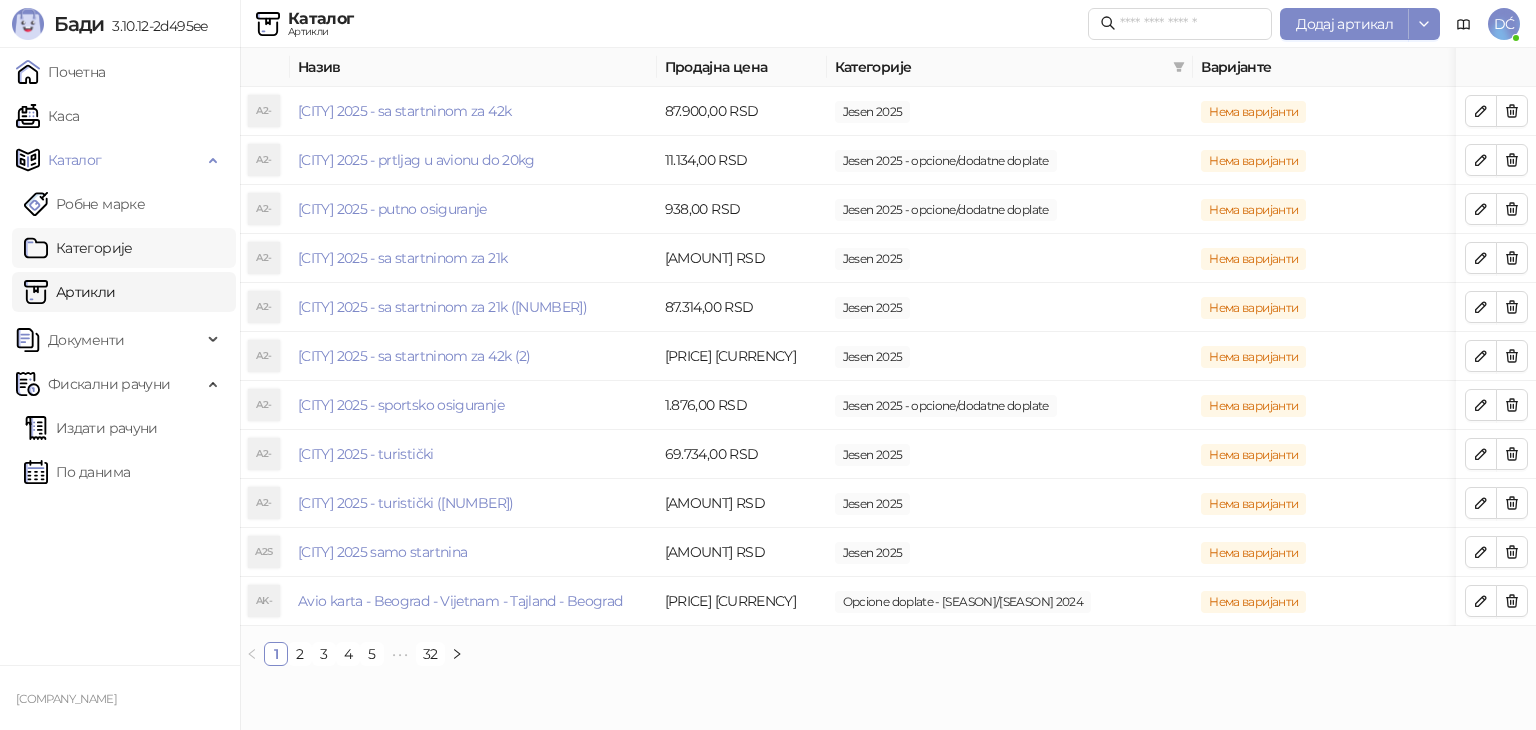 click on "Категорије" at bounding box center [78, 248] 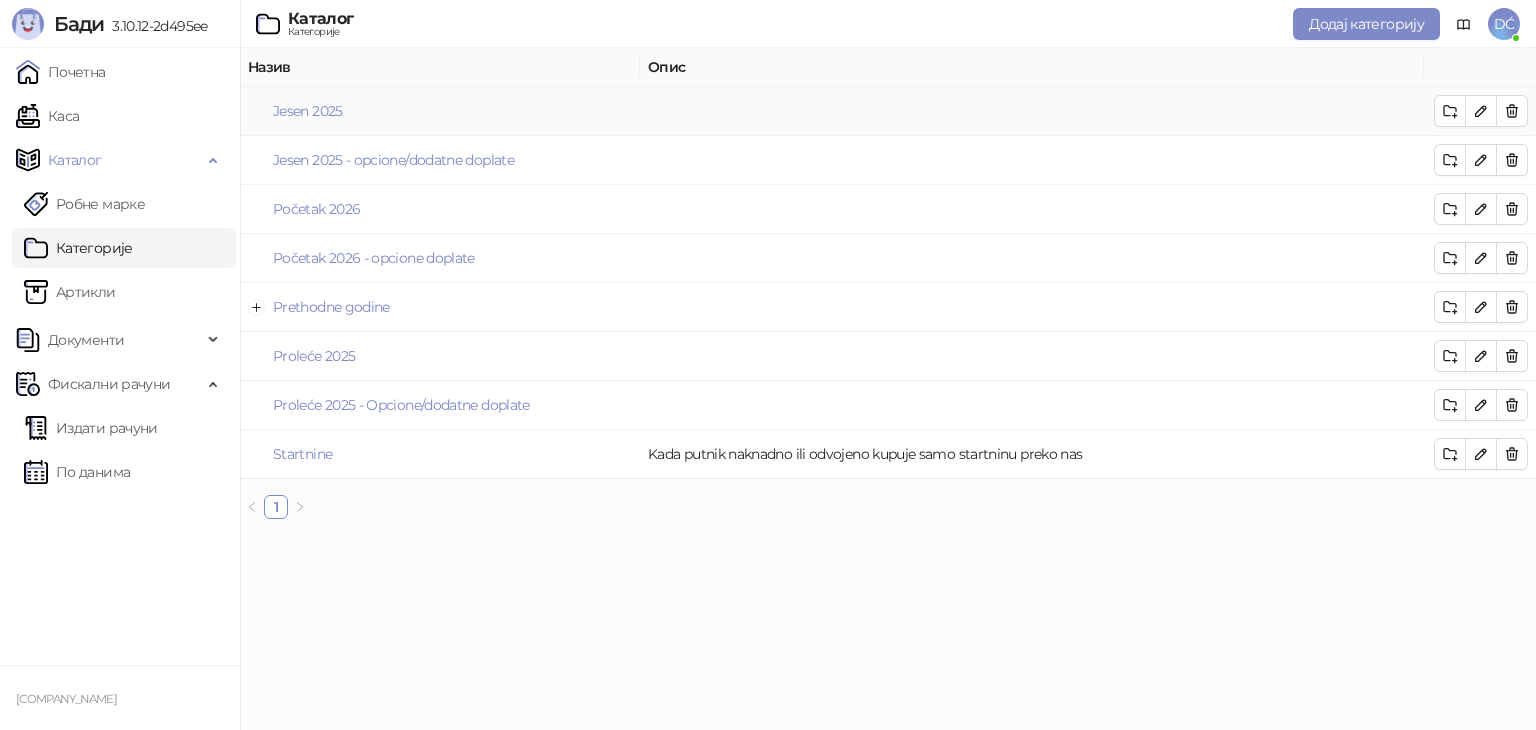 click on "Jesen 2025" at bounding box center [440, 111] 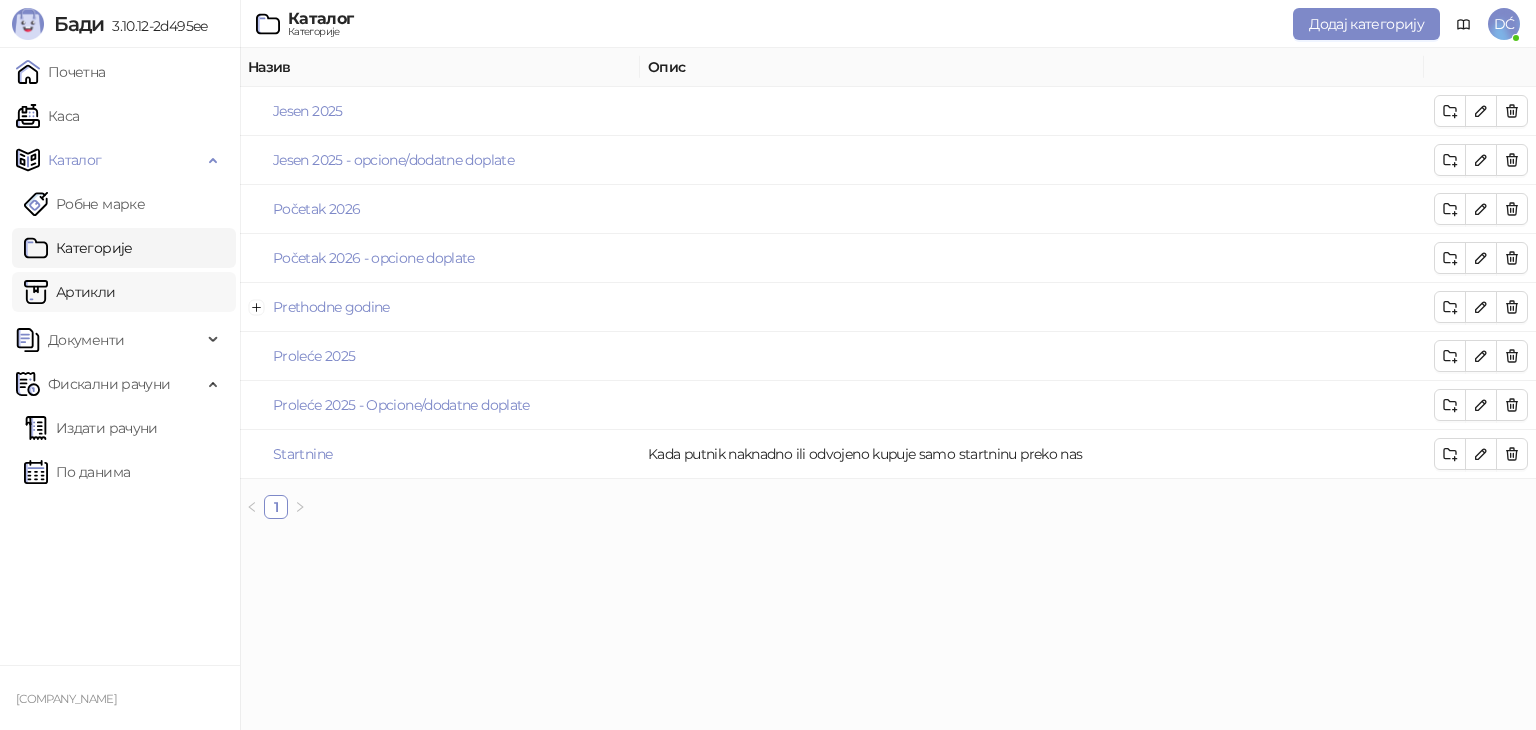 click on "Артикли" at bounding box center [70, 292] 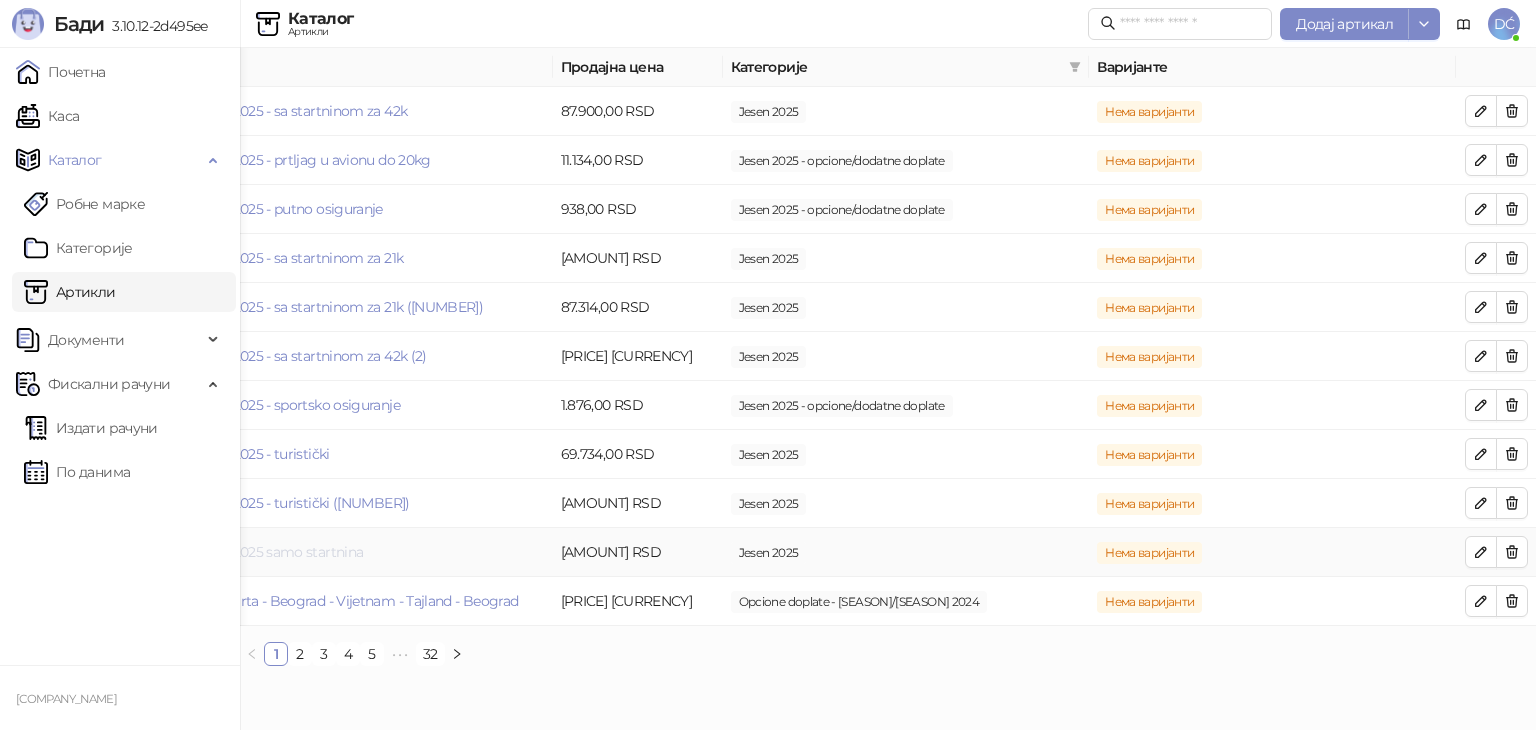 scroll, scrollTop: 0, scrollLeft: 0, axis: both 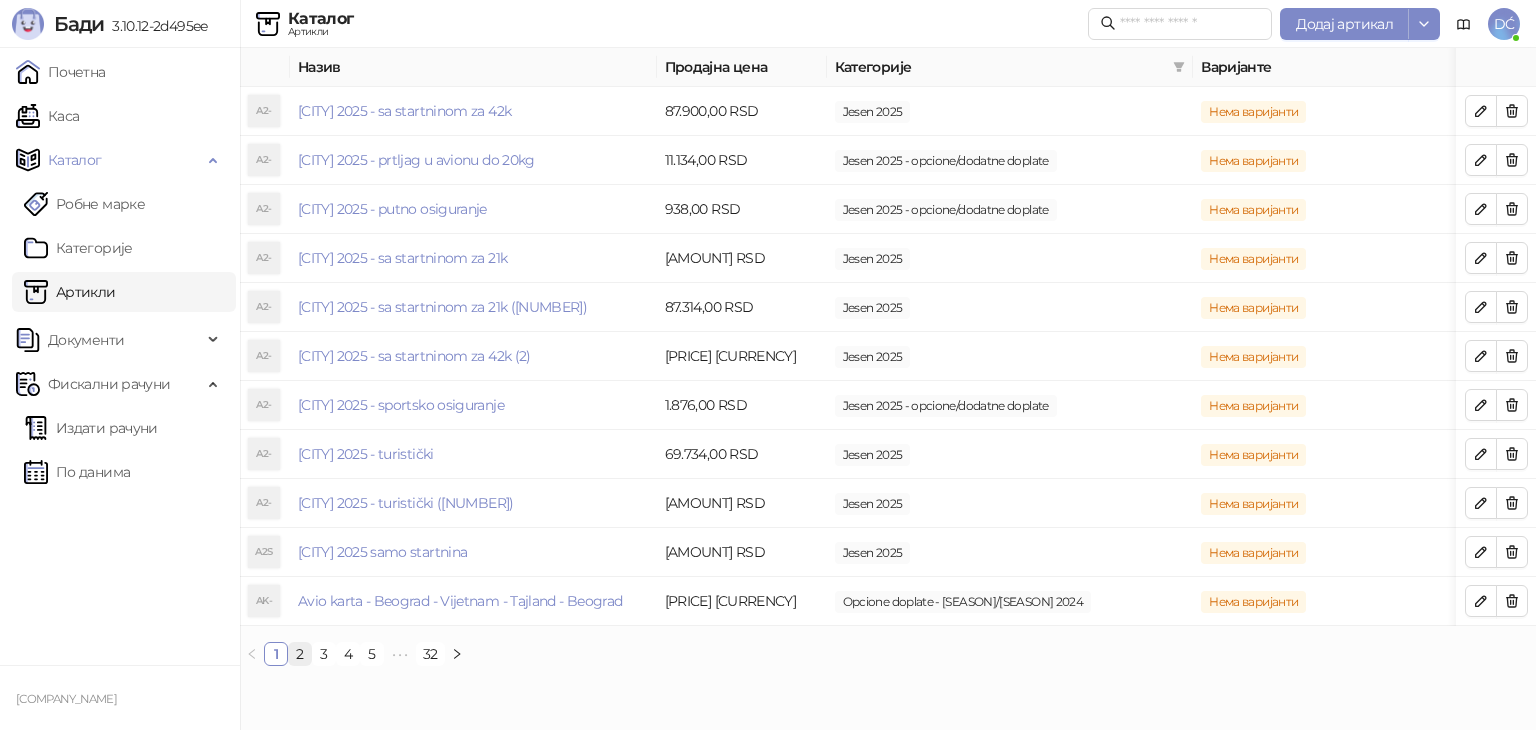 click on "2" at bounding box center [300, 654] 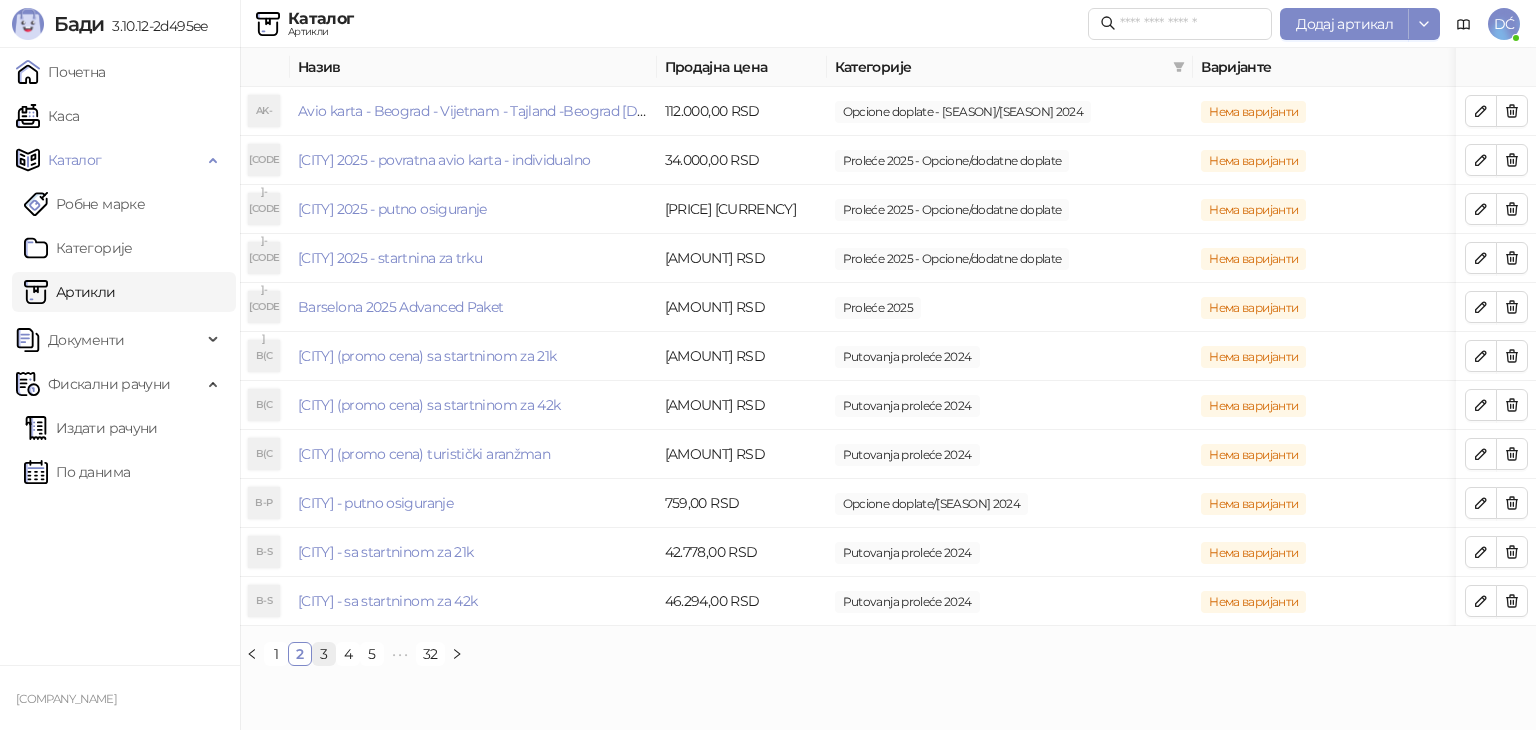 click on "3" at bounding box center (324, 654) 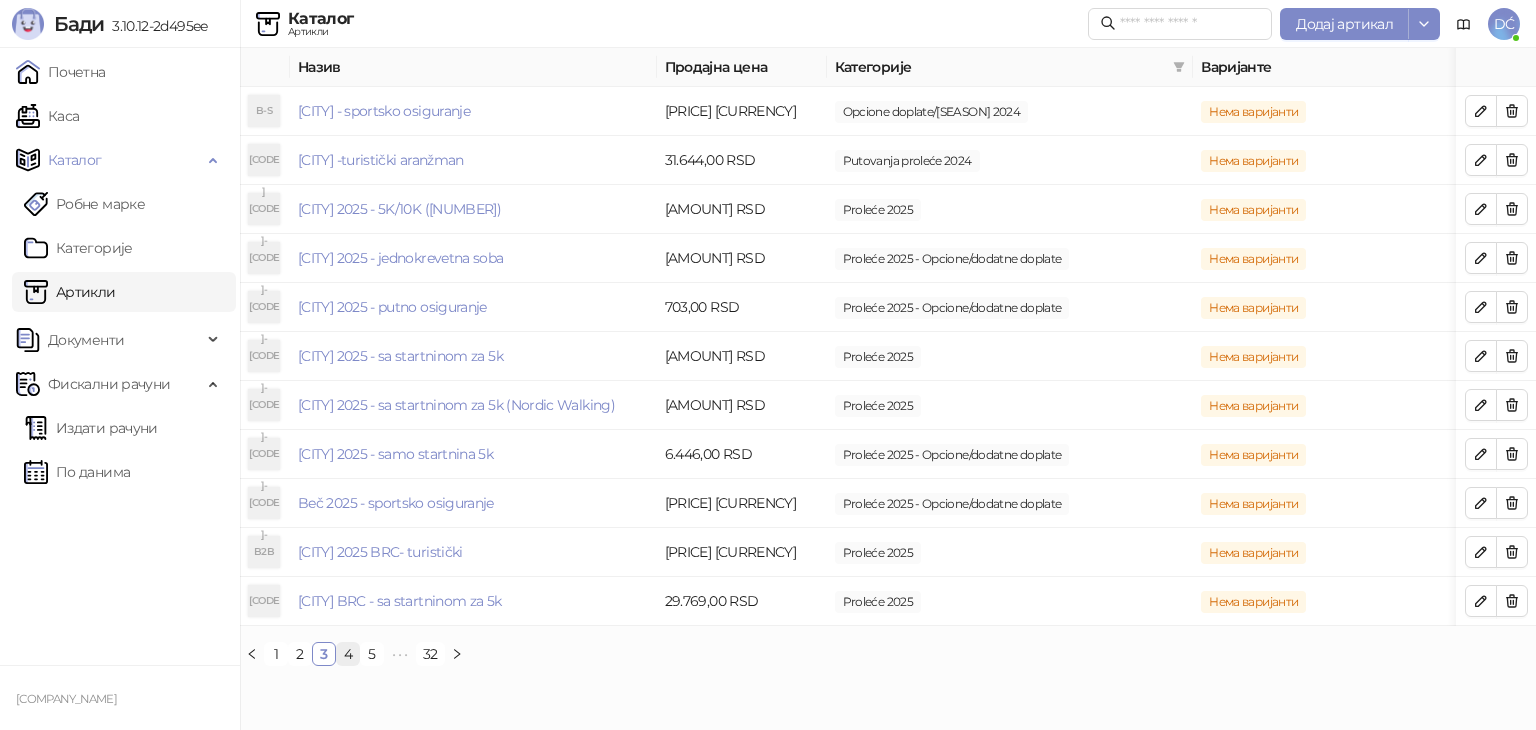 click on "4" at bounding box center [348, 654] 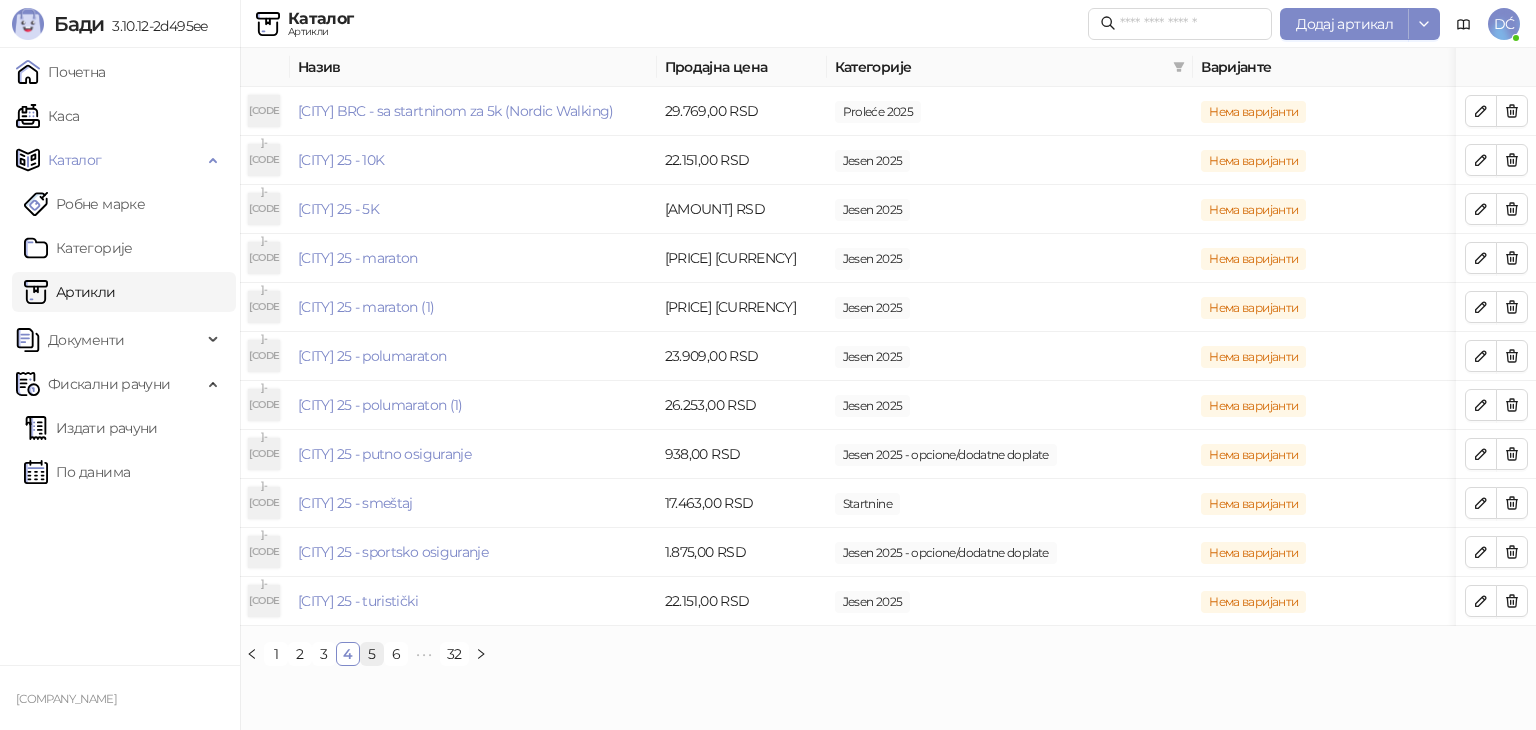 click on "5" at bounding box center (372, 654) 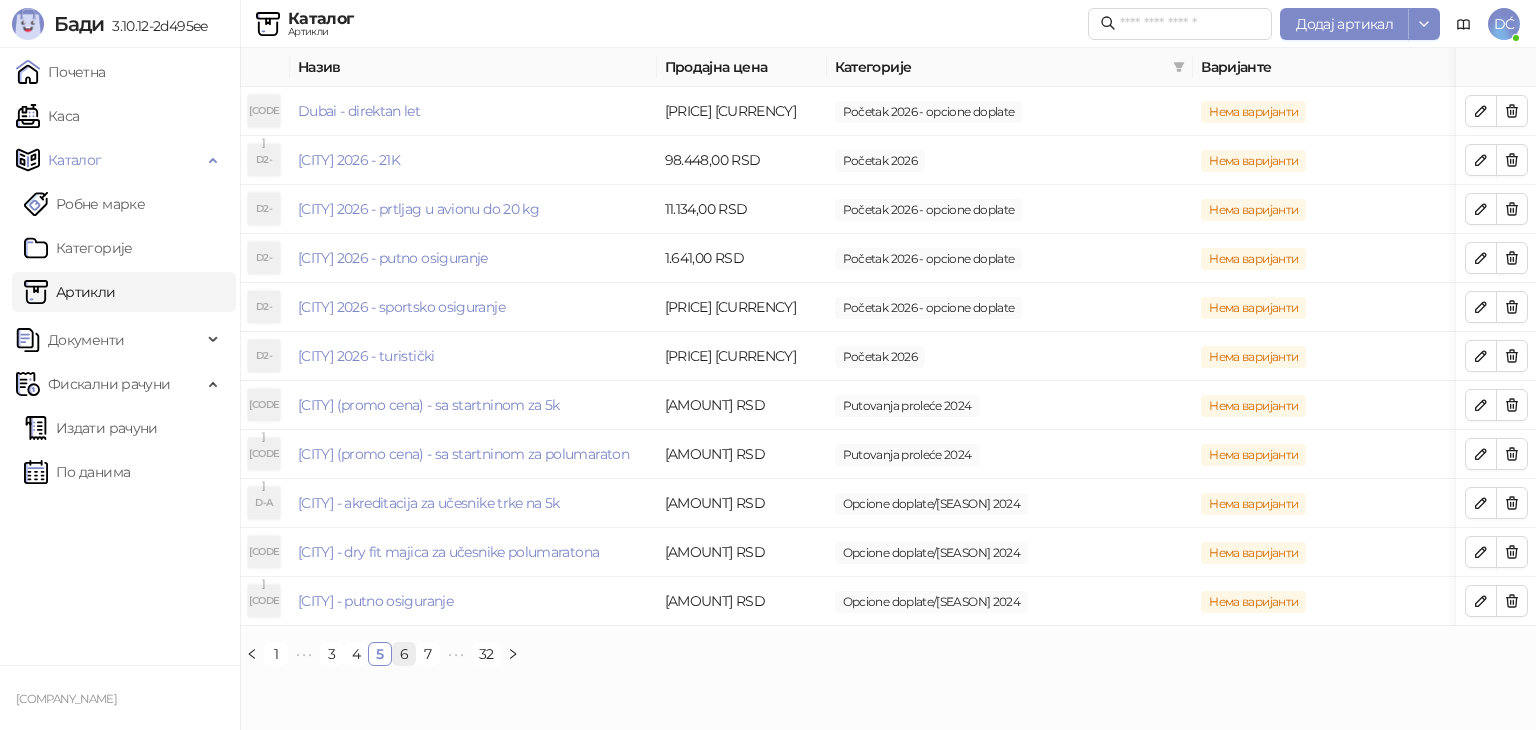 click on "6" at bounding box center [404, 654] 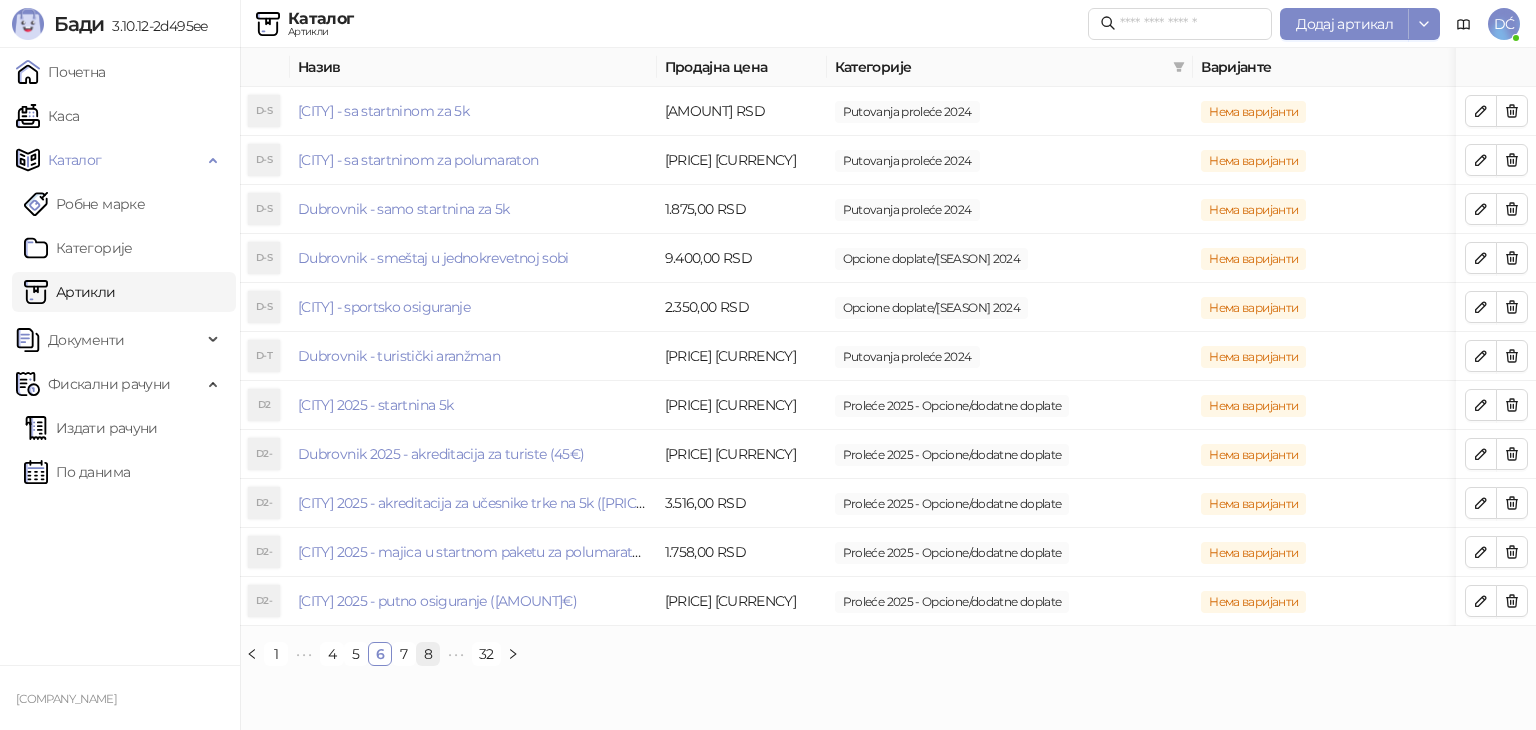 click on "8" at bounding box center [428, 654] 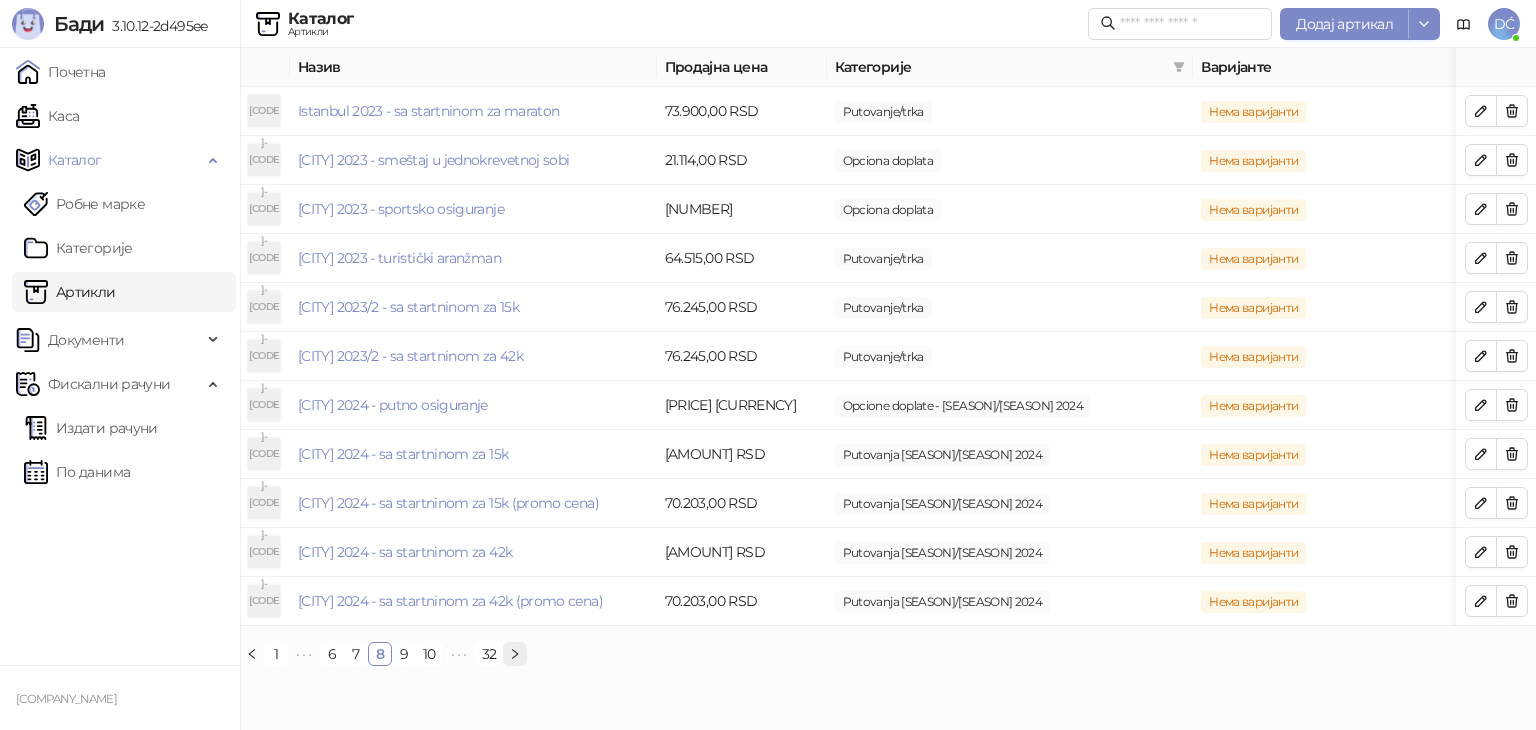 click 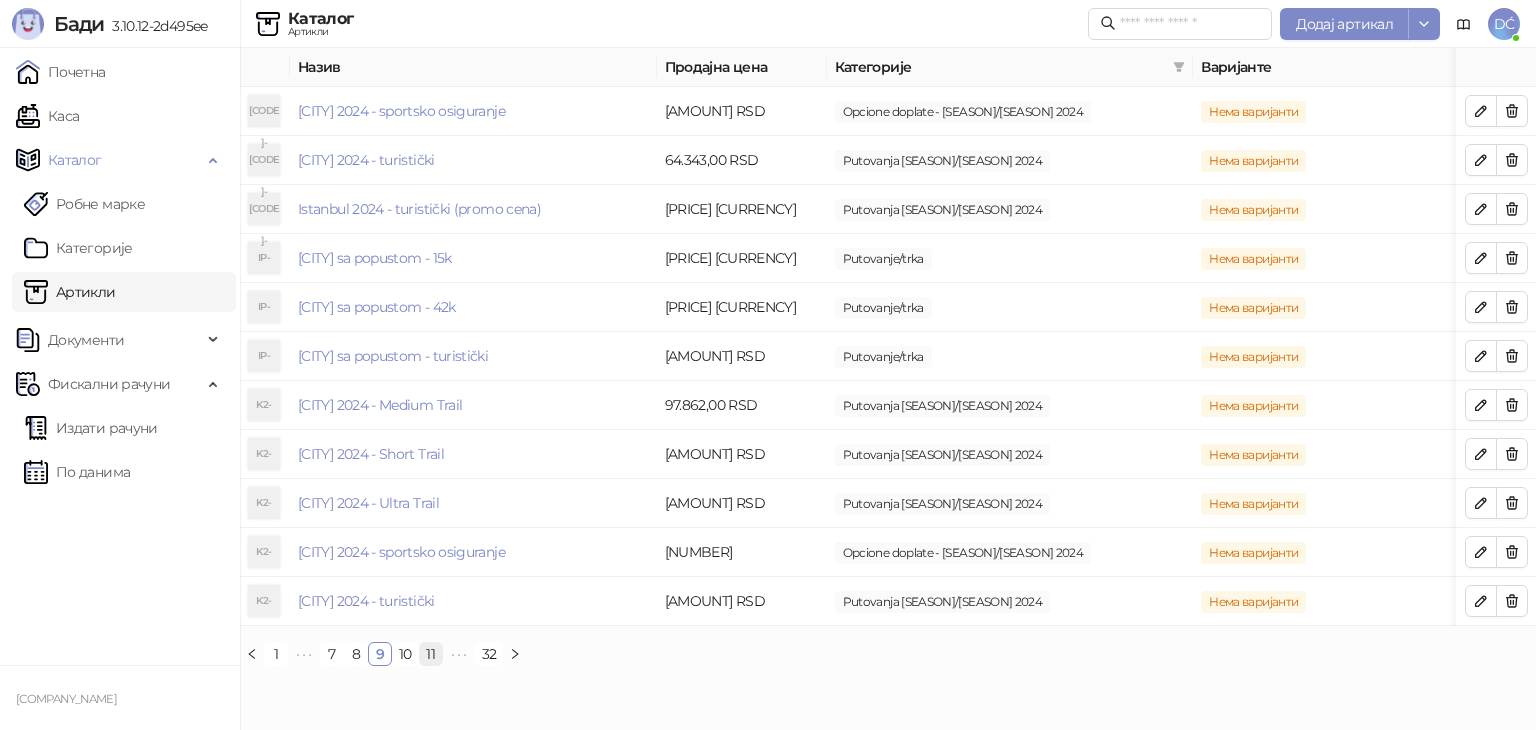 click on "11" at bounding box center [431, 654] 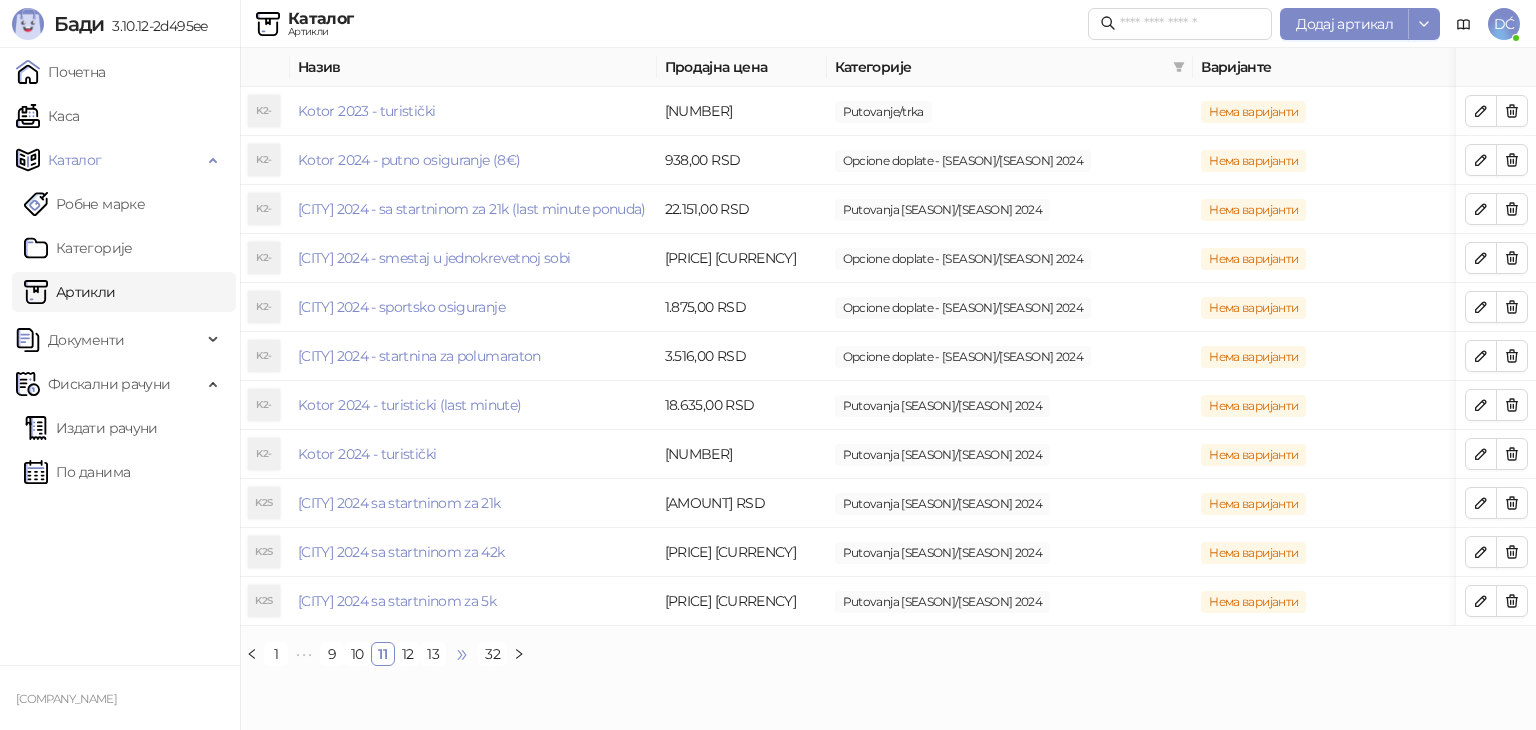 click on "•••" at bounding box center [462, 654] 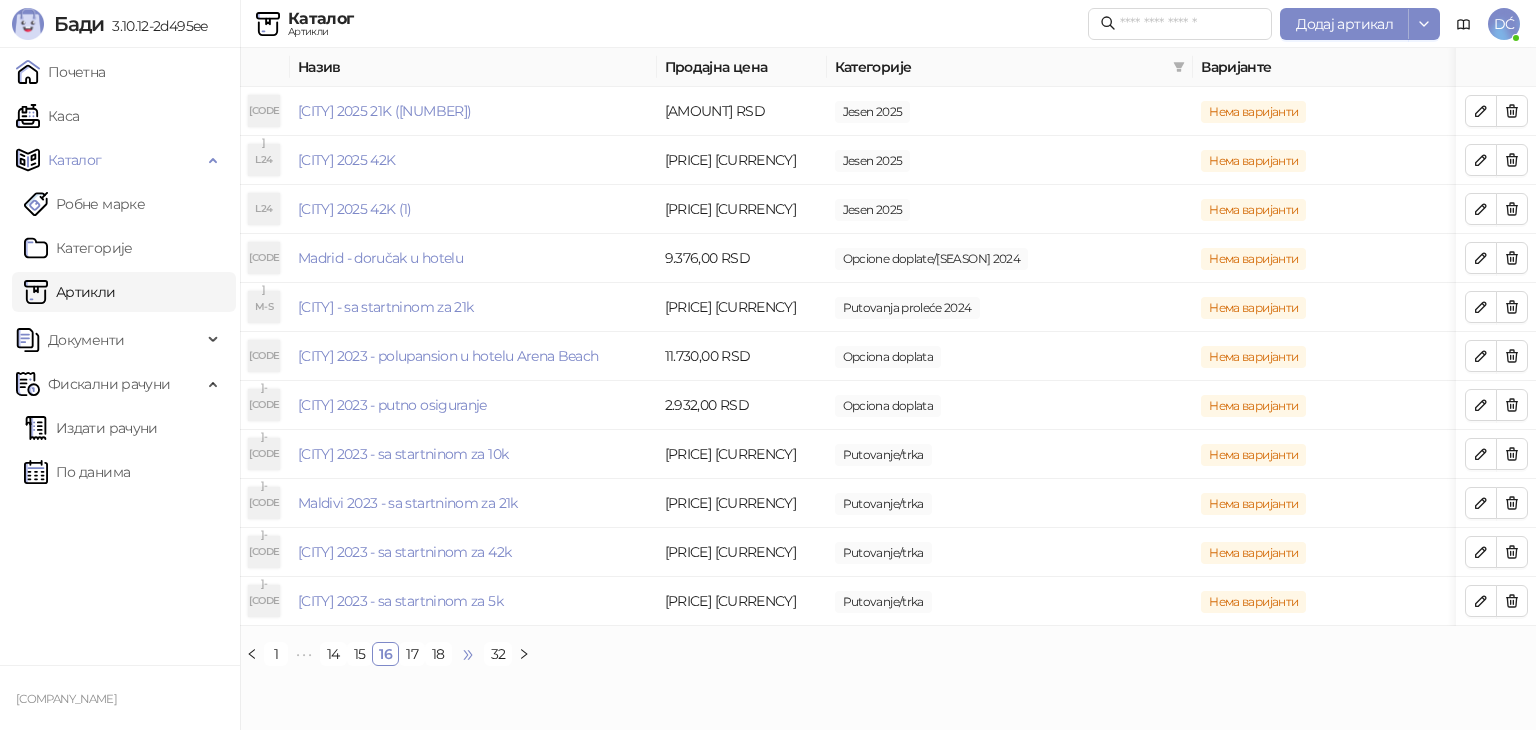 click on "•••" at bounding box center (468, 654) 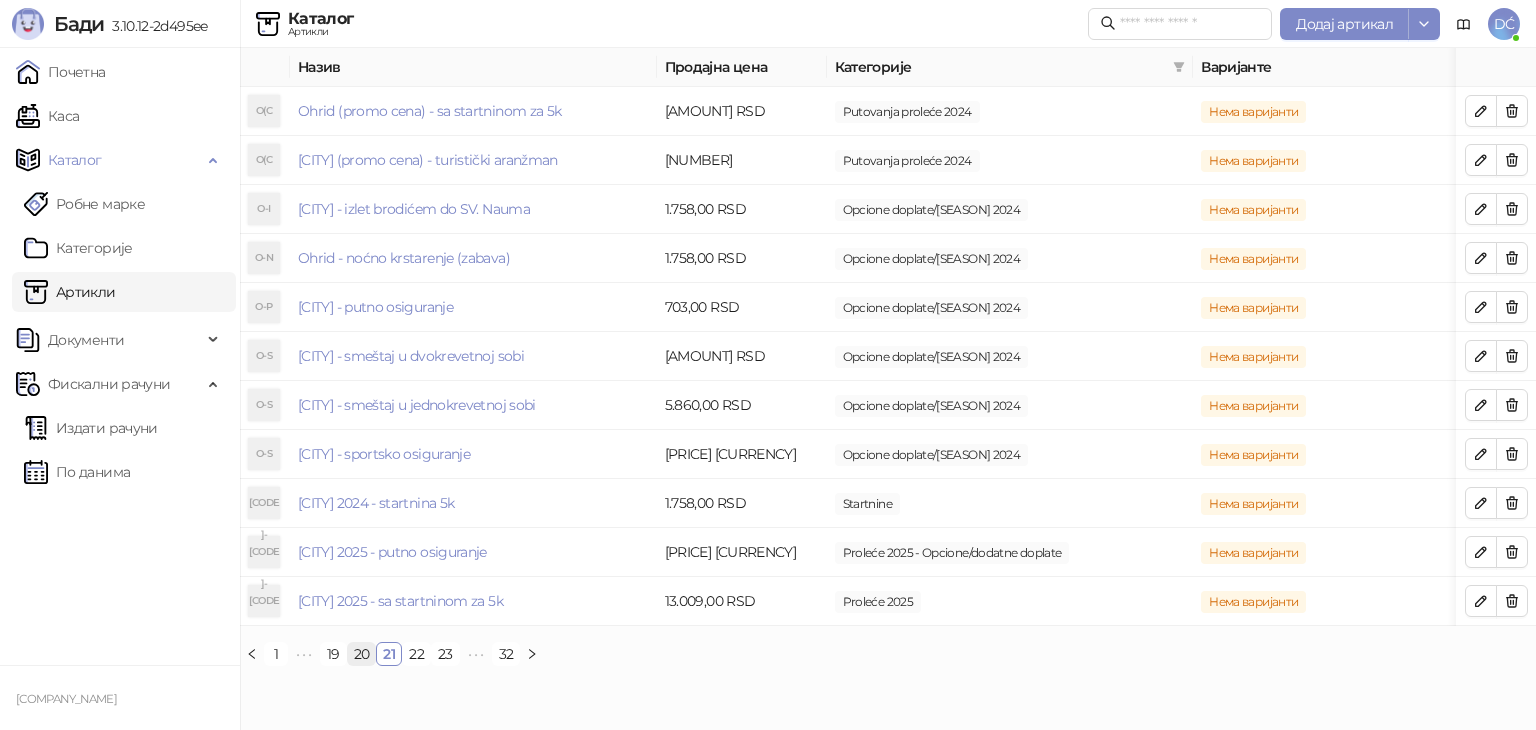click on "20" at bounding box center [362, 654] 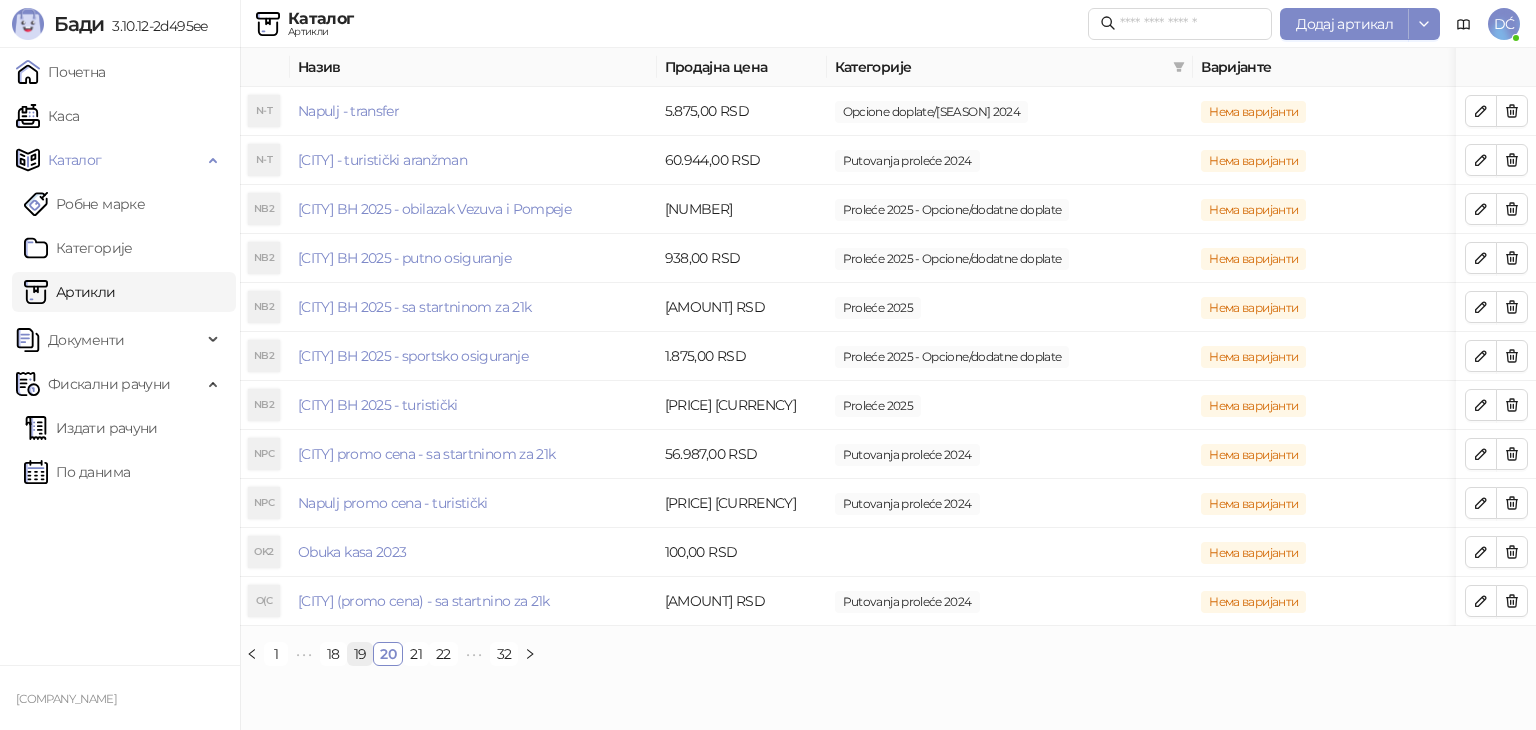 click on "19" at bounding box center (360, 654) 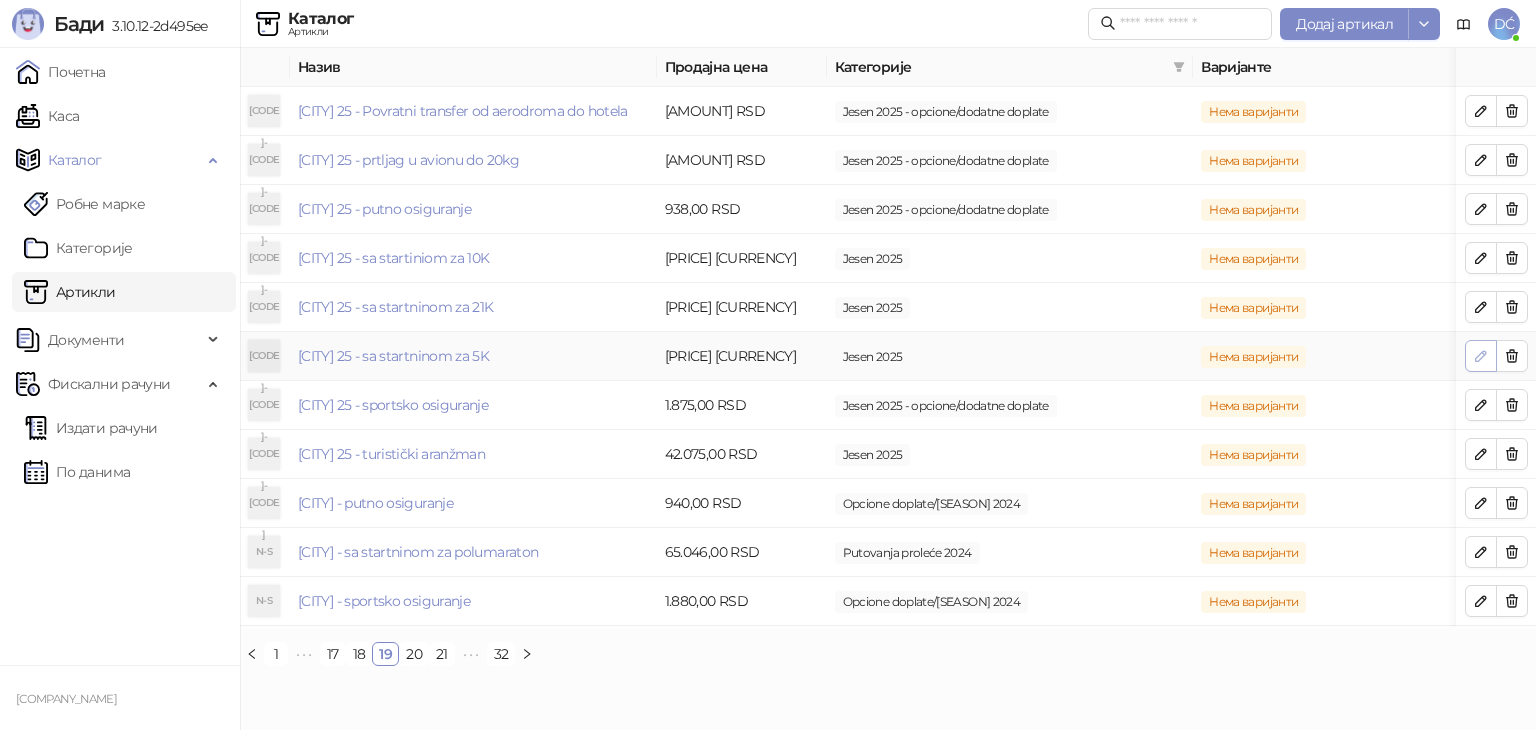 click 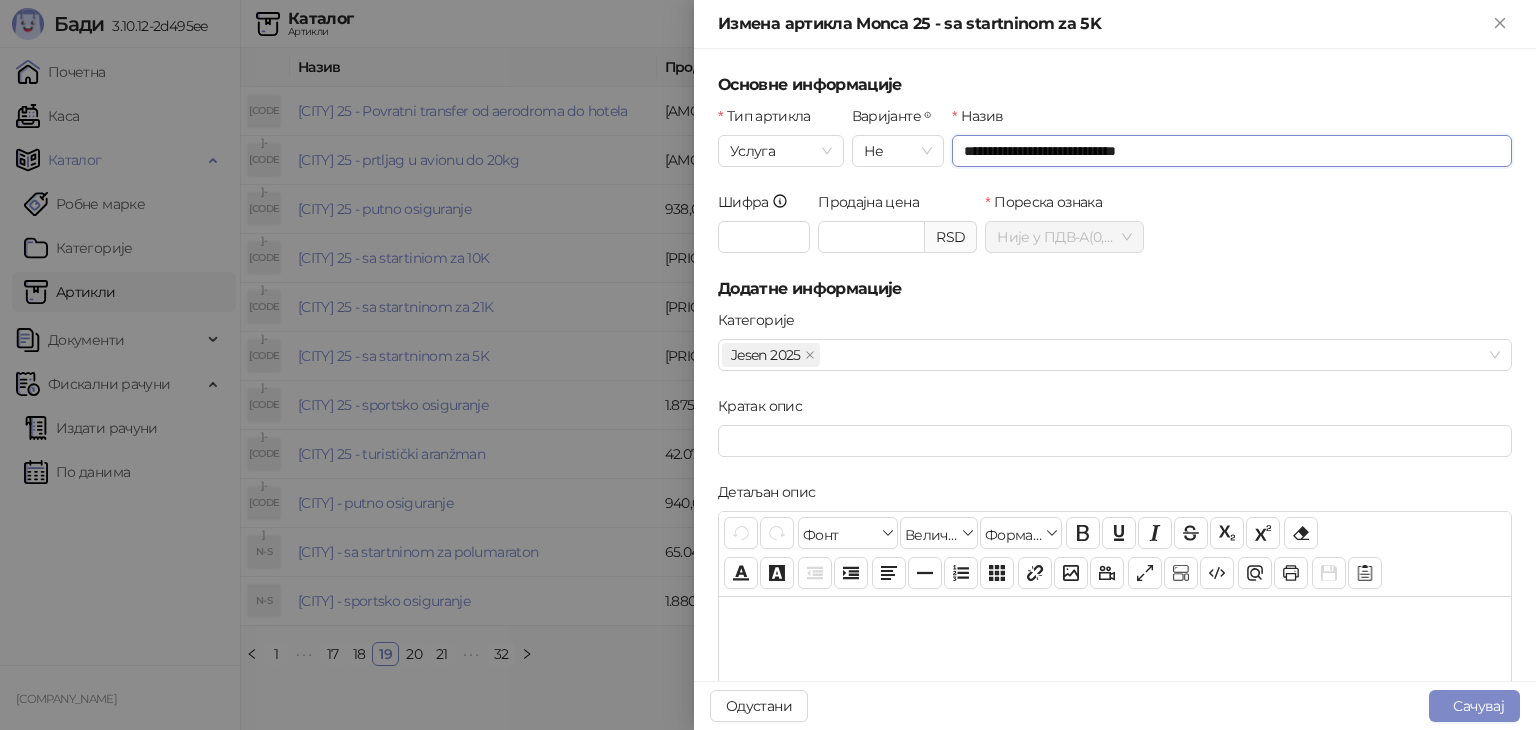 click on "**********" at bounding box center [1232, 151] 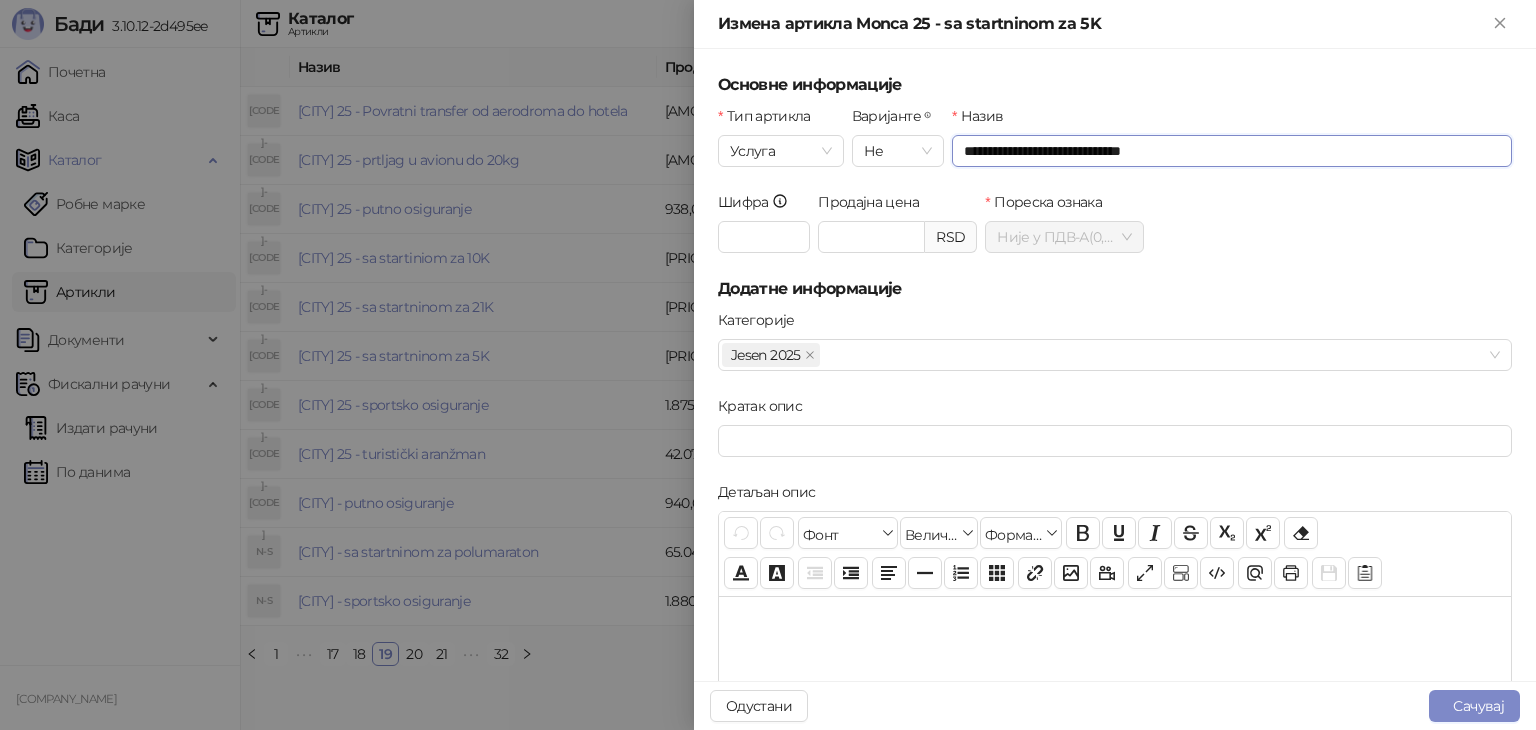 click on "**********" at bounding box center [1232, 151] 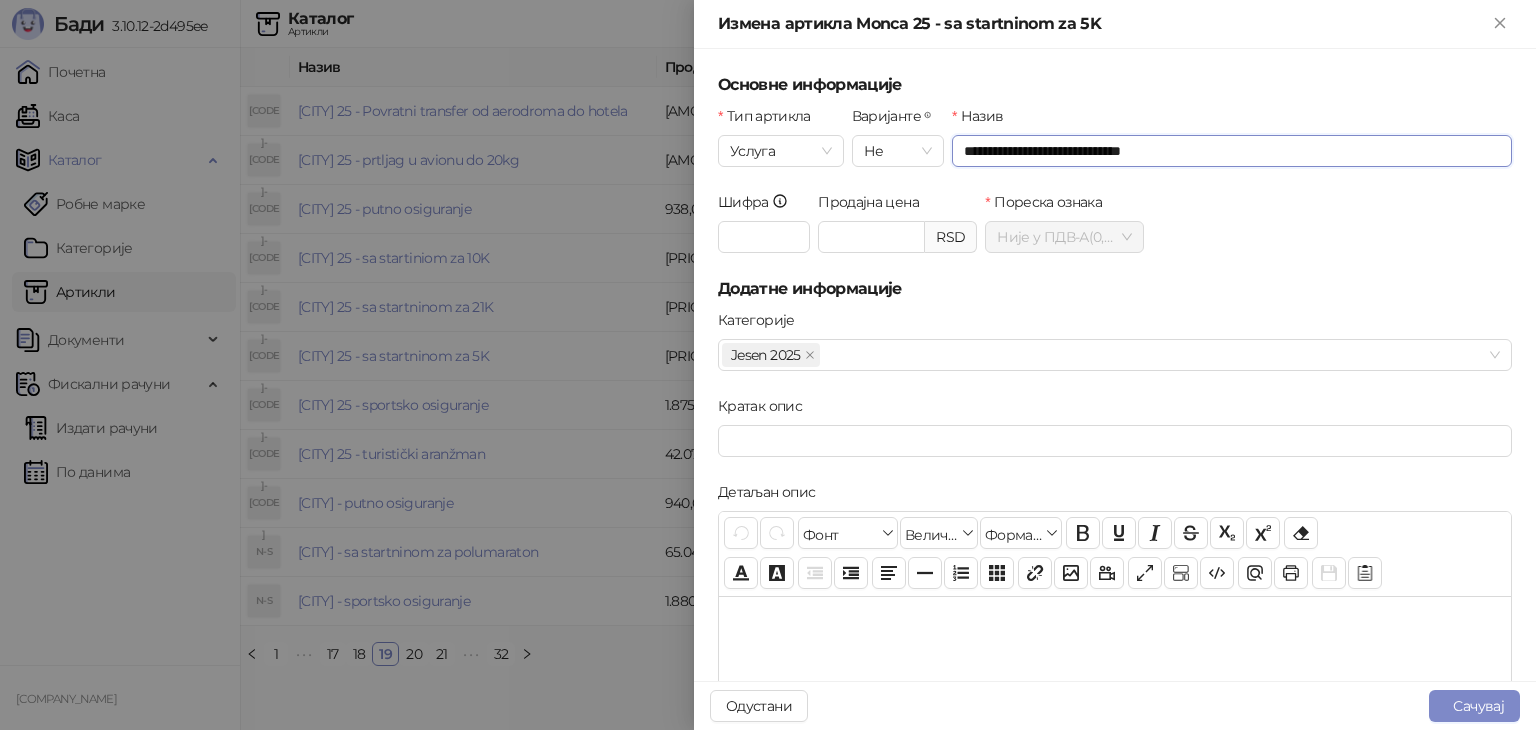 click on "**********" at bounding box center (1232, 151) 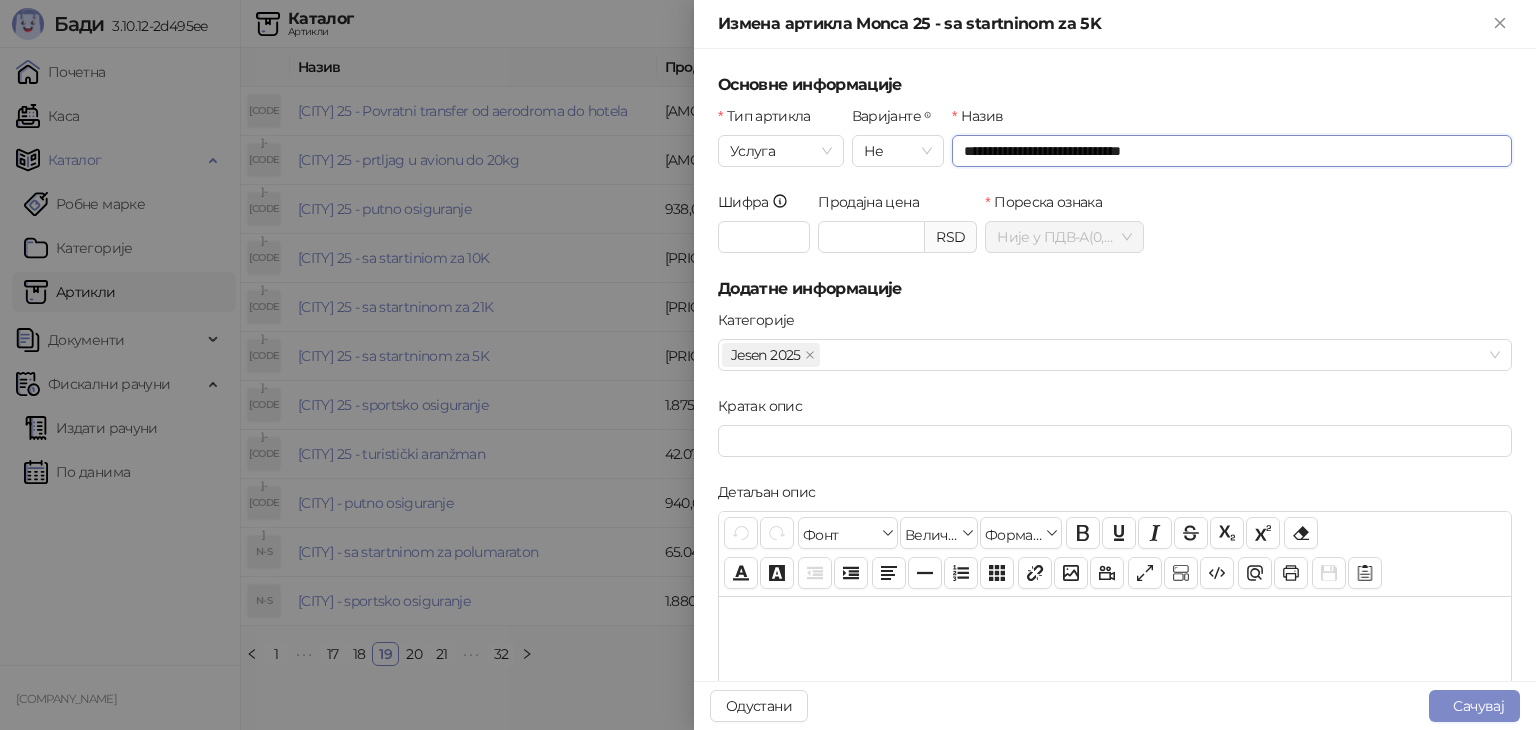 click on "**********" at bounding box center (1232, 151) 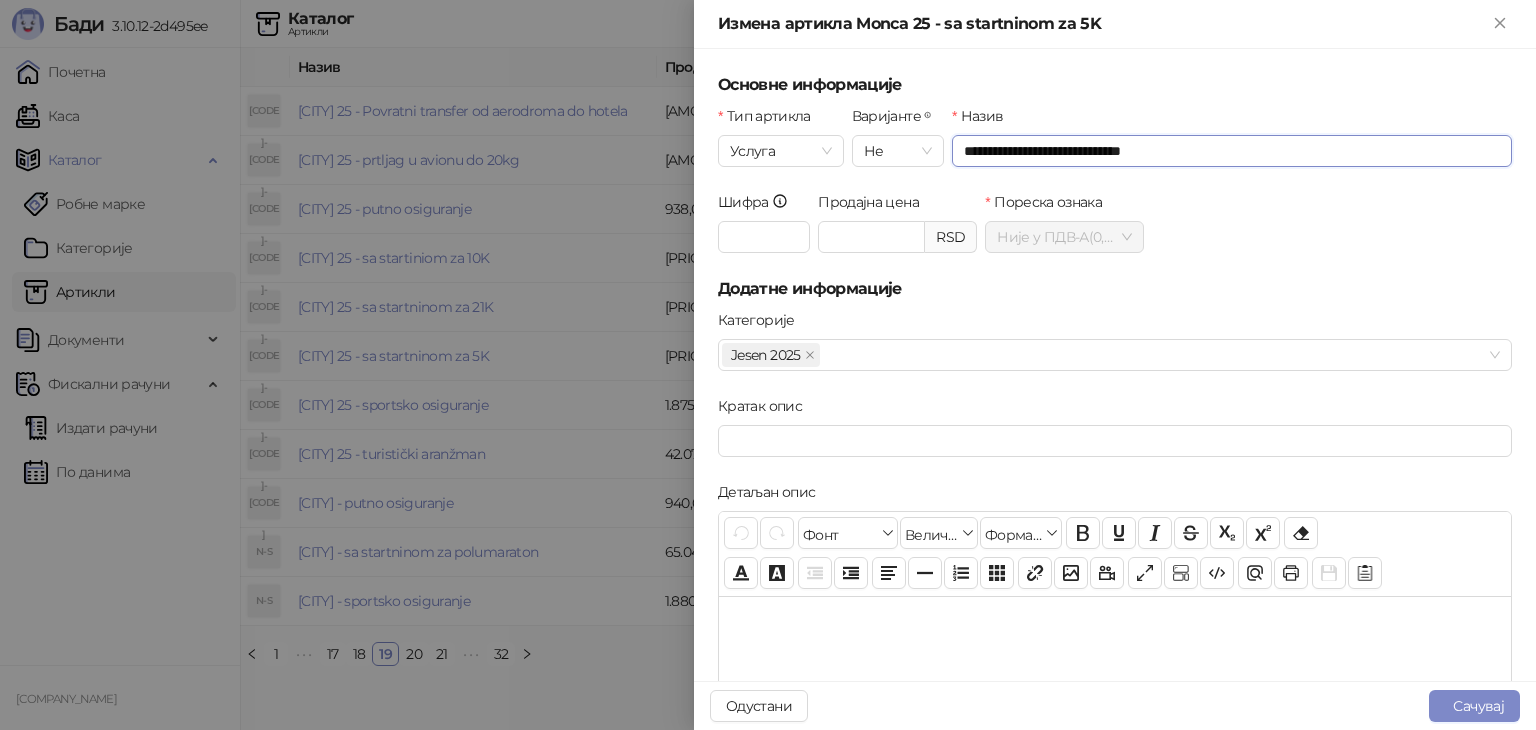 click on "**********" at bounding box center (1232, 151) 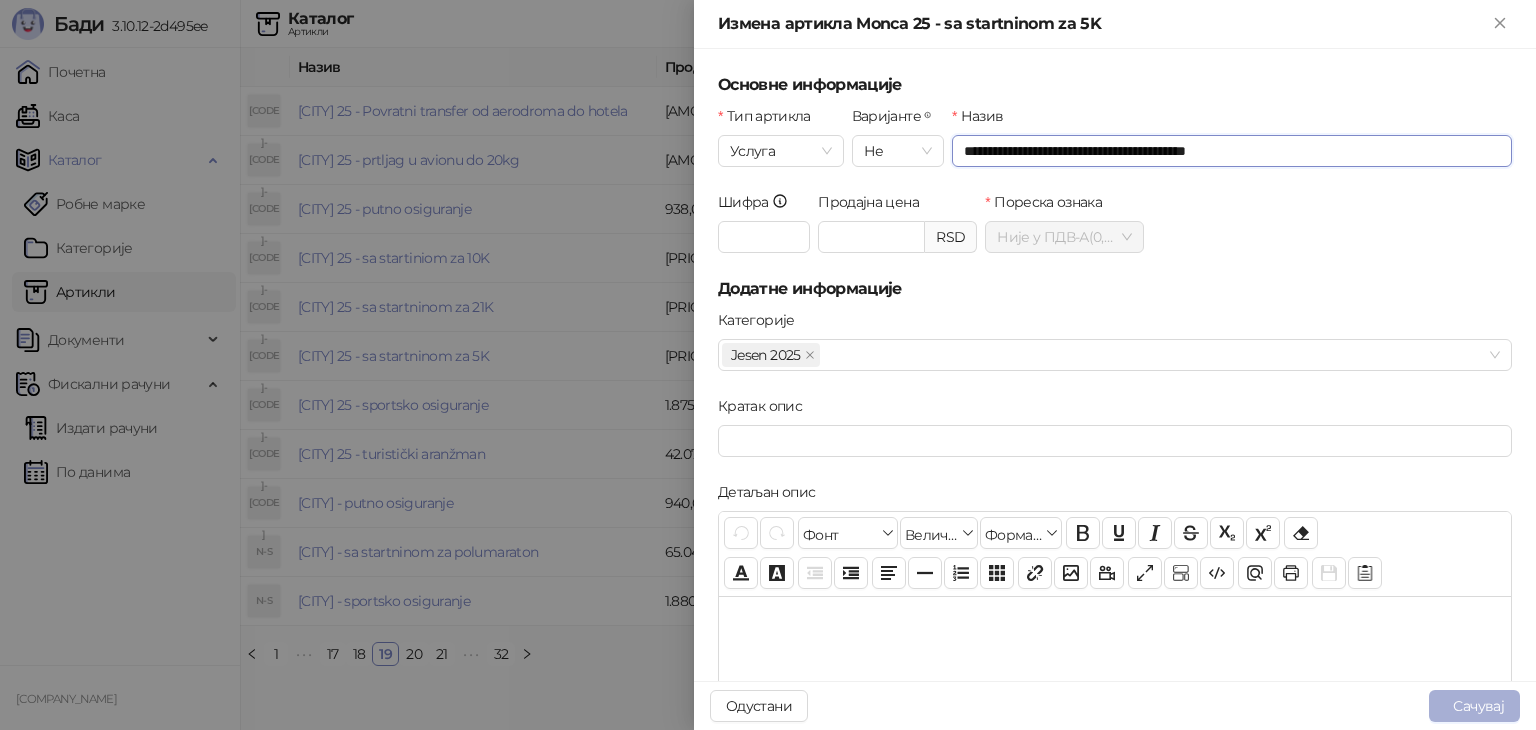 type on "**********" 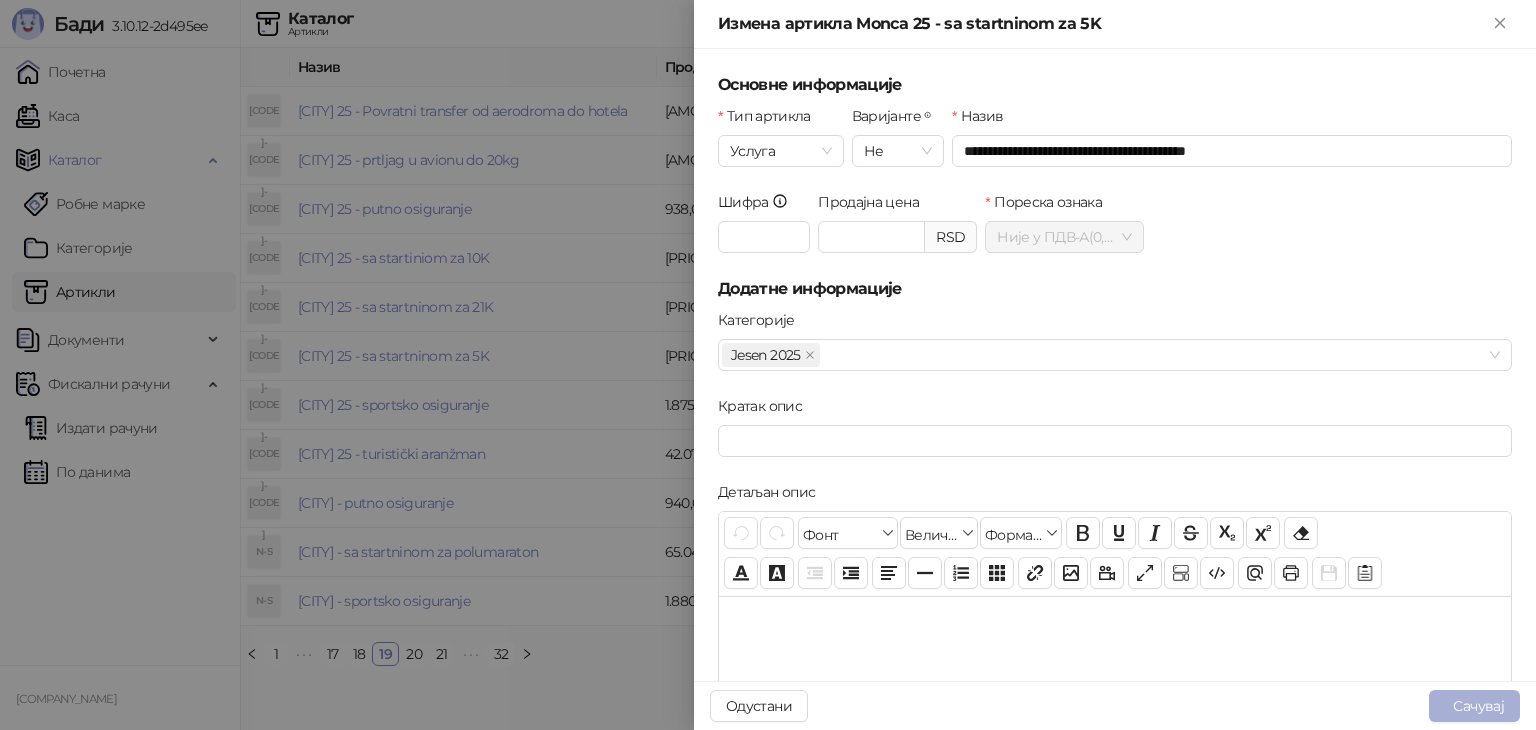 click on "Сачувај" at bounding box center (1474, 706) 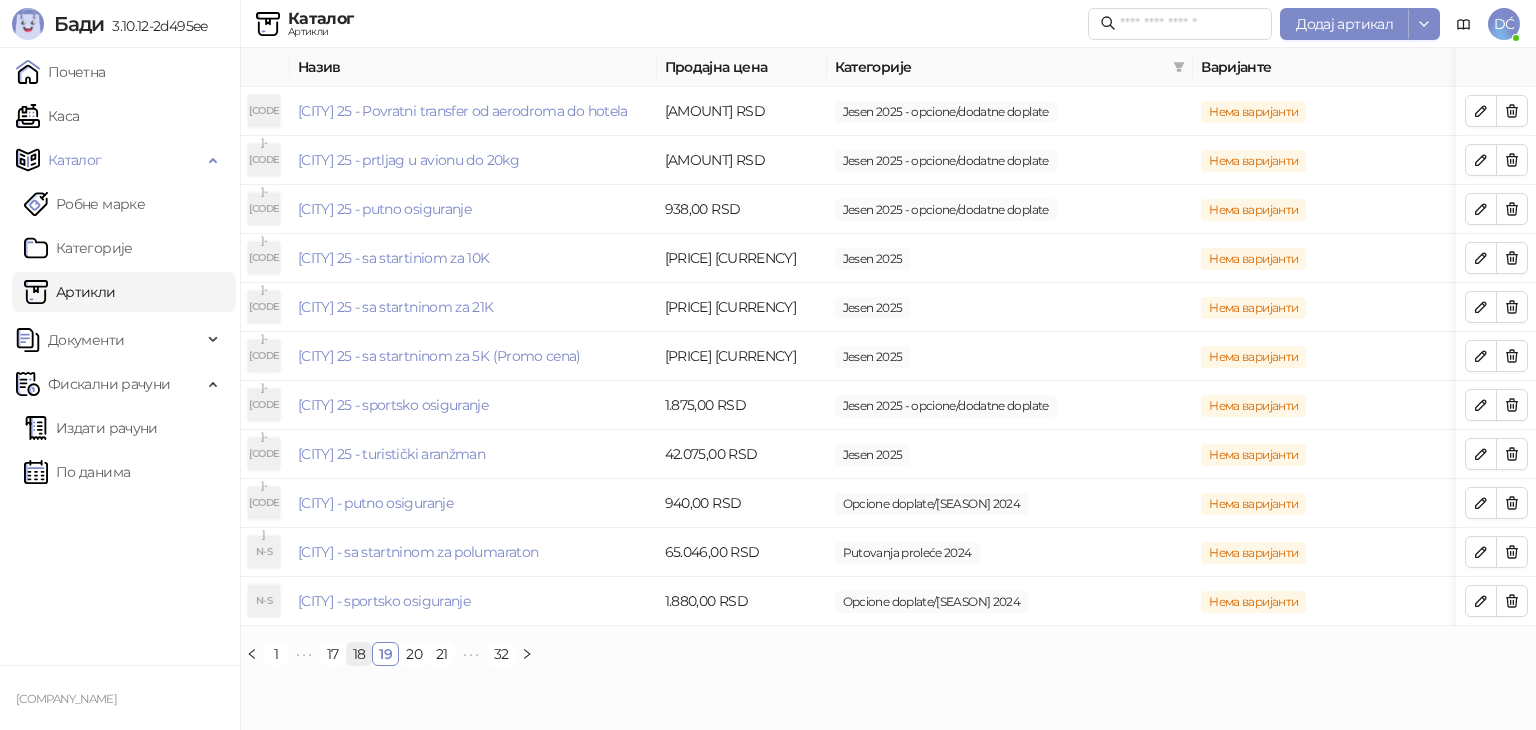 click on "18" at bounding box center [359, 654] 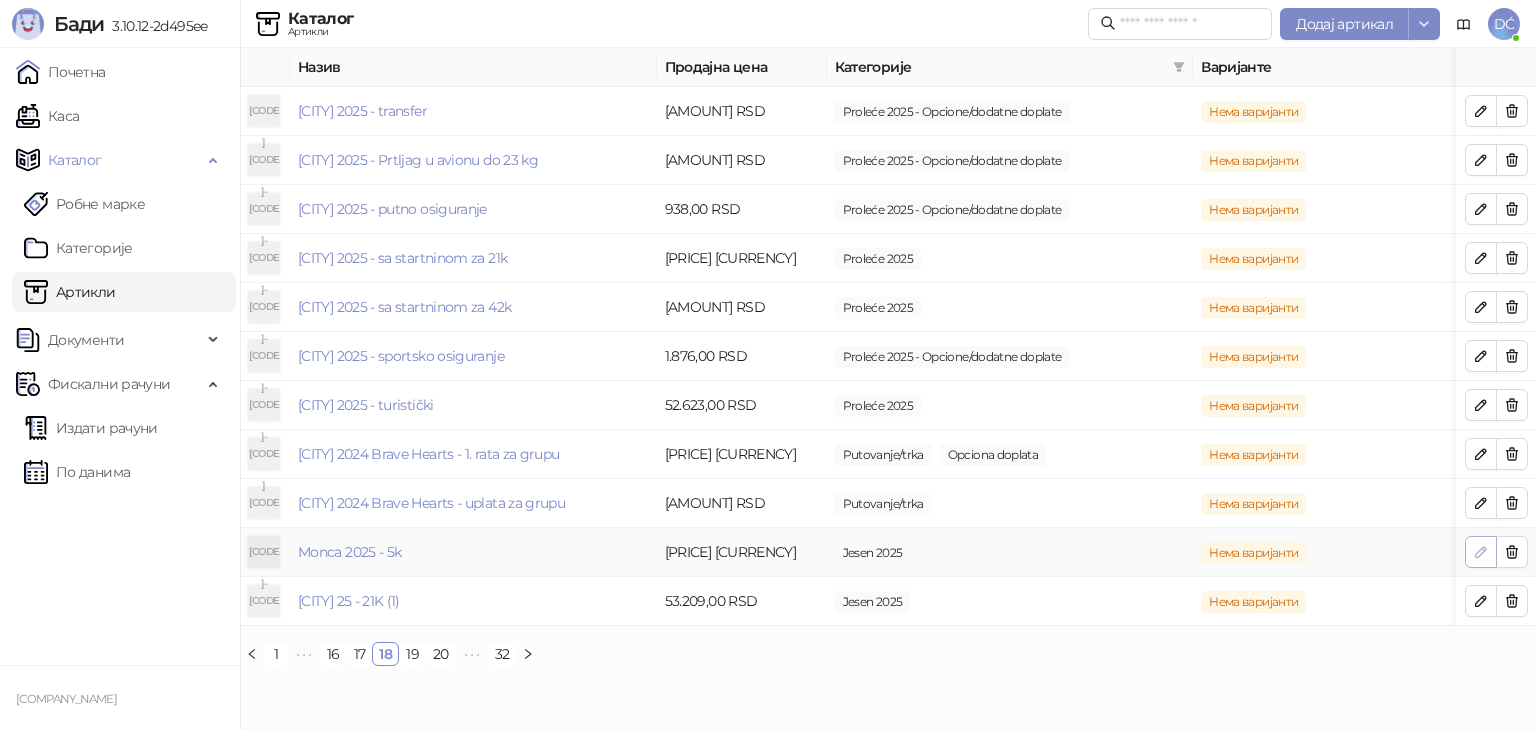 click at bounding box center [1481, 552] 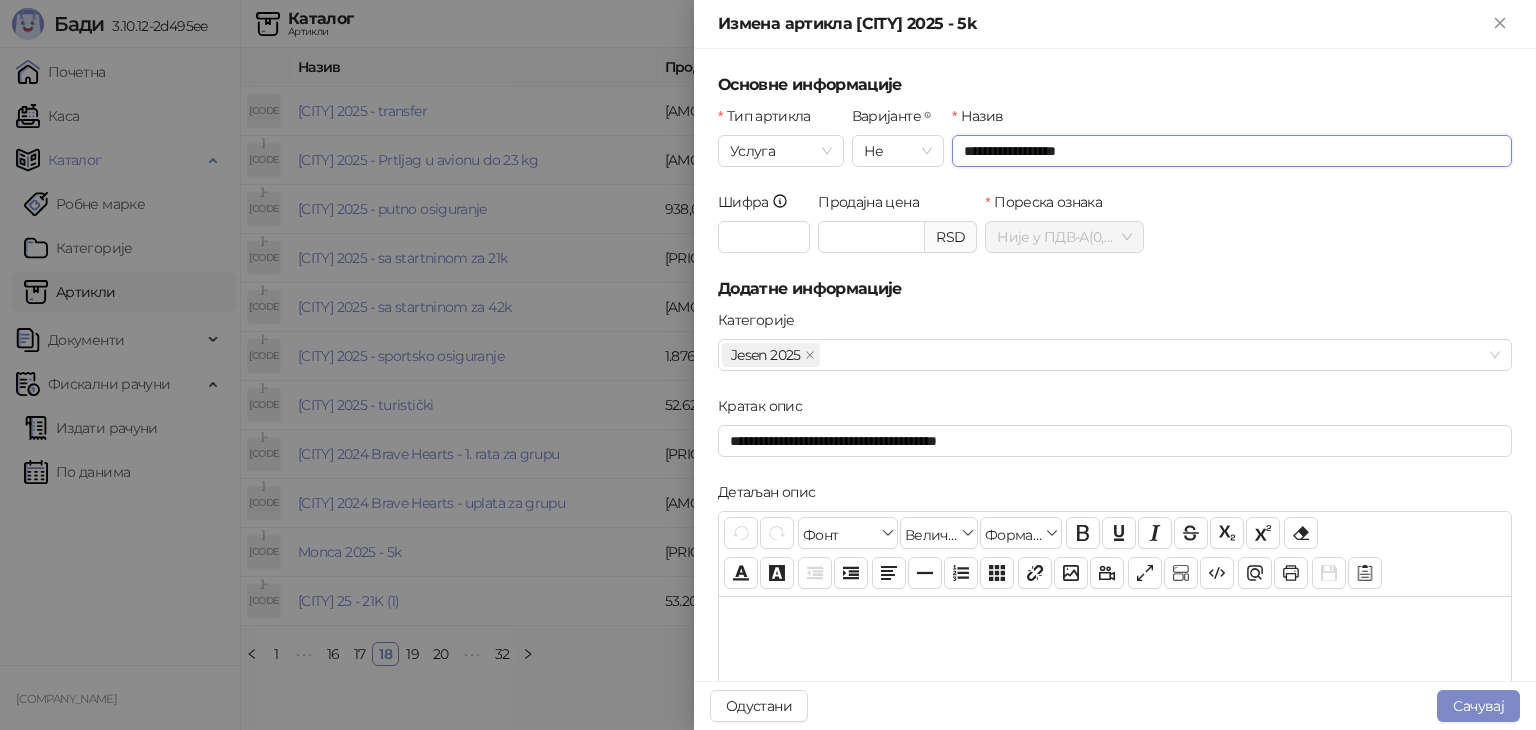 click on "**********" at bounding box center (1232, 151) 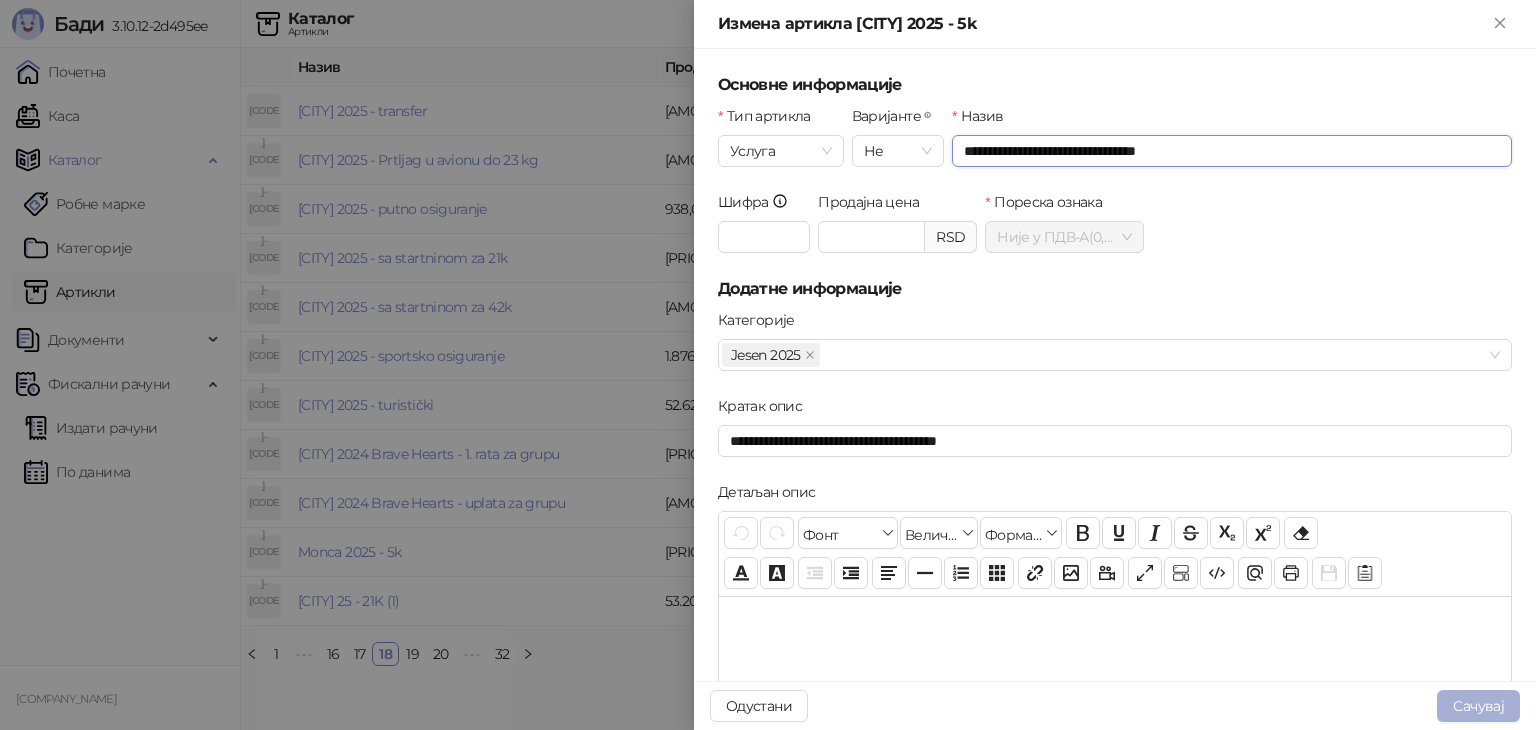 type on "**********" 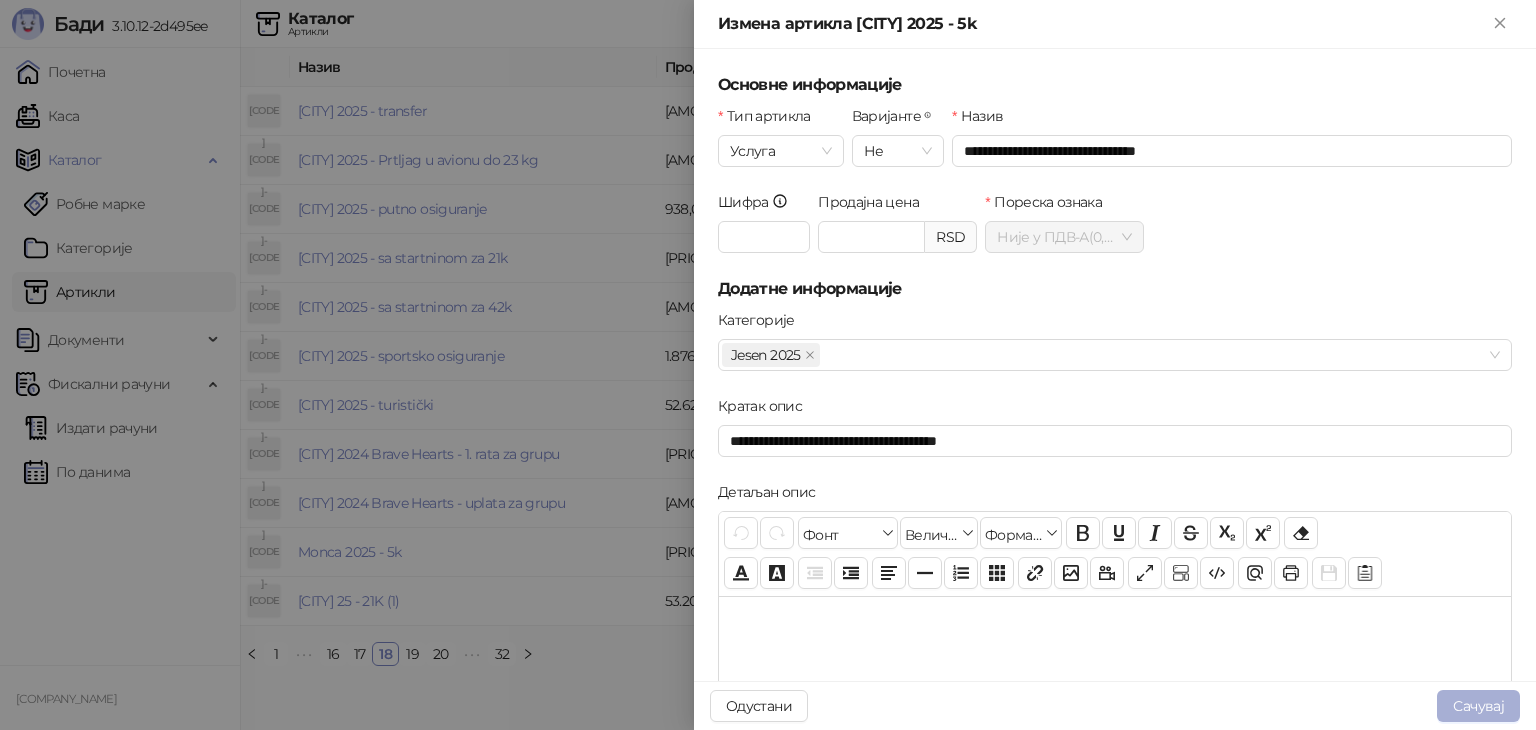 click on "Сачувај" at bounding box center (1478, 706) 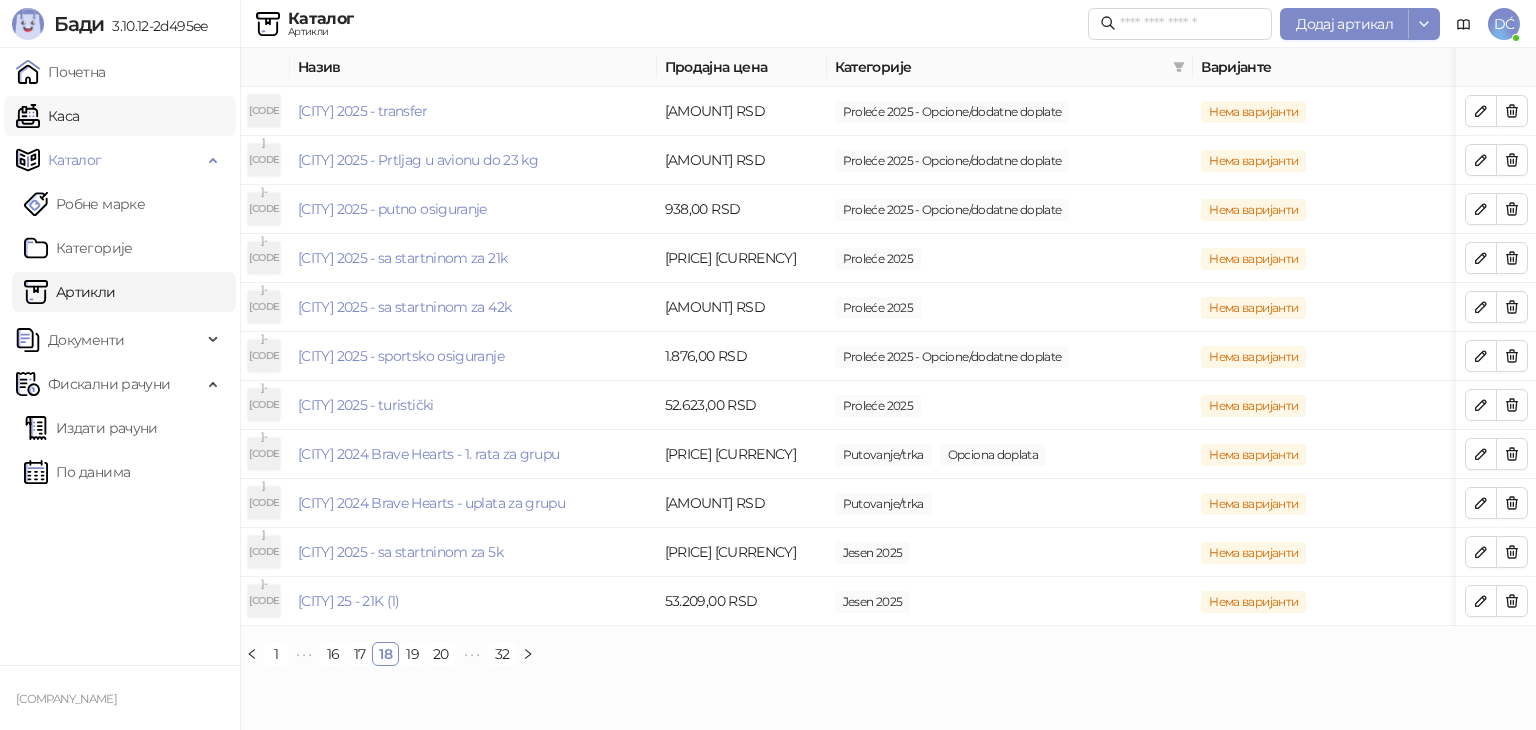 click on "Каса" at bounding box center [47, 116] 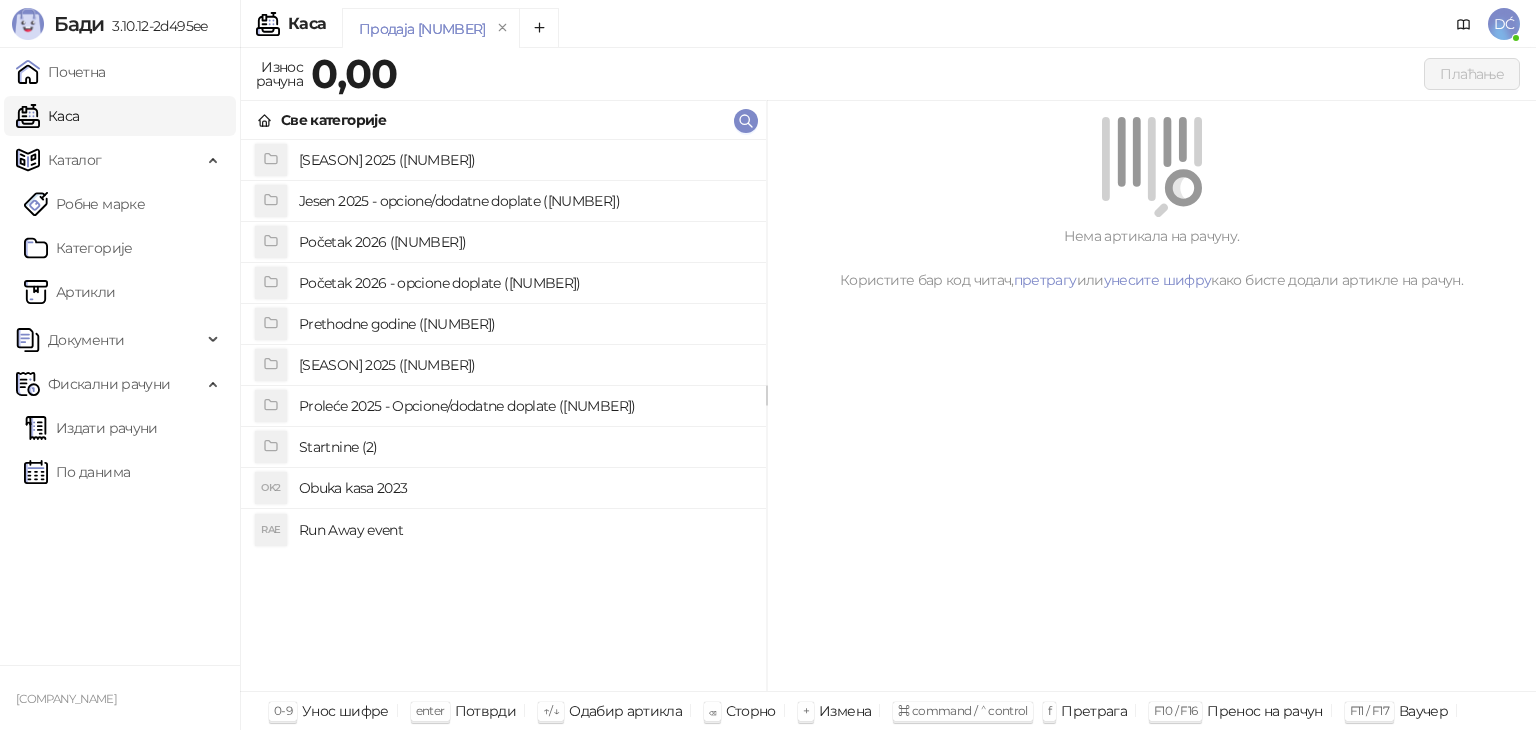 click on "[SEASON] 2025 ([NUMBER])" at bounding box center [524, 160] 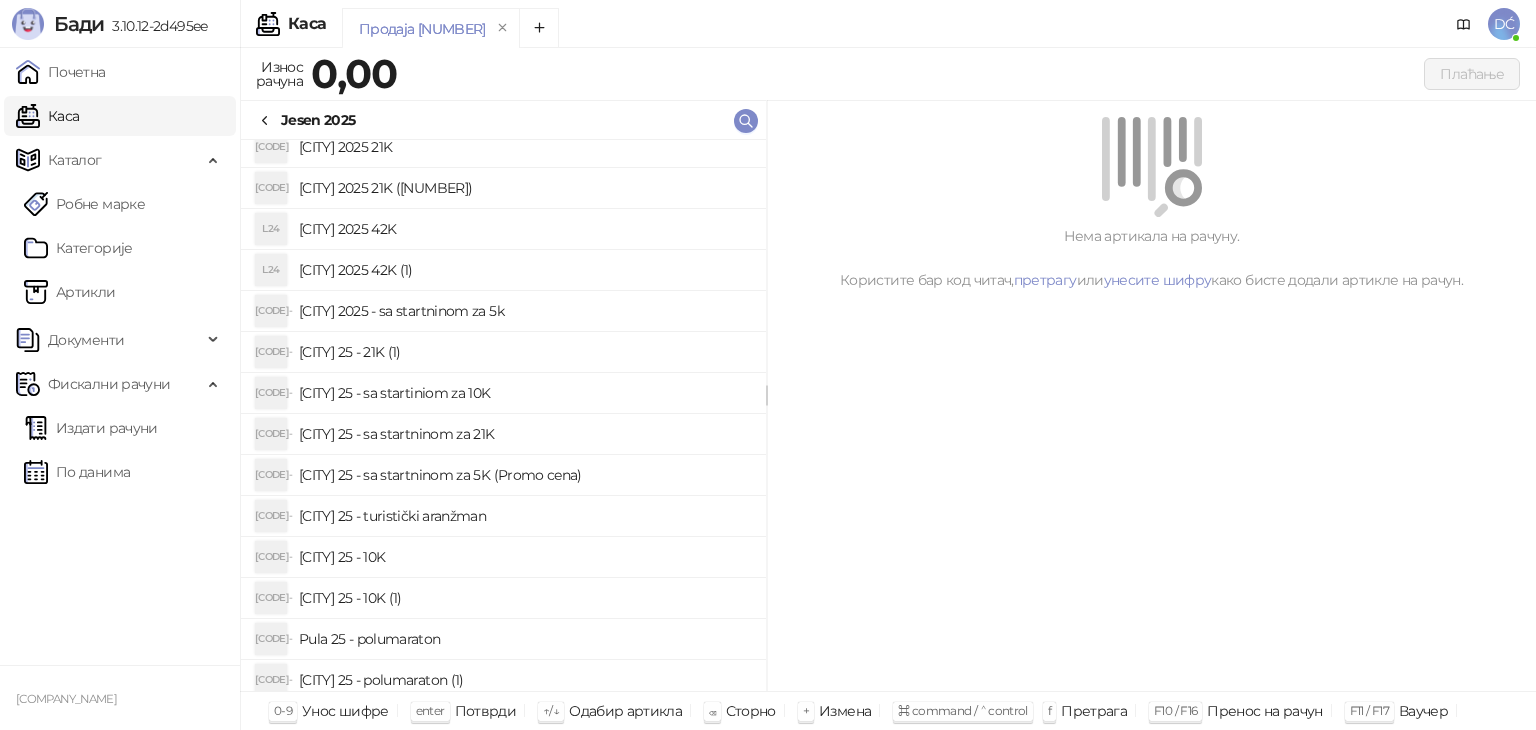 scroll, scrollTop: 800, scrollLeft: 0, axis: vertical 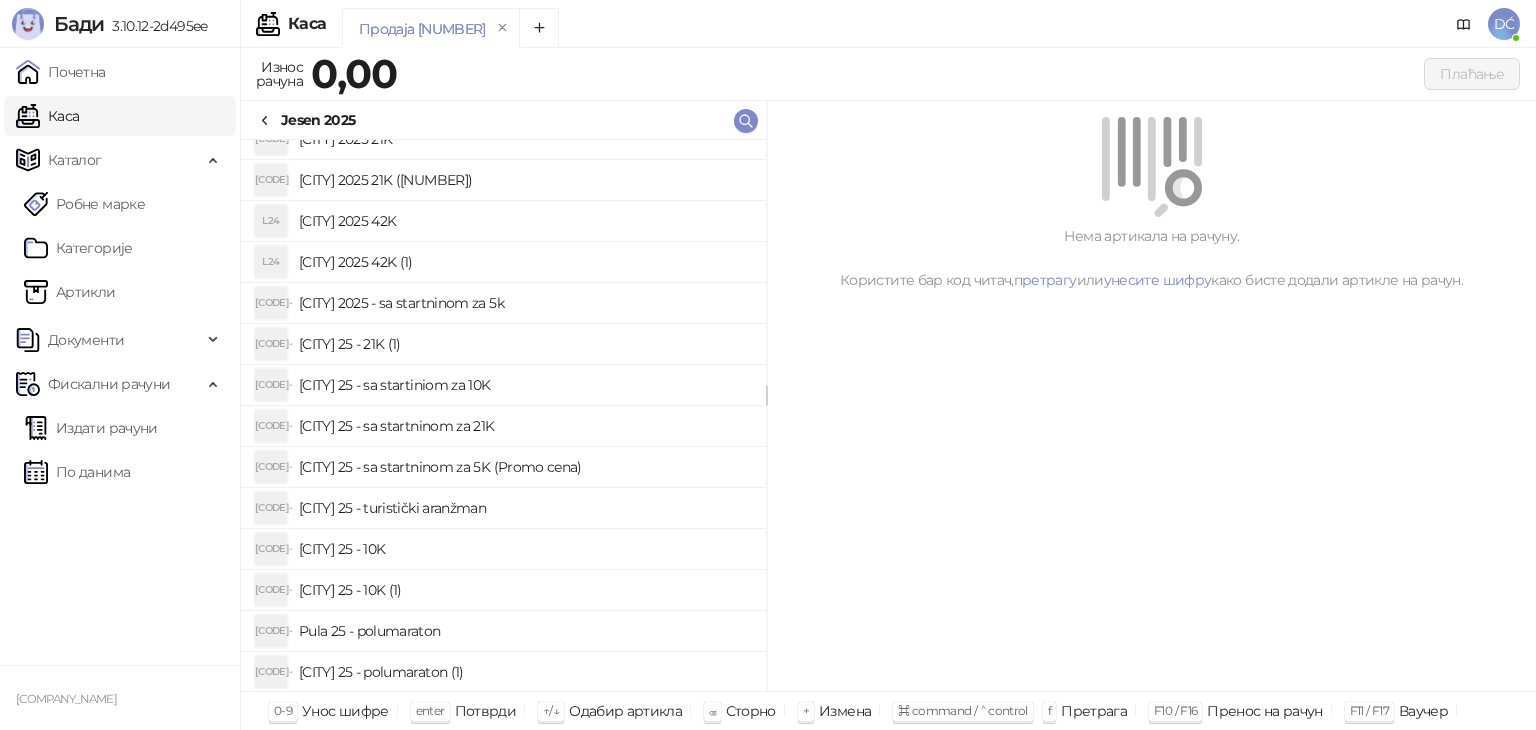 click on "[CITY] 2025 -  sa startninom za 5k" at bounding box center [524, 303] 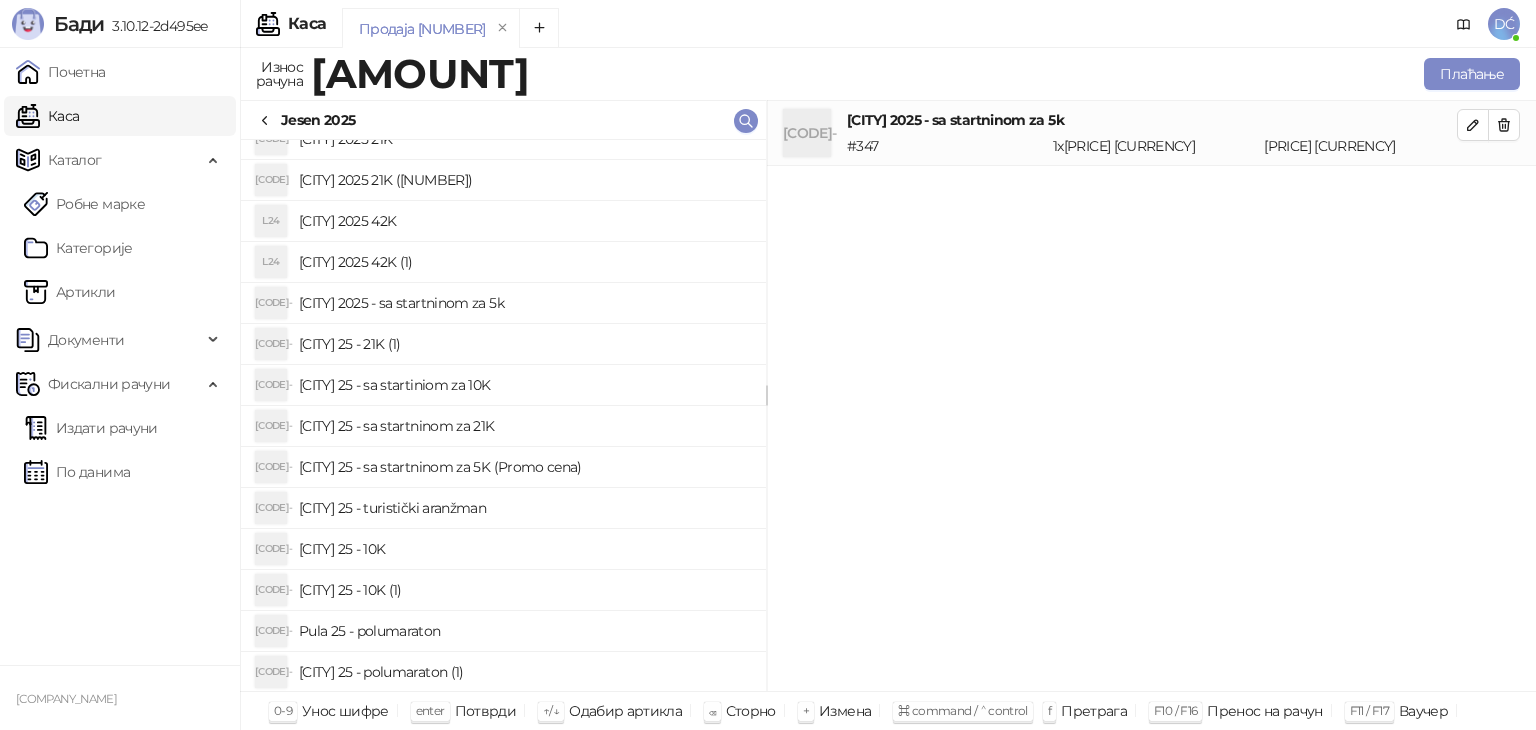 click 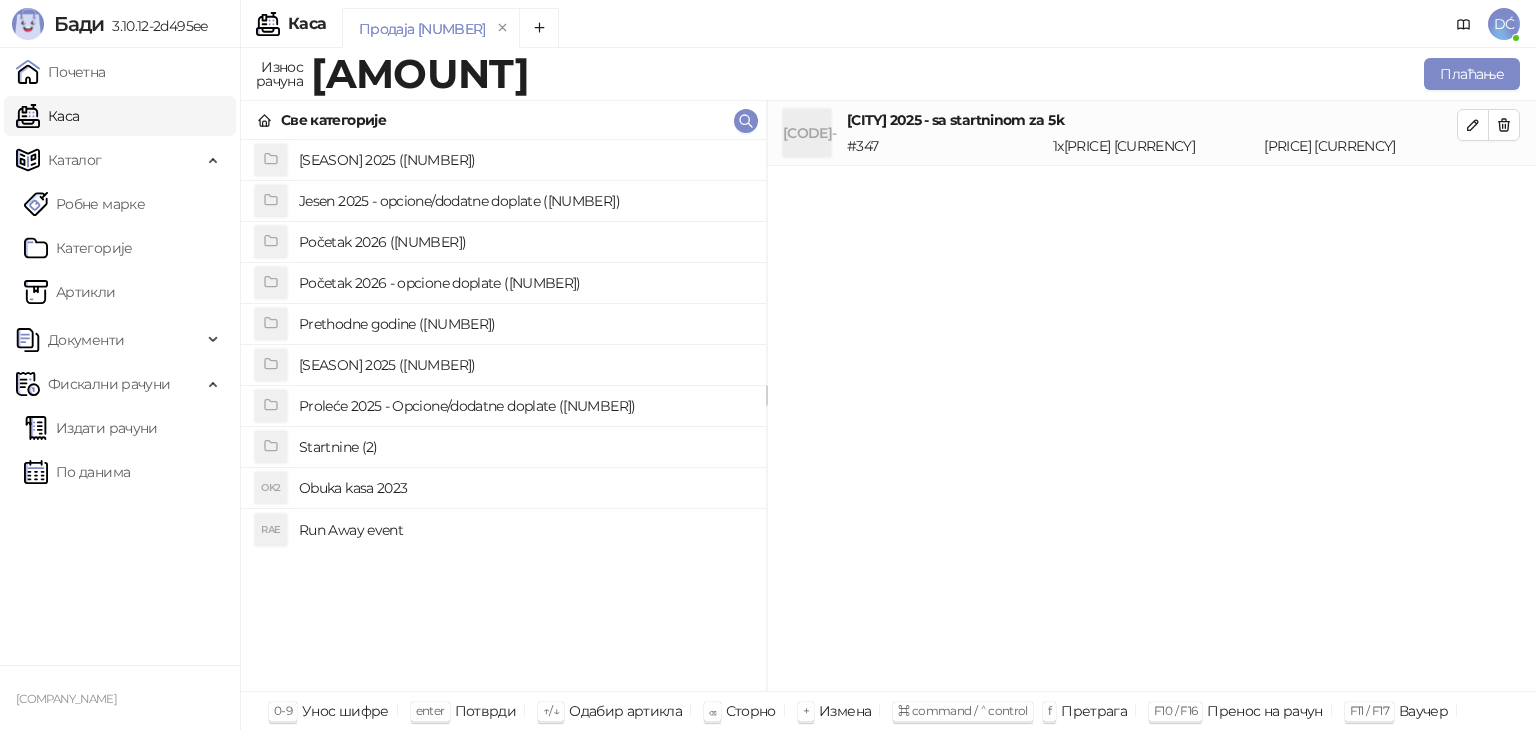 click on "Jesen 2025 - opcione/dodatne doplate ([NUMBER])" at bounding box center [524, 201] 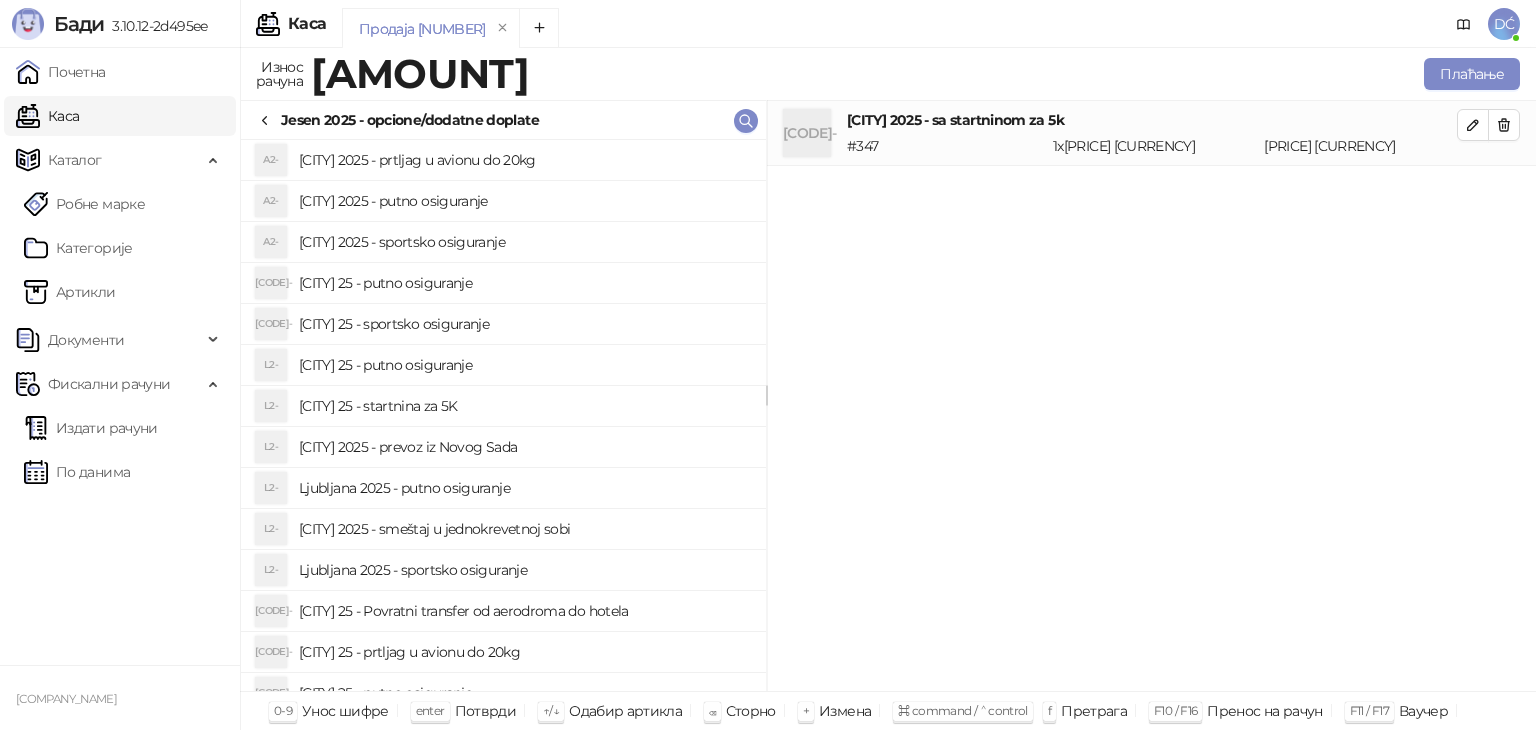 click on "[CITY] 25 - Povratni transfer od aerodroma do hotela" at bounding box center (524, 611) 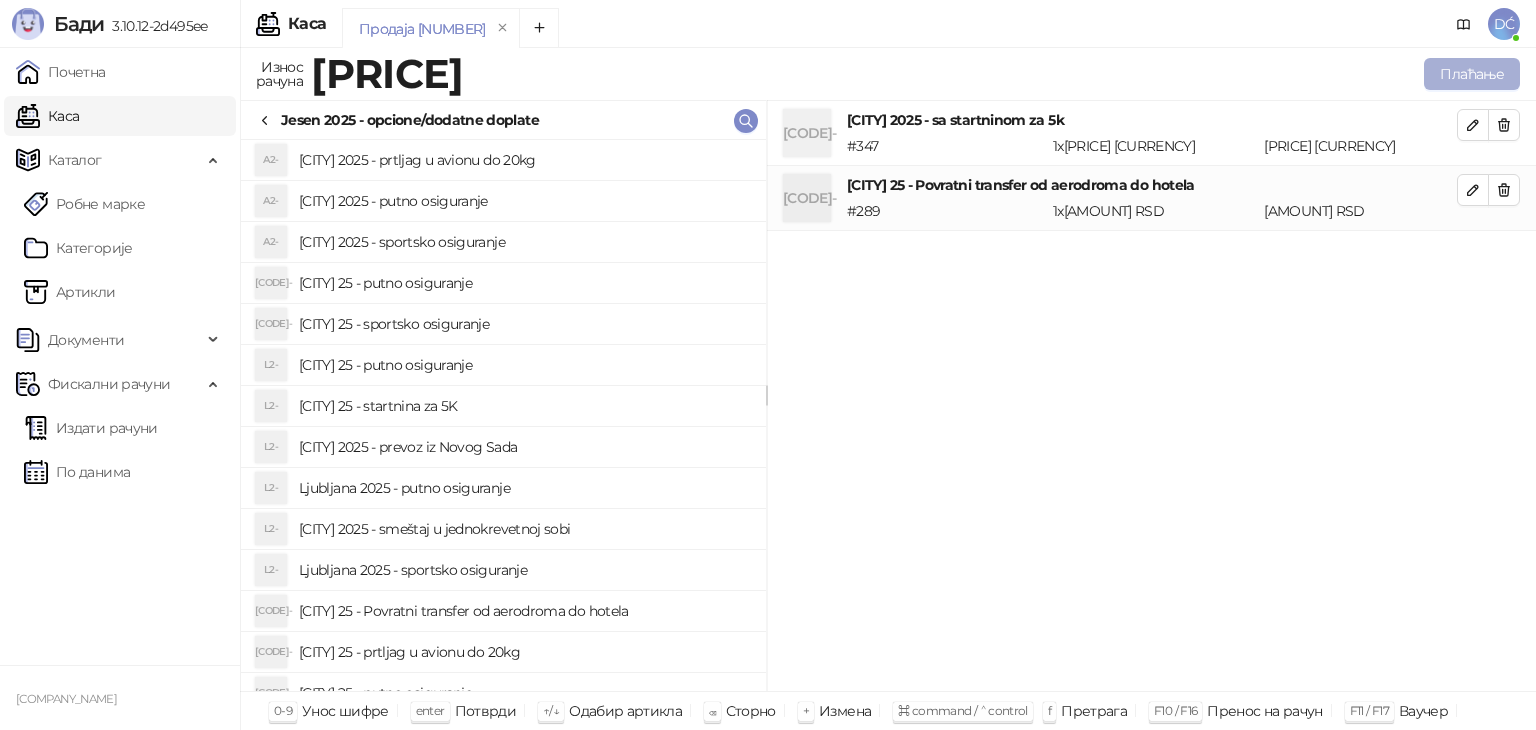click on "Плаћање" at bounding box center [1472, 74] 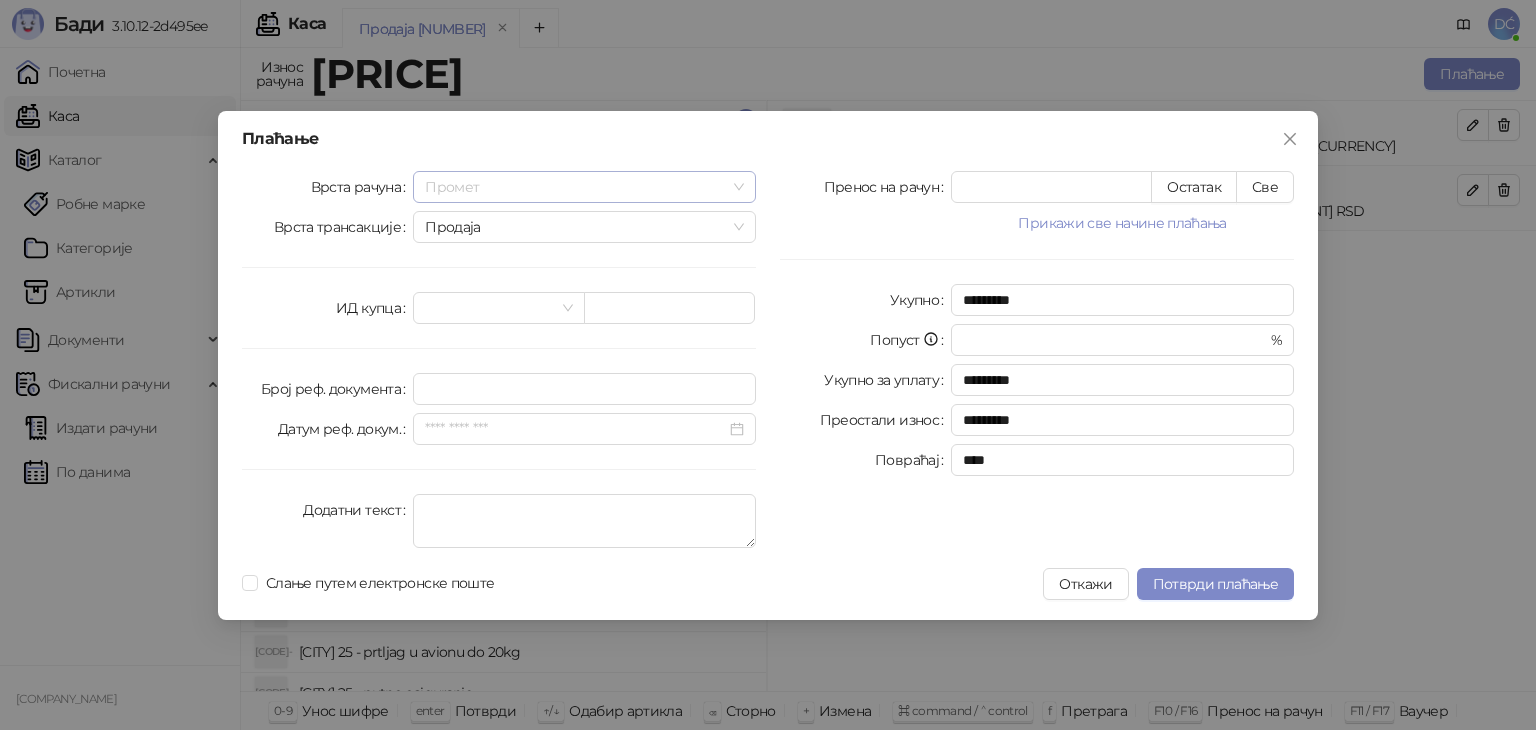 click on "Промет" at bounding box center (584, 187) 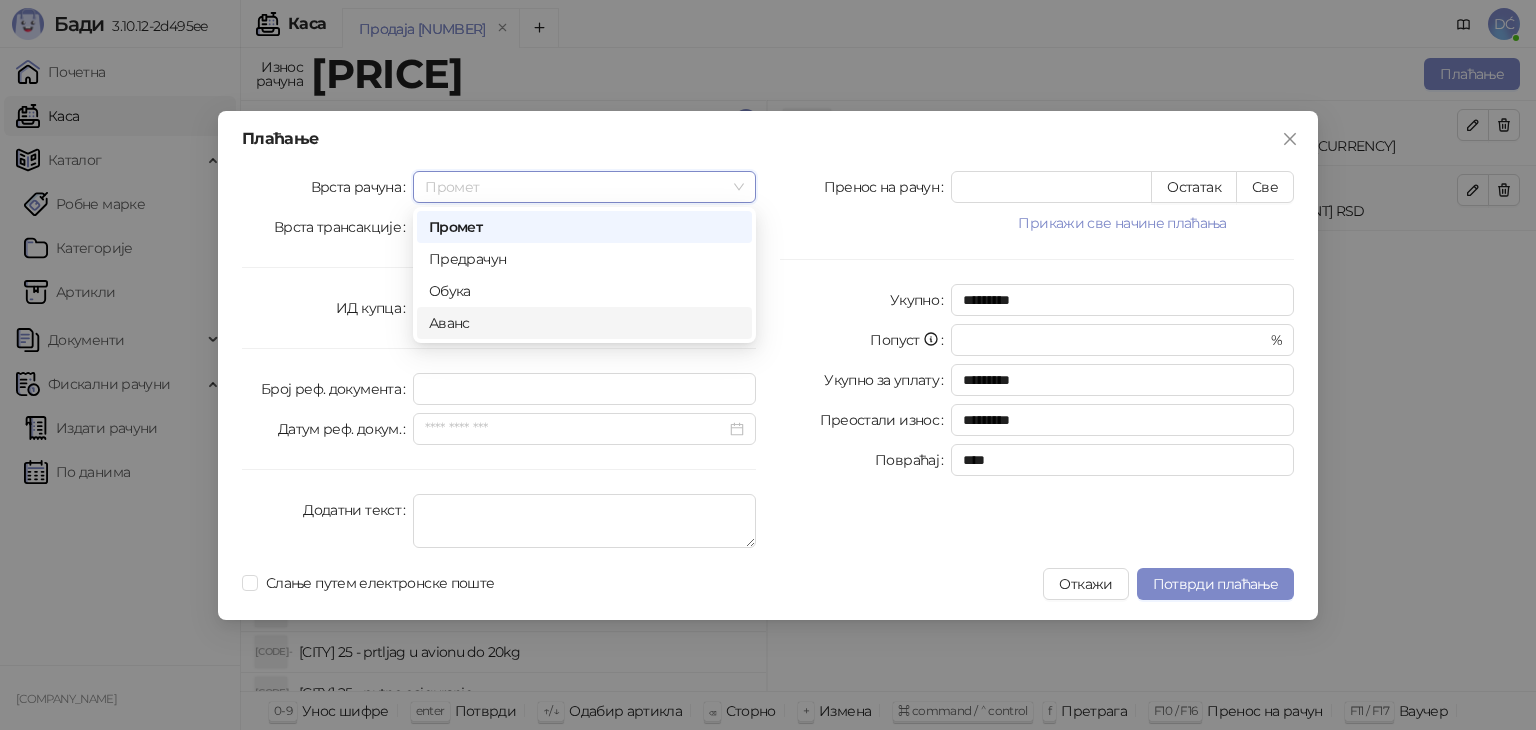 click on "Аванс" at bounding box center (584, 323) 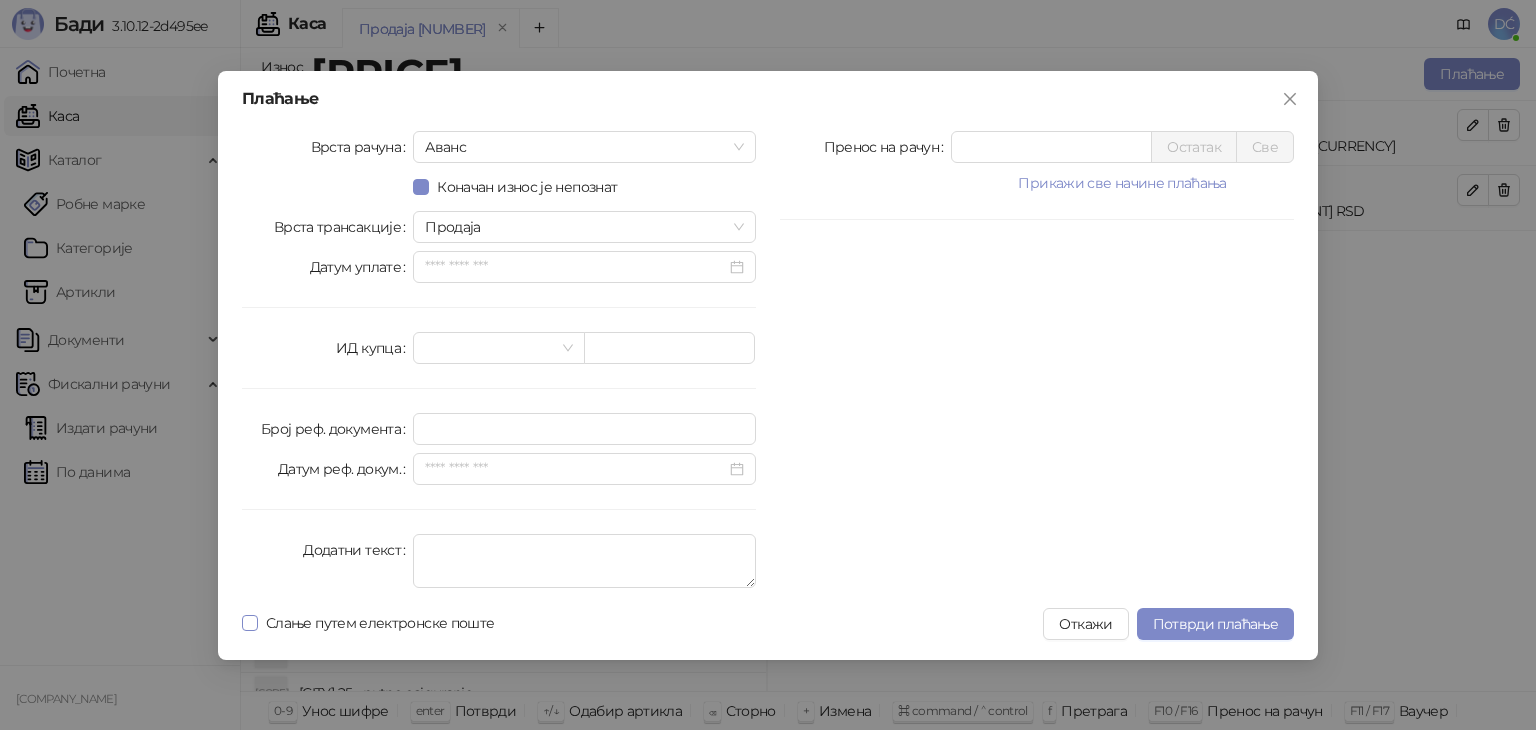 click on "Слање путем електронске поште" at bounding box center (380, 623) 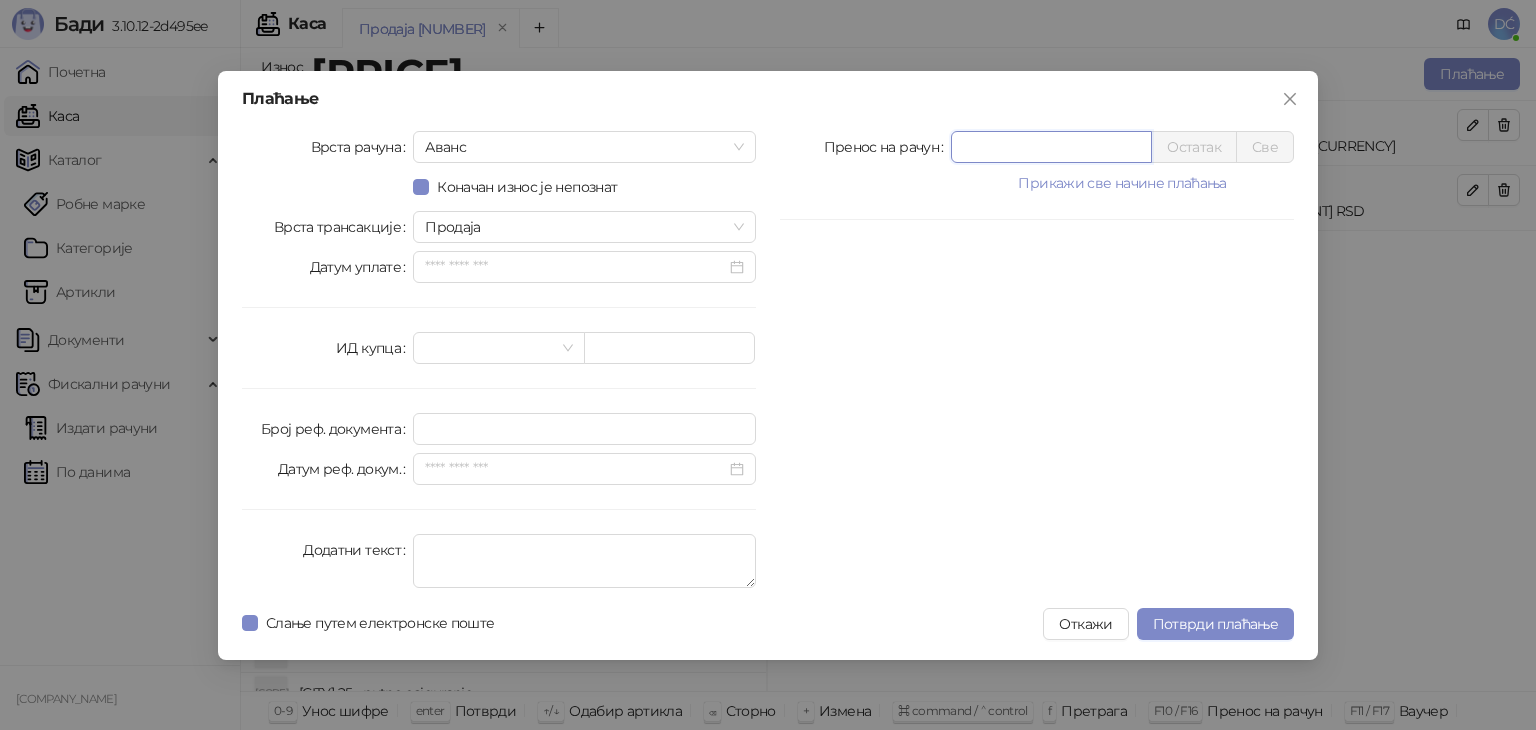click on "*" at bounding box center (1051, 147) 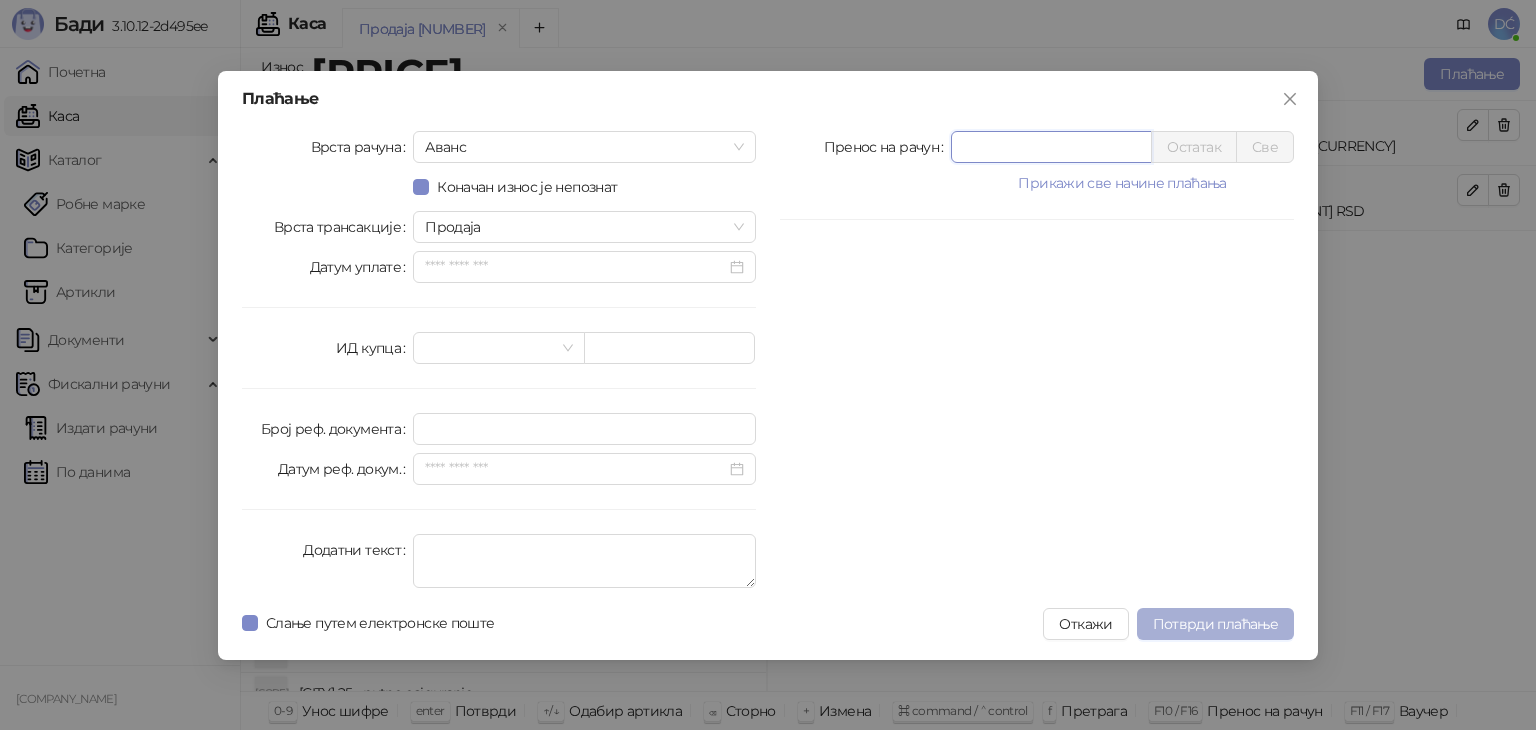 type on "*****" 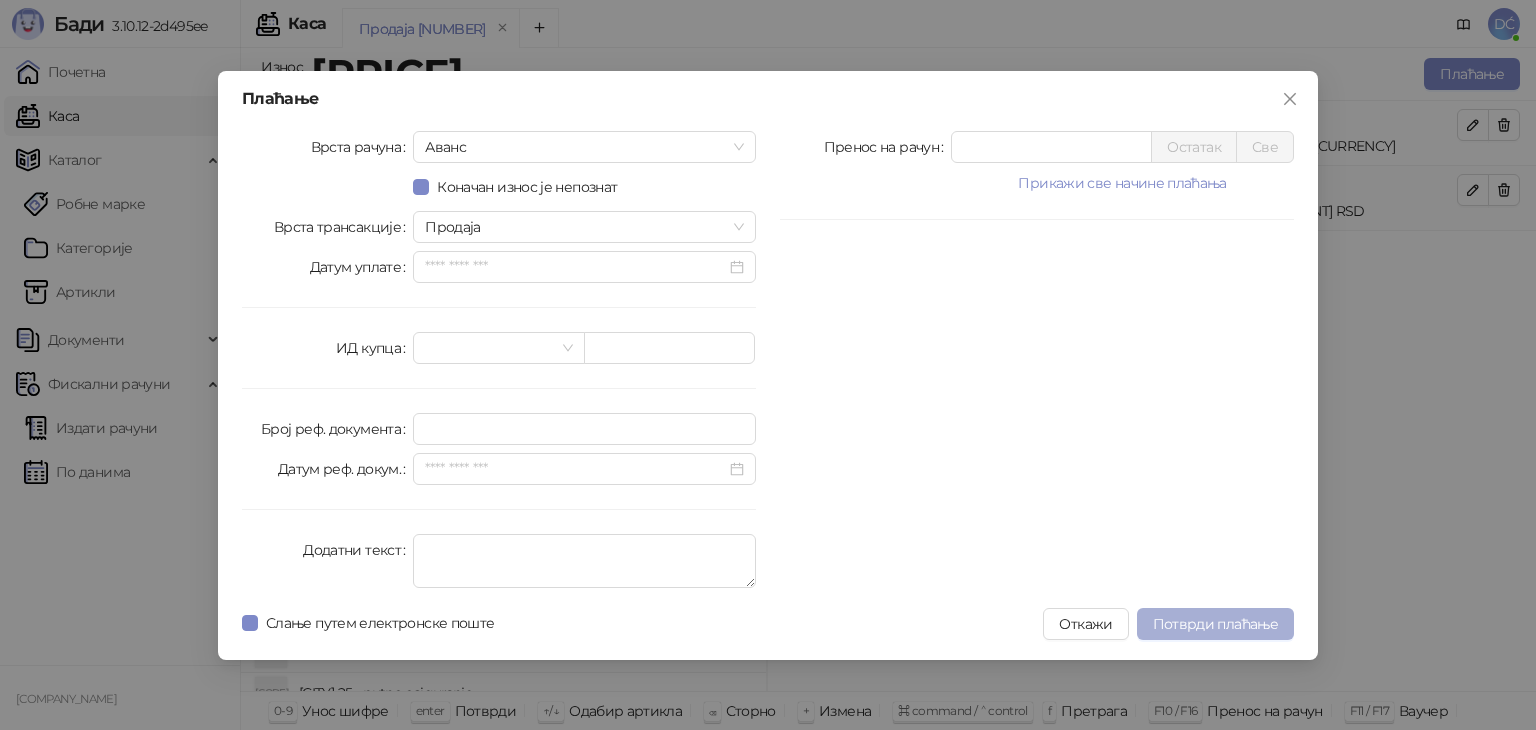 click on "Потврди плаћање" at bounding box center (1215, 624) 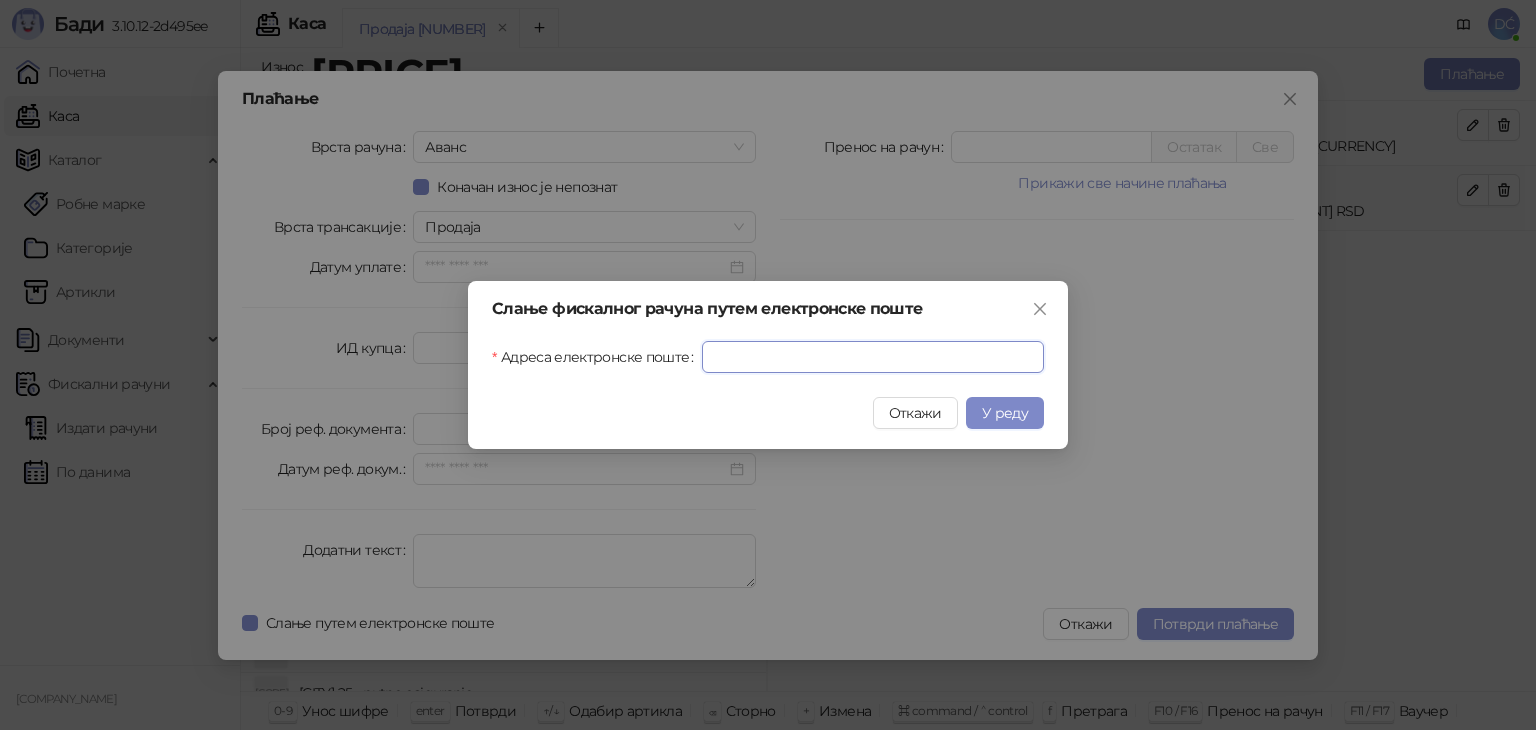 click on "Адреса електронске поште" at bounding box center [873, 357] 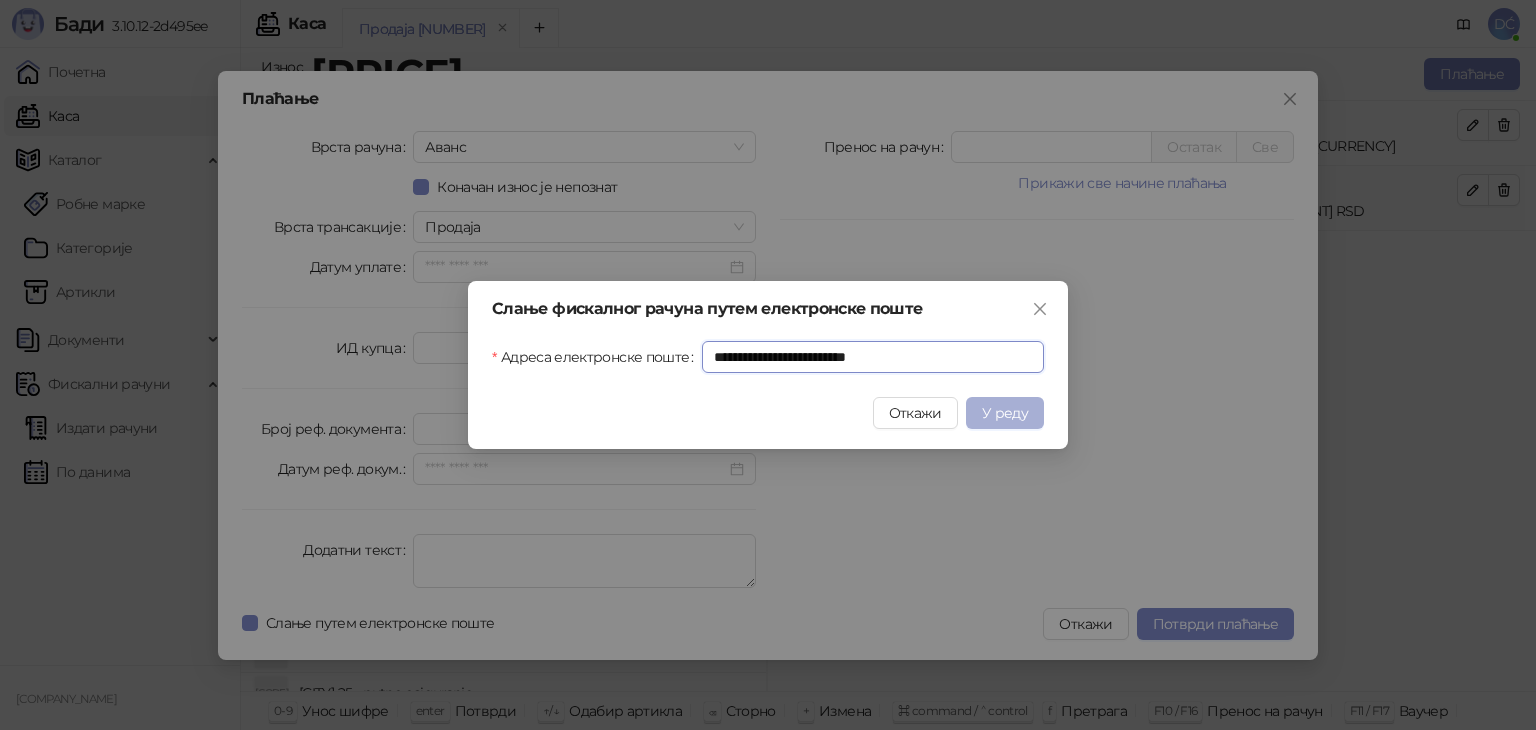 type on "**********" 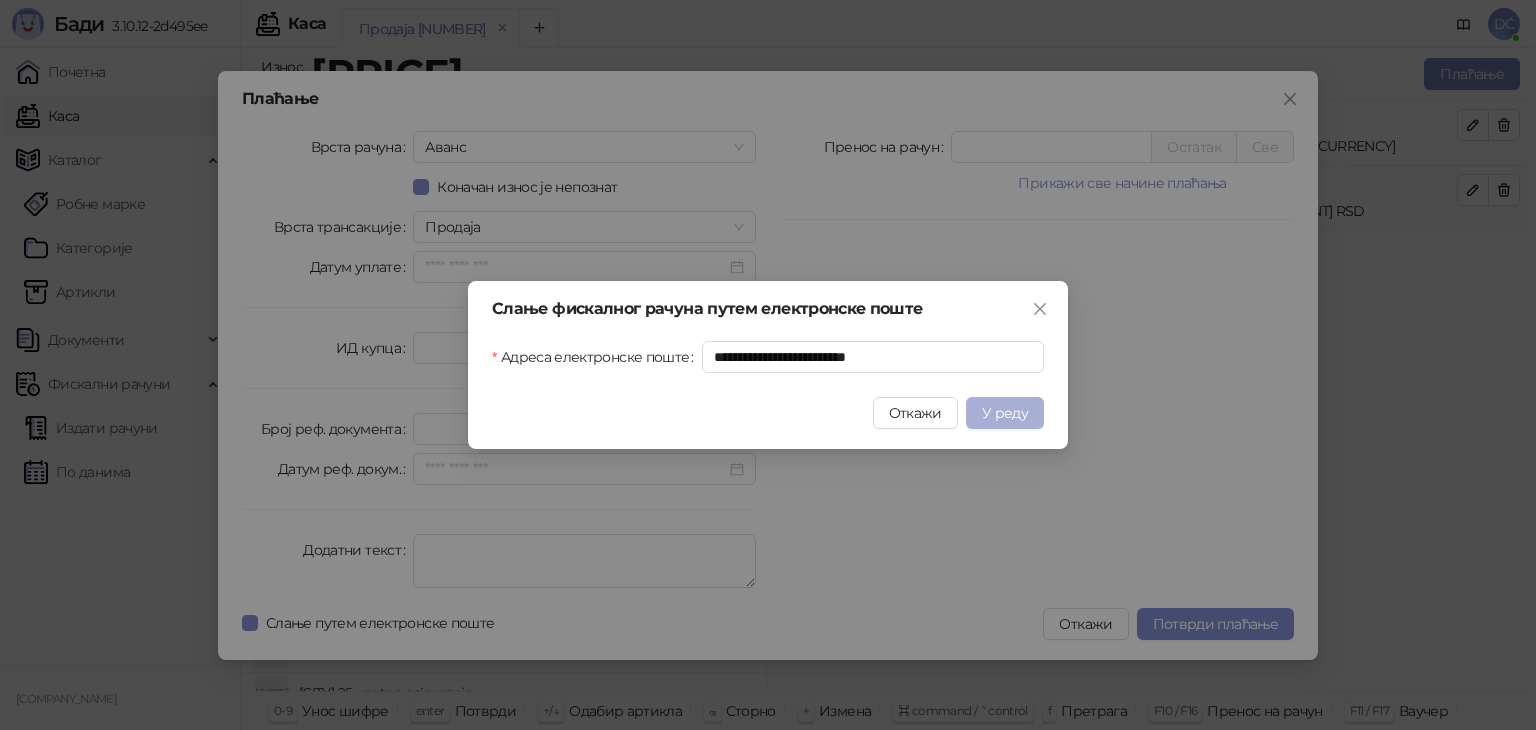 click on "У реду" at bounding box center [1005, 413] 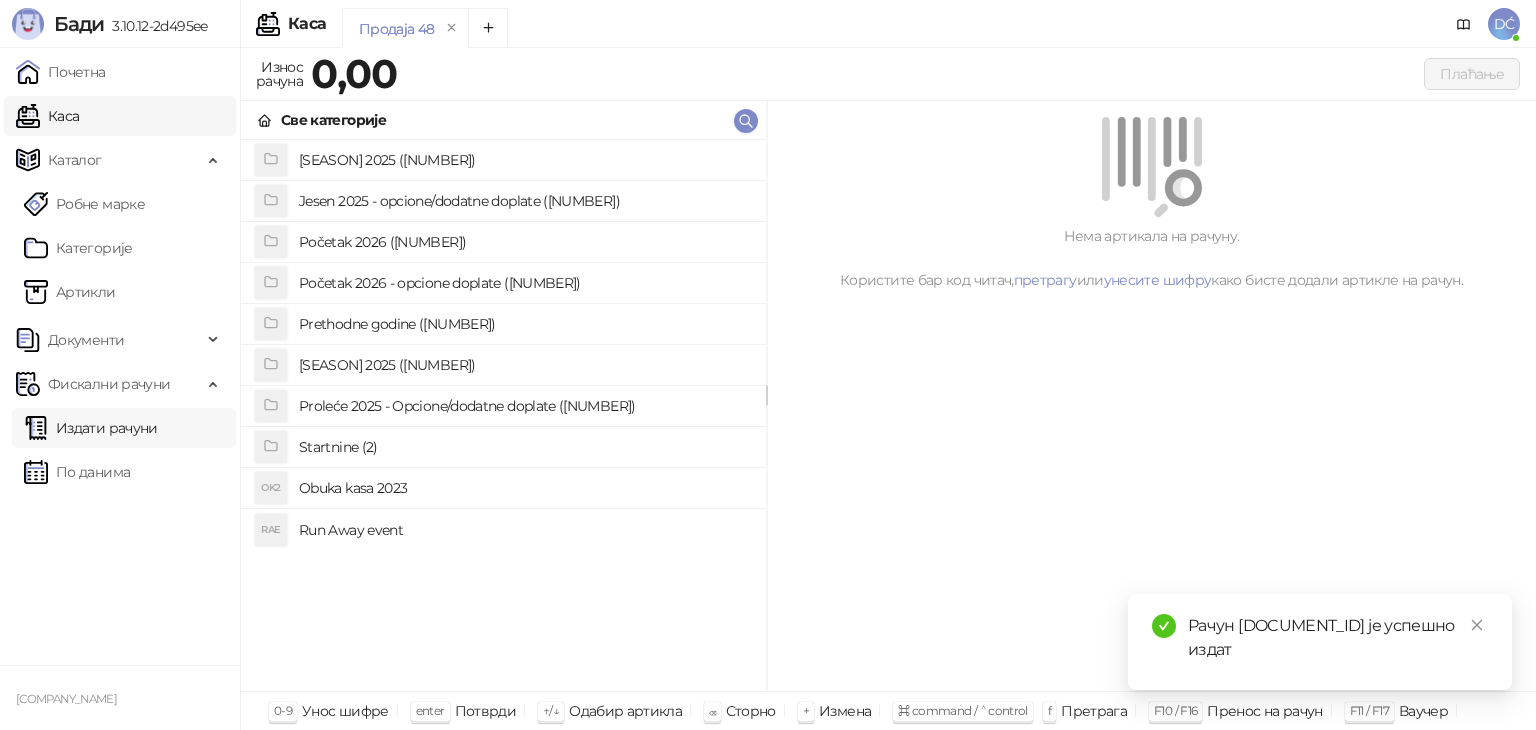 click on "Издати рачуни" at bounding box center (91, 428) 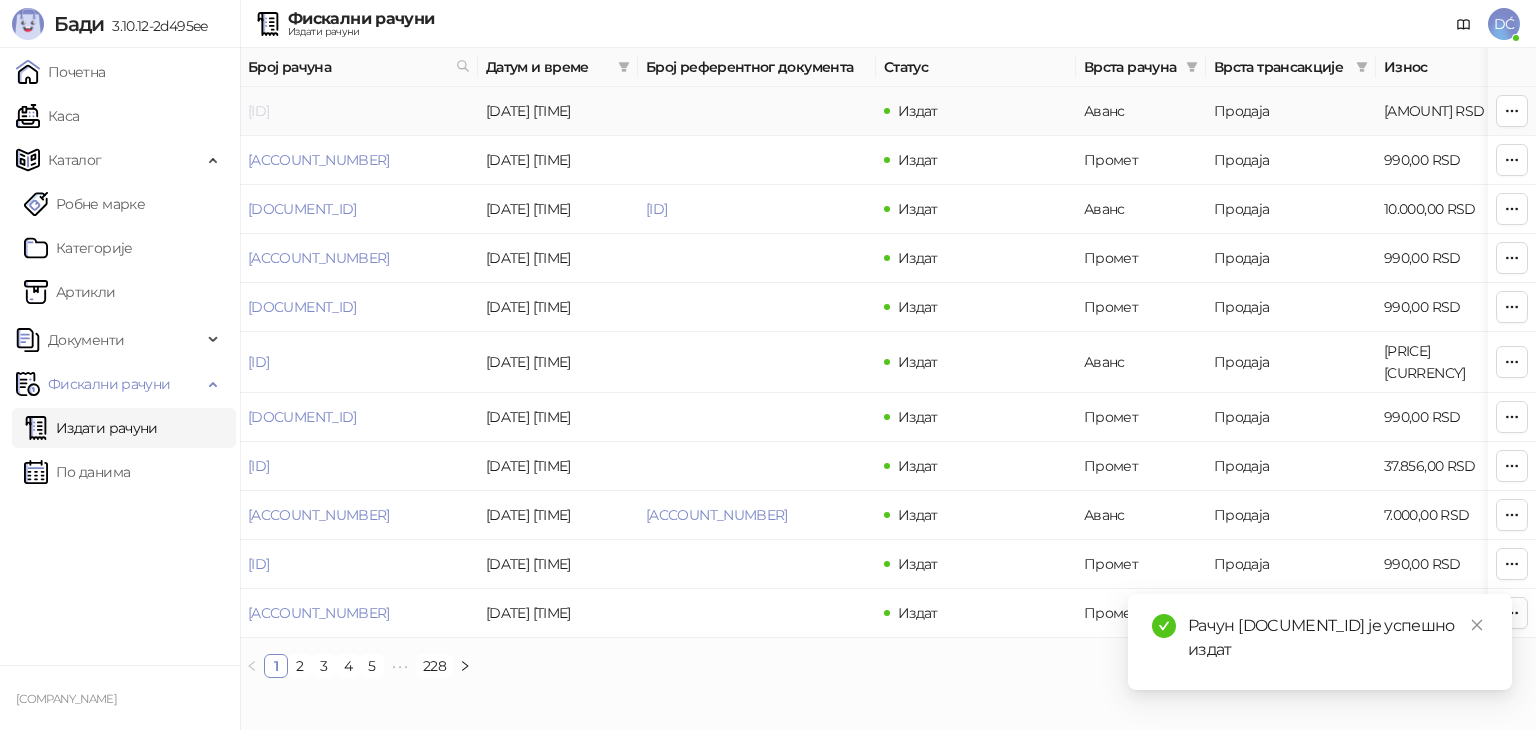 drag, startPoint x: 447, startPoint y: 109, endPoint x: 250, endPoint y: 112, distance: 197.02284 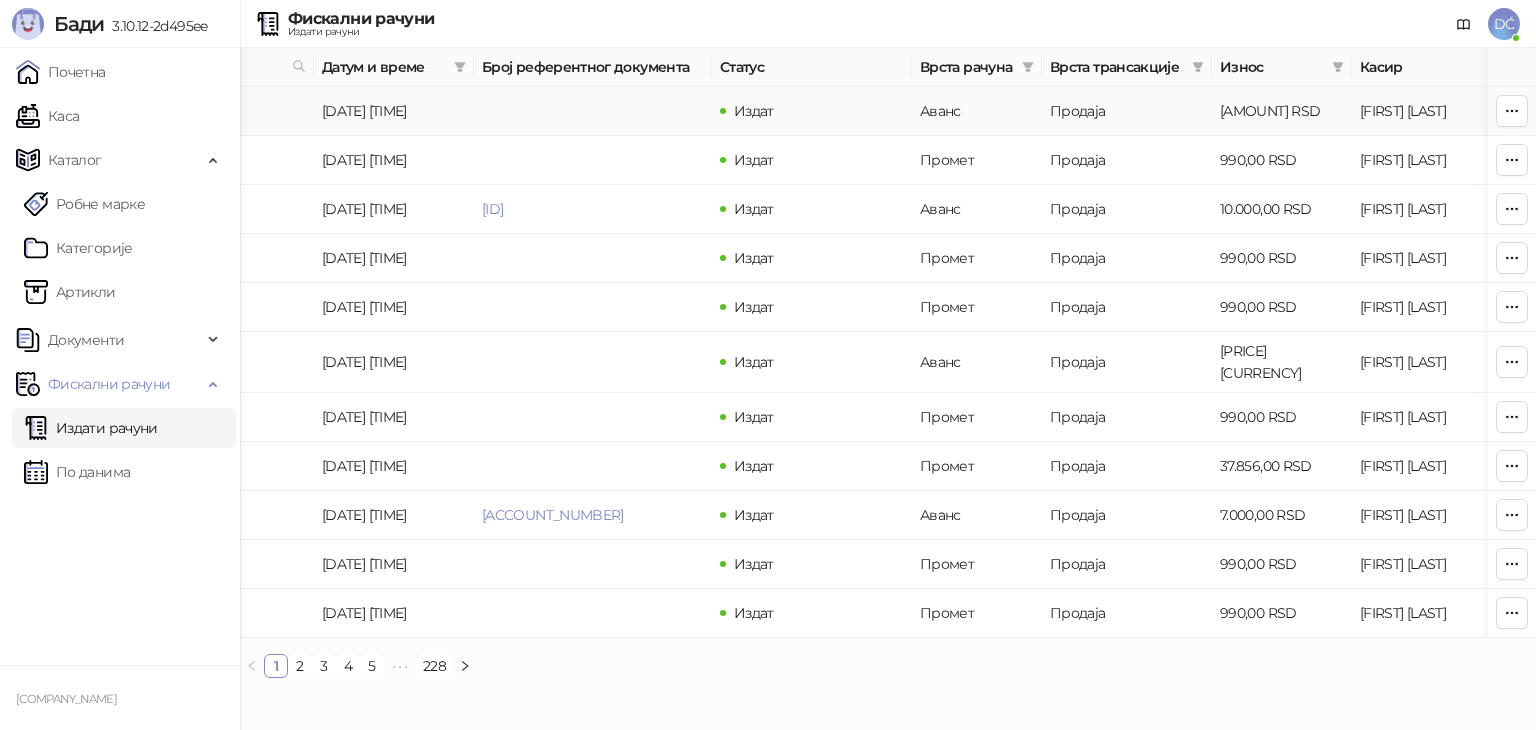 scroll, scrollTop: 0, scrollLeft: 170, axis: horizontal 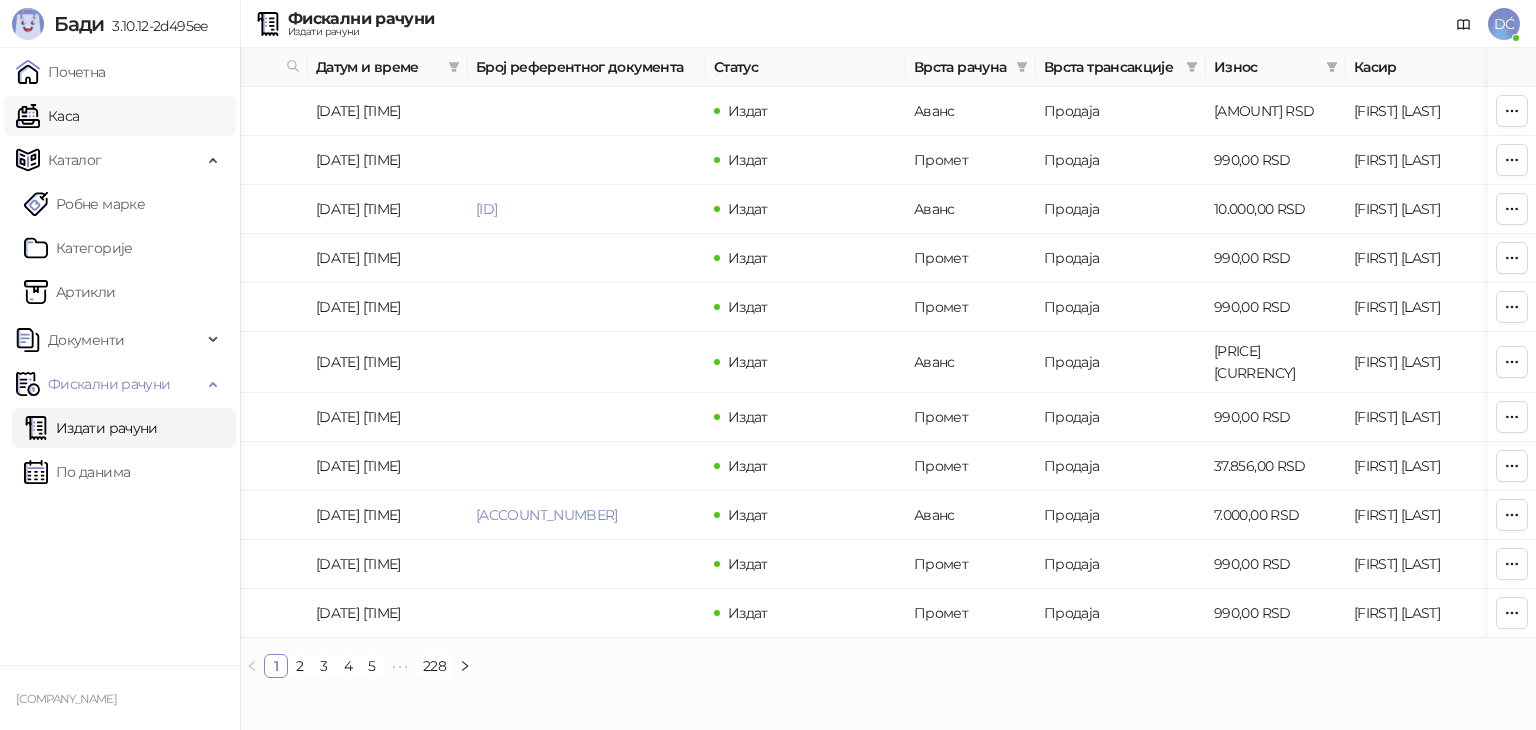 click on "Каса" at bounding box center [47, 116] 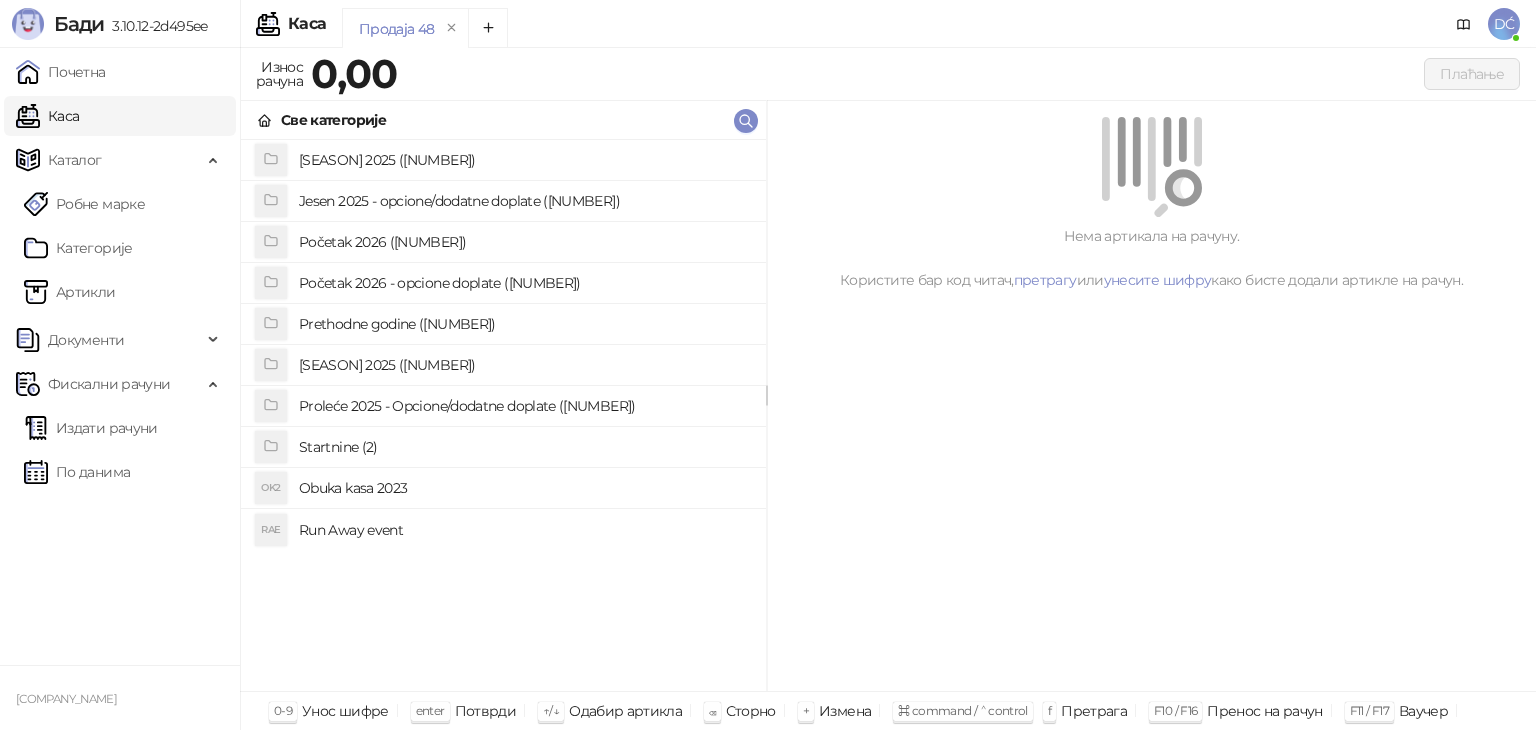 click on "Run Away event" at bounding box center (524, 530) 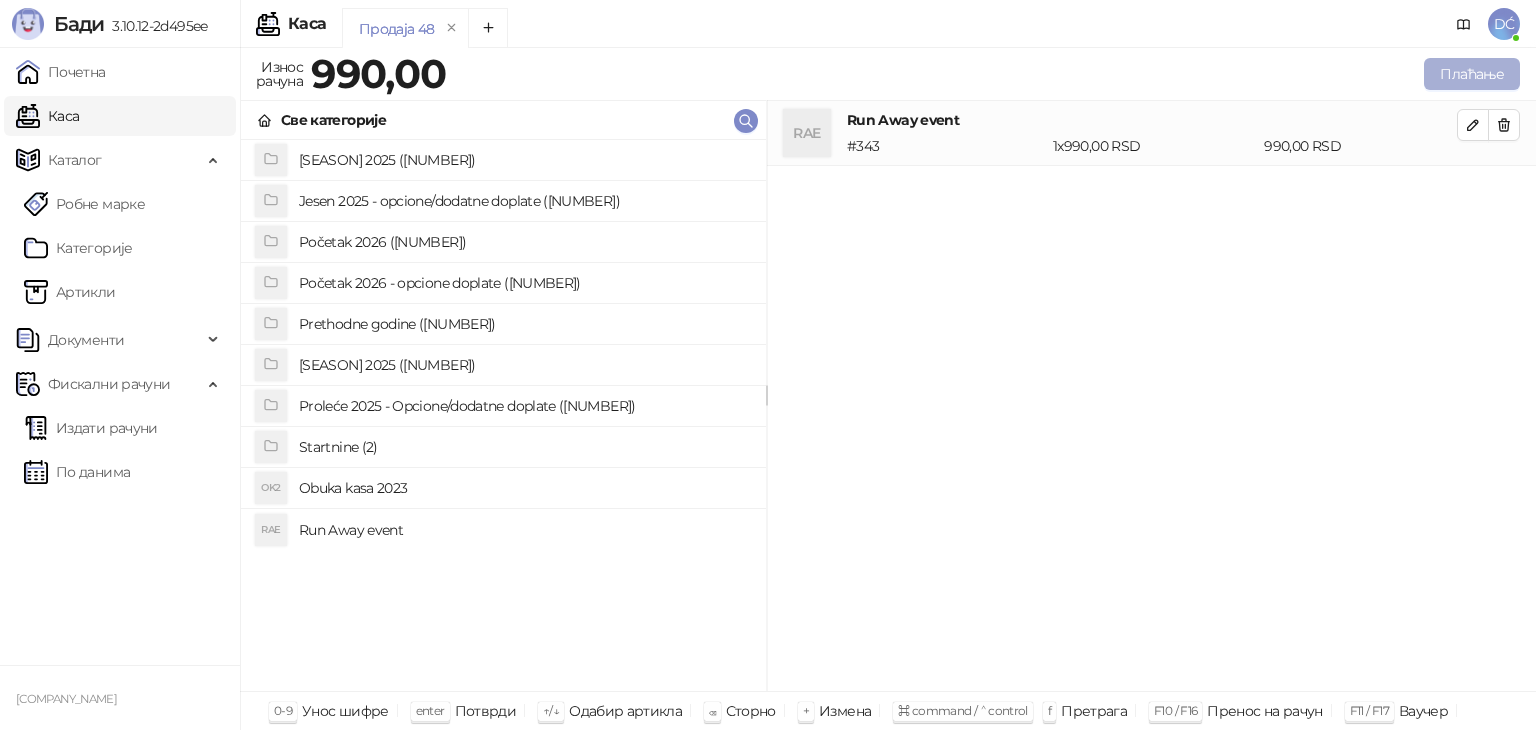 click on "Плаћање" at bounding box center (1472, 74) 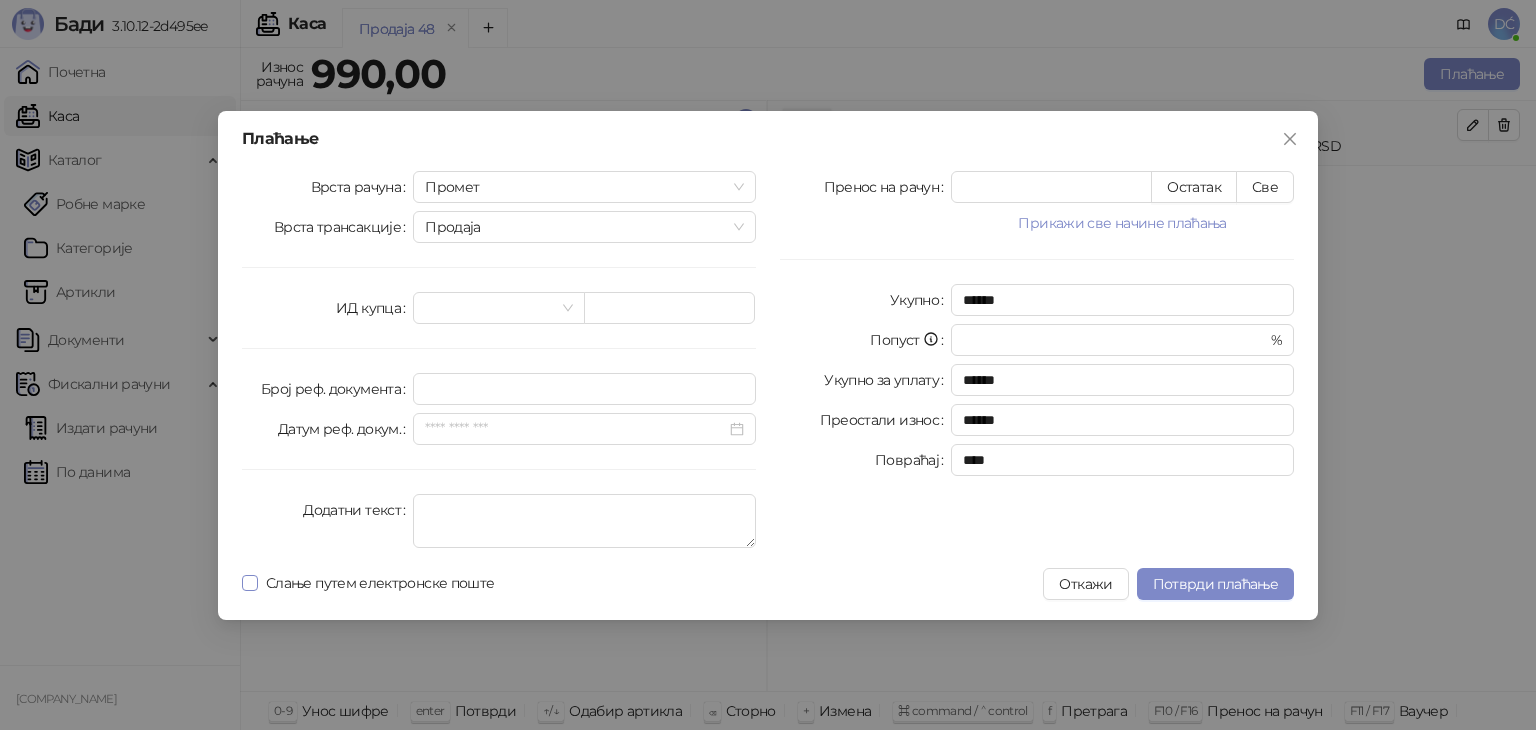 click on "Слање путем електронске поште" at bounding box center (380, 583) 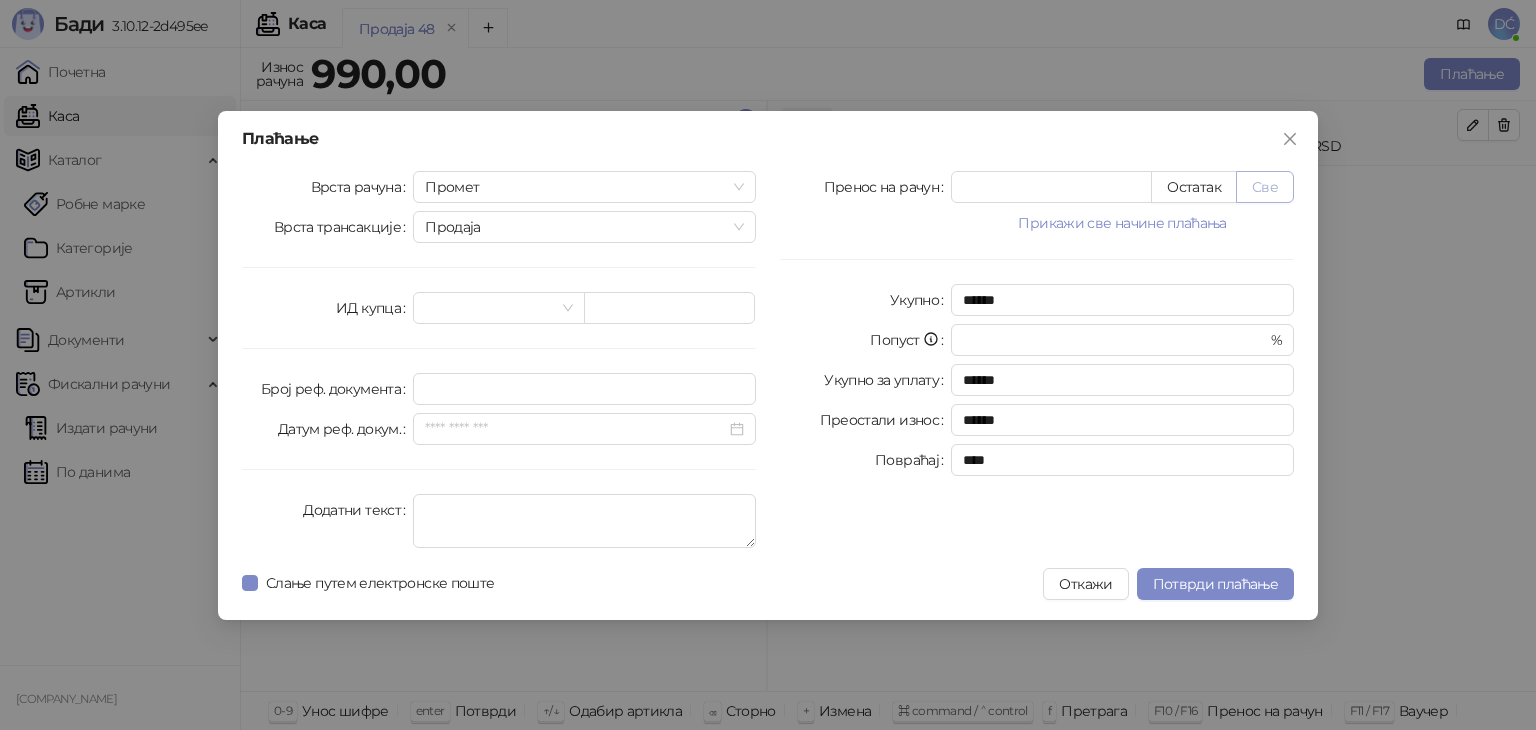 click on "Све" at bounding box center [1265, 187] 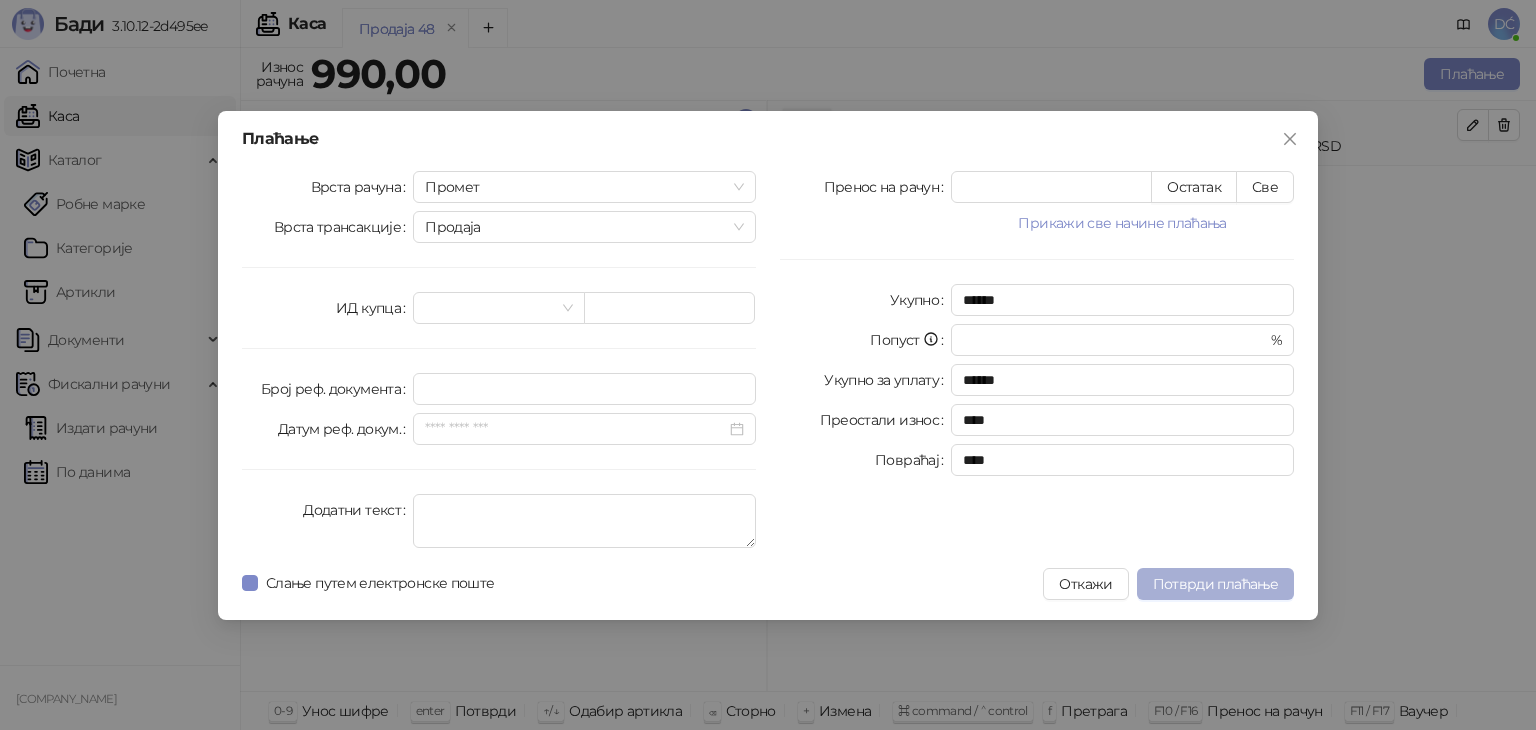 click on "Потврди плаћање" at bounding box center (1215, 584) 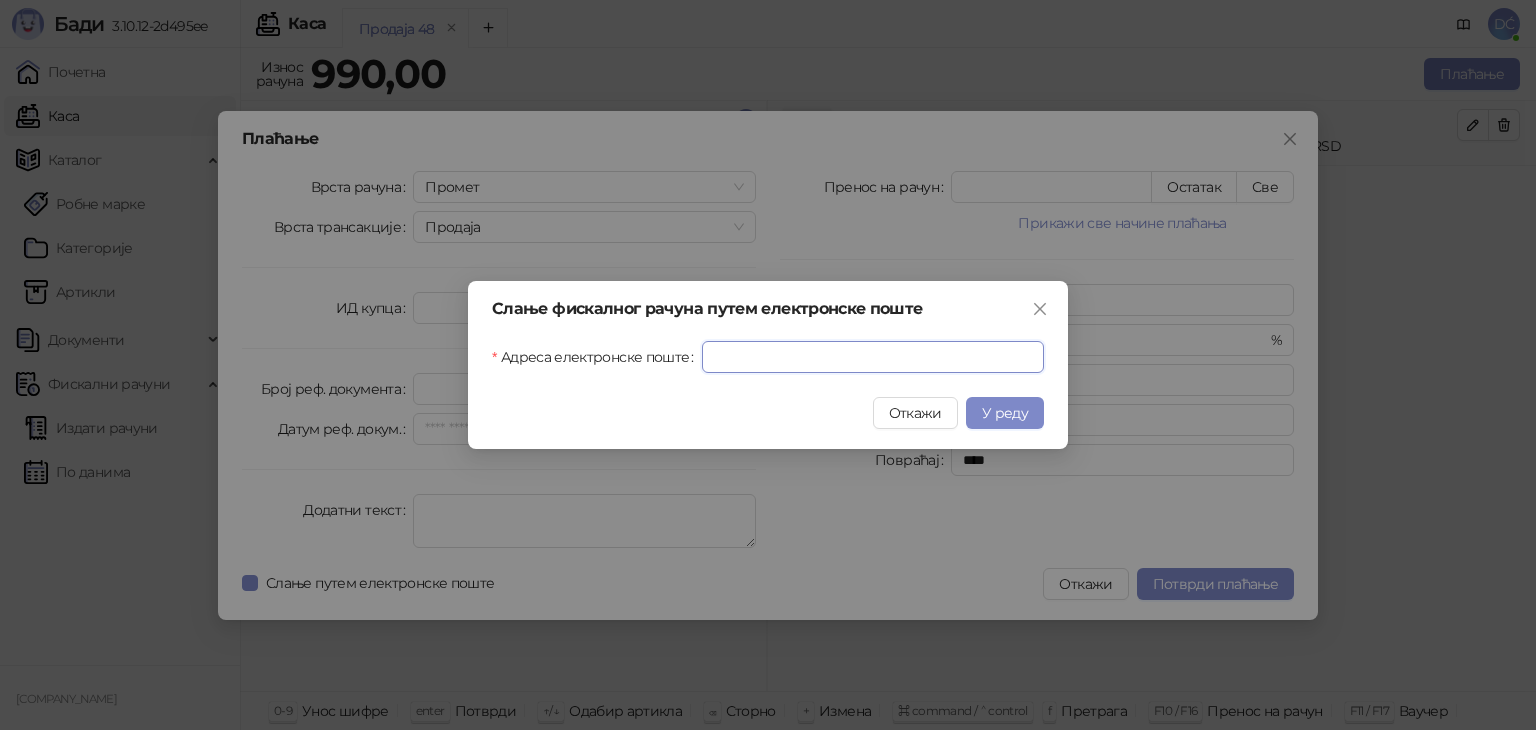 click on "Адреса електронске поште" at bounding box center (873, 357) 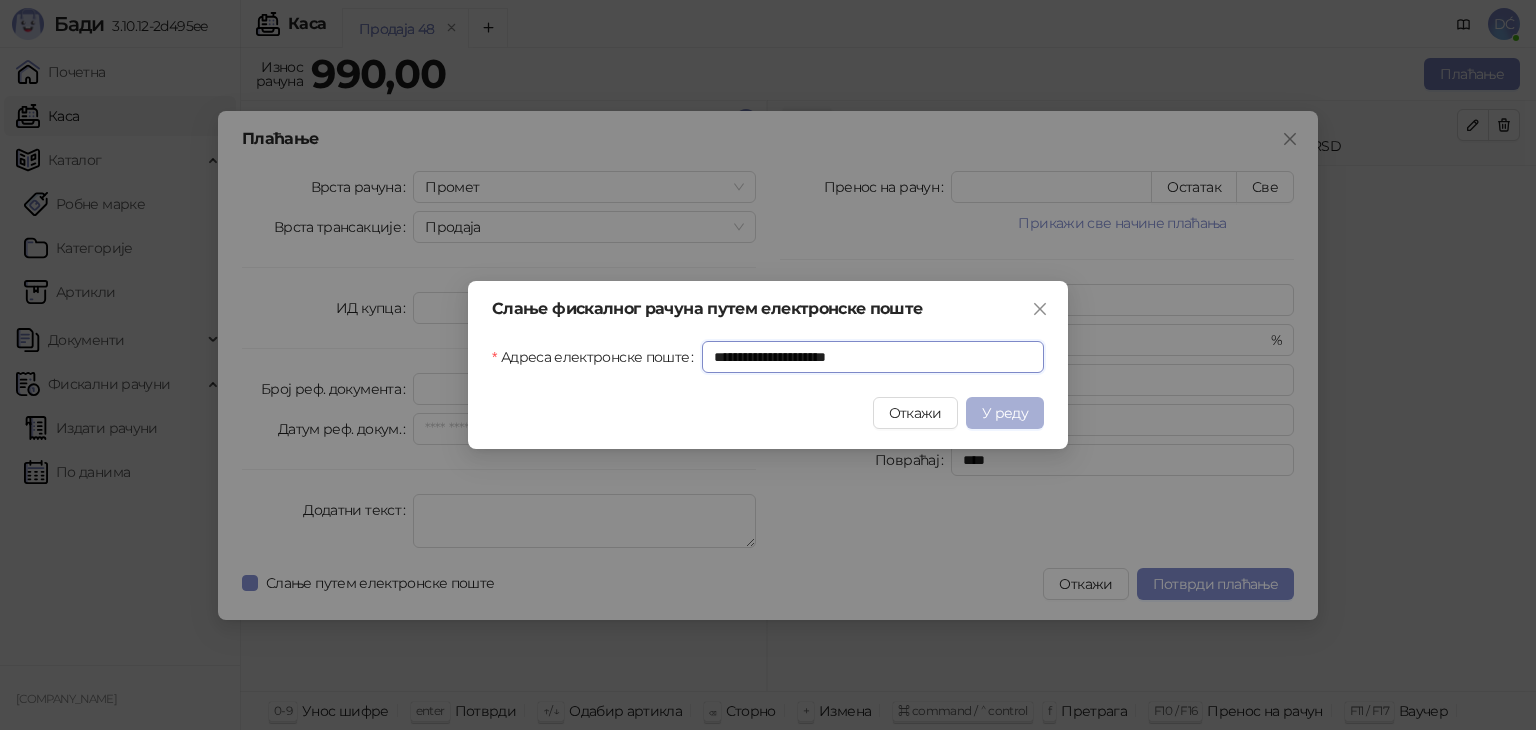 type on "**********" 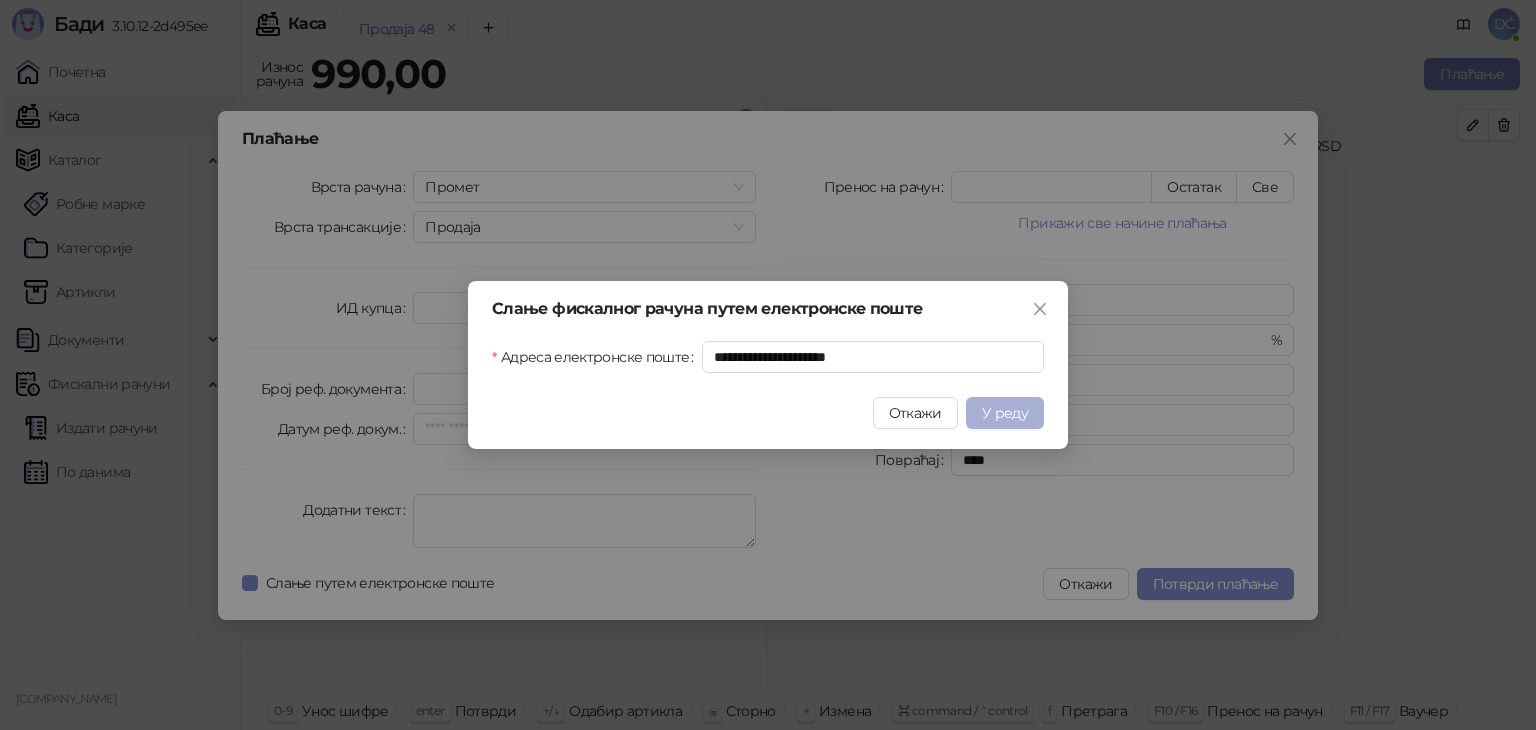 click on "У реду" at bounding box center (1005, 413) 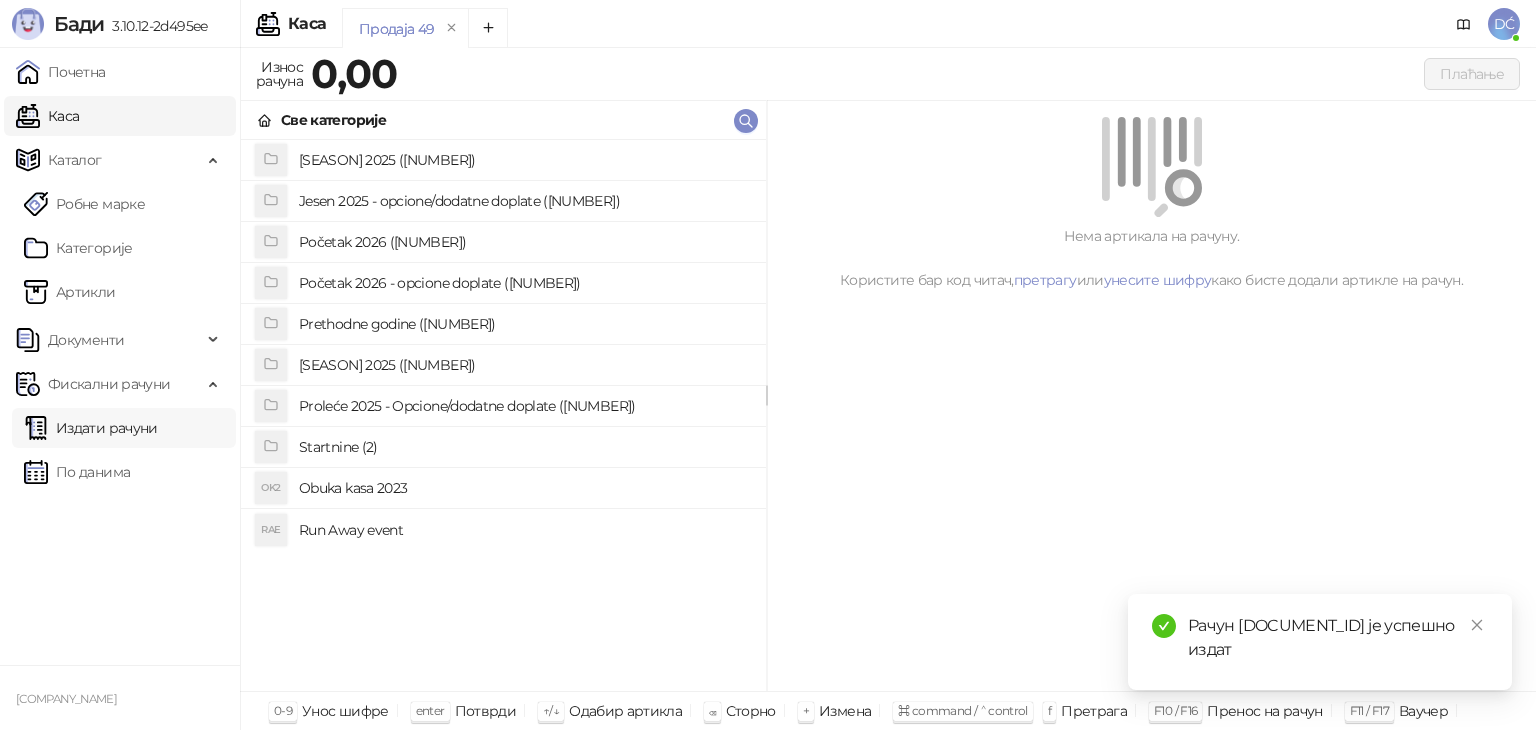 click on "Издати рачуни" at bounding box center (91, 428) 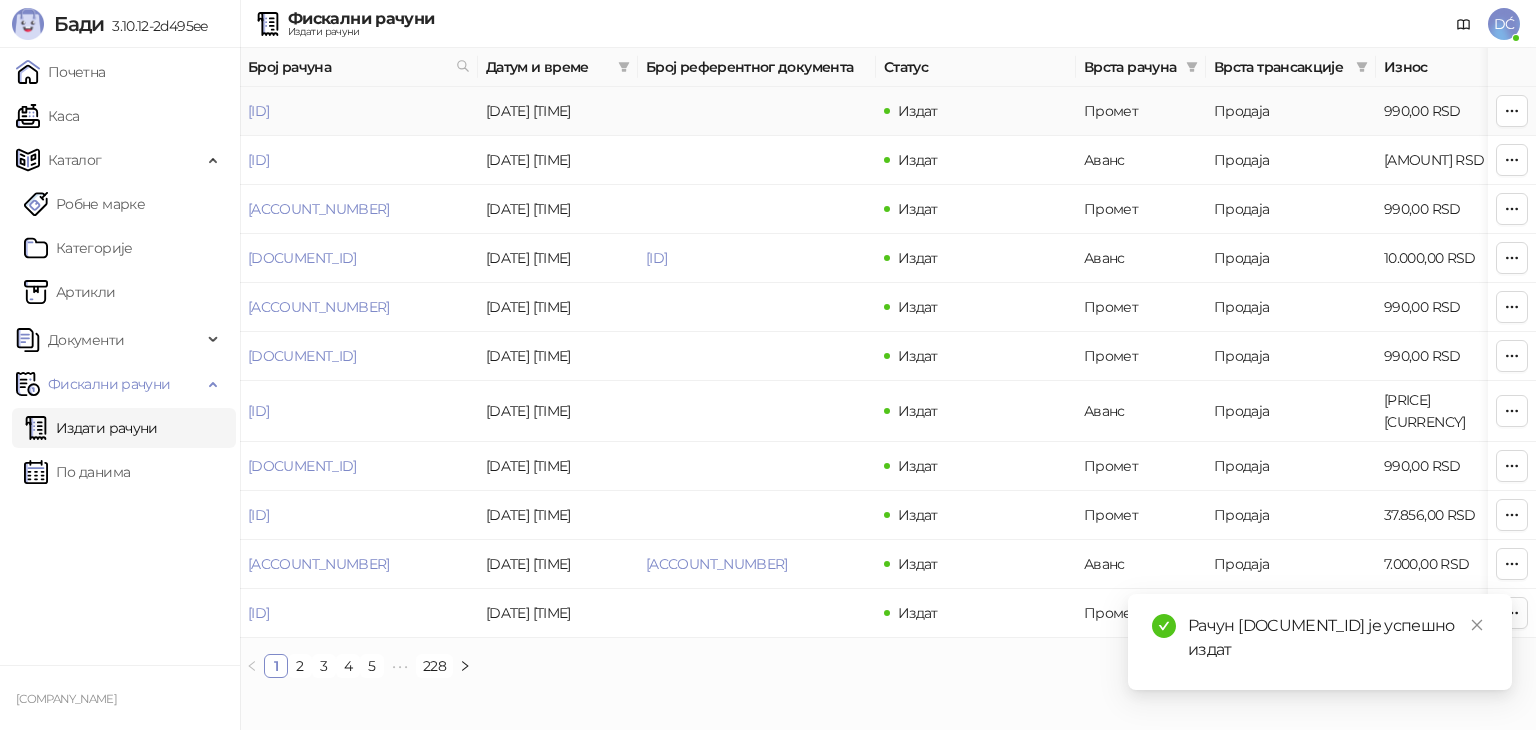 drag, startPoint x: 448, startPoint y: 112, endPoint x: 247, endPoint y: 123, distance: 201.30077 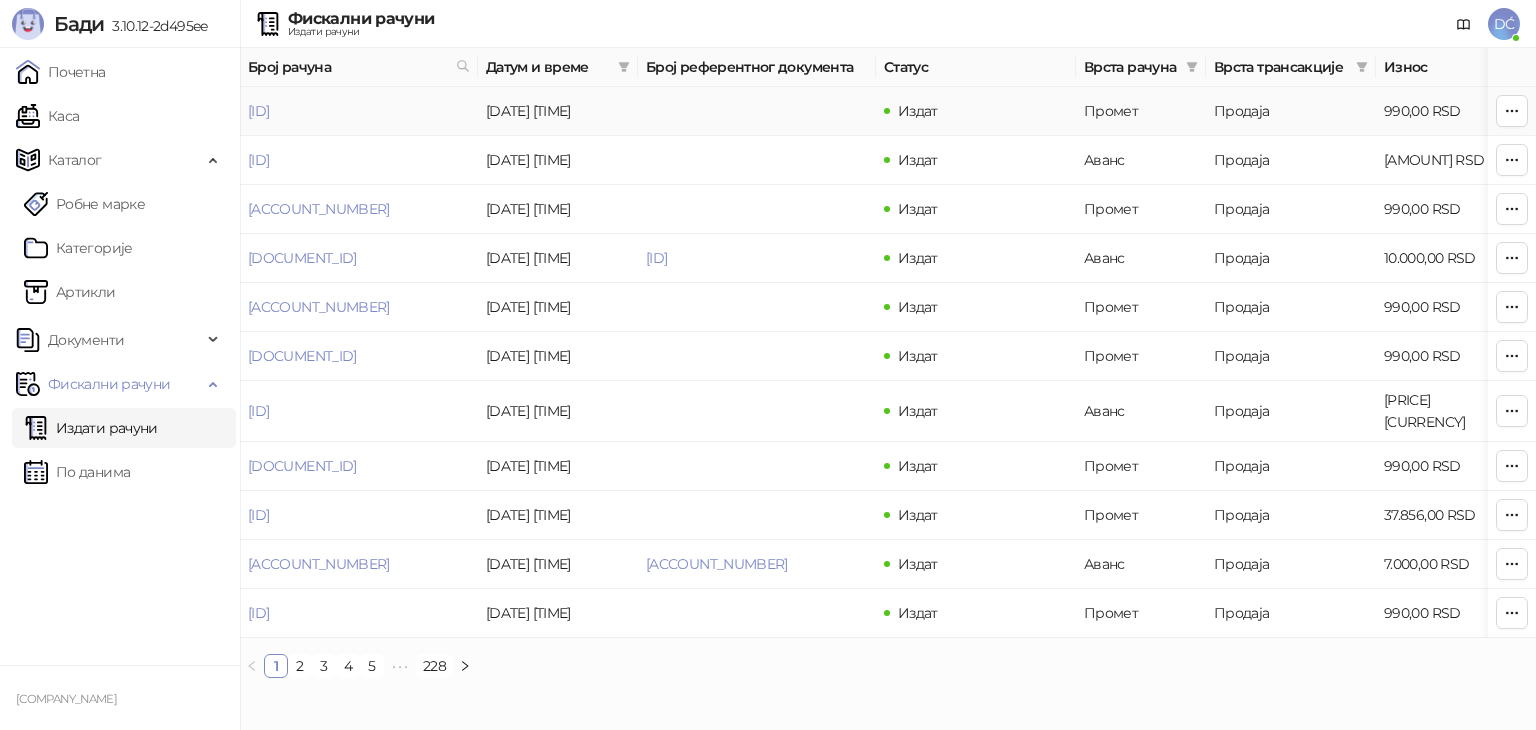 copy on "[ID]" 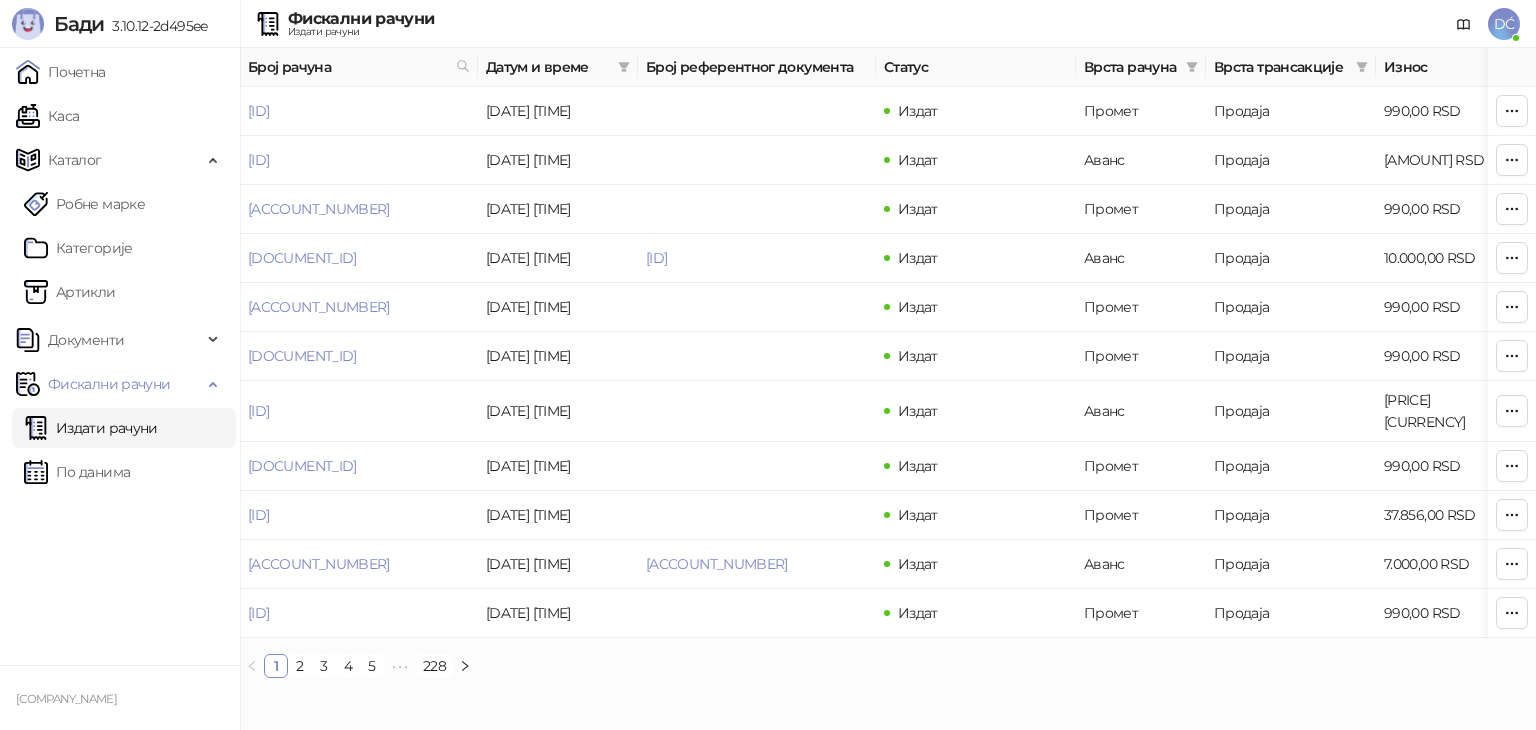 copy on "[ID]" 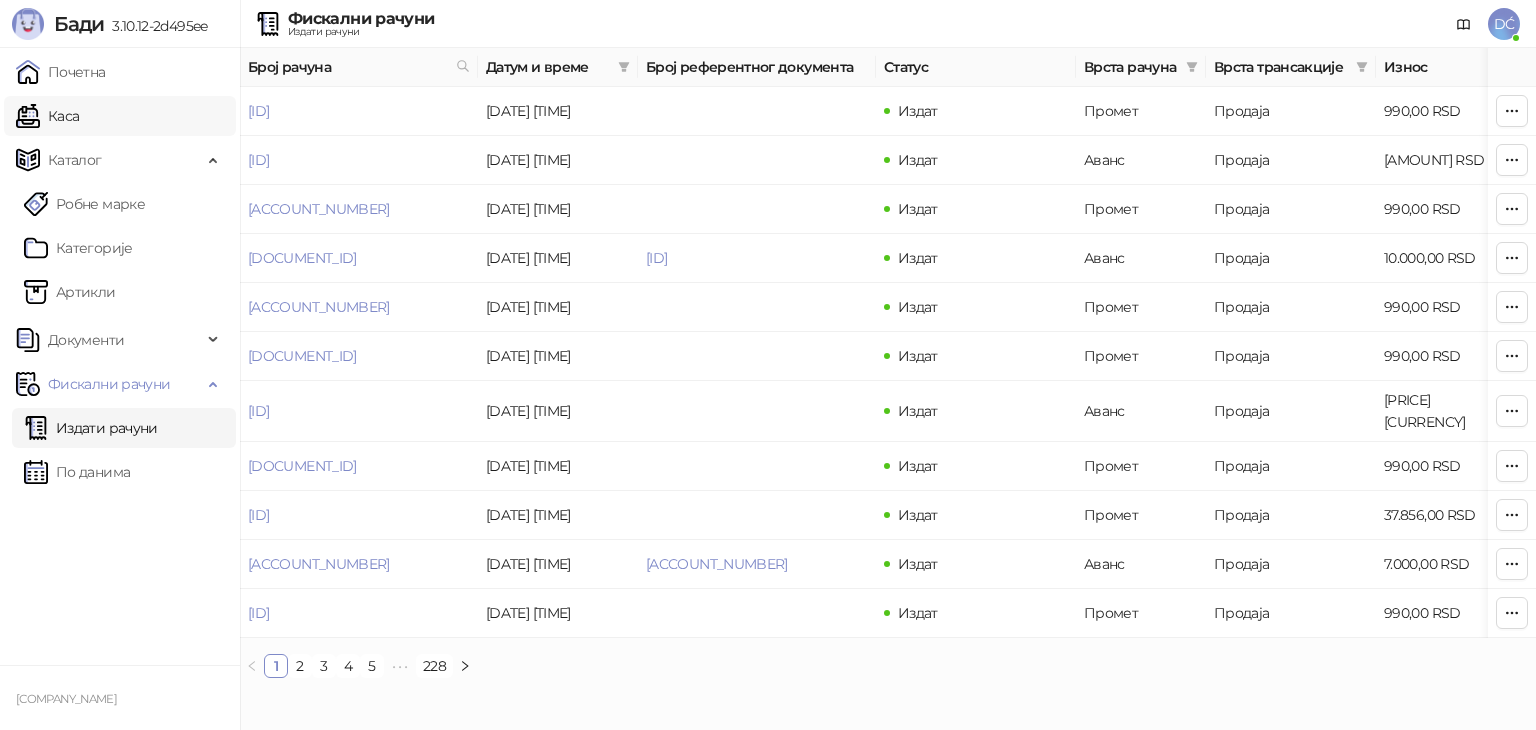 click on "Каса" at bounding box center [47, 116] 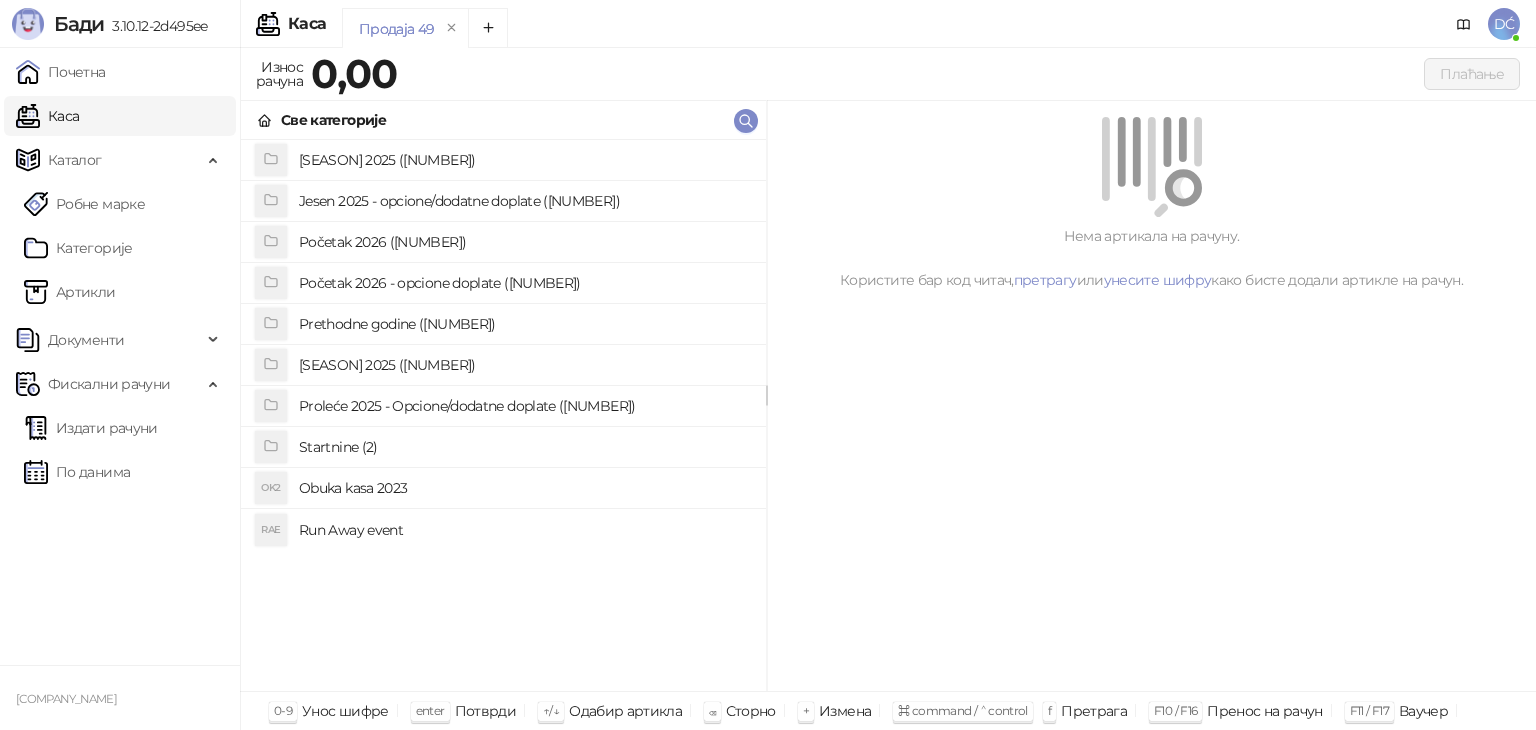 click on "Run Away event" at bounding box center (524, 530) 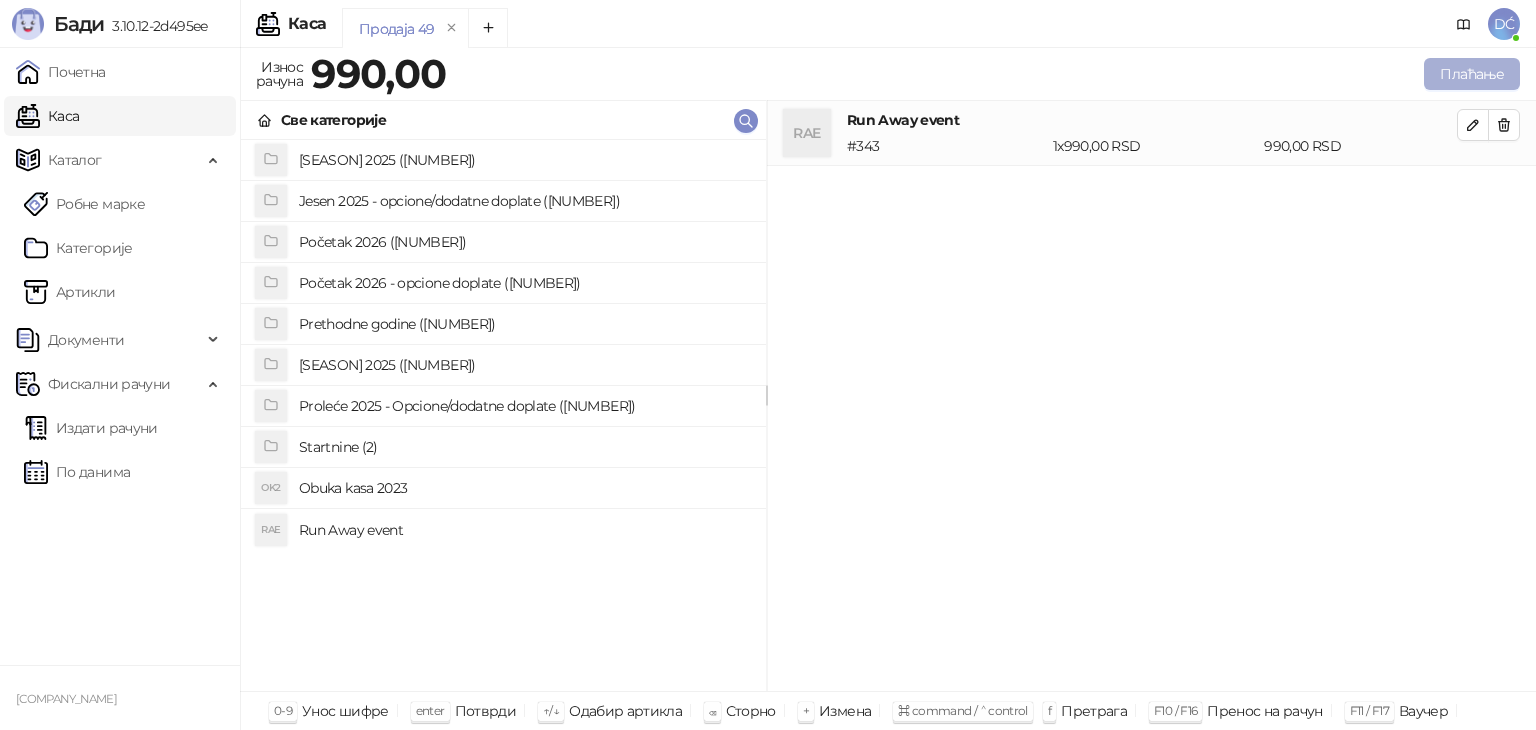 click on "Плаћање" at bounding box center [1472, 74] 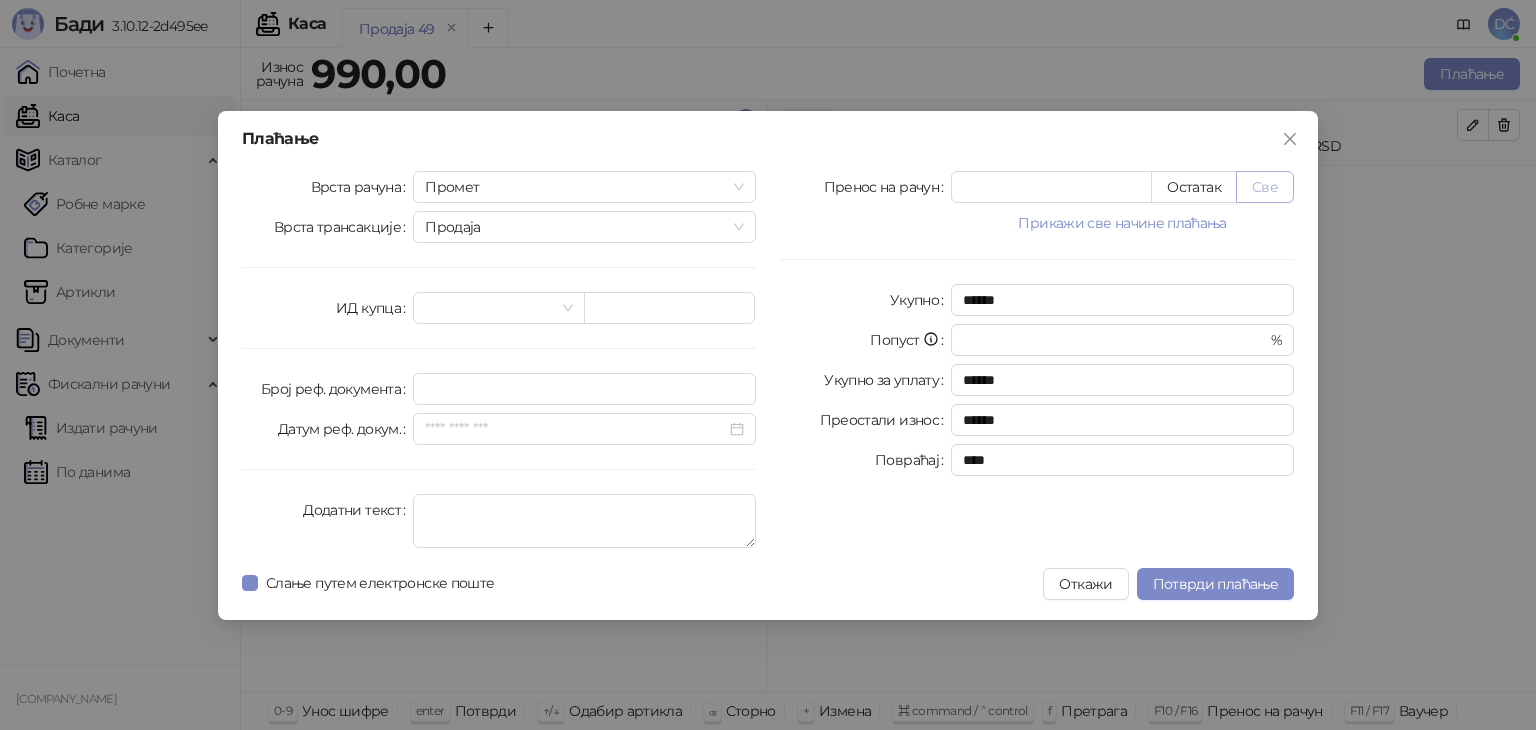 click on "Све" at bounding box center (1265, 187) 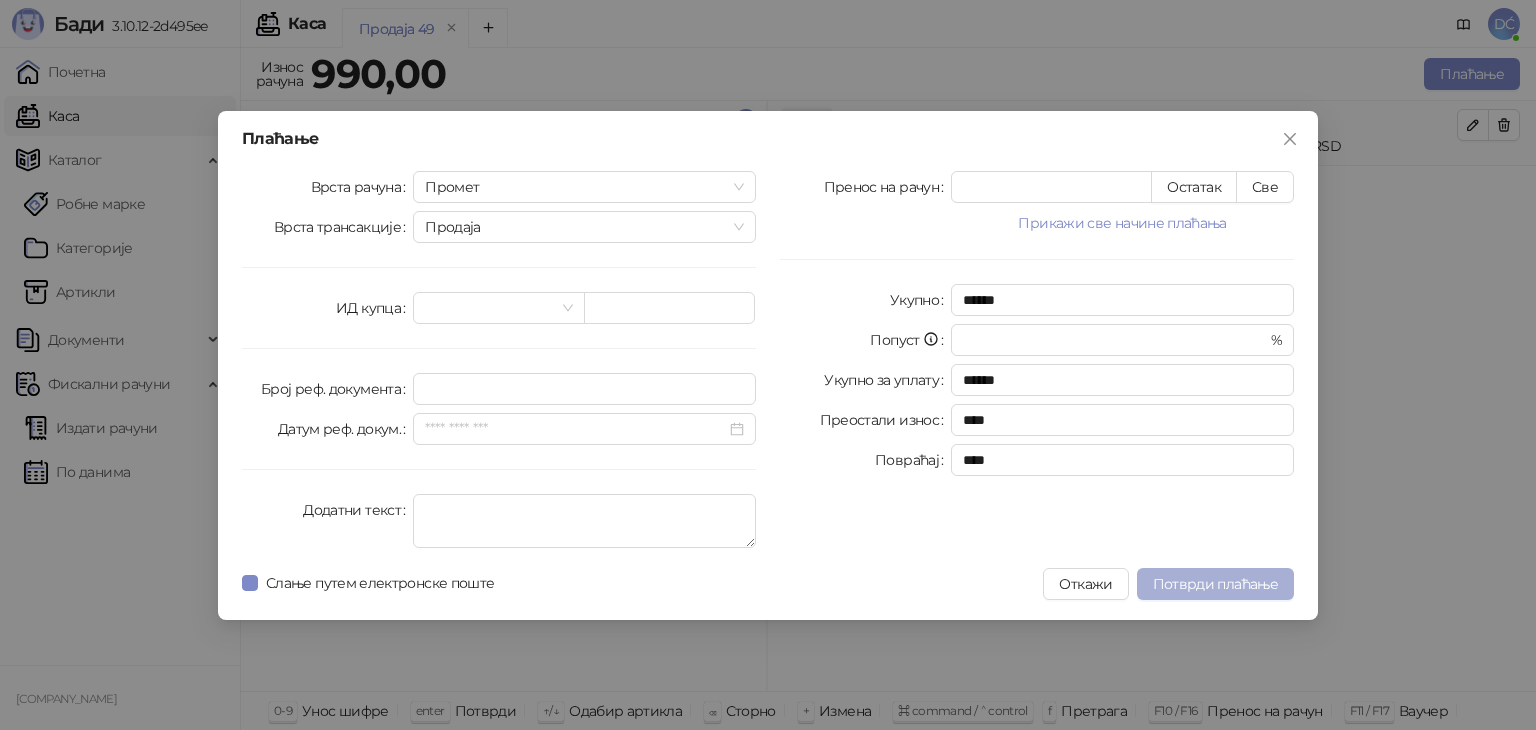 click on "Потврди плаћање" at bounding box center [1215, 584] 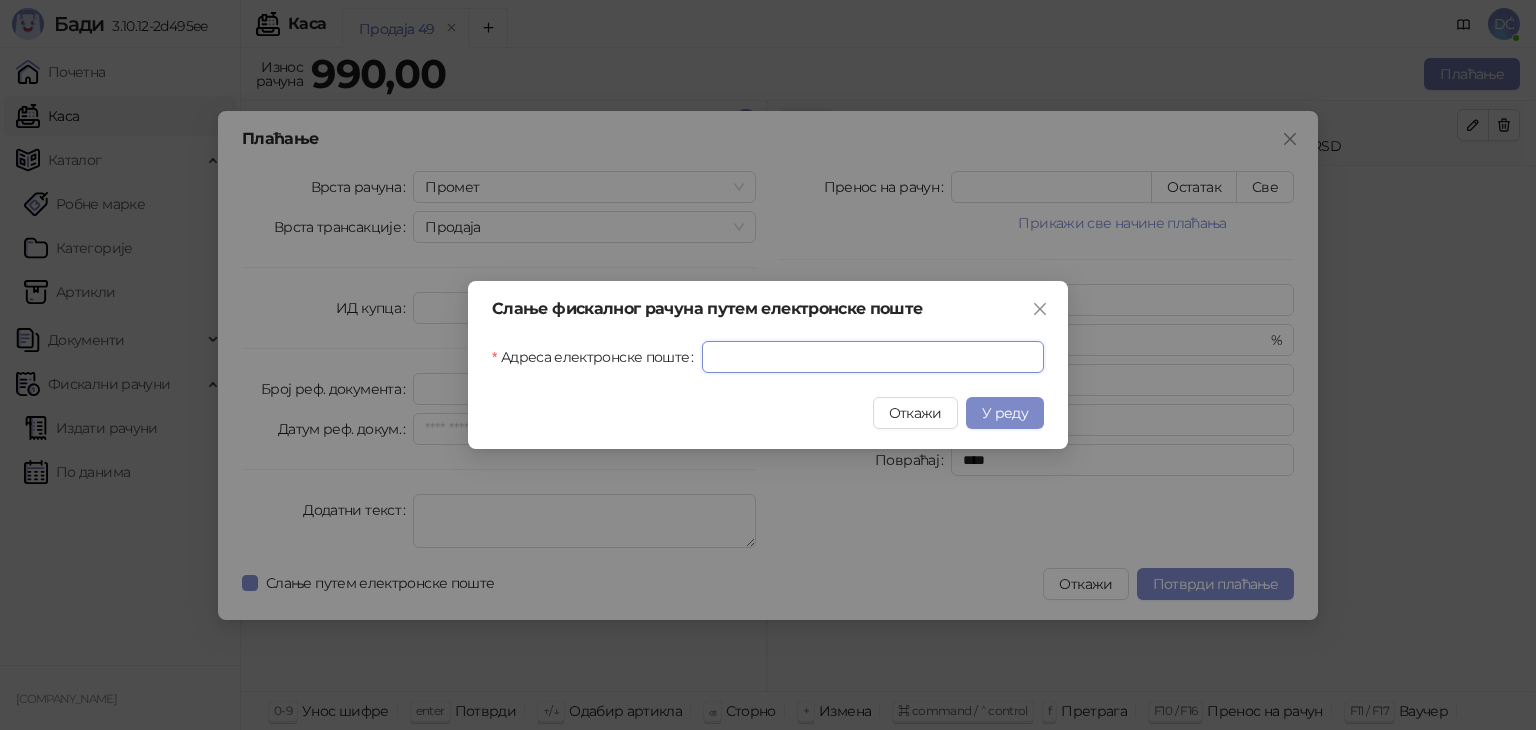 click on "Адреса електронске поште" at bounding box center (873, 357) 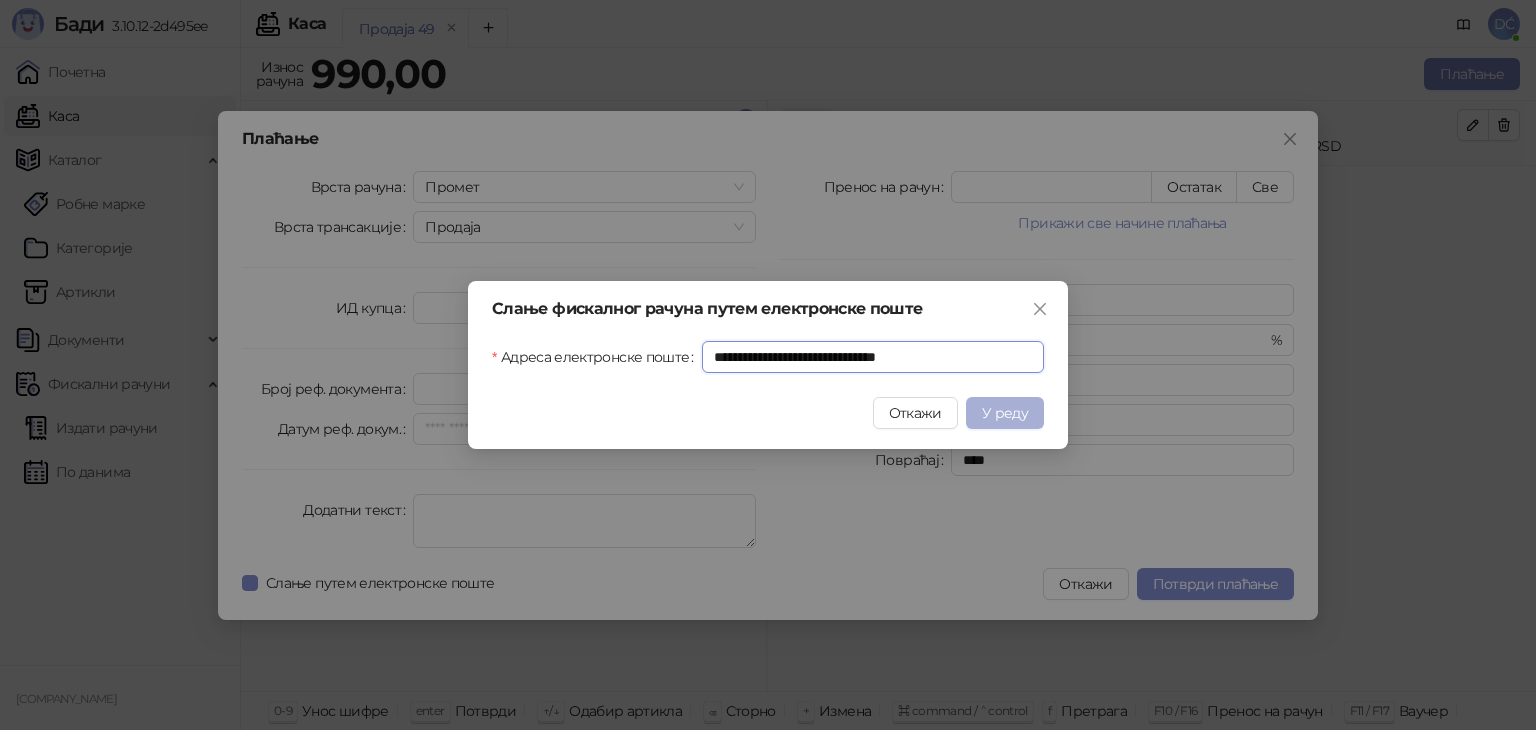 type on "**********" 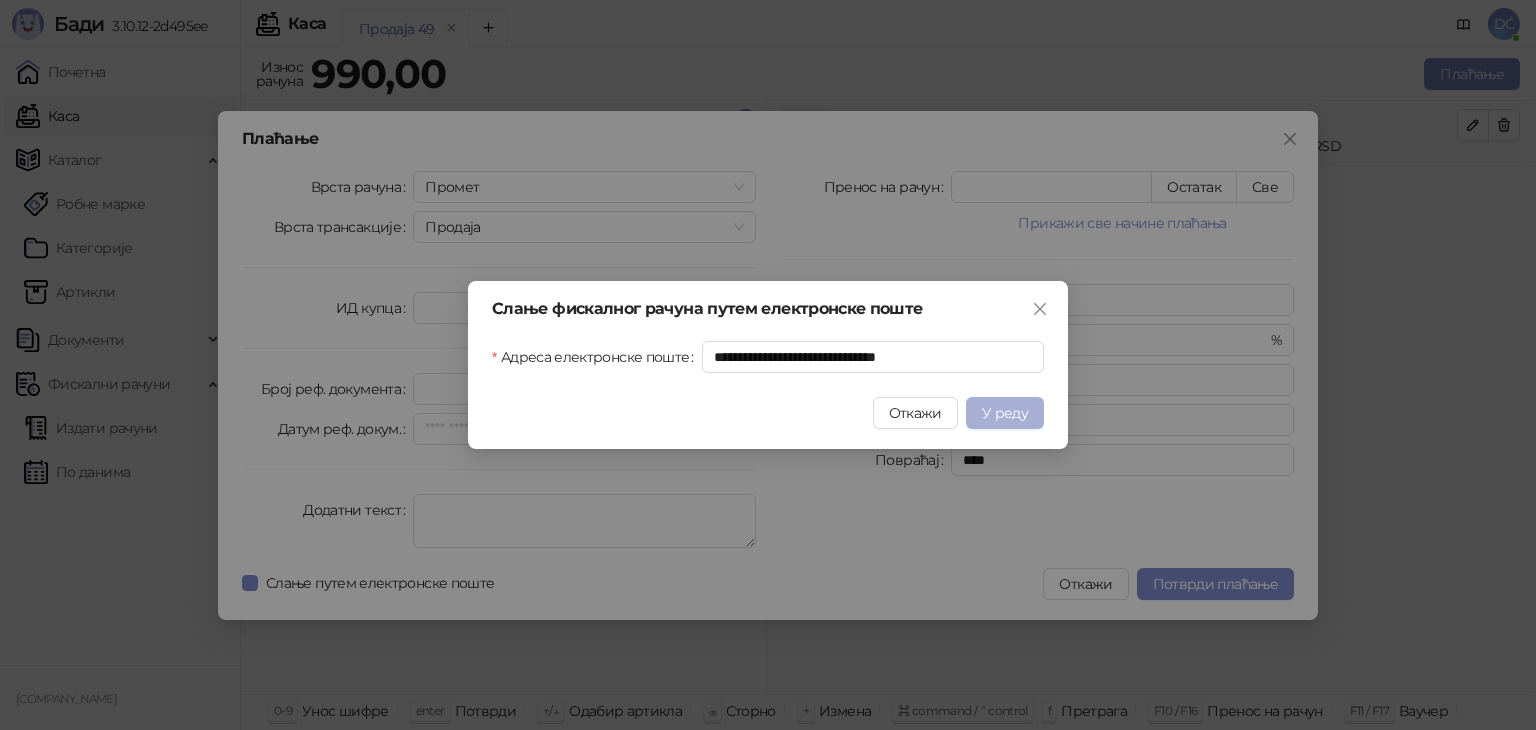 click on "У реду" at bounding box center (1005, 413) 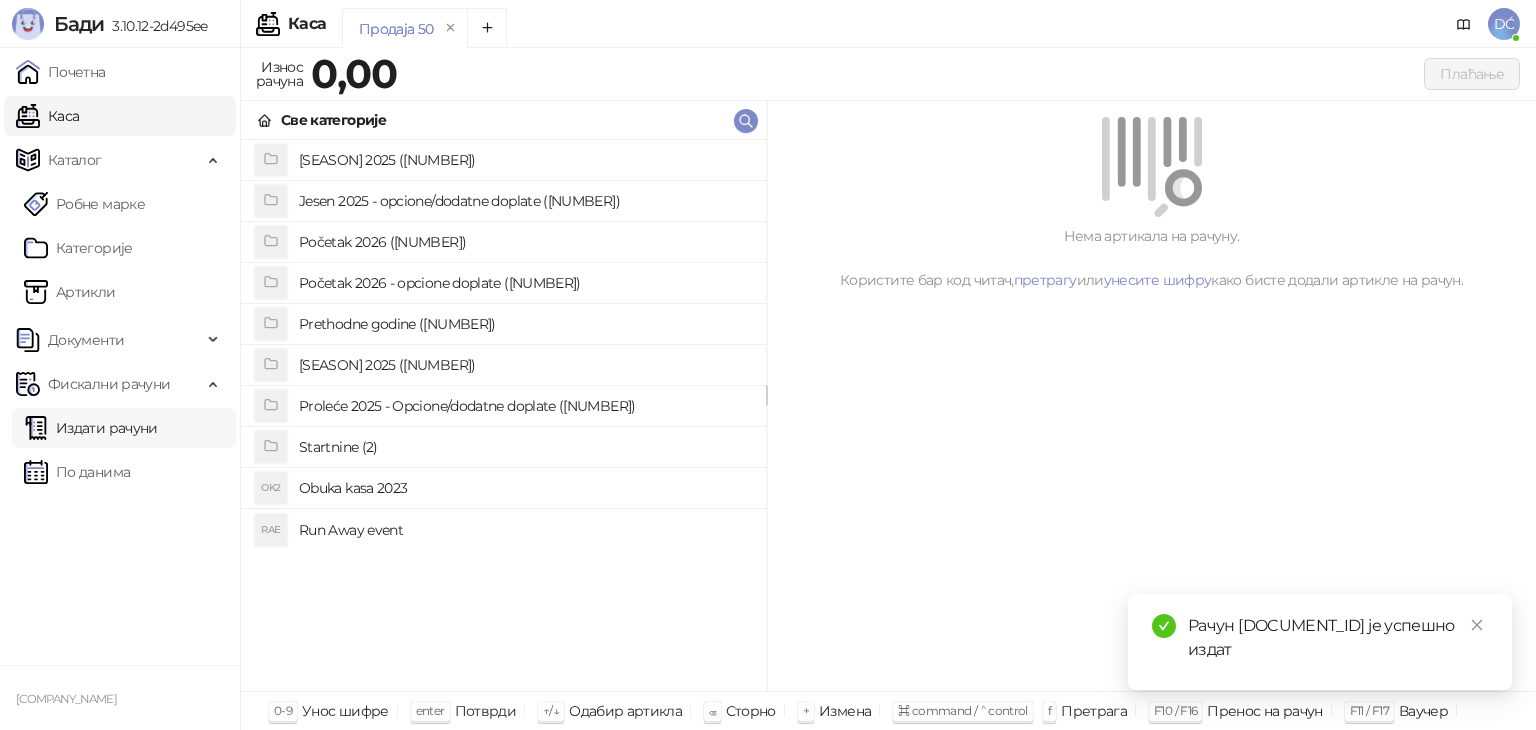 click on "Издати рачуни" at bounding box center (91, 428) 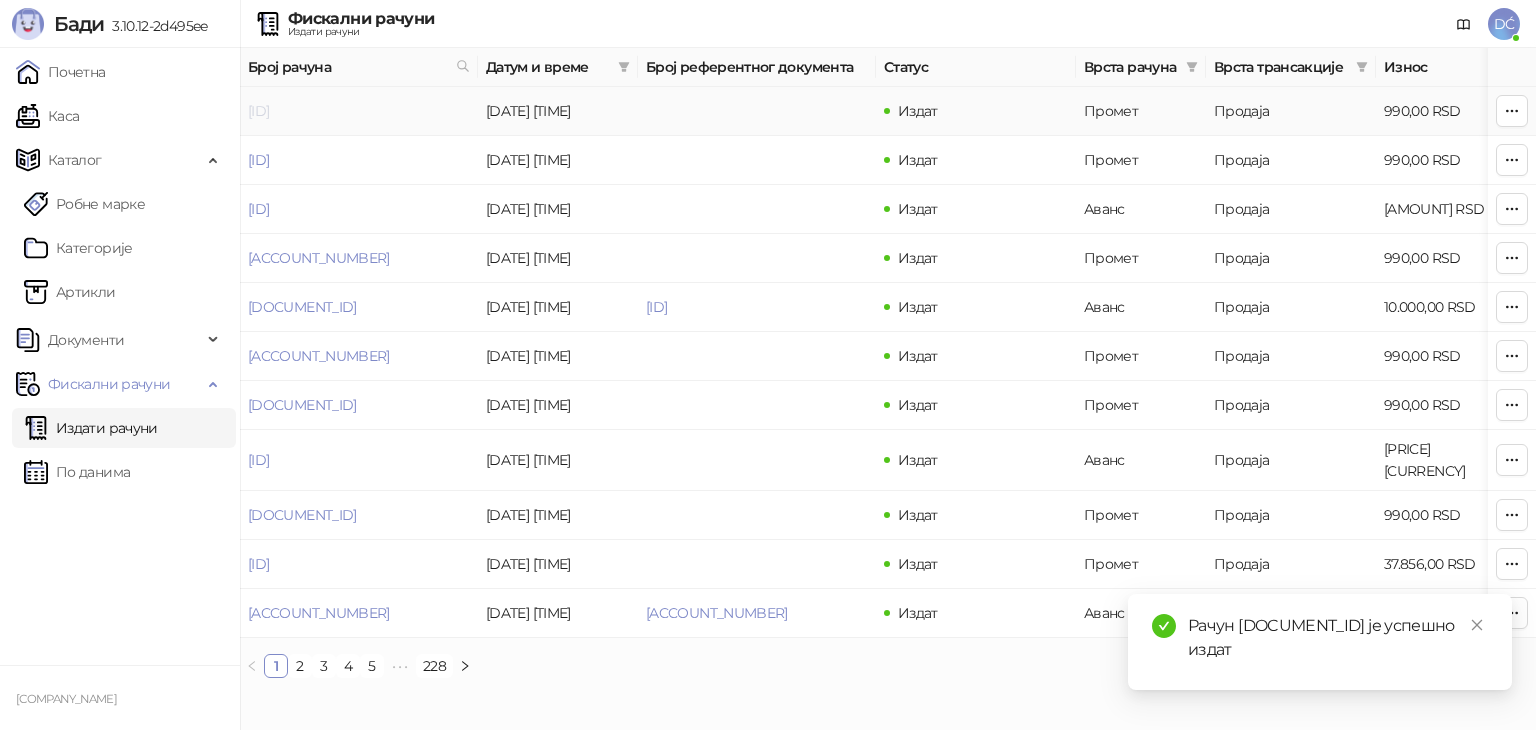 drag, startPoint x: 453, startPoint y: 110, endPoint x: 248, endPoint y: 117, distance: 205.11948 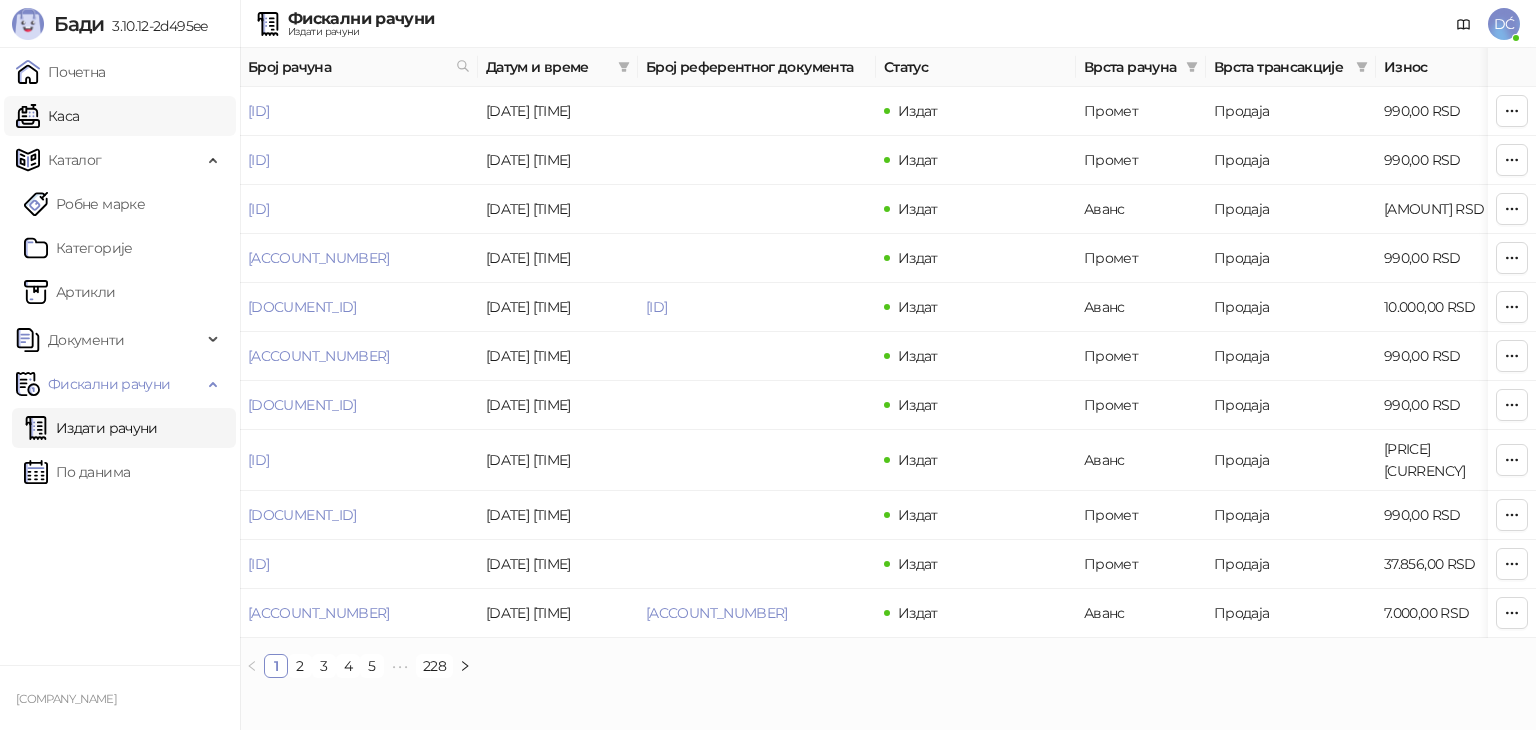 click on "Каса" at bounding box center [47, 116] 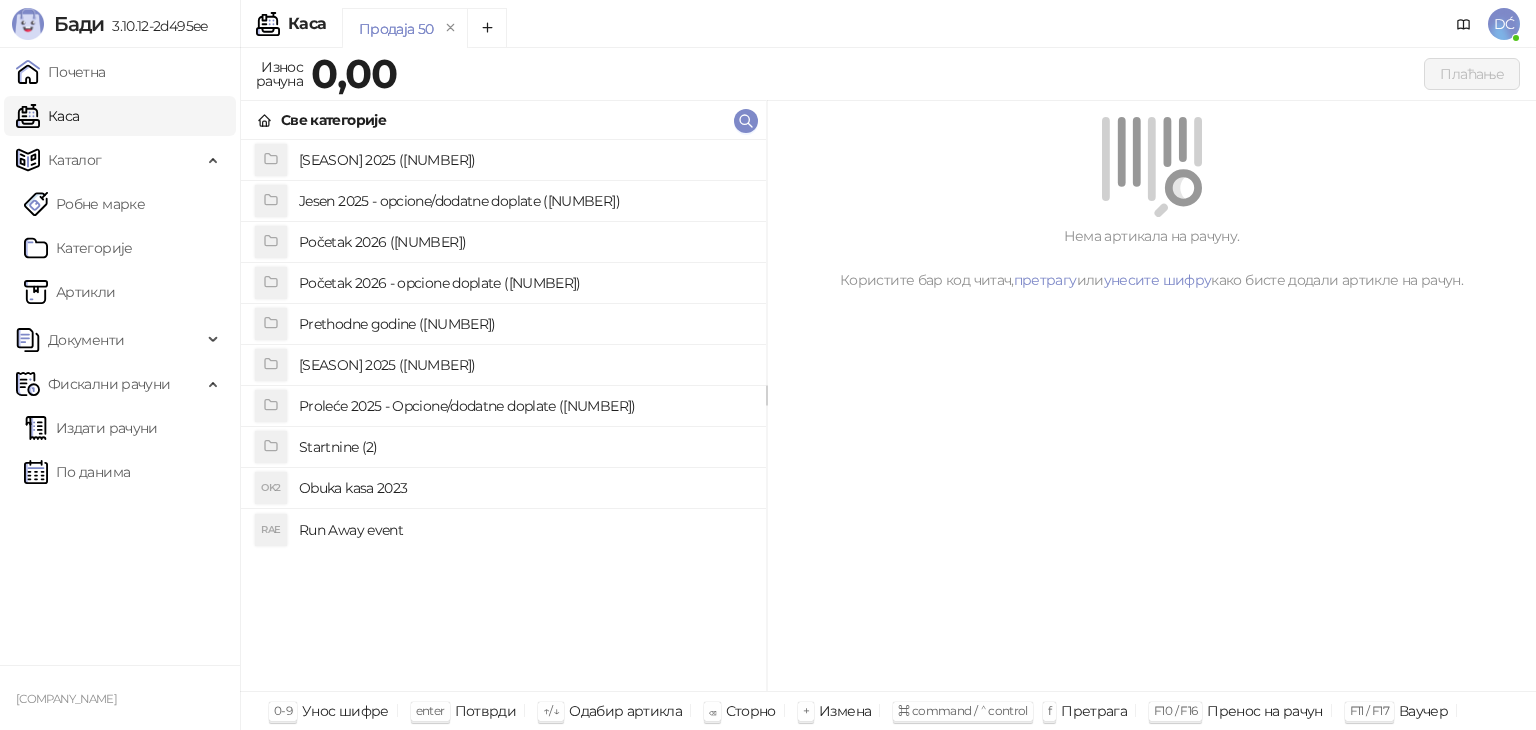 click on "Run Away event" at bounding box center [524, 530] 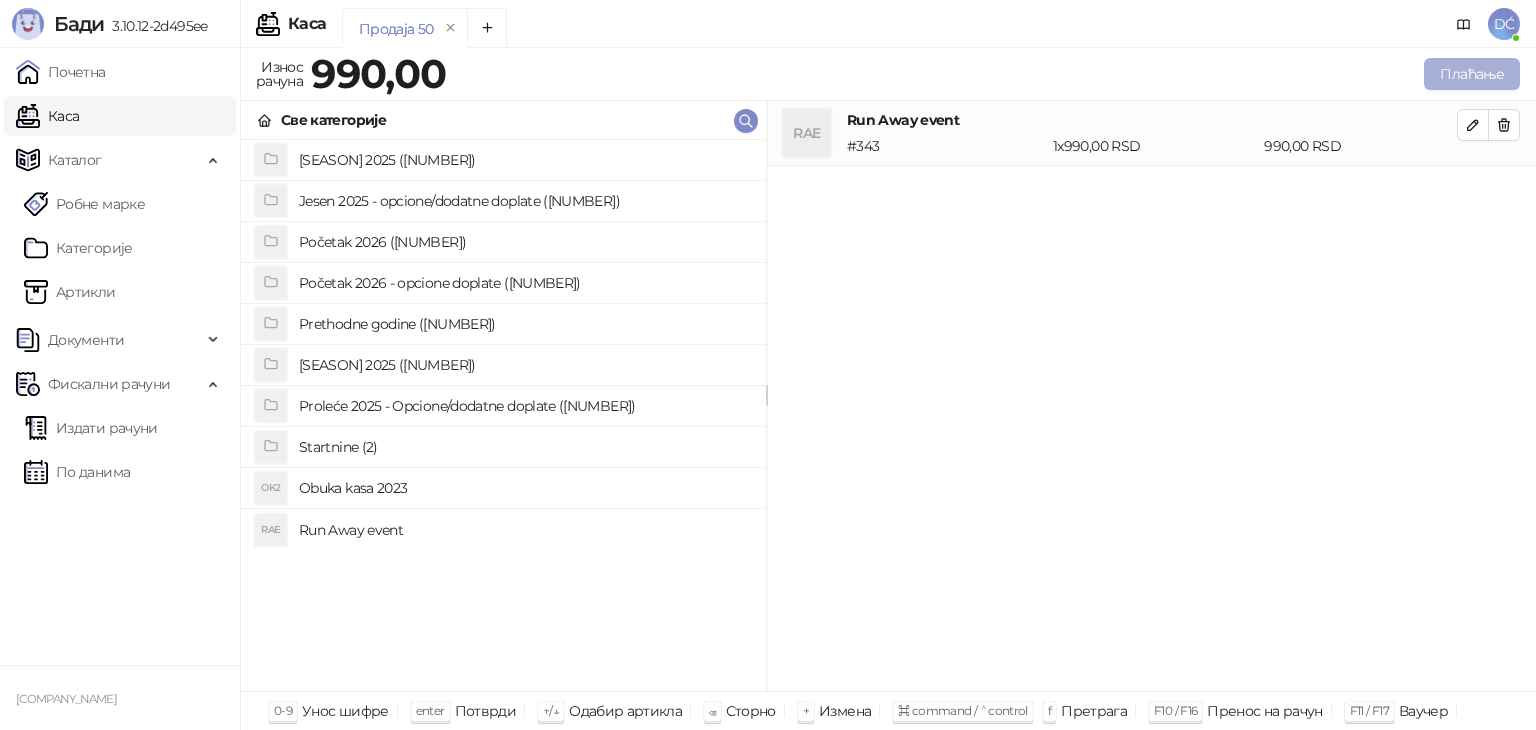 click on "Плаћање" at bounding box center (1472, 74) 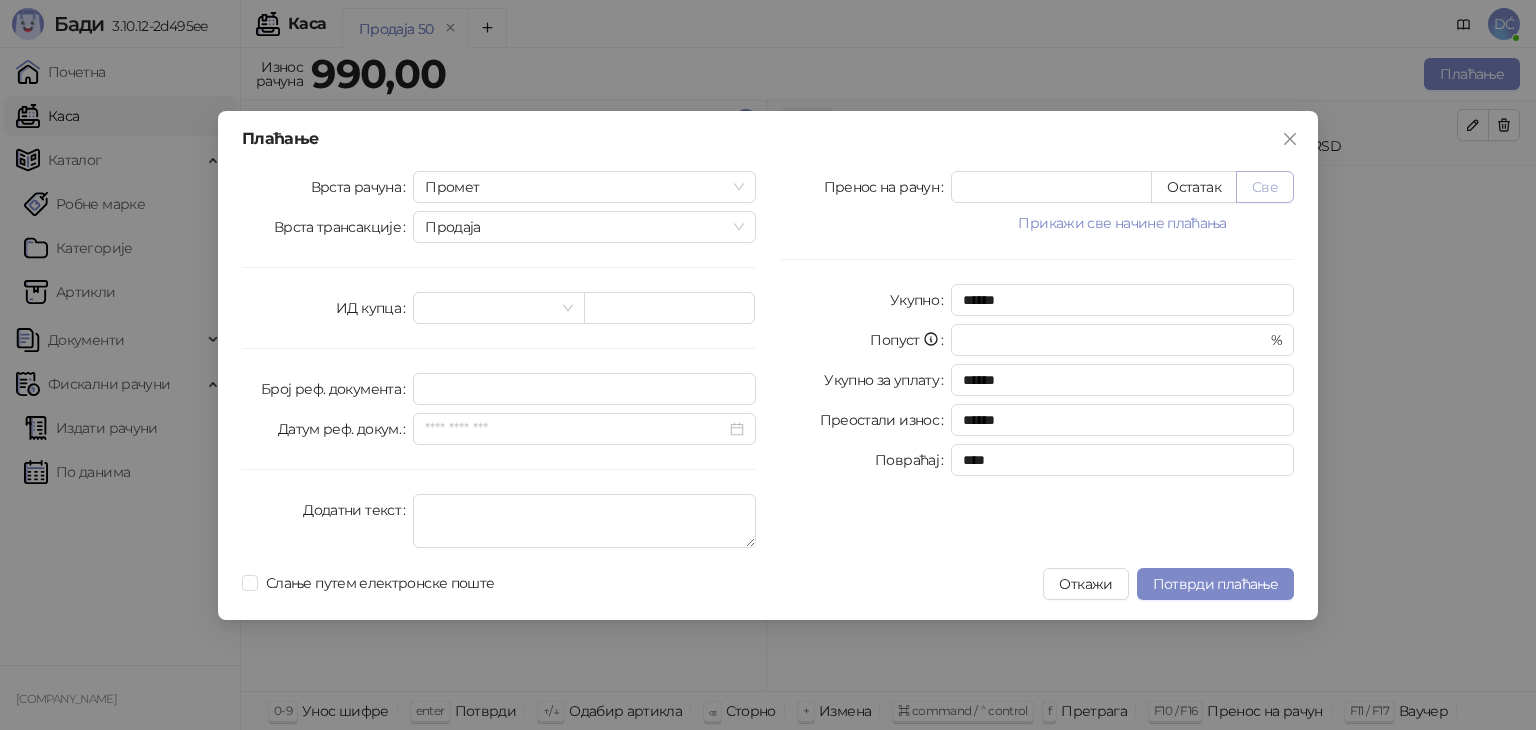 click on "Све" at bounding box center (1265, 187) 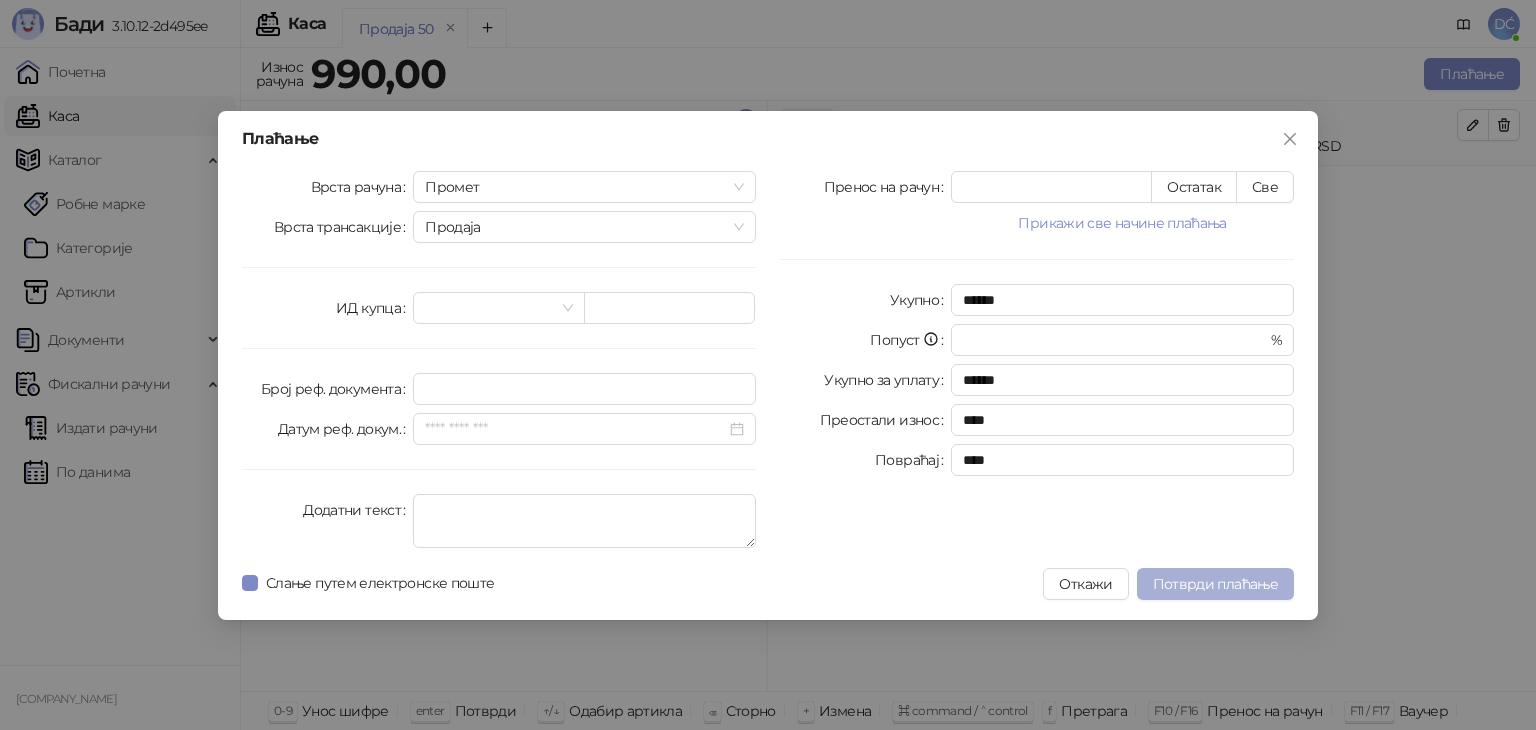 click on "Потврди плаћање" at bounding box center (1215, 584) 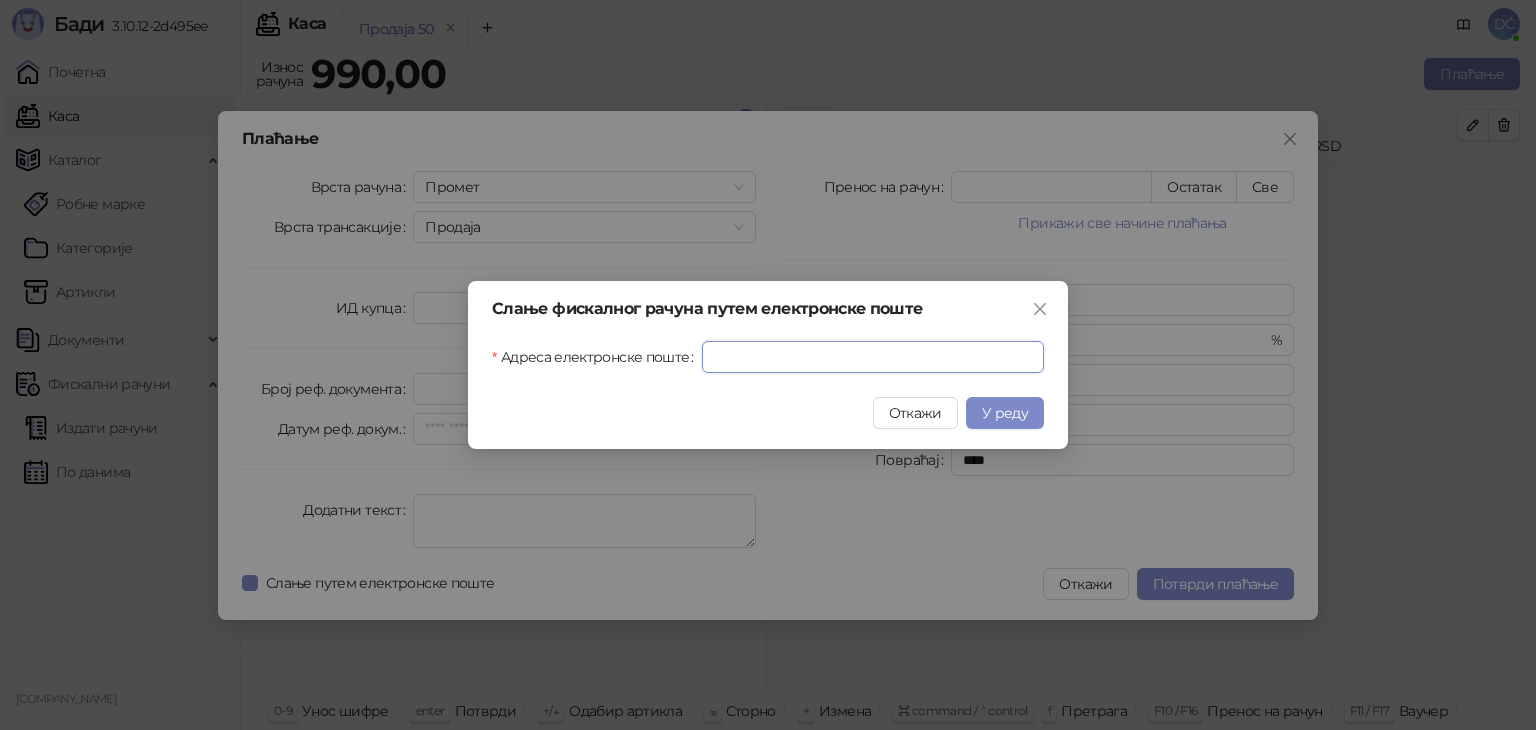 click on "Адреса електронске поште" at bounding box center (873, 357) 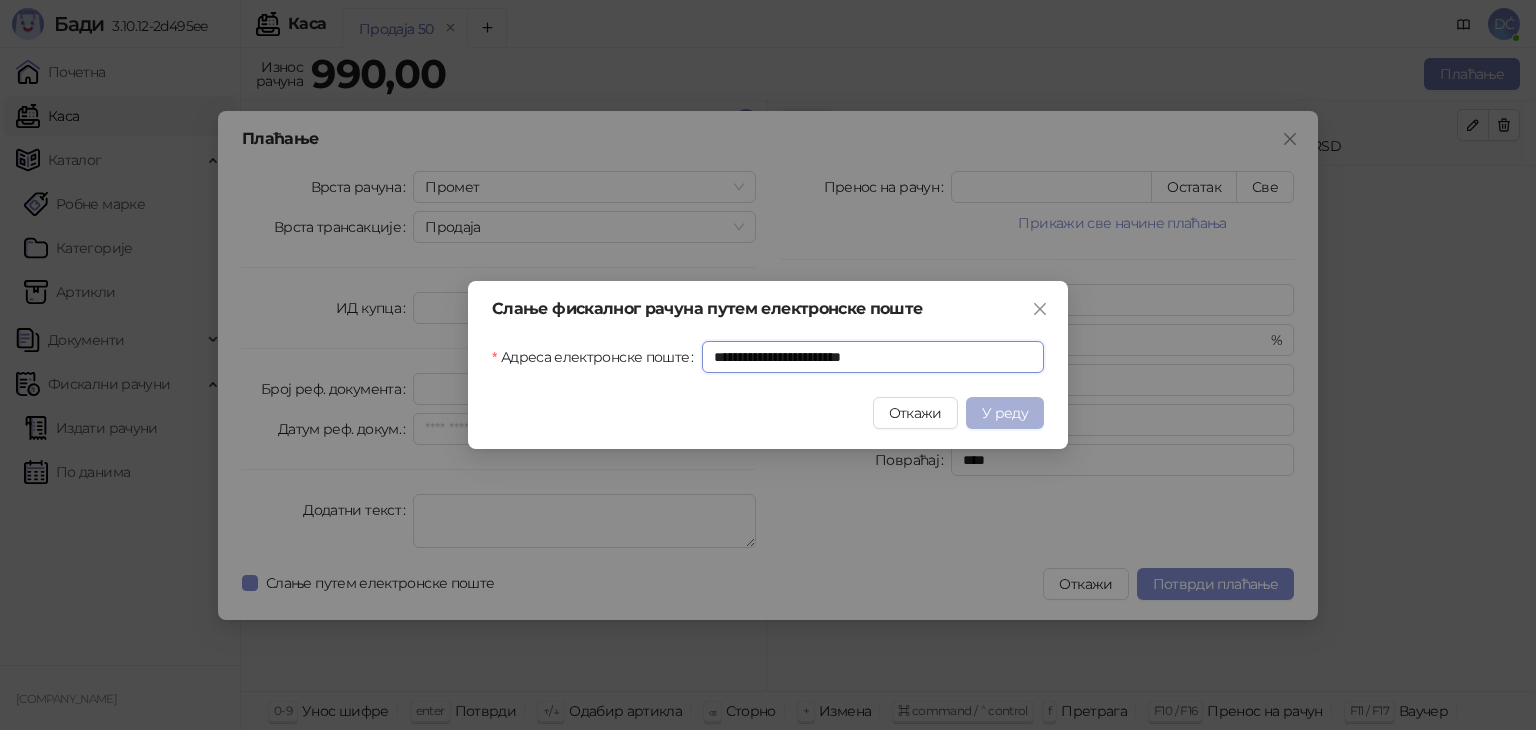 type on "**********" 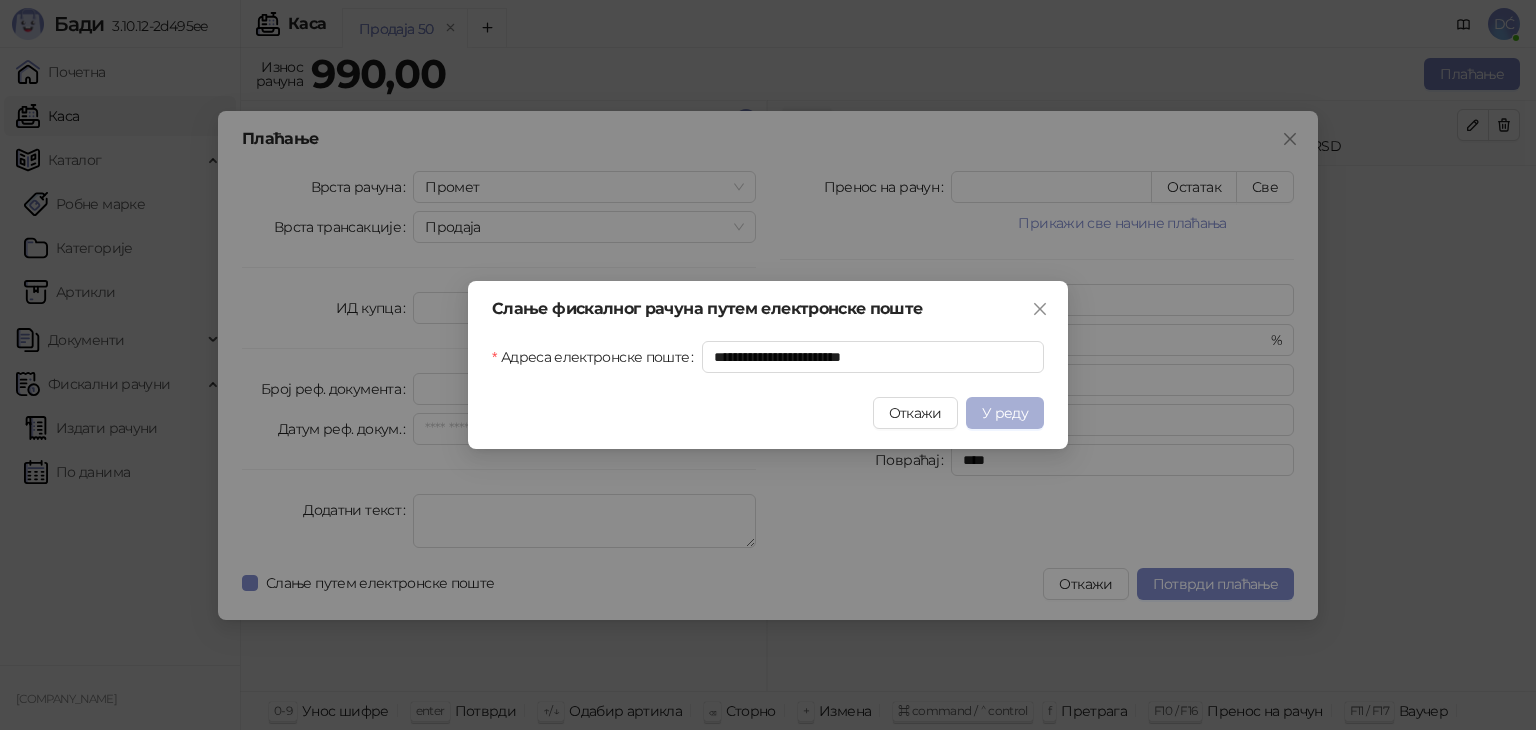 click on "У реду" at bounding box center (1005, 413) 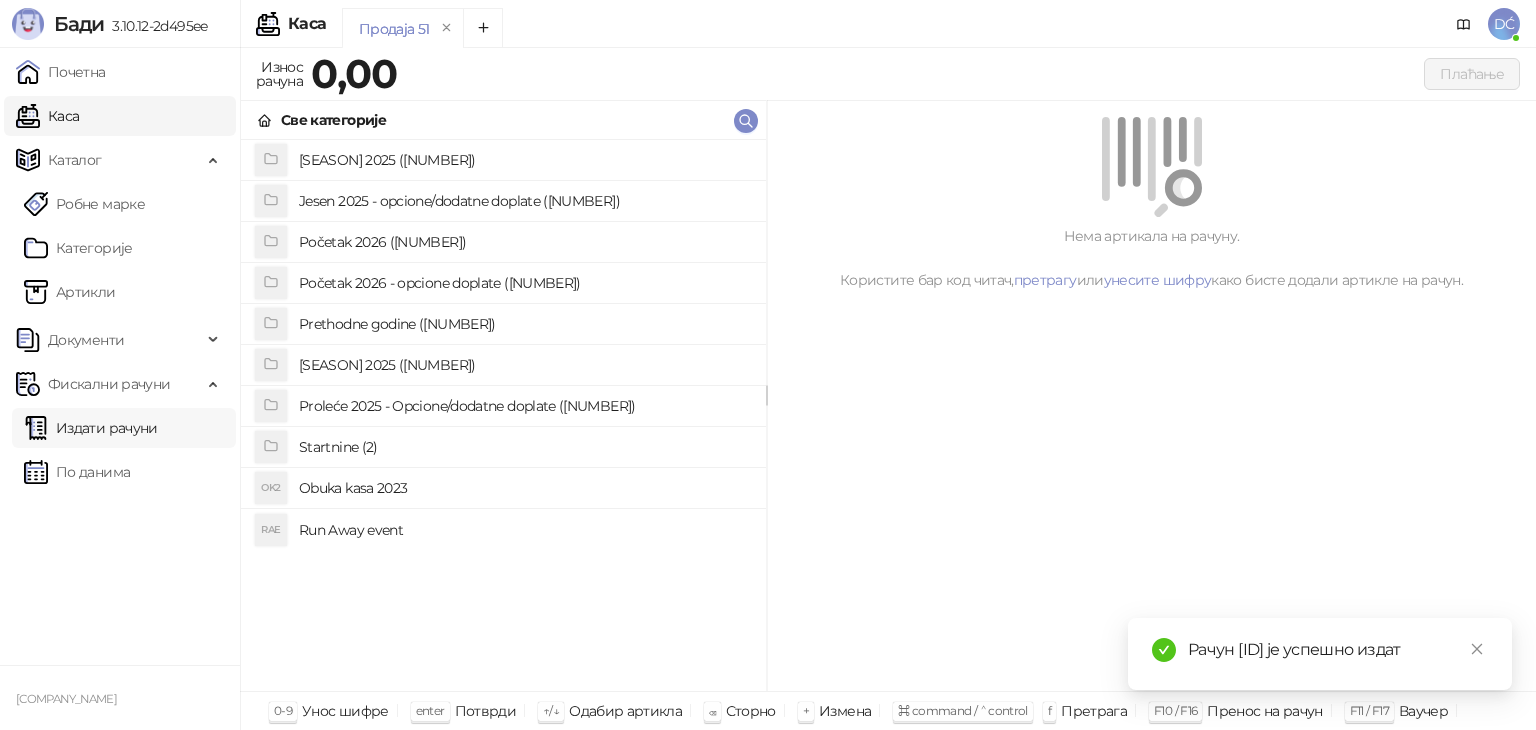 click on "Издати рачуни" at bounding box center [91, 428] 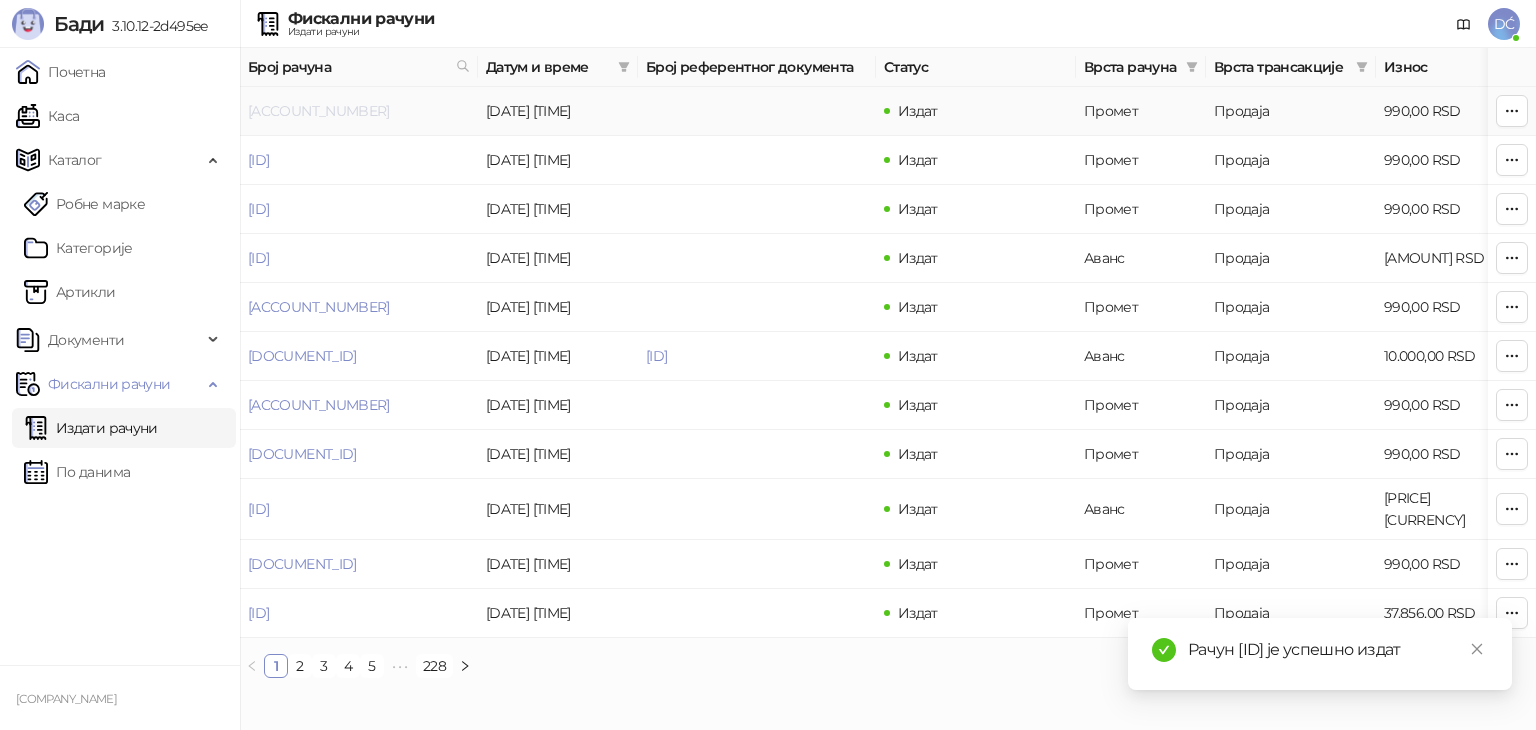 drag, startPoint x: 445, startPoint y: 112, endPoint x: 248, endPoint y: 118, distance: 197.09135 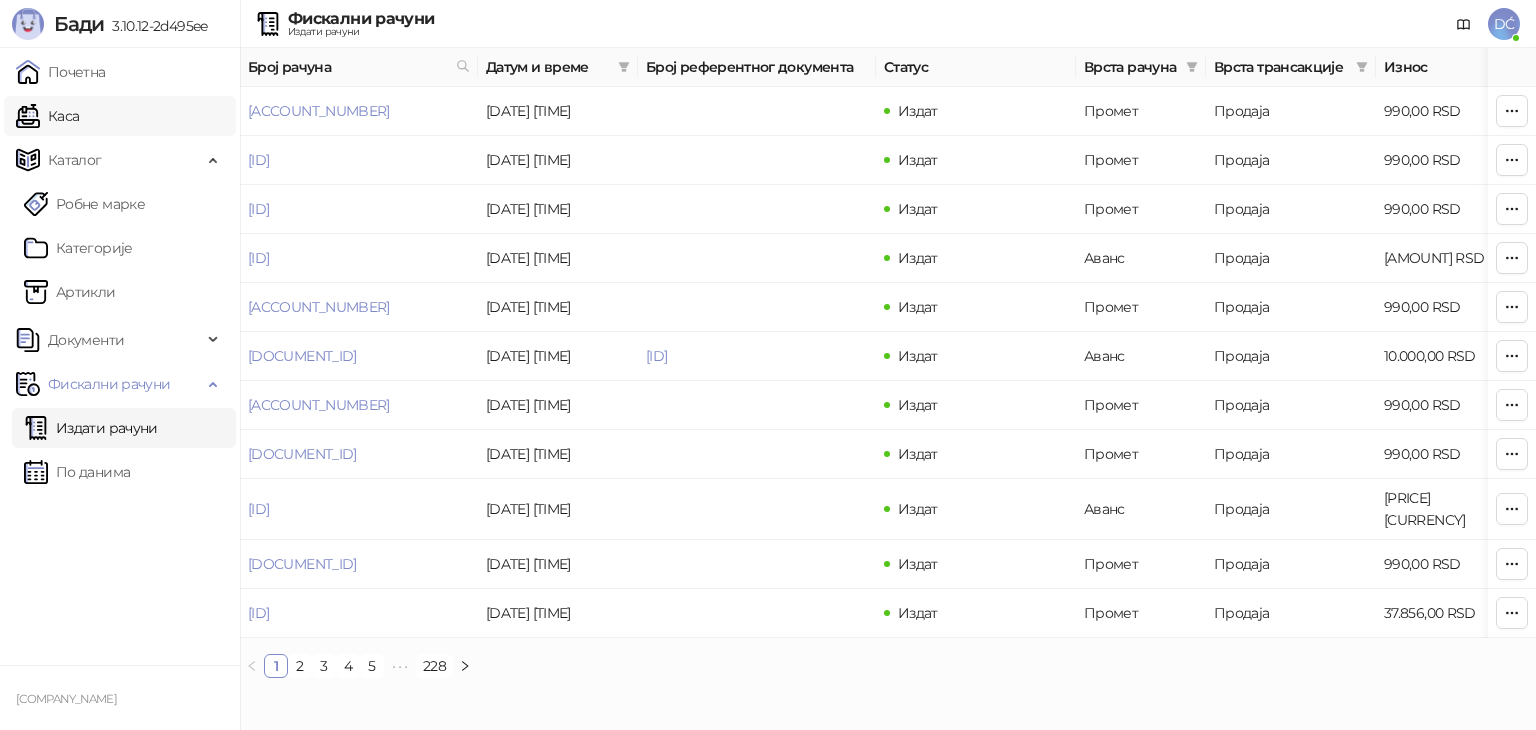 click on "Каса" at bounding box center (47, 116) 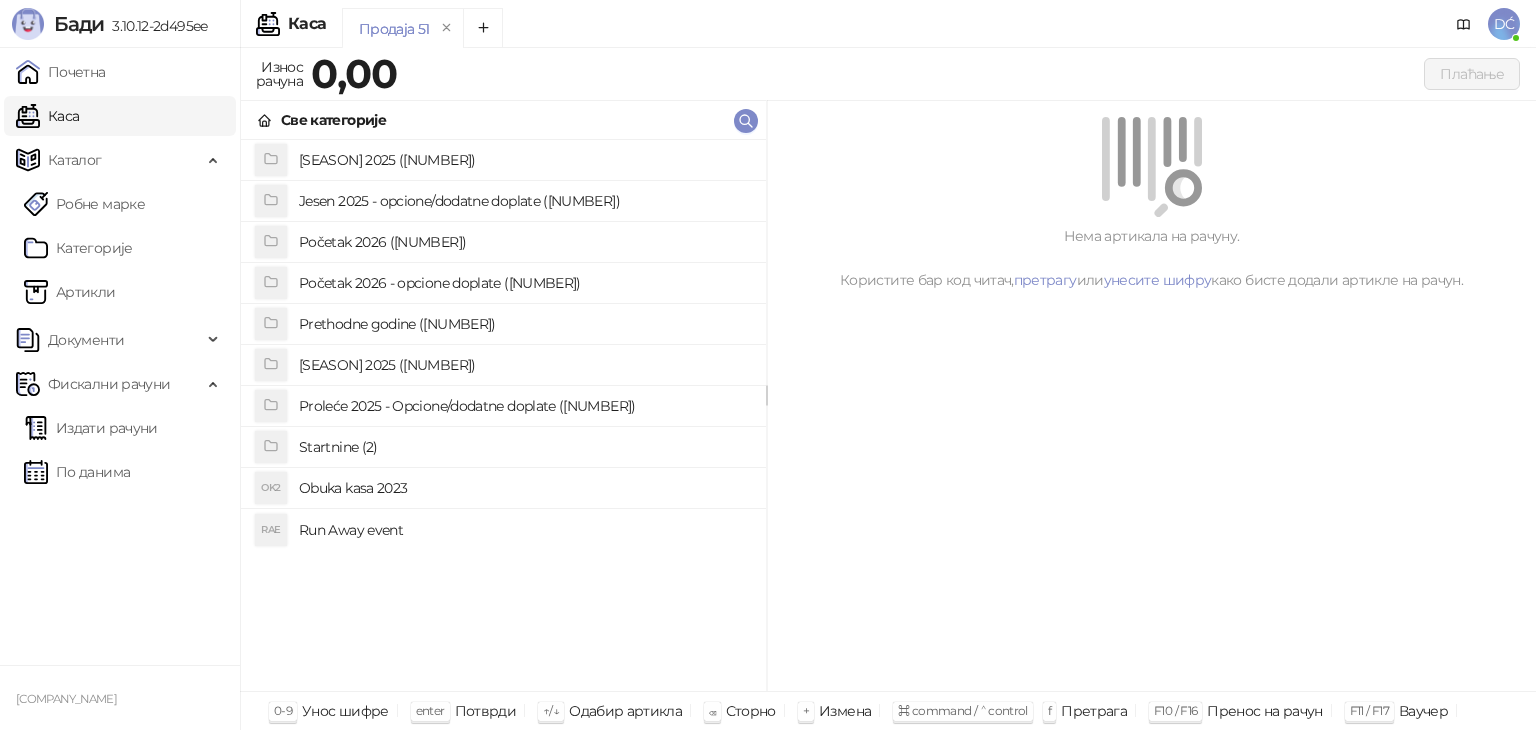 click on "Run Away event" at bounding box center (524, 530) 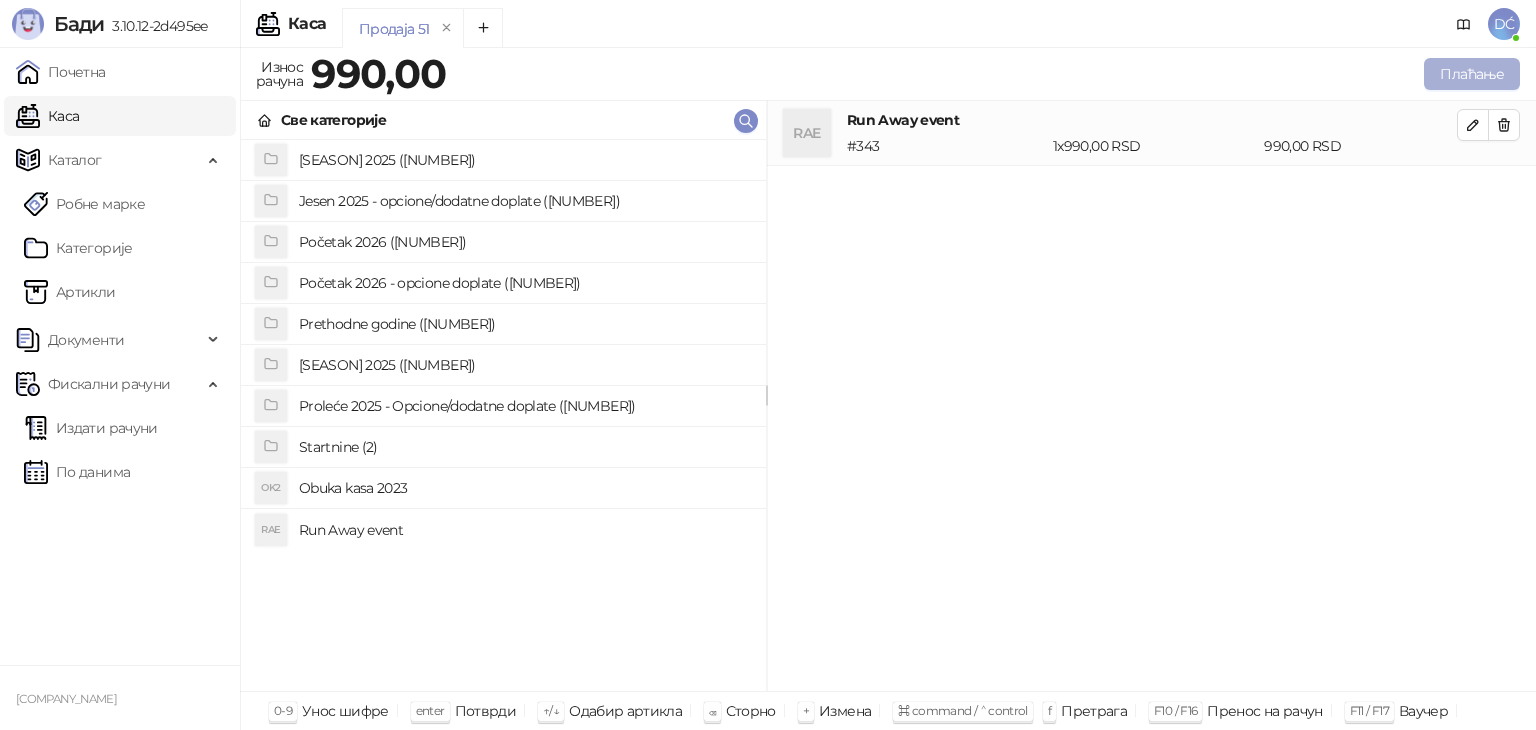 click on "Плаћање" at bounding box center (1472, 74) 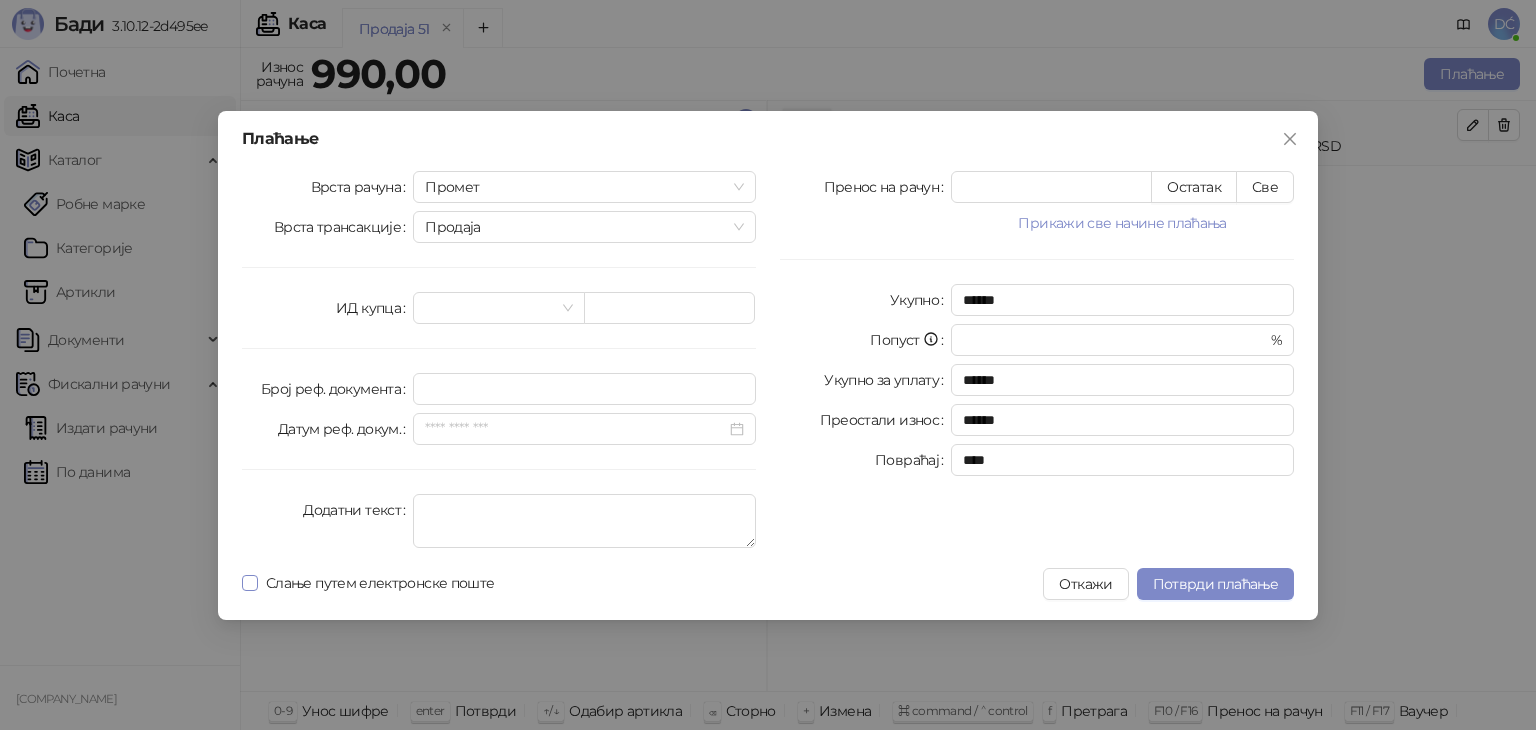 click on "Слање путем електронске поште" at bounding box center [380, 583] 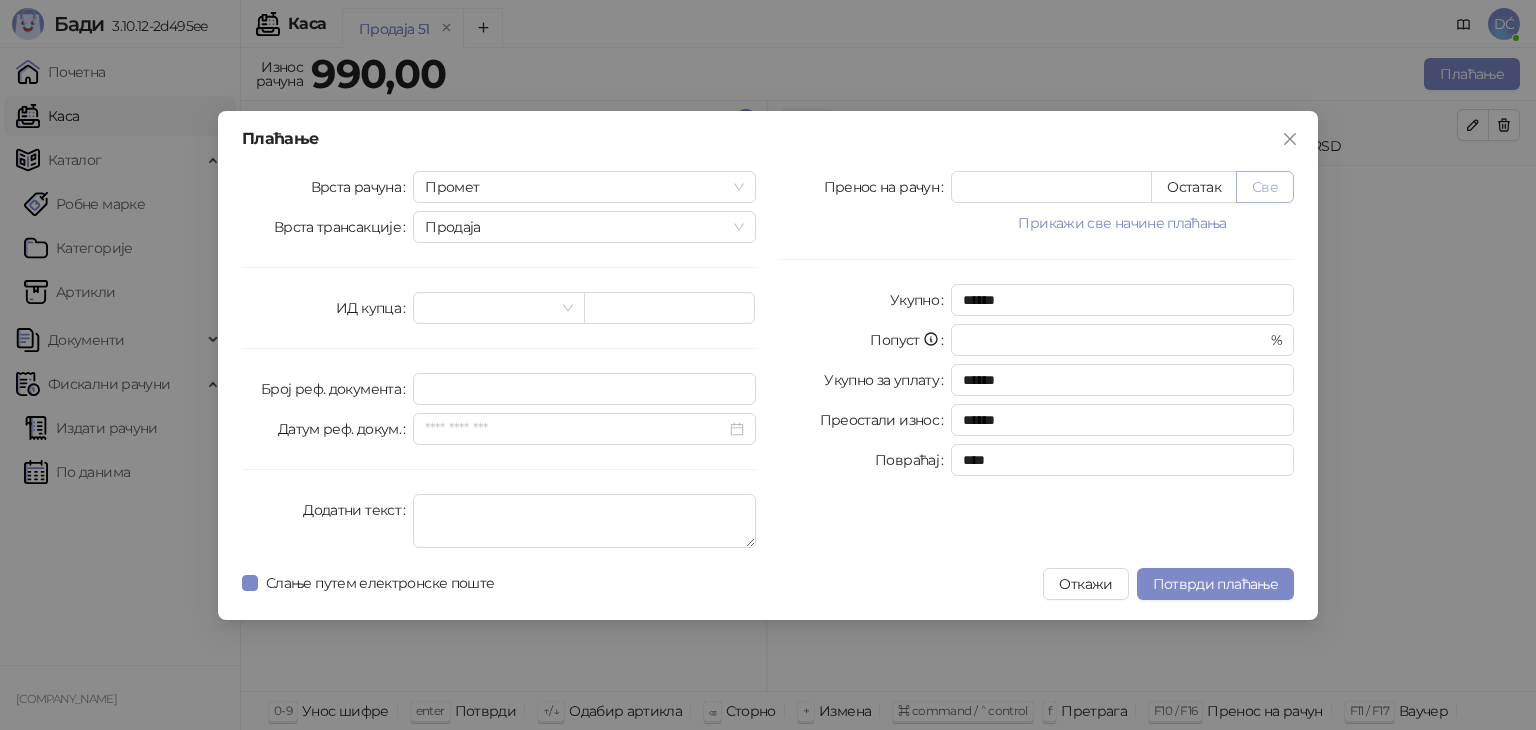 click on "Све" at bounding box center (1265, 187) 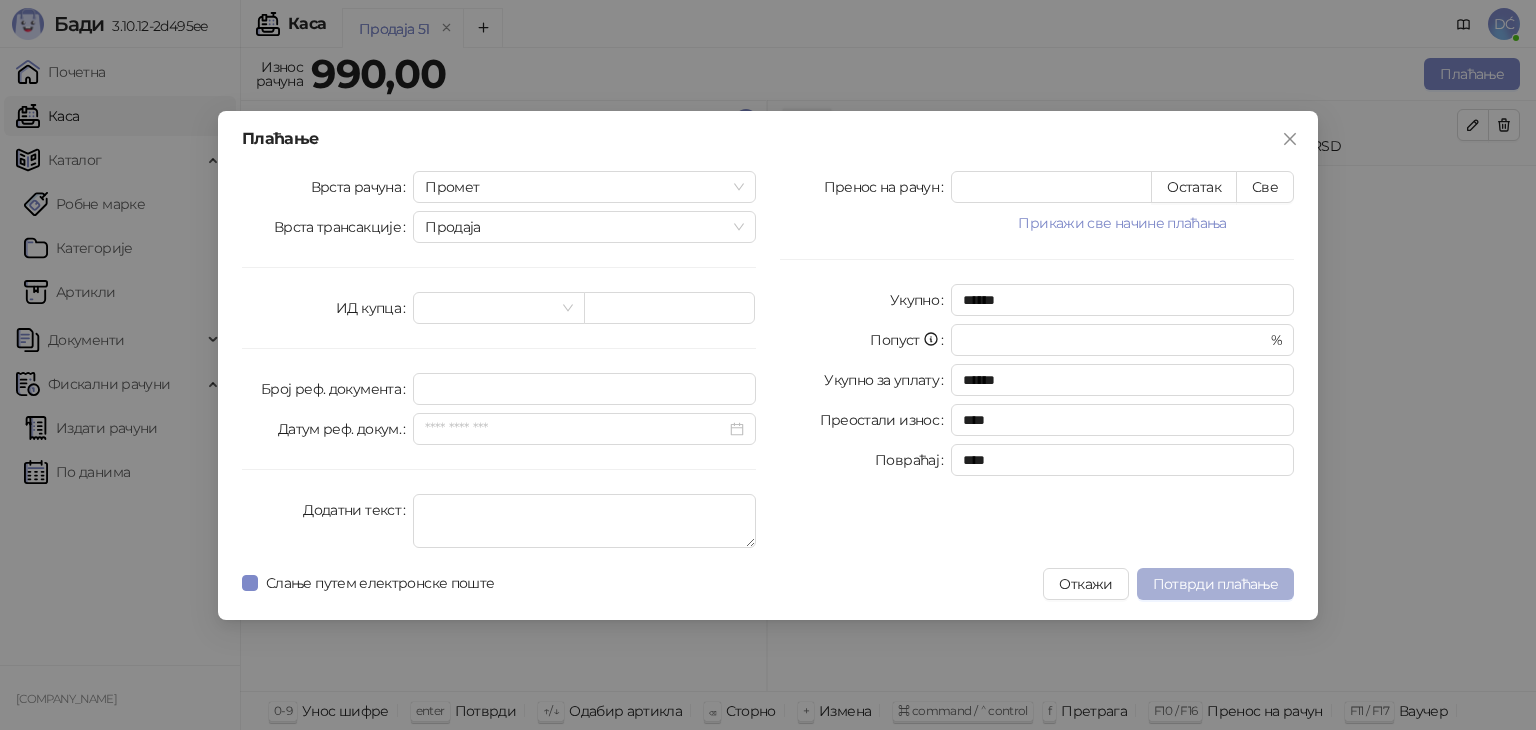 click on "Потврди плаћање" at bounding box center [1215, 584] 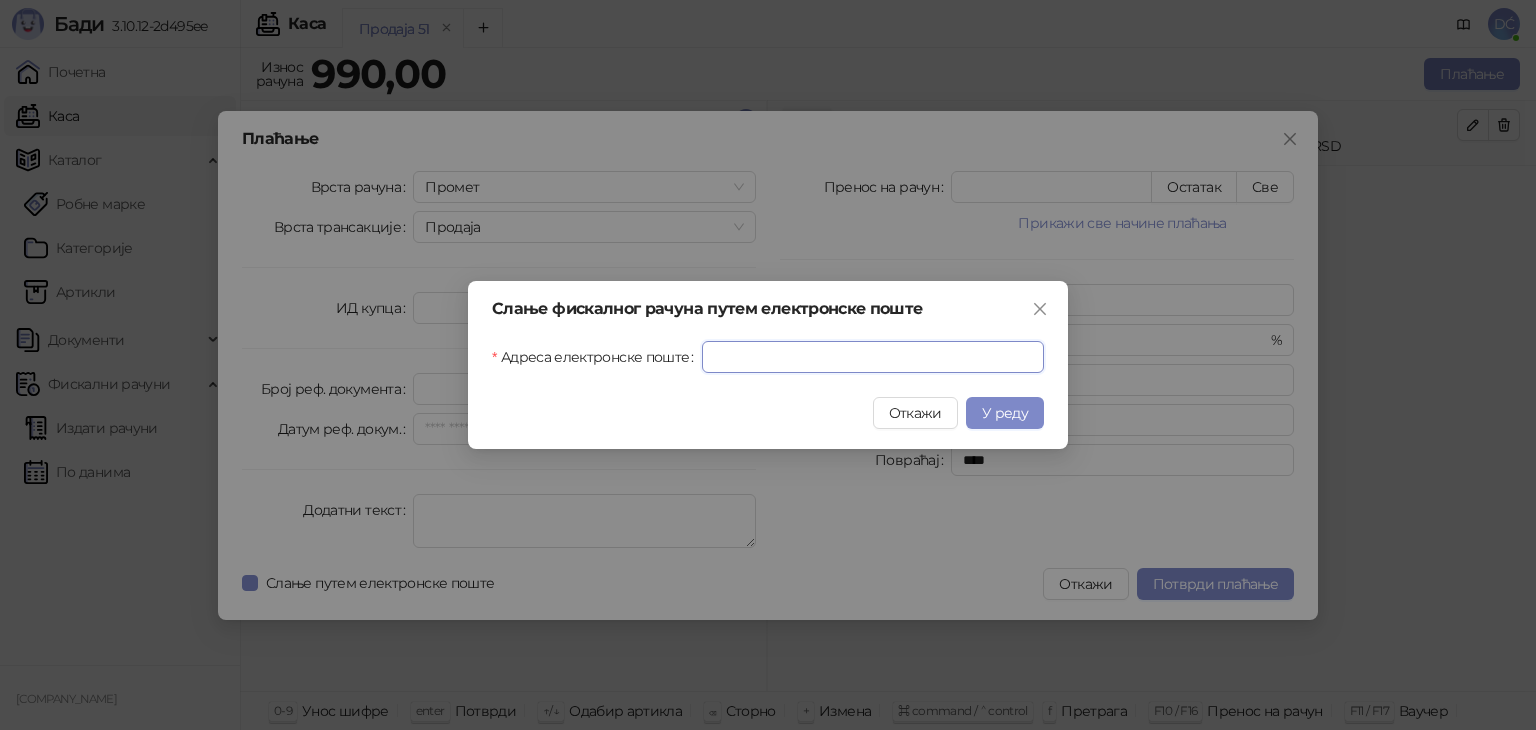 click on "Адреса електронске поште" at bounding box center [873, 357] 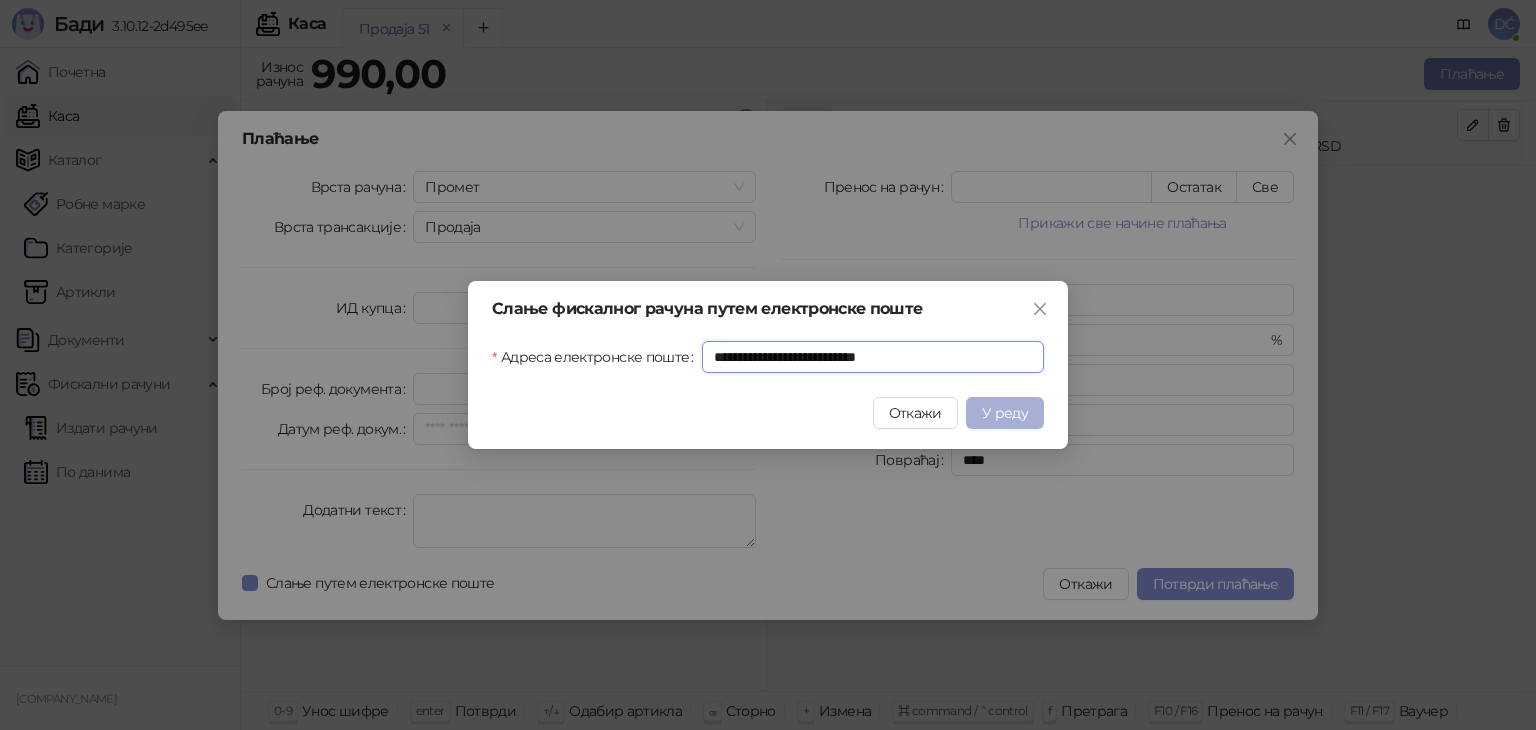type on "**********" 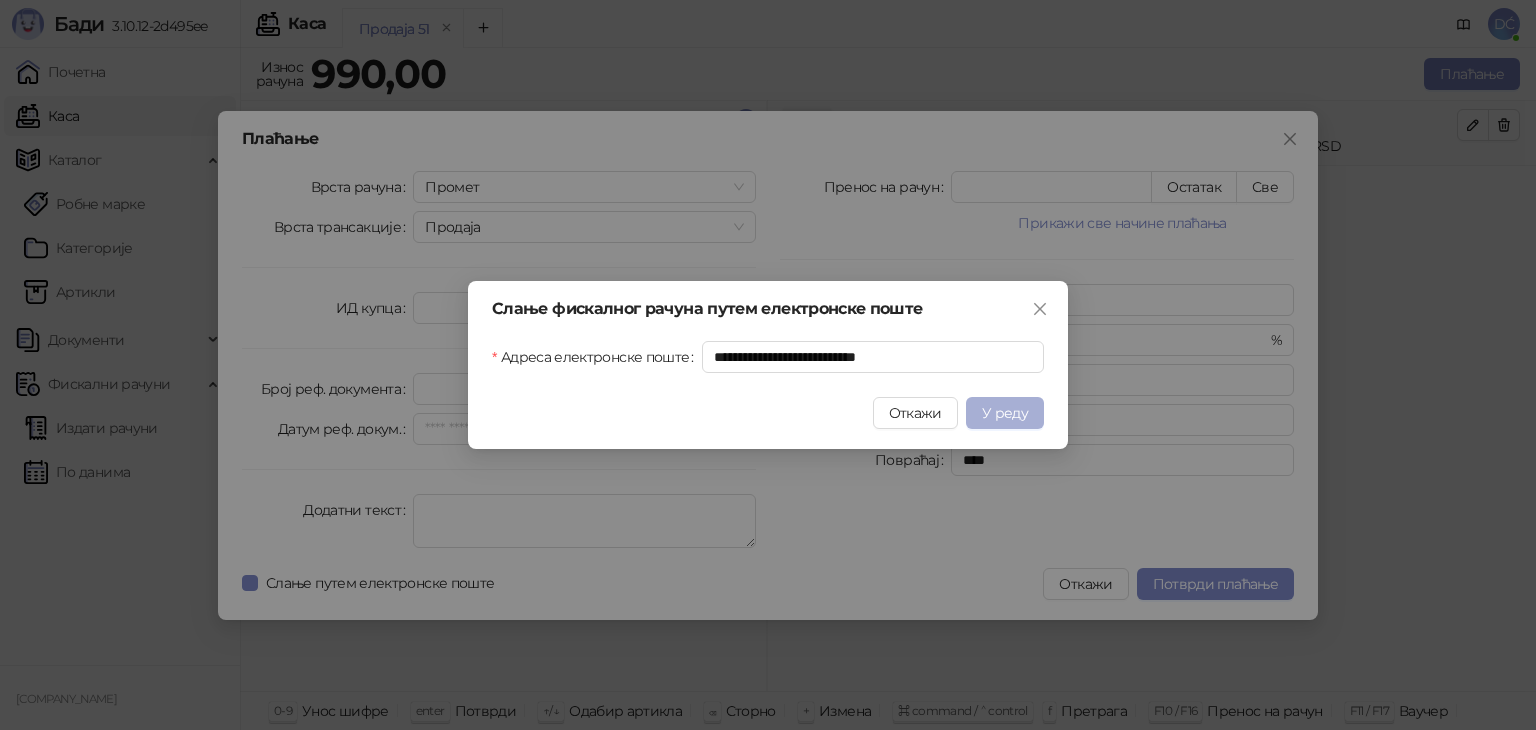 click on "У реду" at bounding box center [1005, 413] 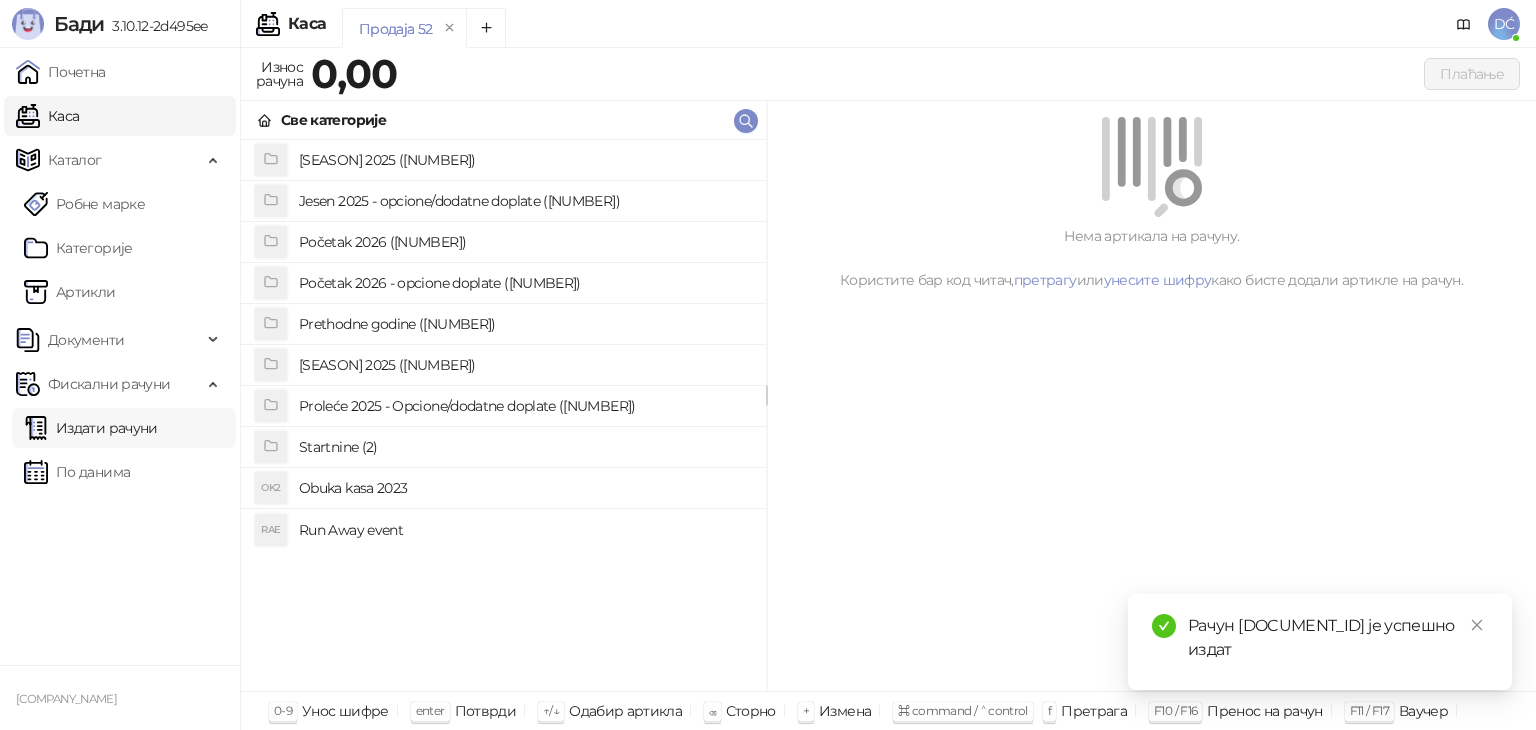 click on "Издати рачуни" at bounding box center (91, 428) 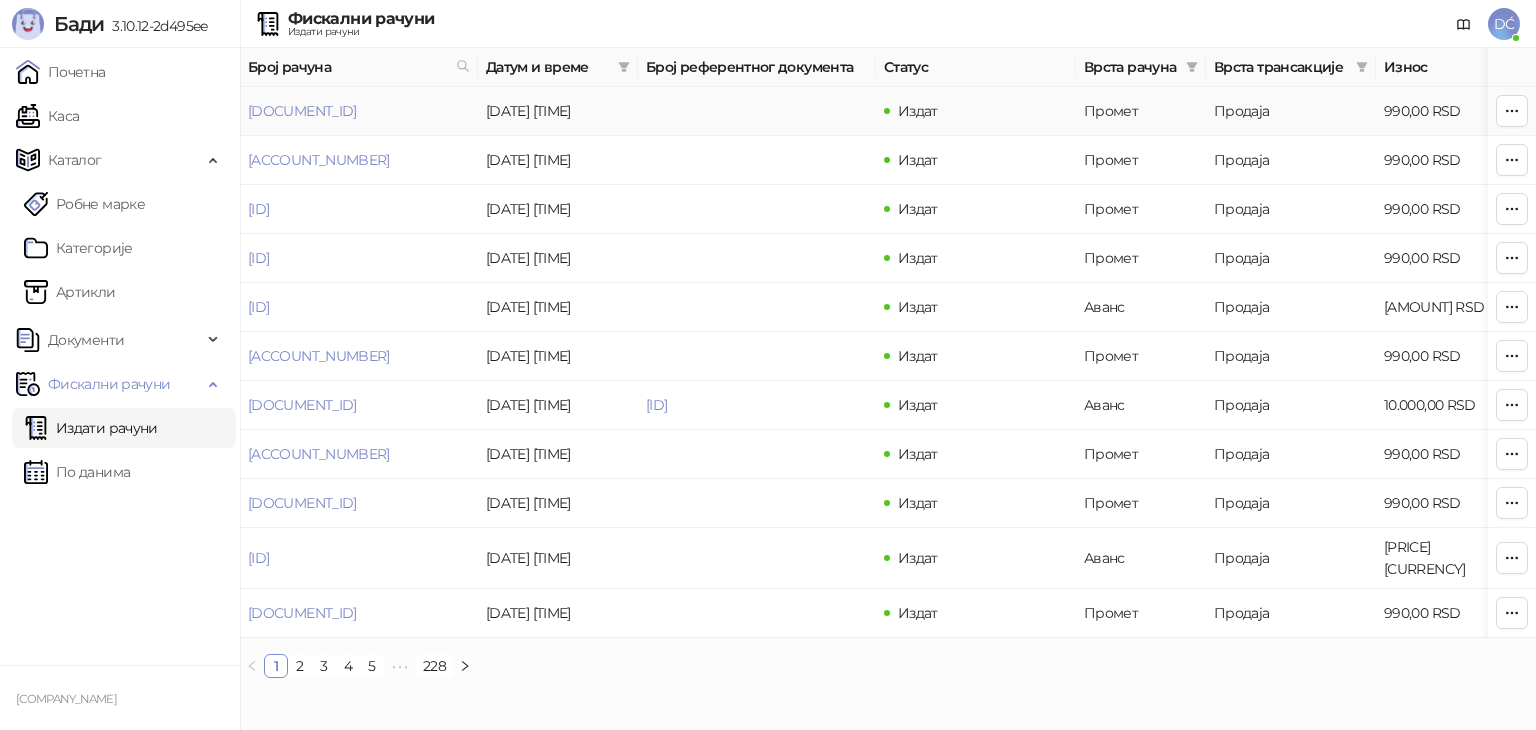drag, startPoint x: 438, startPoint y: 108, endPoint x: 247, endPoint y: 113, distance: 191.06543 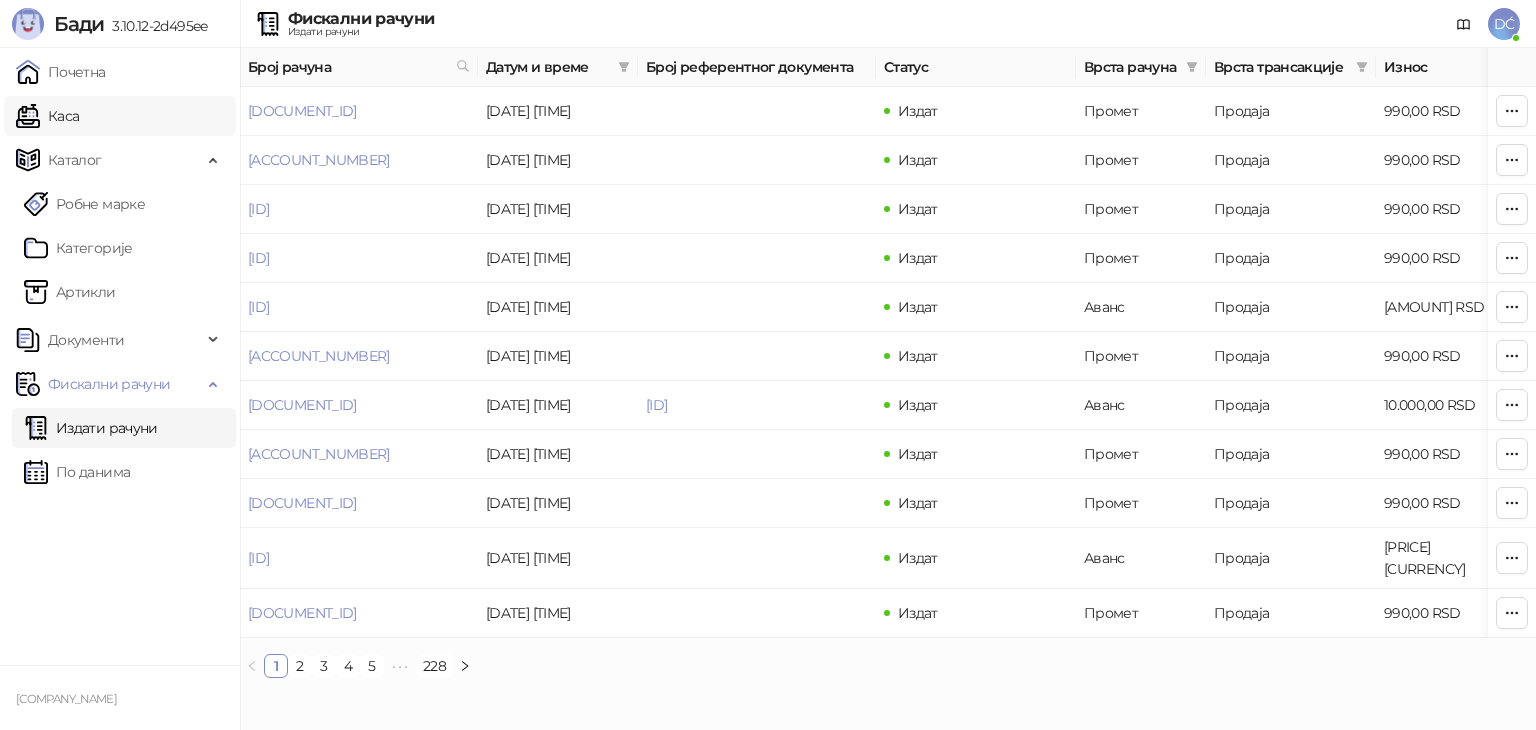 click on "Каса" at bounding box center (47, 116) 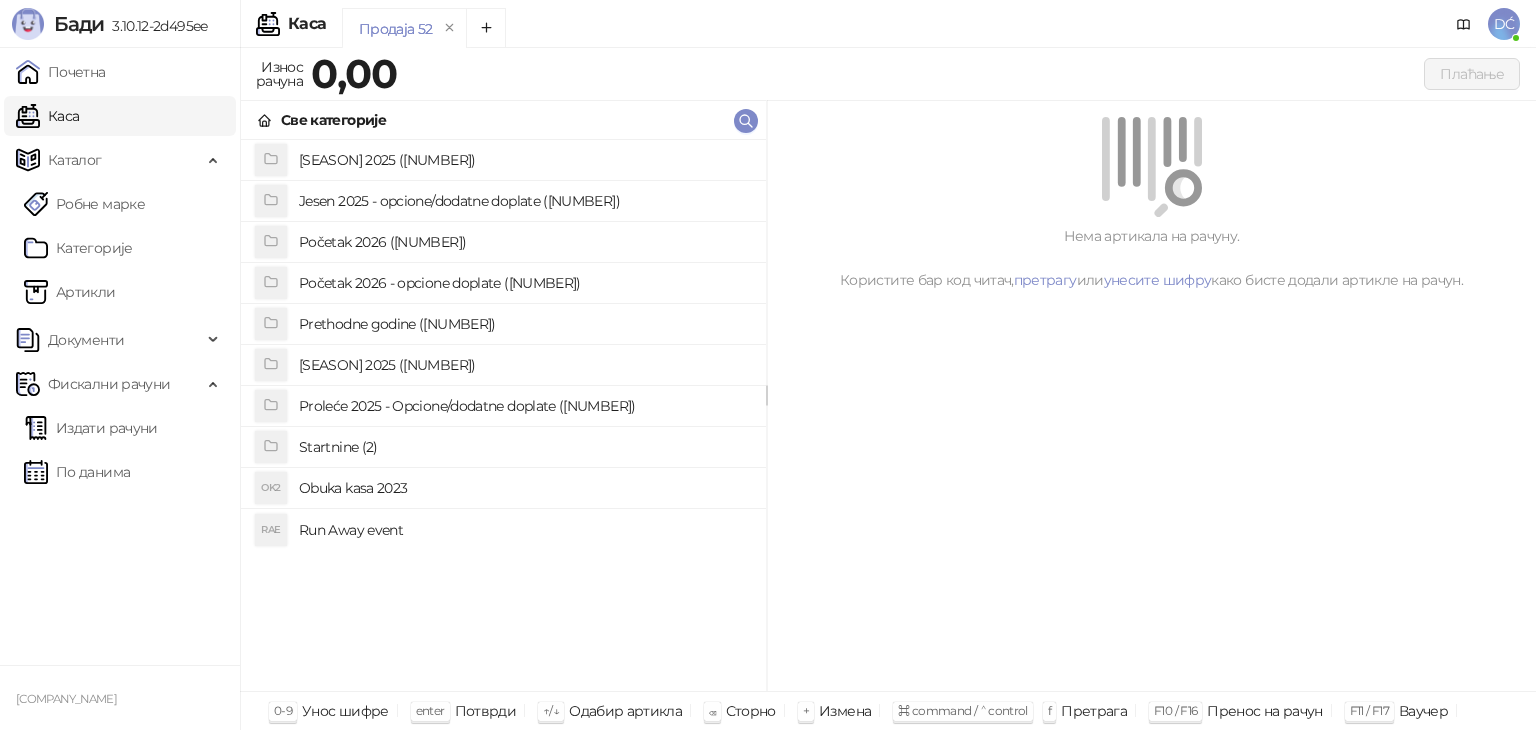 click on "Run Away event" at bounding box center [524, 530] 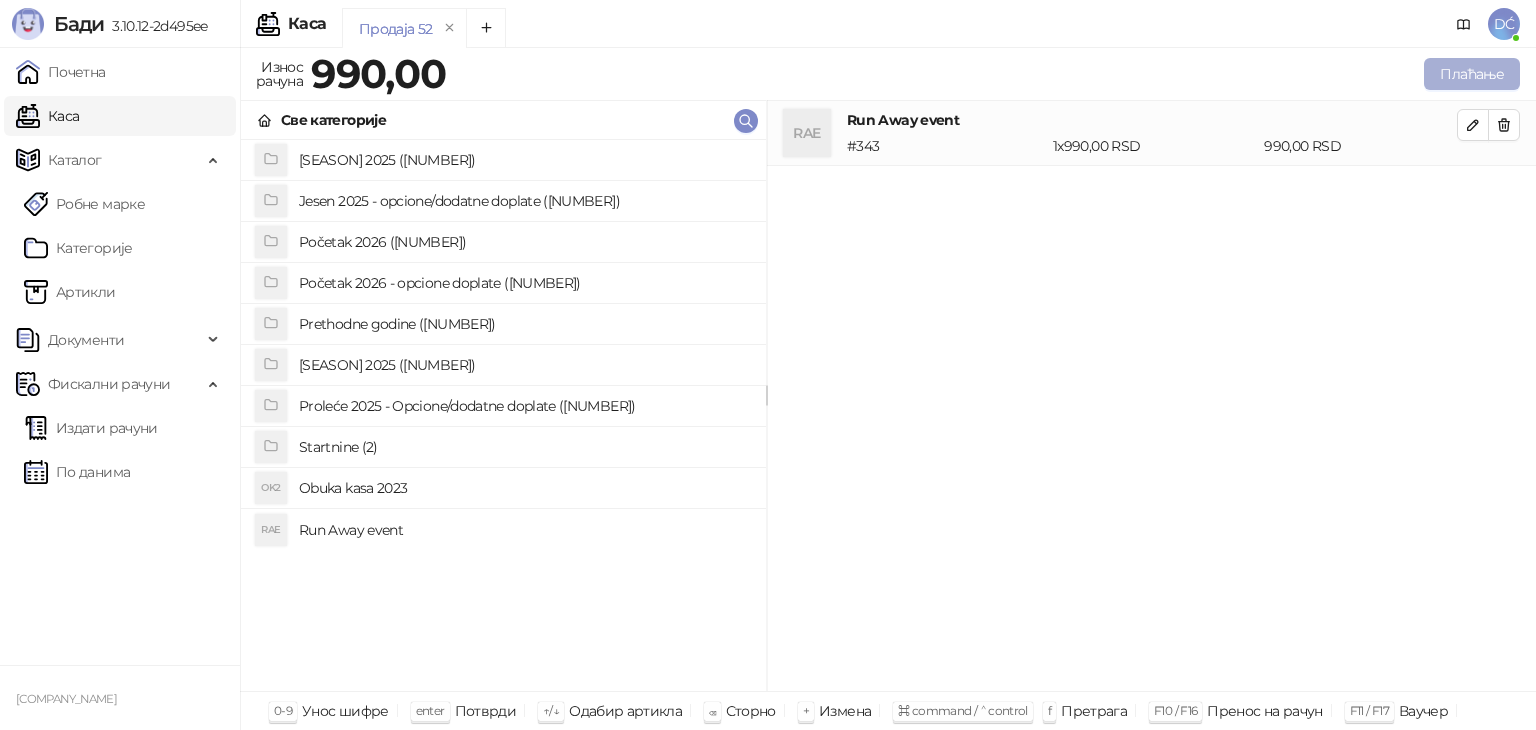 click on "Плаћање" at bounding box center [1472, 74] 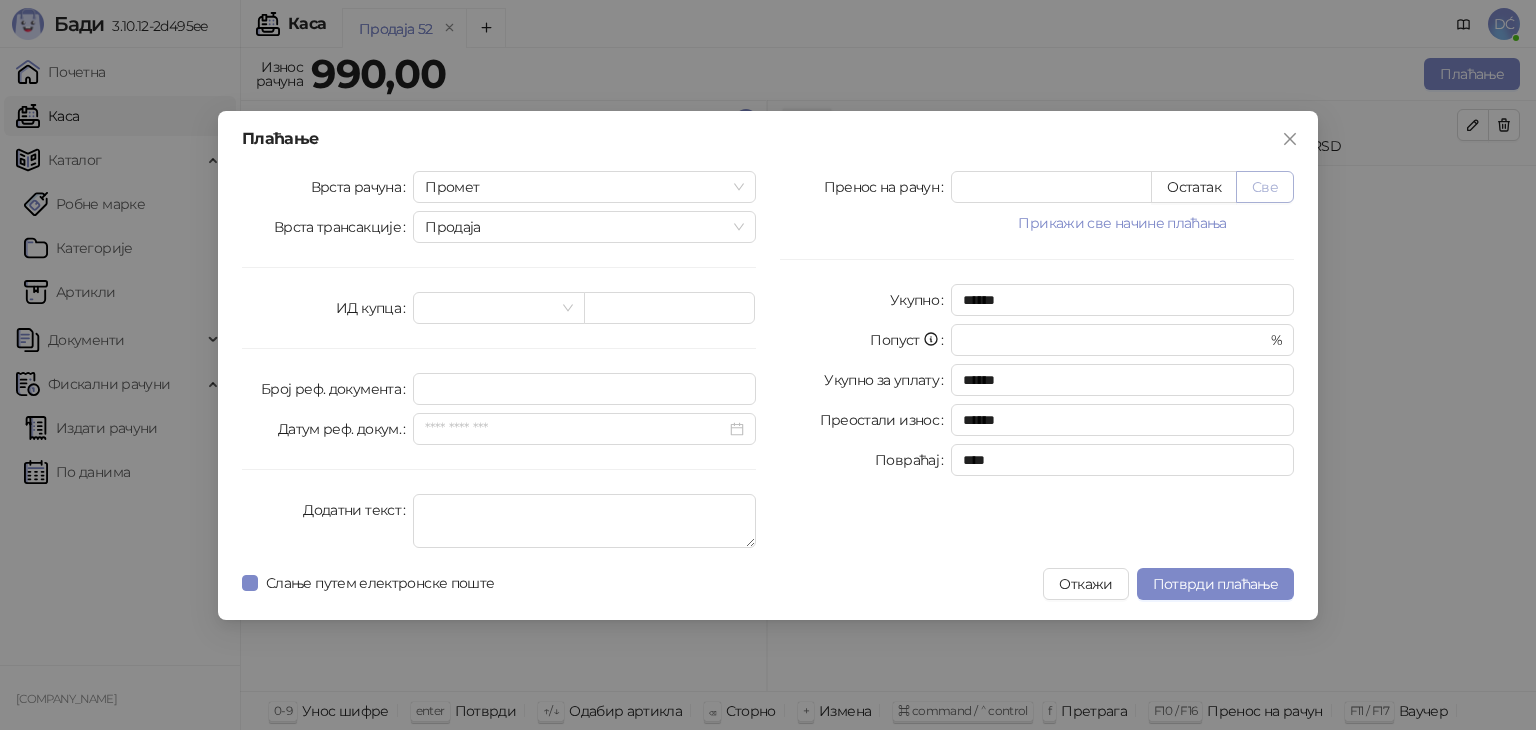 click on "Све" at bounding box center [1265, 187] 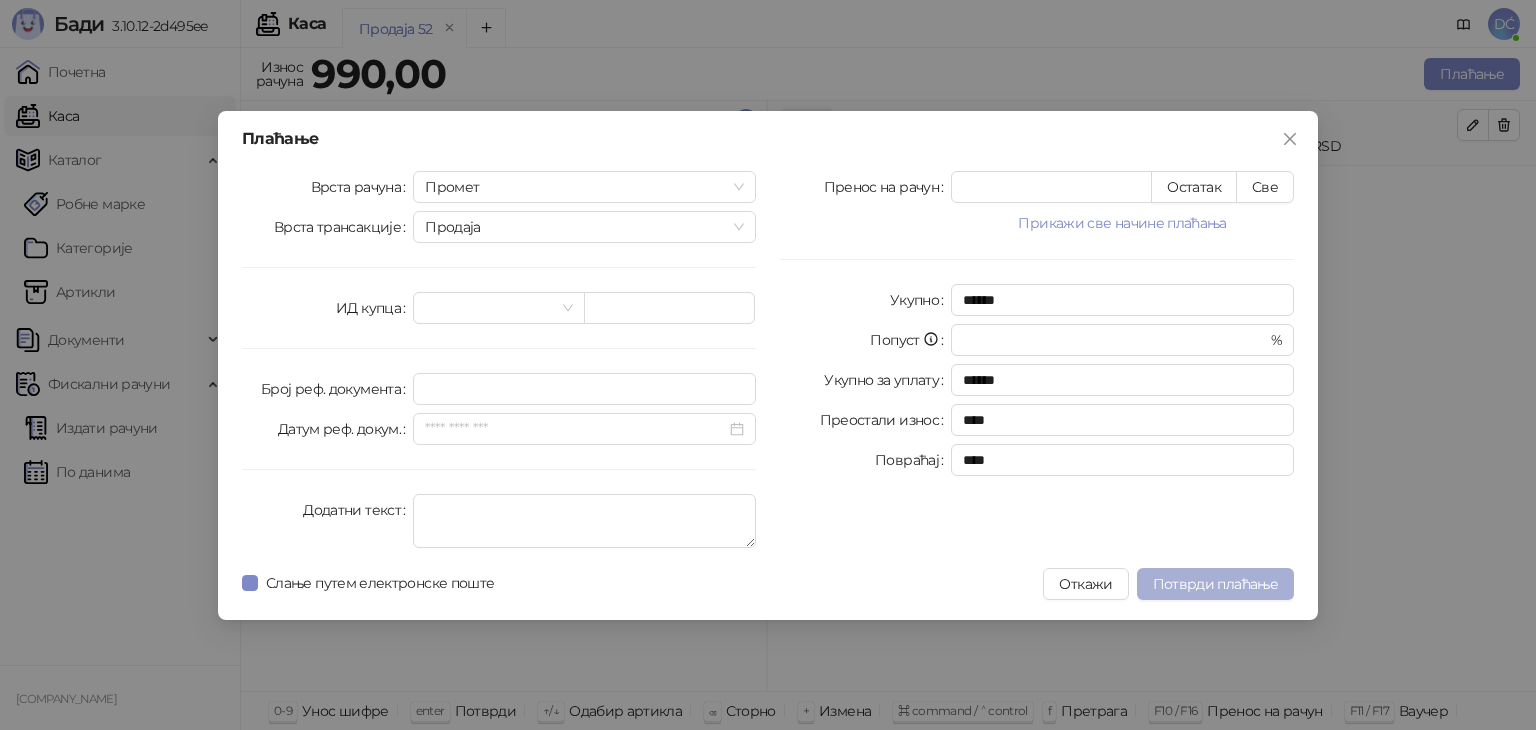 click on "Потврди плаћање" at bounding box center (1215, 584) 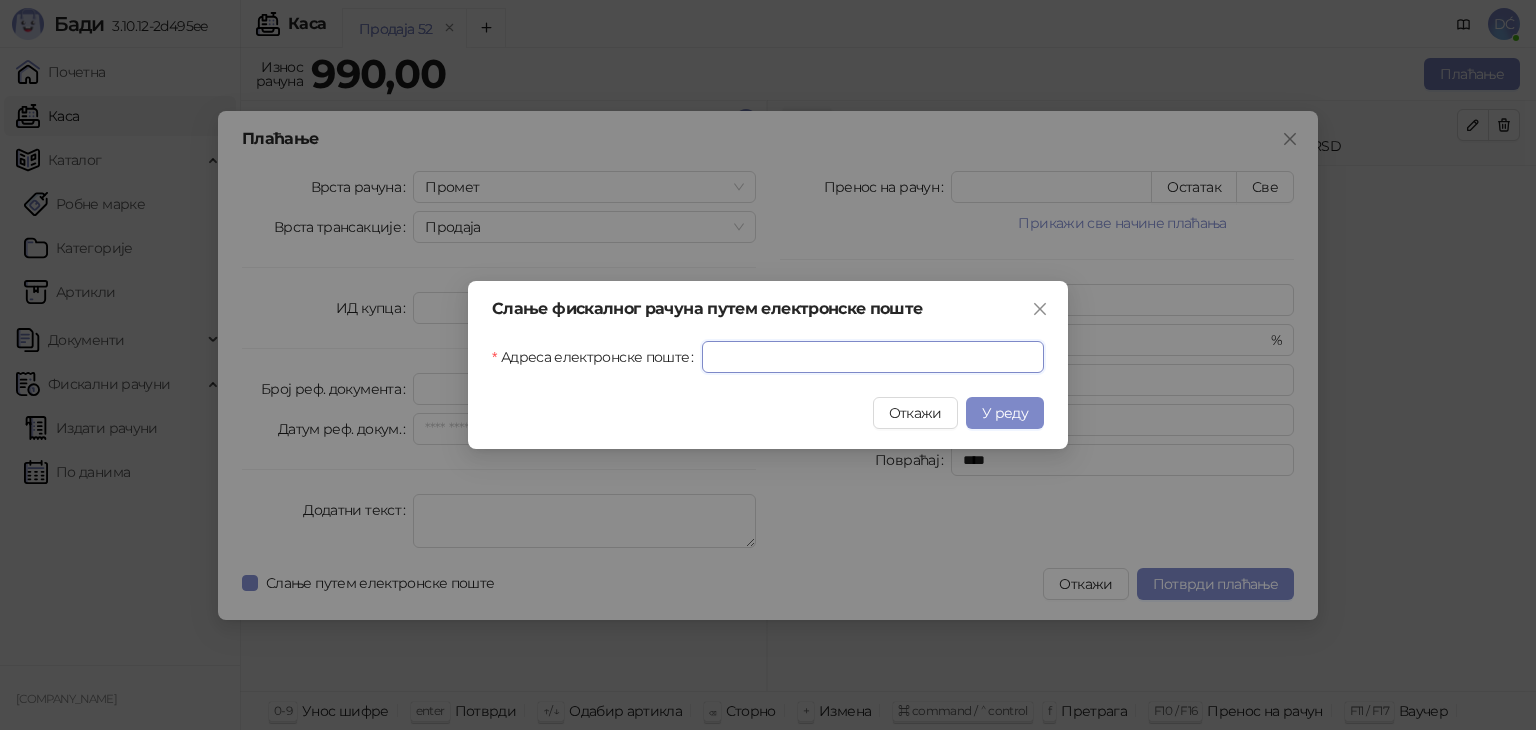 click on "Адреса електронске поште" at bounding box center [873, 357] 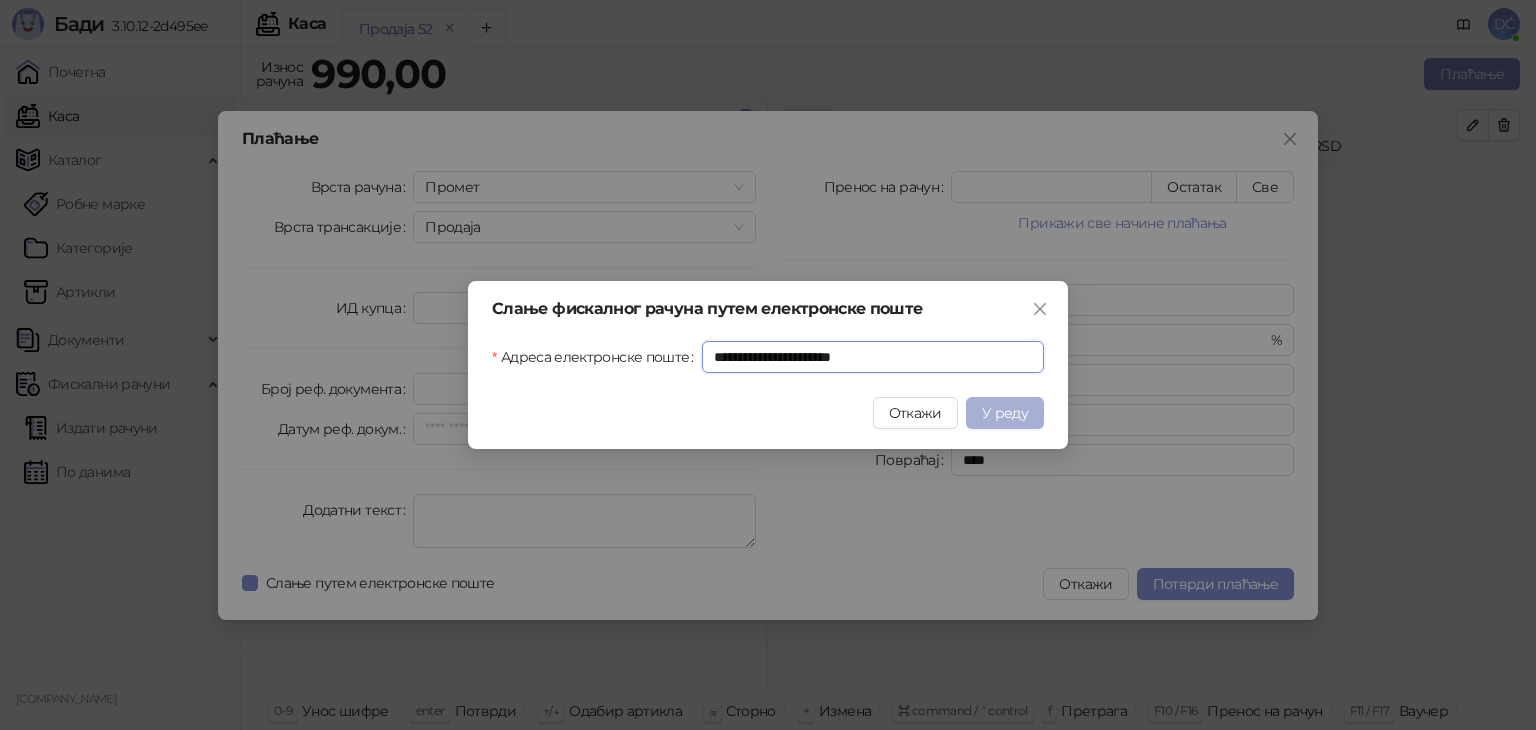 type on "**********" 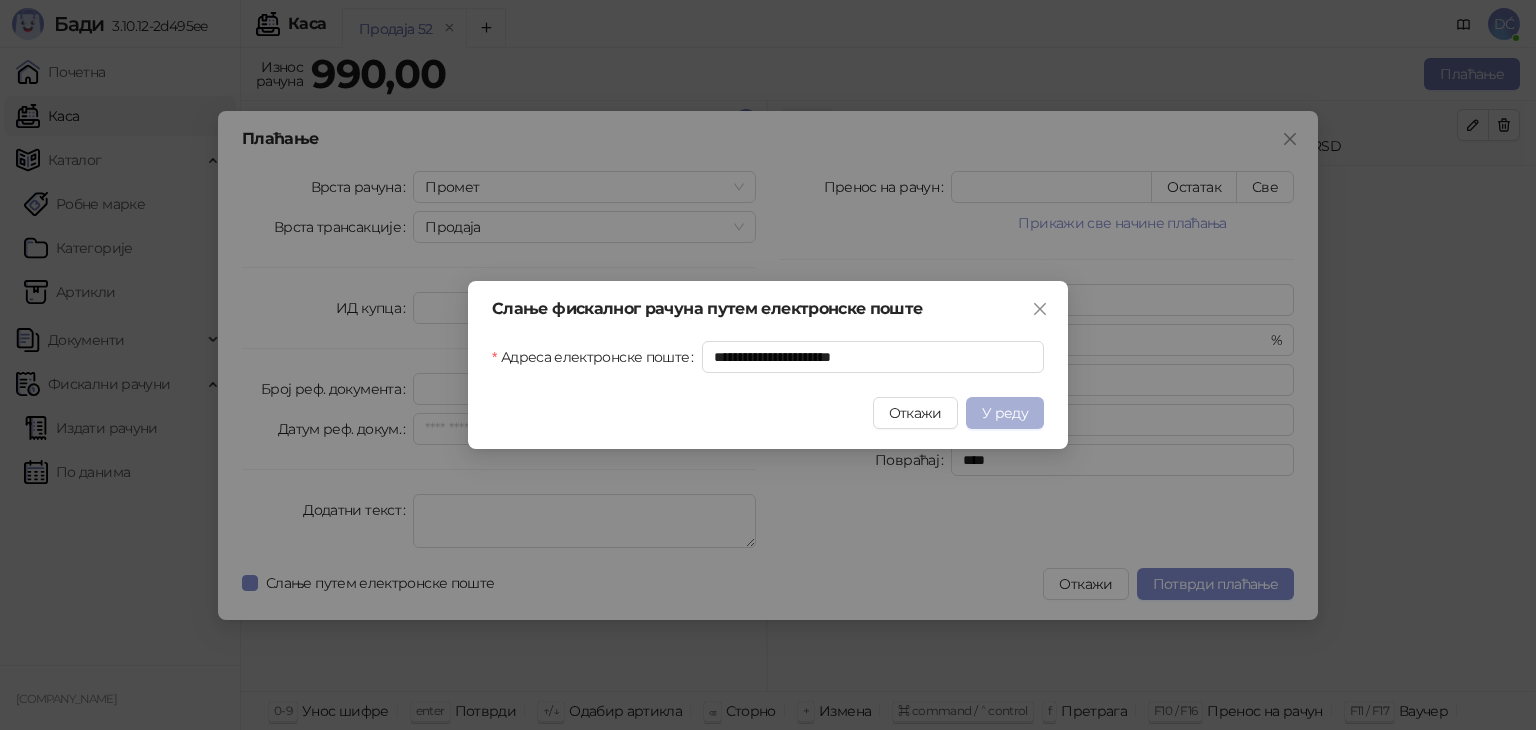 click on "У реду" at bounding box center (1005, 413) 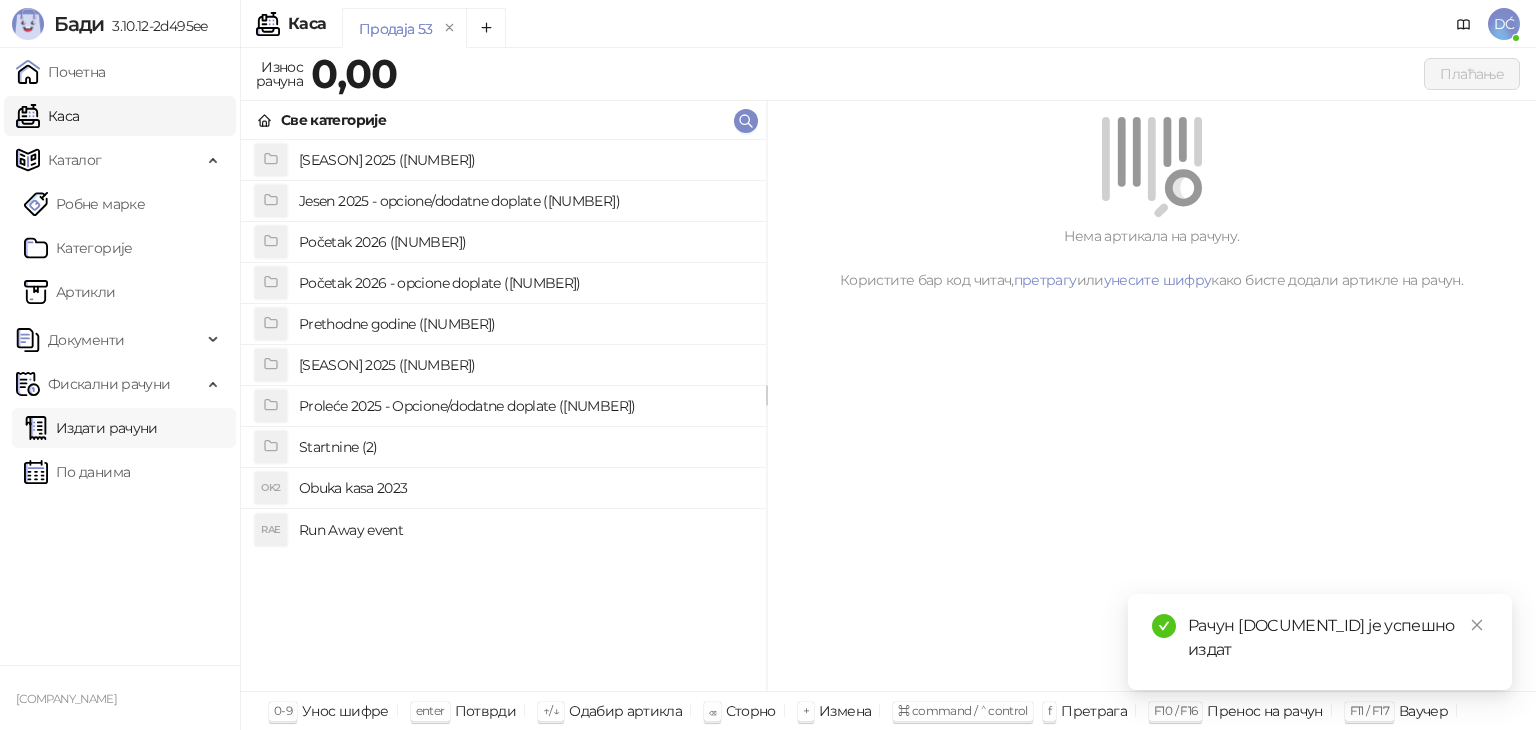 click on "Издати рачуни" at bounding box center [91, 428] 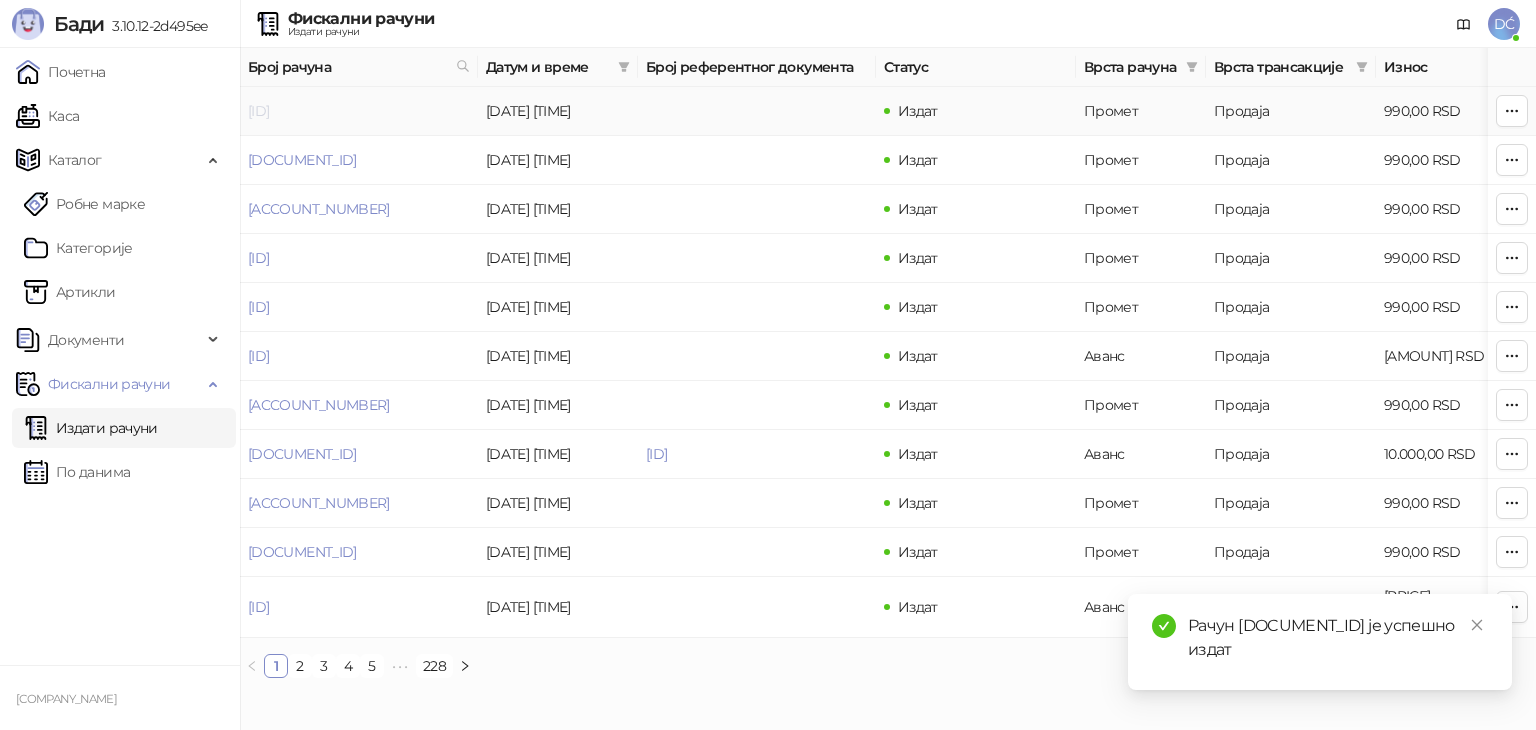 drag, startPoint x: 460, startPoint y: 101, endPoint x: 251, endPoint y: 107, distance: 209.0861 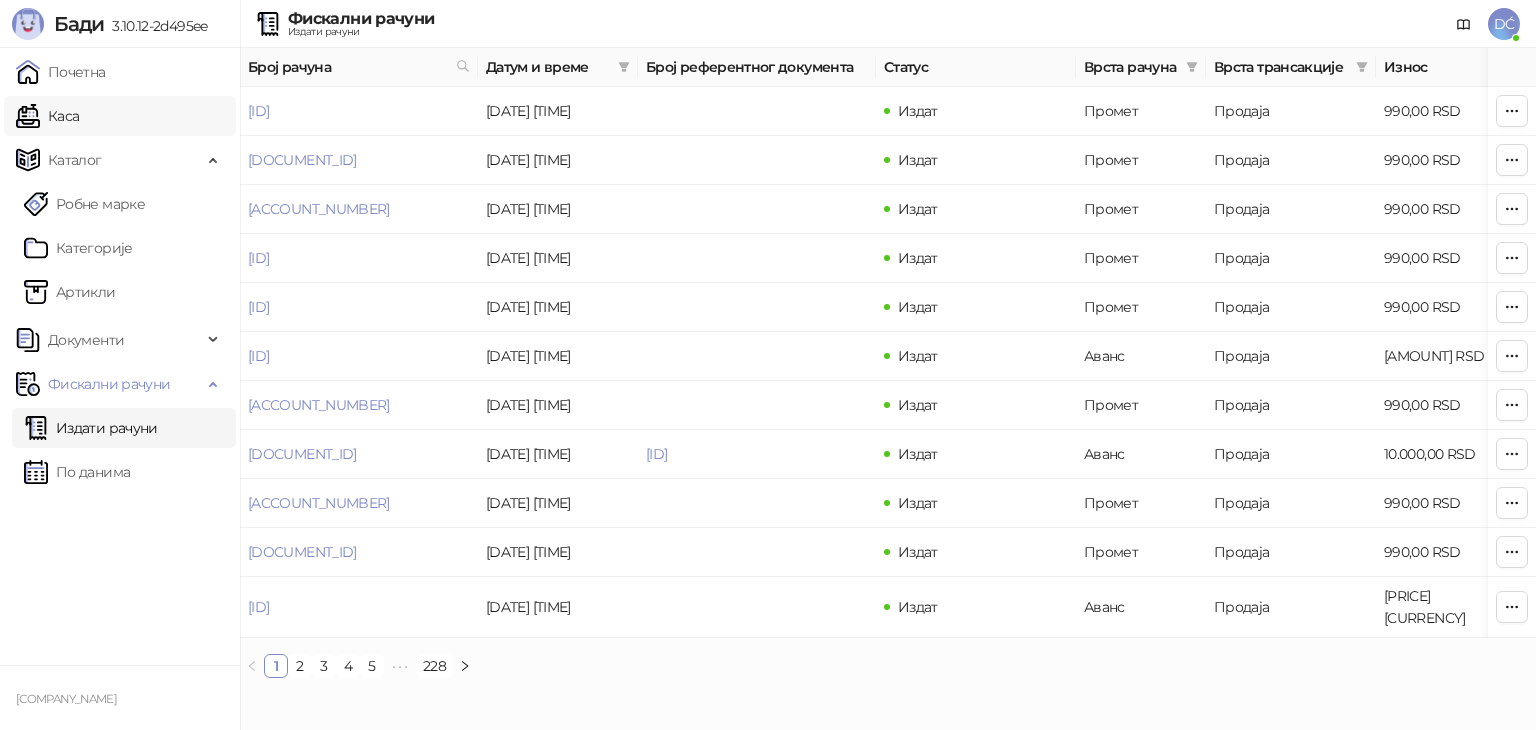 click on "Каса" at bounding box center (47, 116) 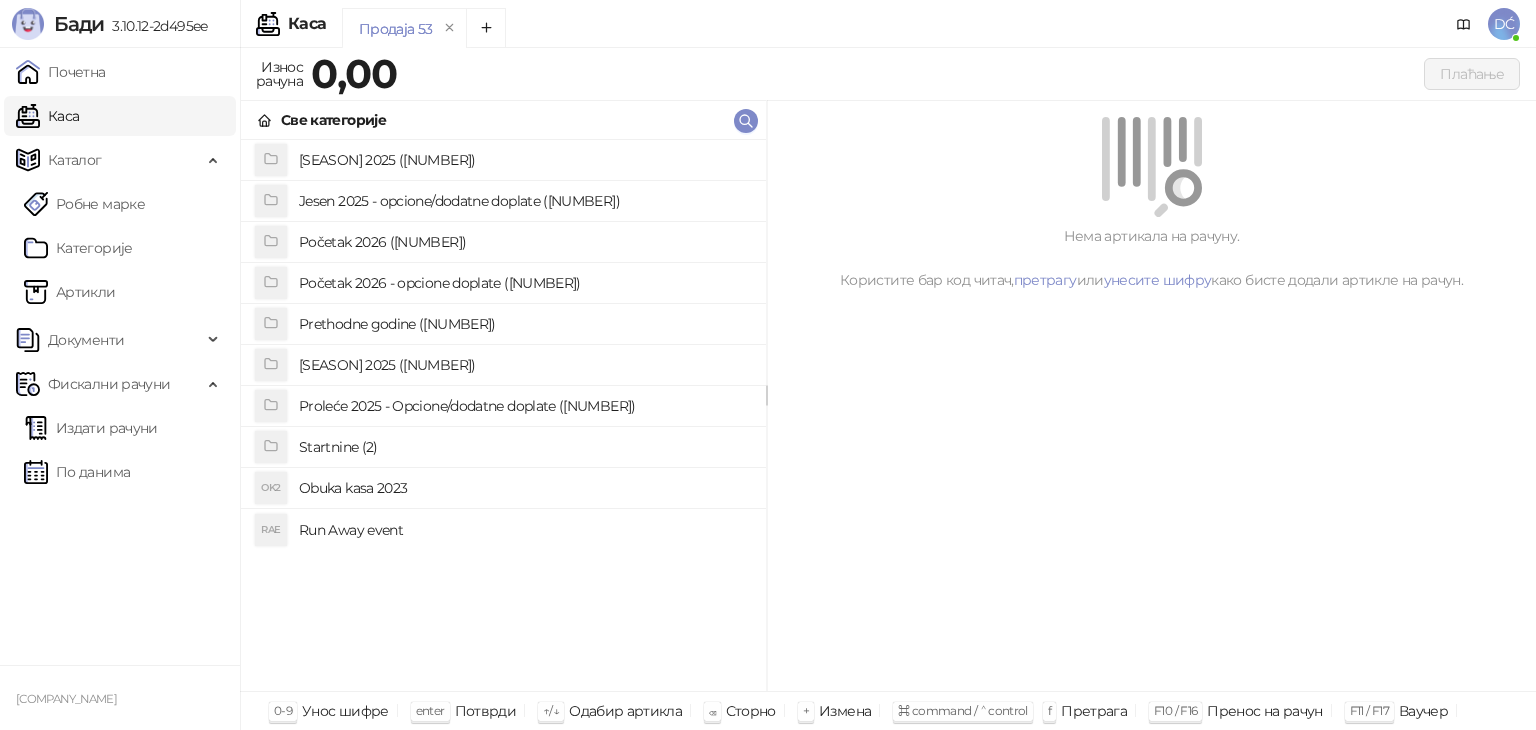 click on "Jesen 2025 - opcione/dodatne doplate ([NUMBER])" at bounding box center [524, 201] 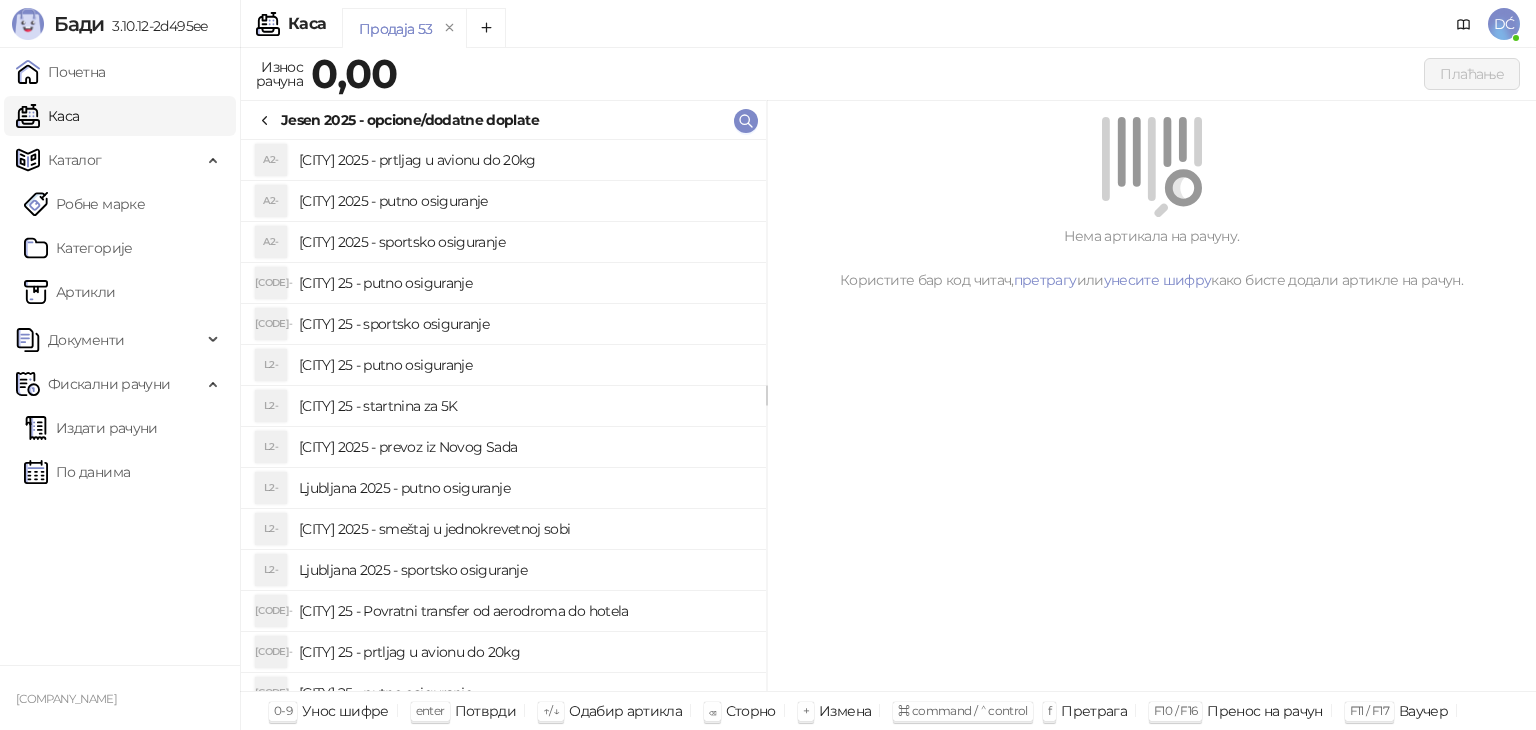 click on "[CITY] 25 - putno osiguranje" at bounding box center (524, 283) 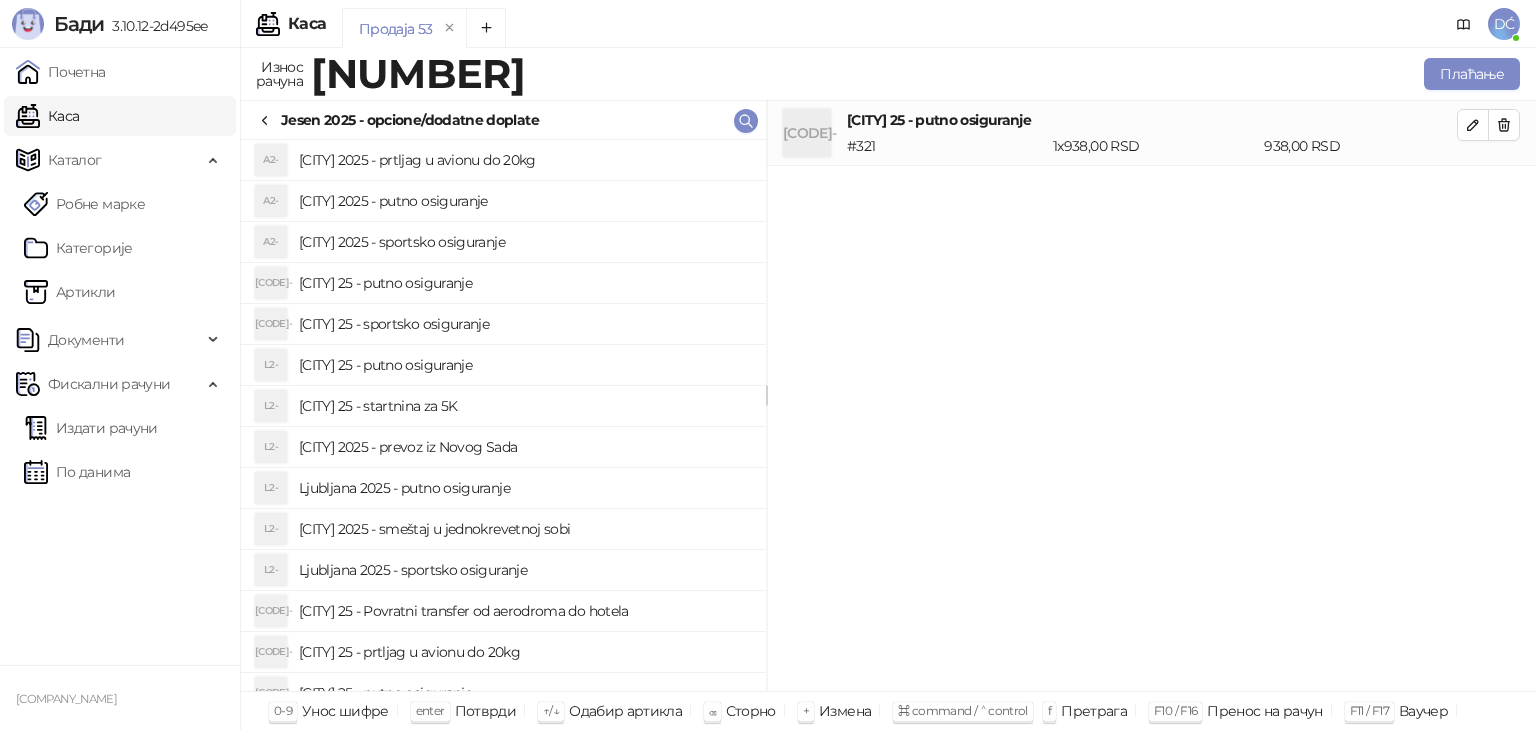click 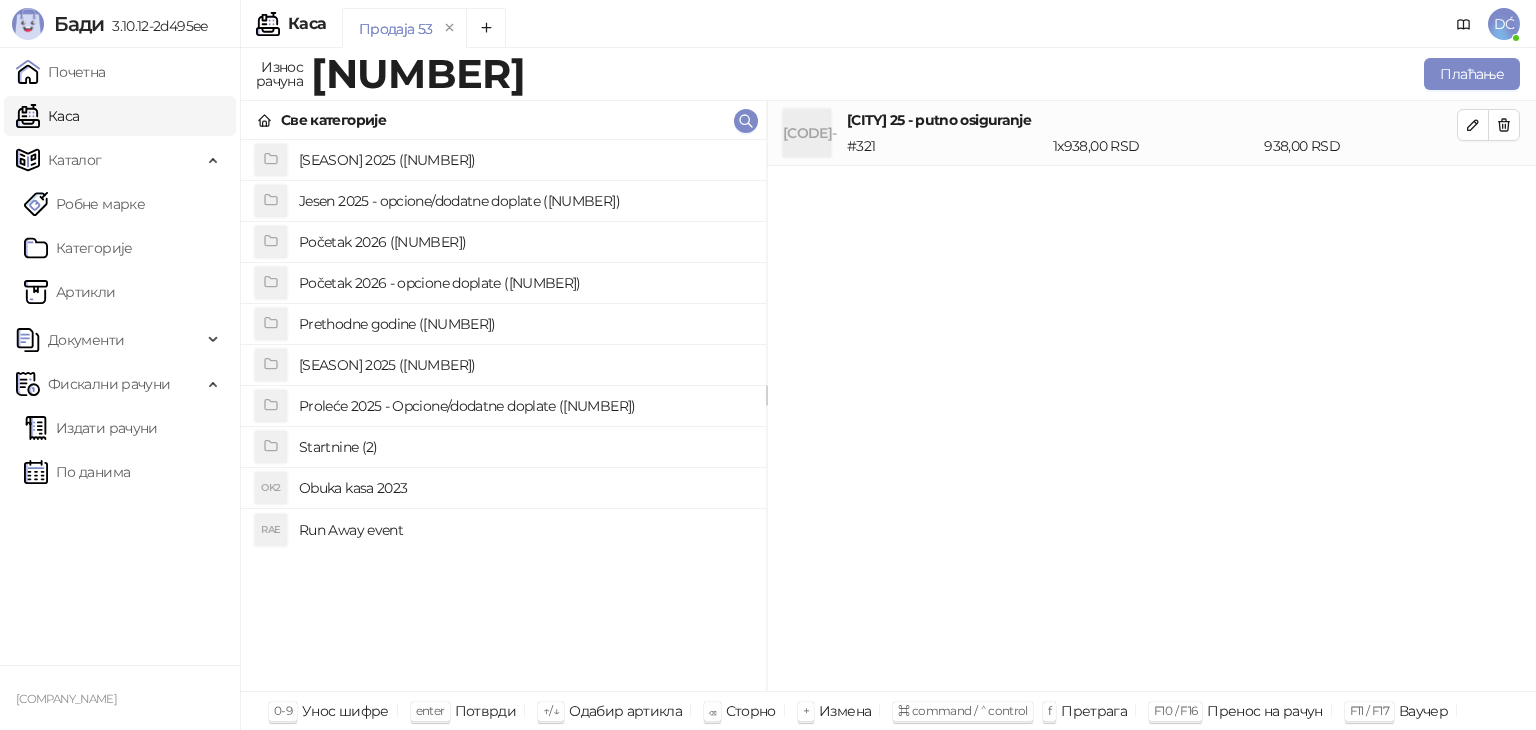 click on "[SEASON] 2025 ([NUMBER])" at bounding box center (524, 160) 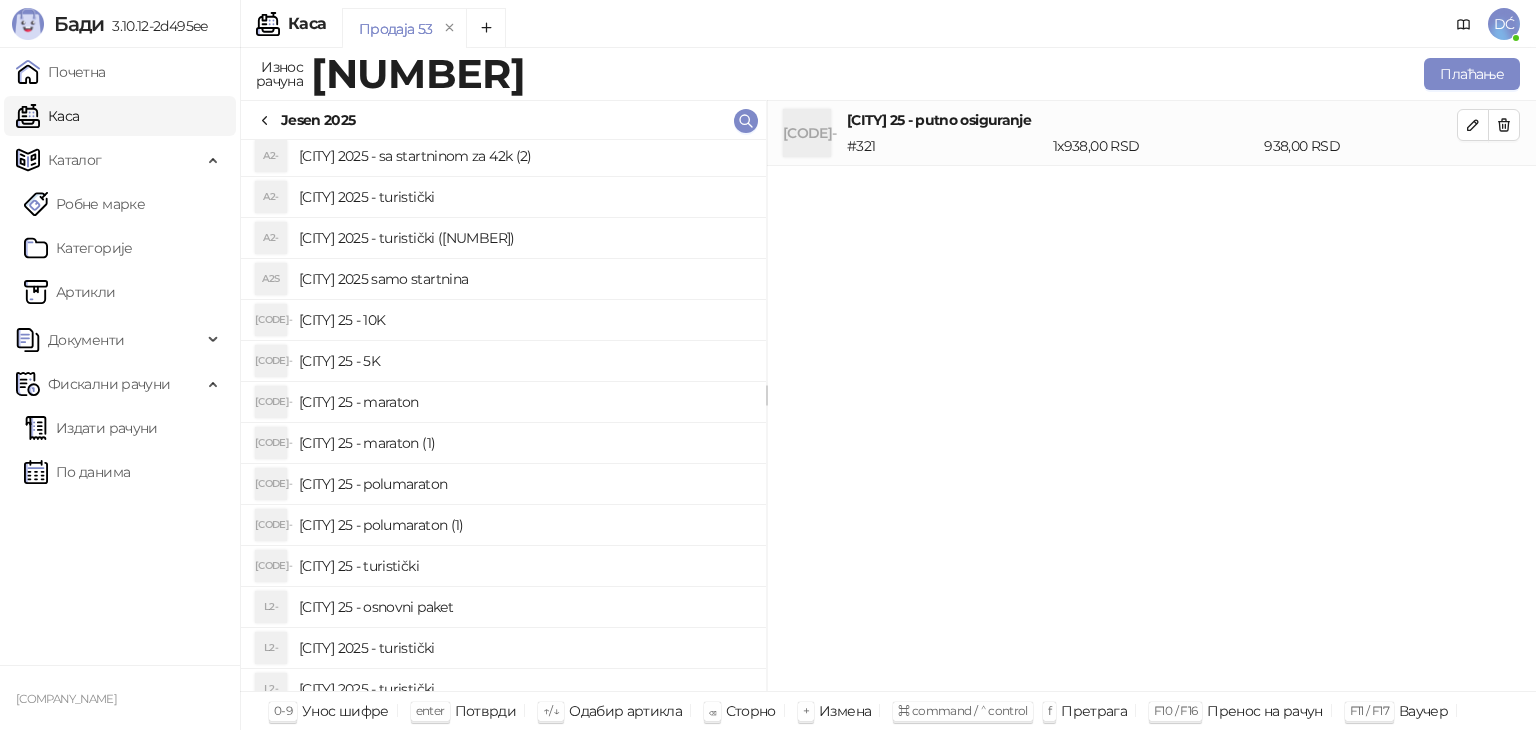 scroll, scrollTop: 128, scrollLeft: 0, axis: vertical 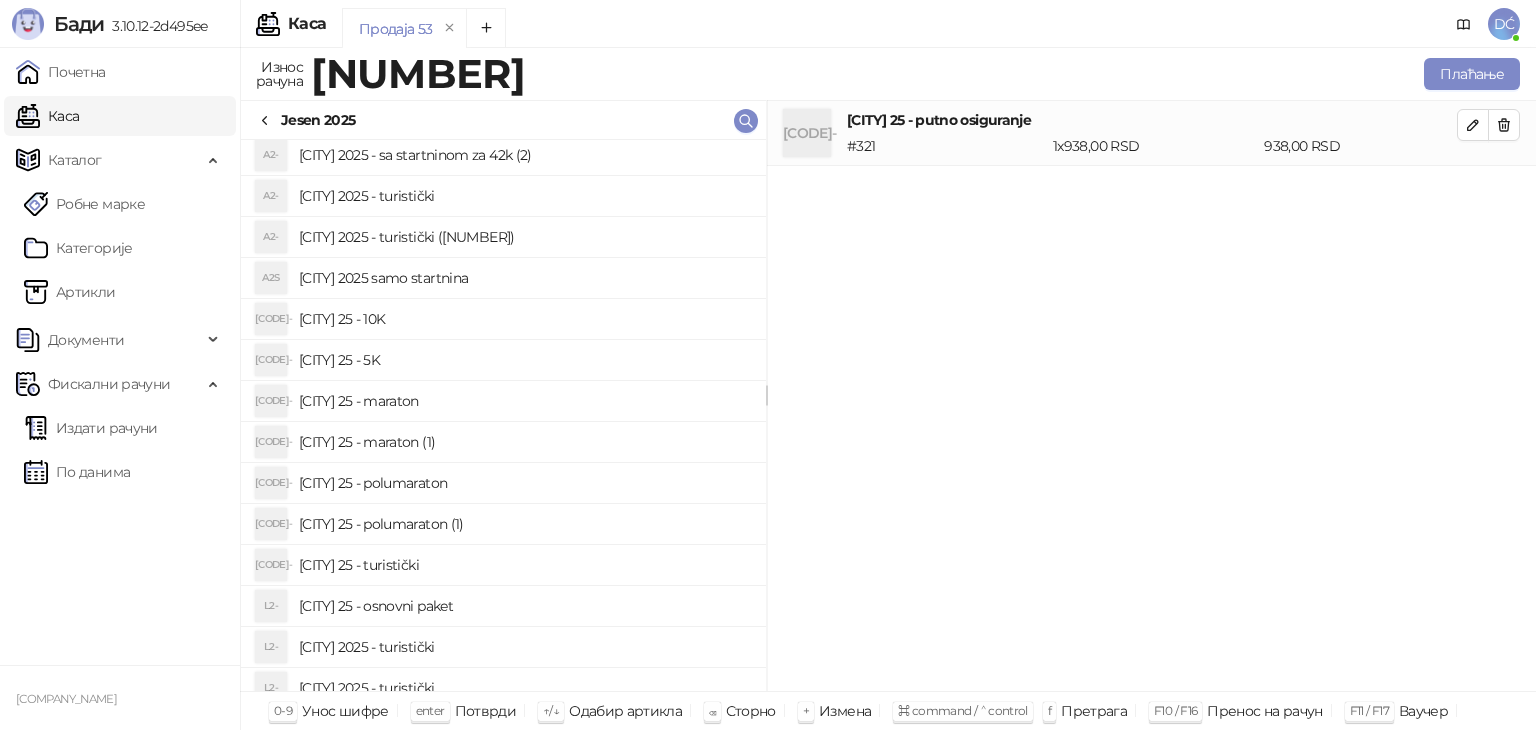 click on "[CITY] 25 - polumaraton" at bounding box center [524, 483] 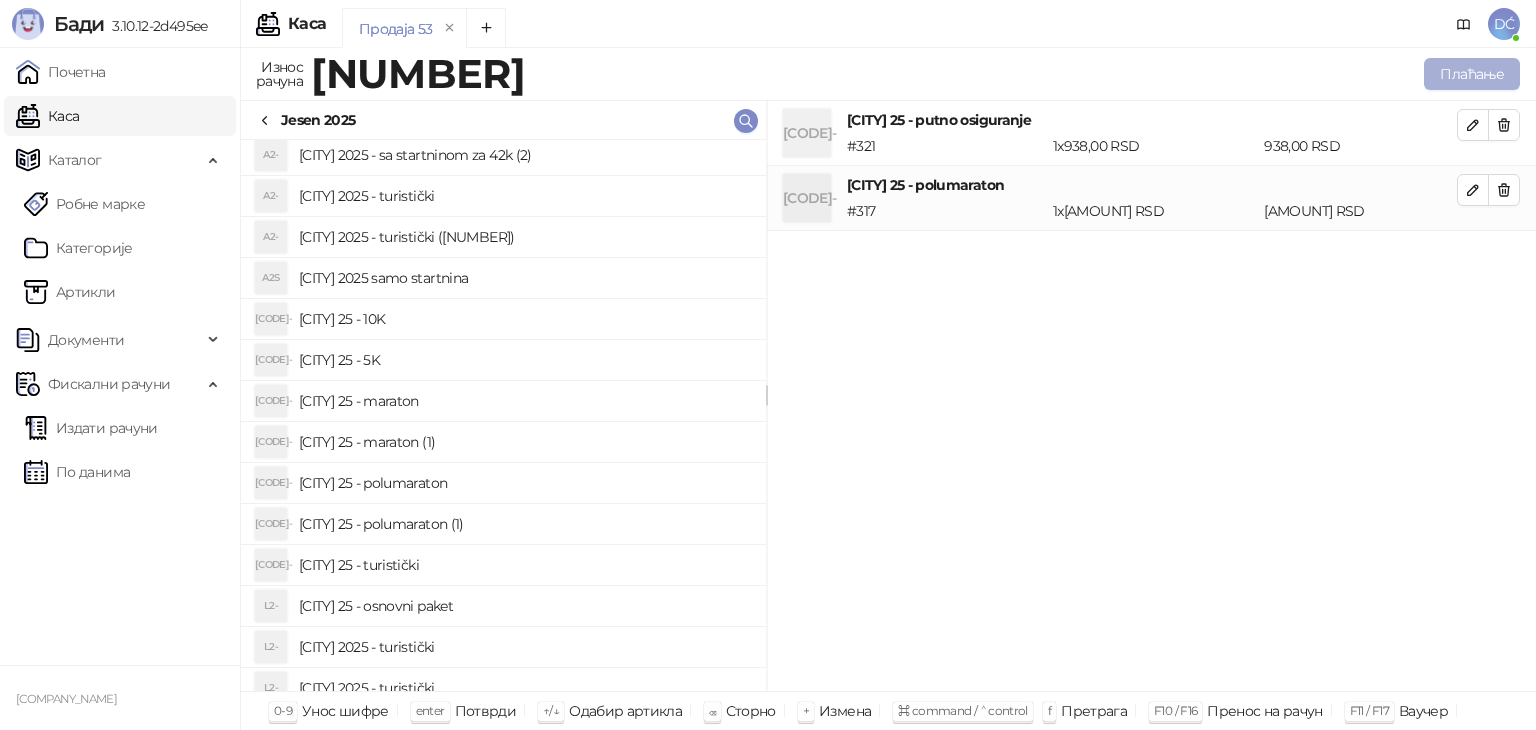 click on "Плаћање" at bounding box center (1472, 74) 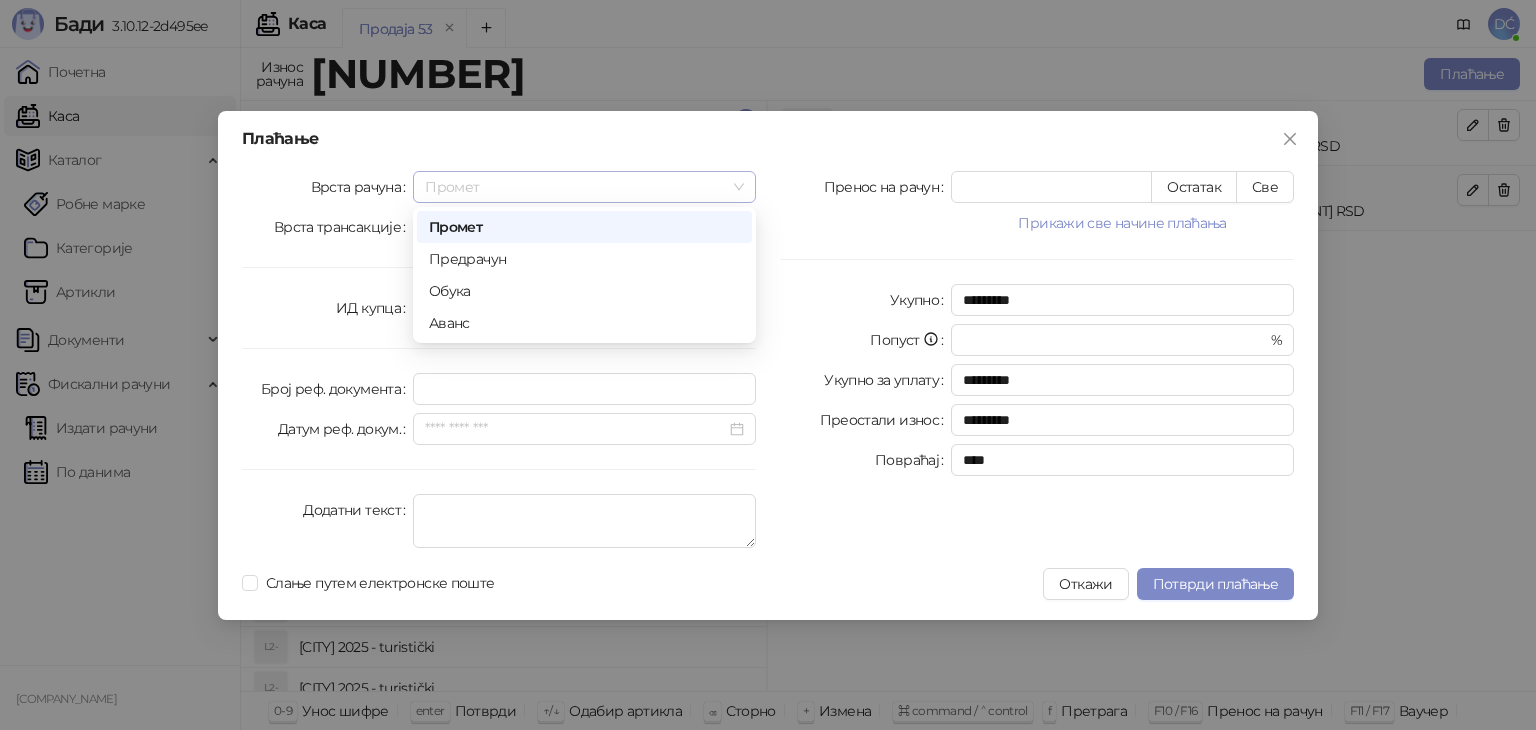click on "Промет" at bounding box center [584, 187] 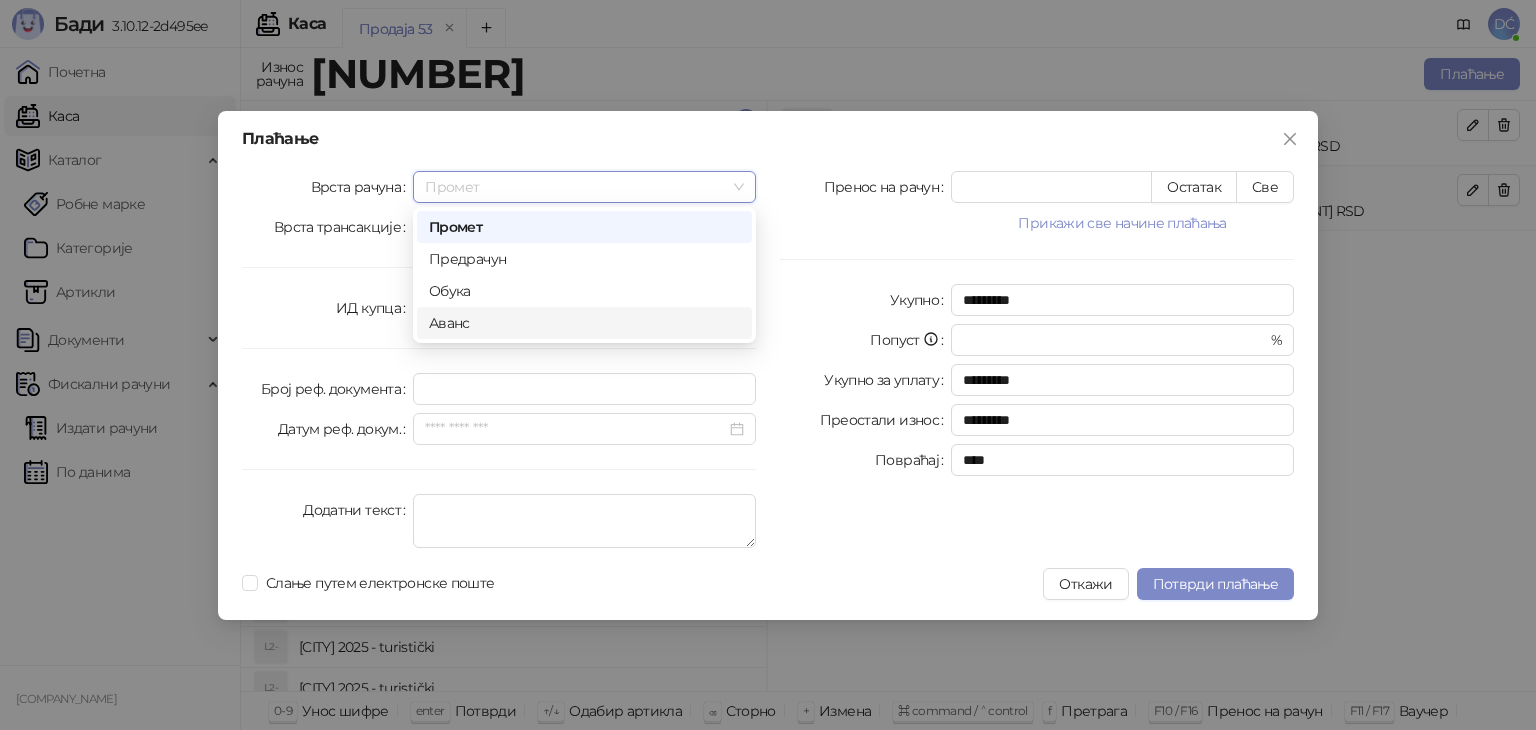 click on "Аванс" at bounding box center [584, 323] 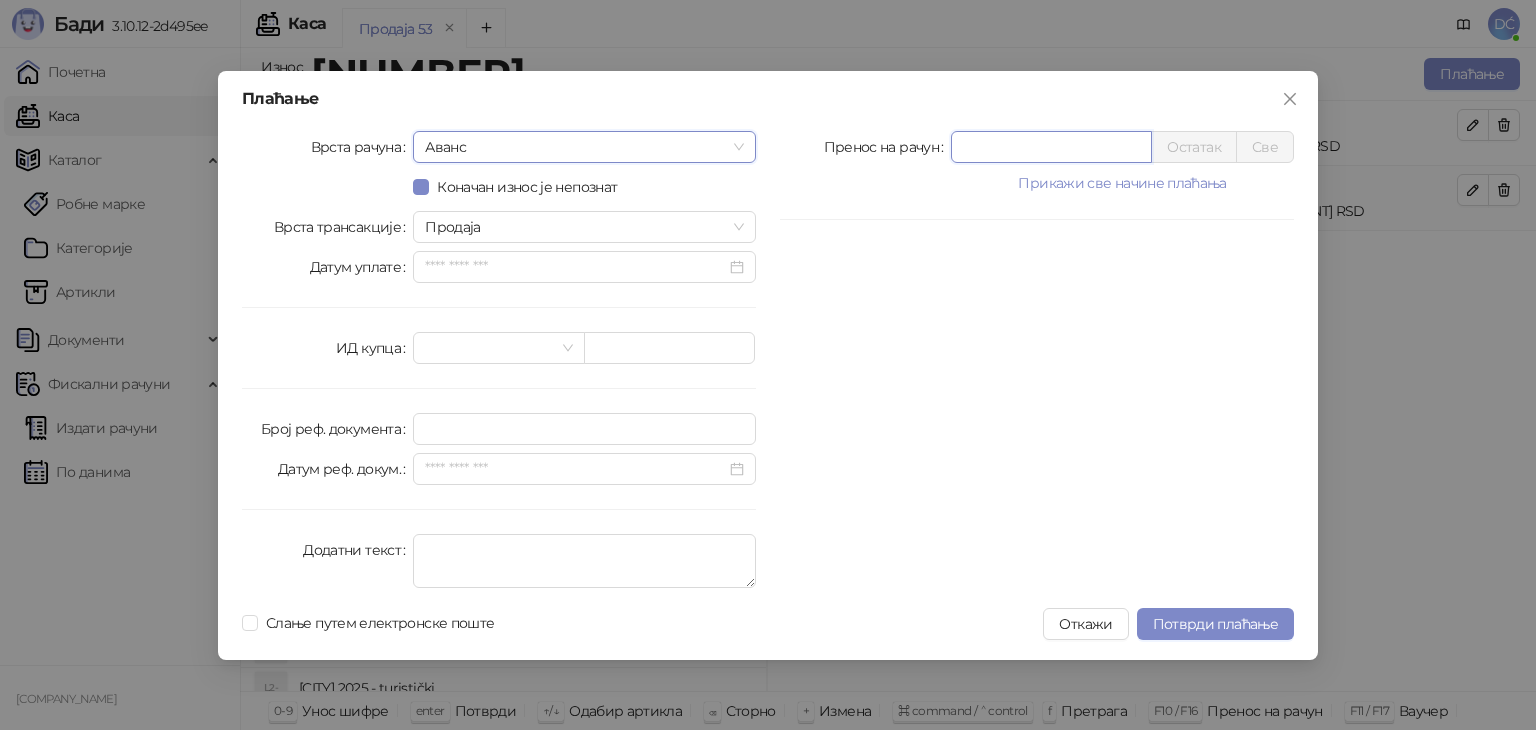 click on "*" at bounding box center [1051, 147] 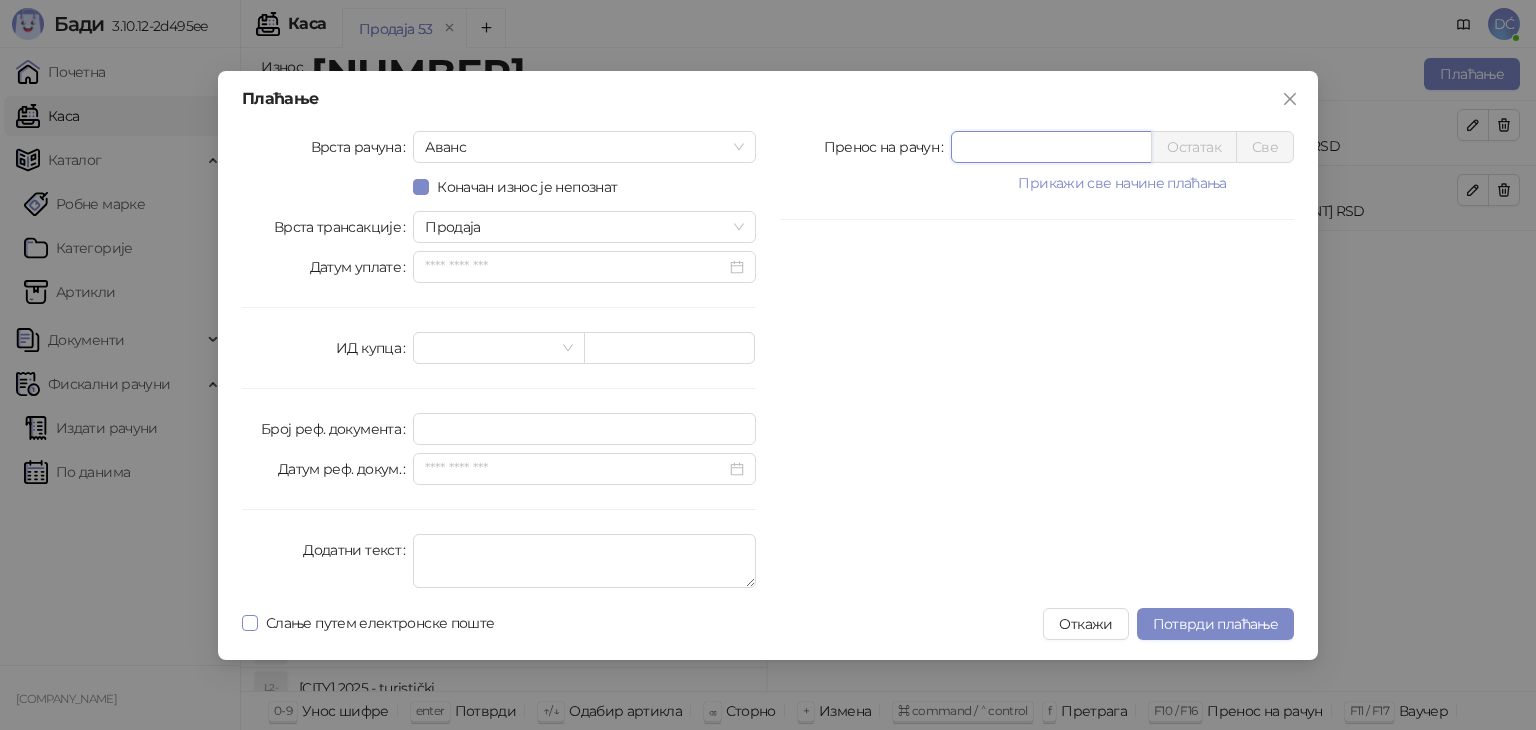 type on "*****" 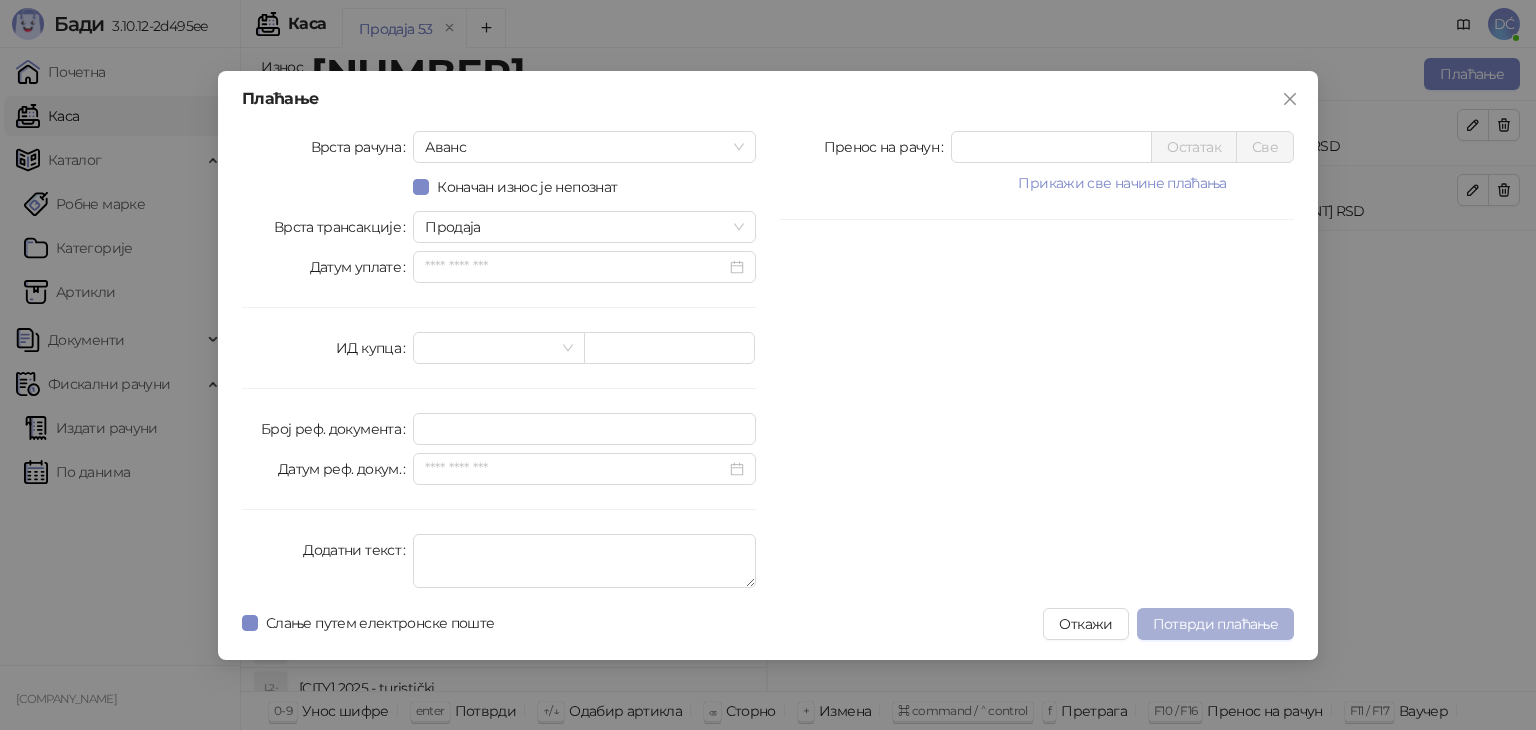 click on "Потврди плаћање" at bounding box center [1215, 624] 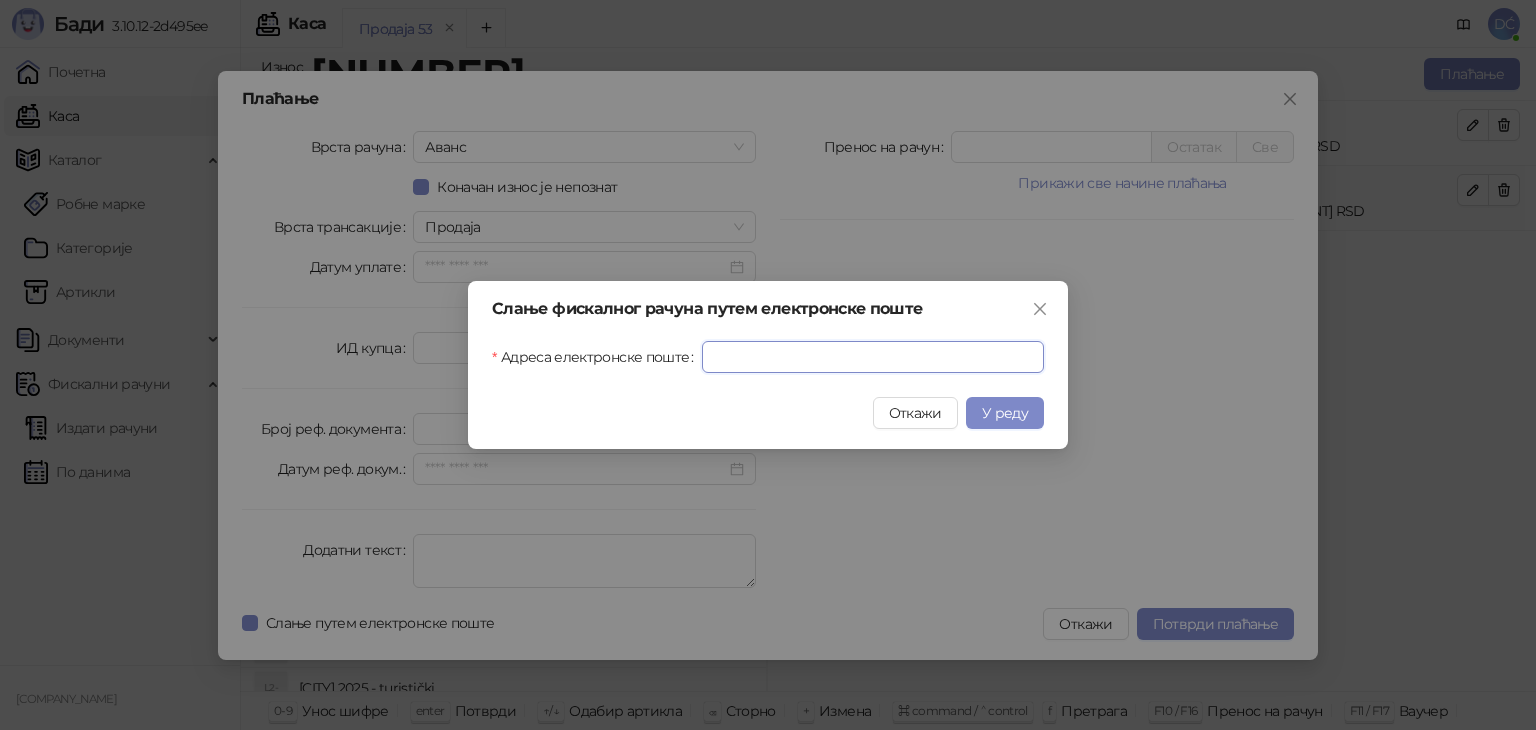 click on "Адреса електронске поште" at bounding box center (873, 357) 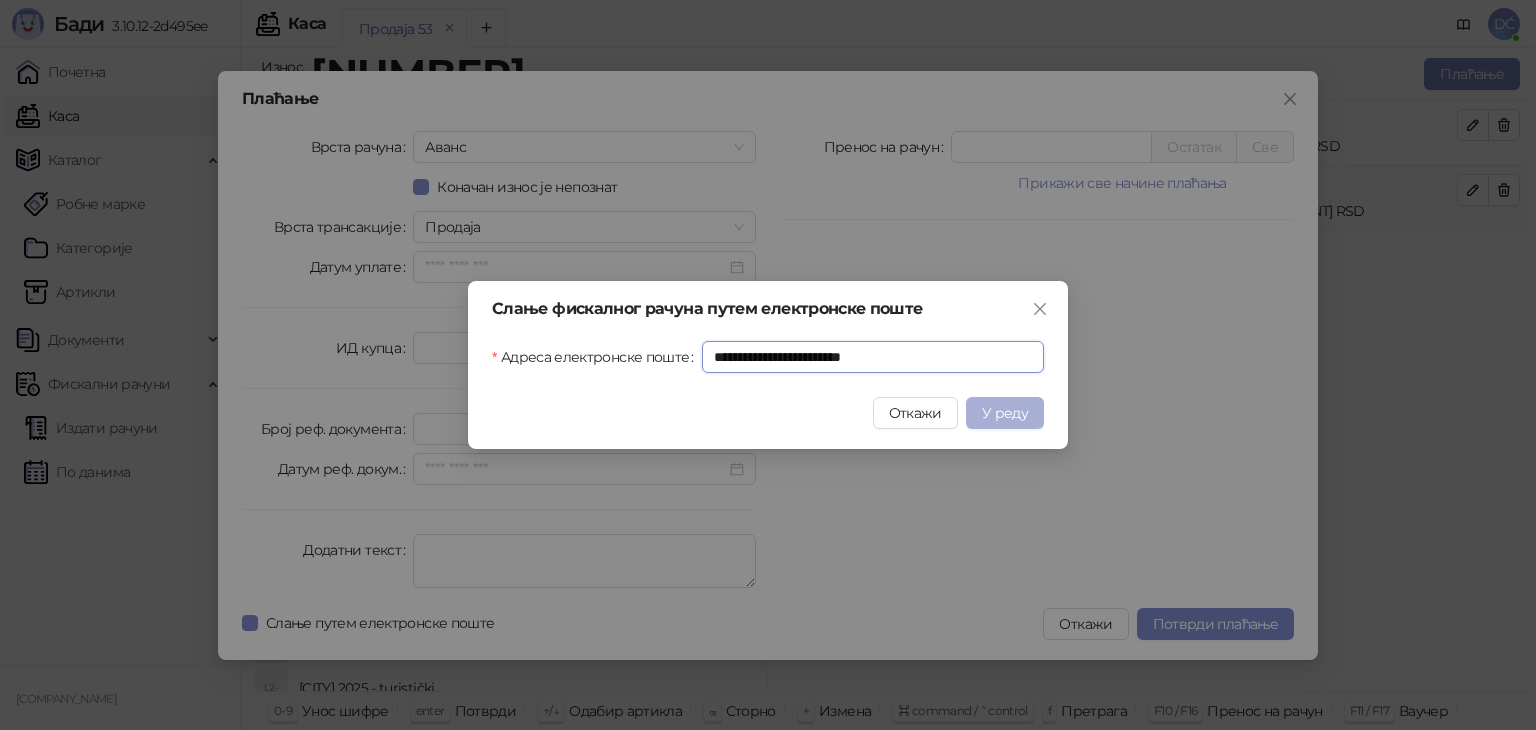type on "**********" 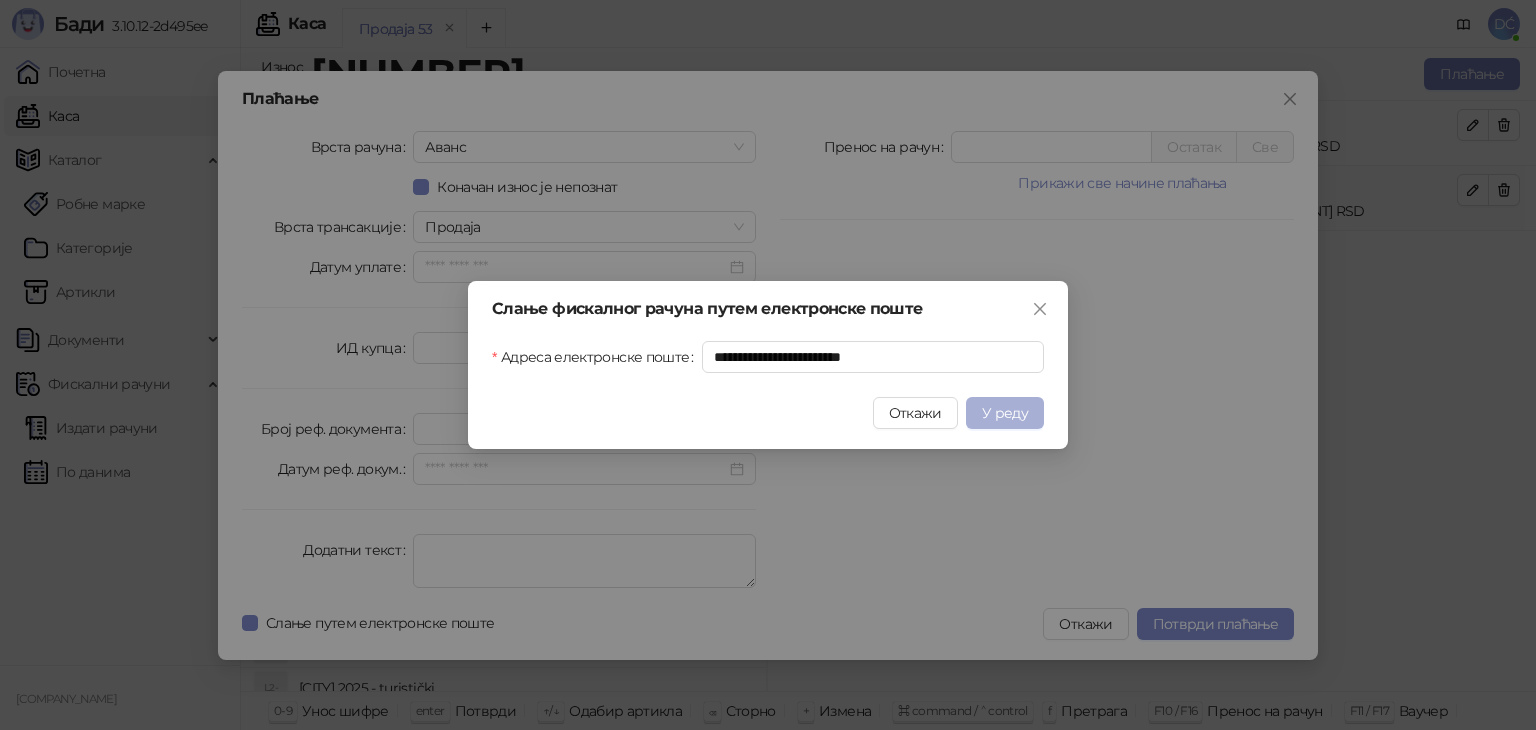 click on "У реду" at bounding box center (1005, 413) 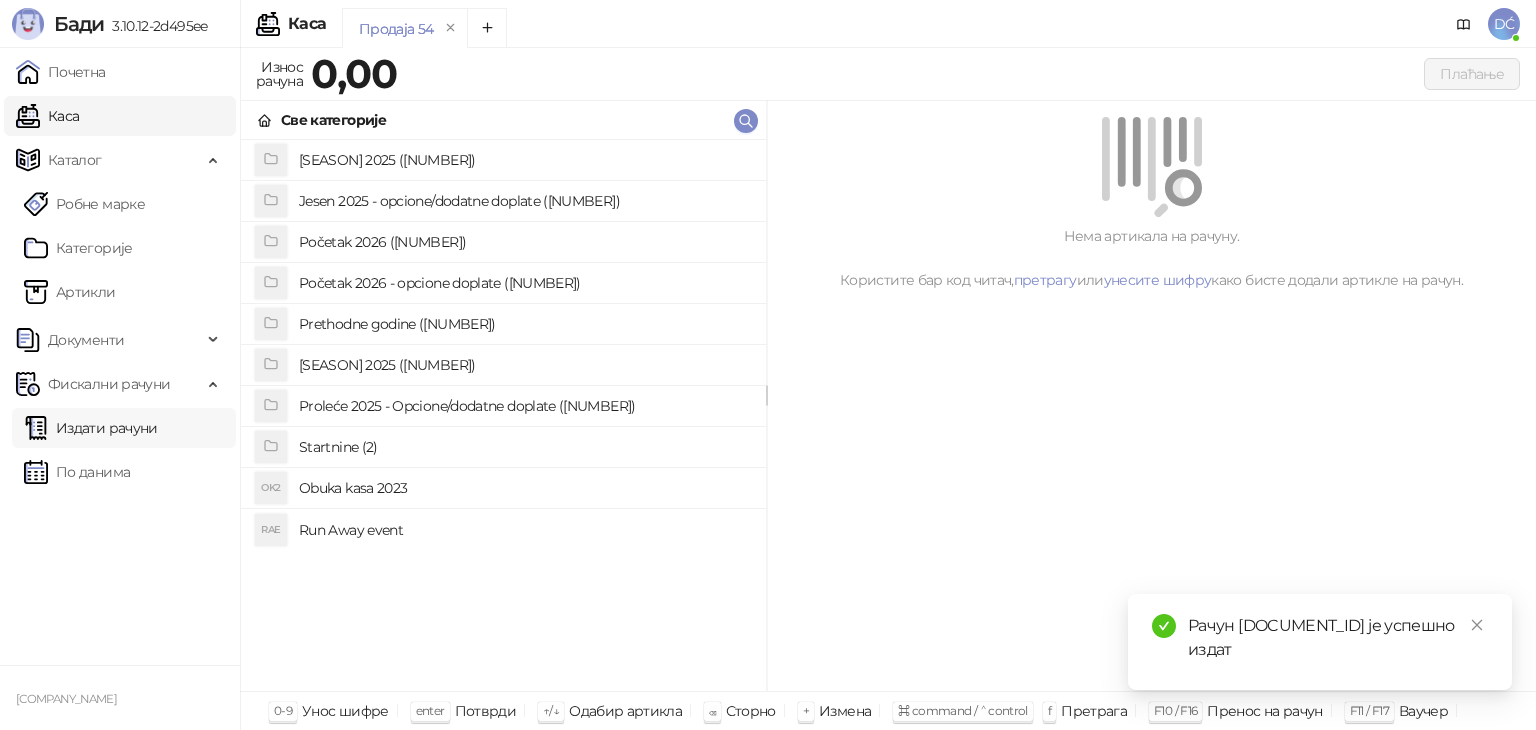 click on "Издати рачуни" at bounding box center (91, 428) 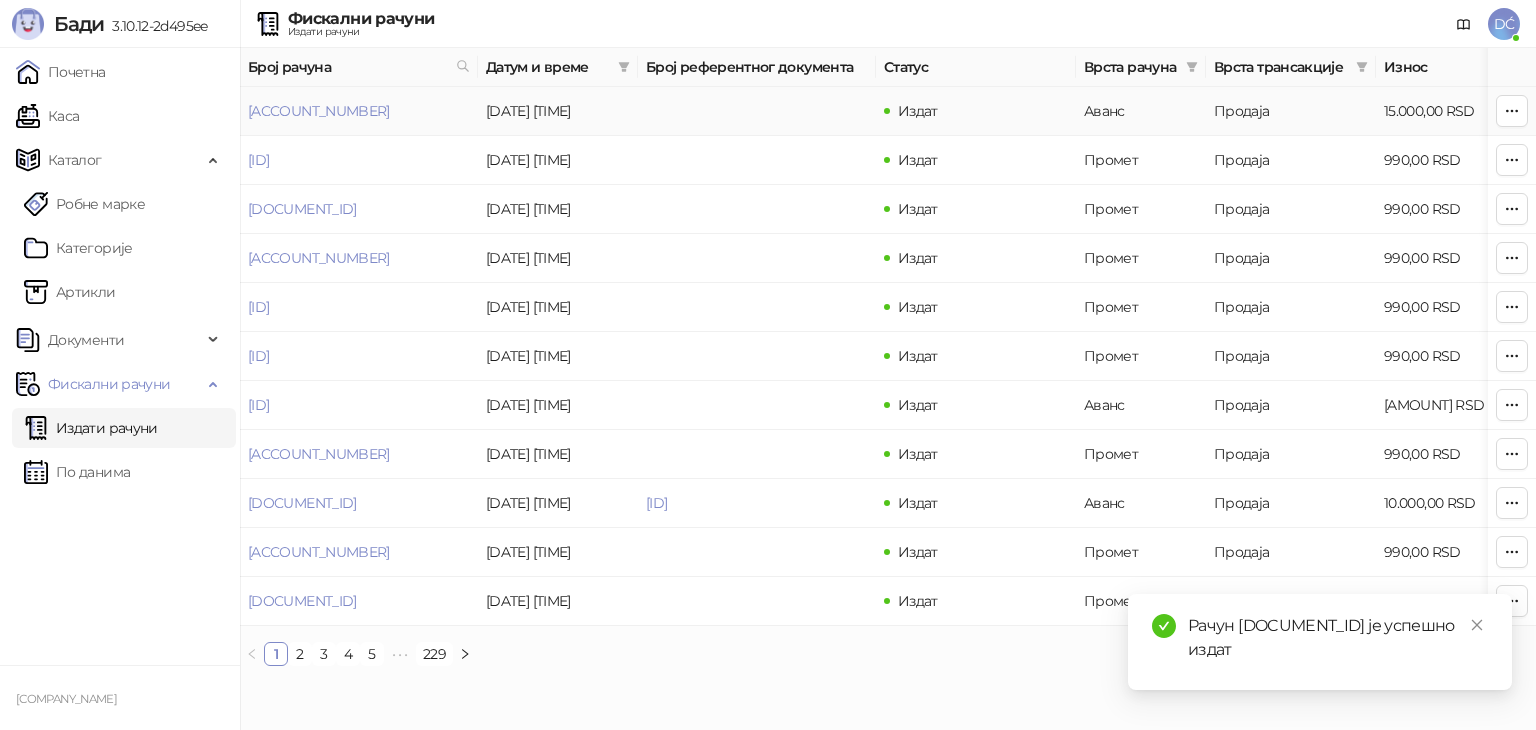 drag, startPoint x: 454, startPoint y: 110, endPoint x: 242, endPoint y: 111, distance: 212.00237 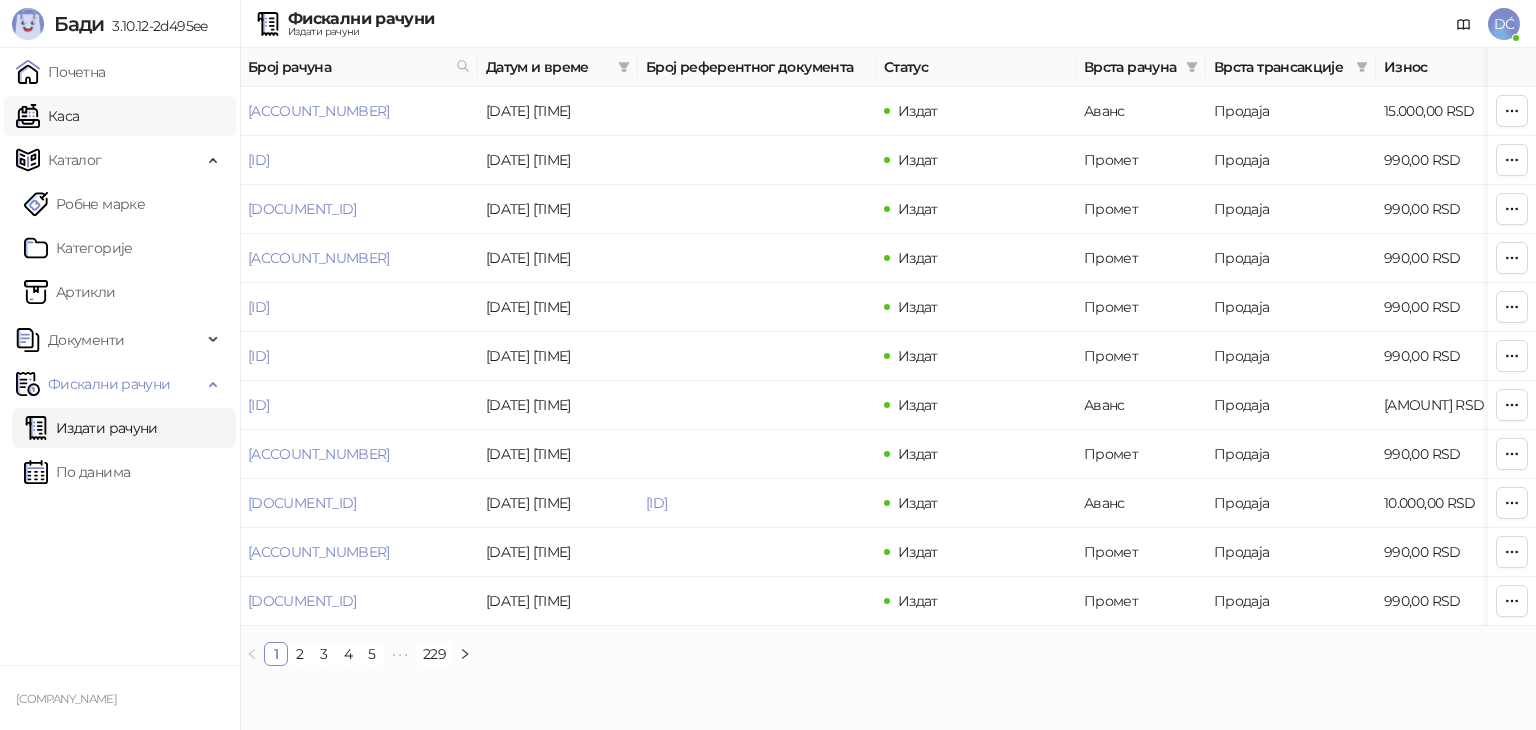 click on "Каса" at bounding box center (47, 116) 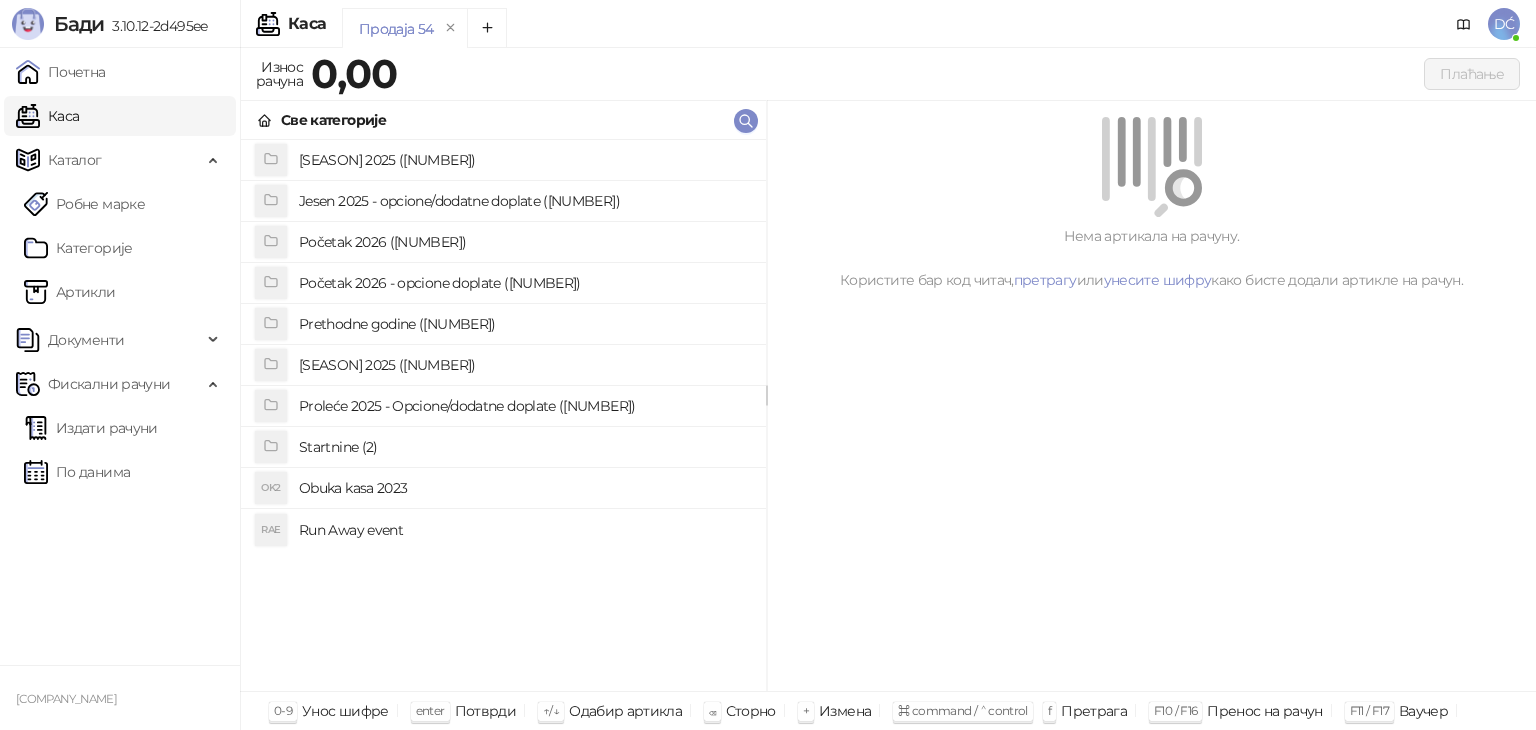 click on "Run Away event" at bounding box center (524, 530) 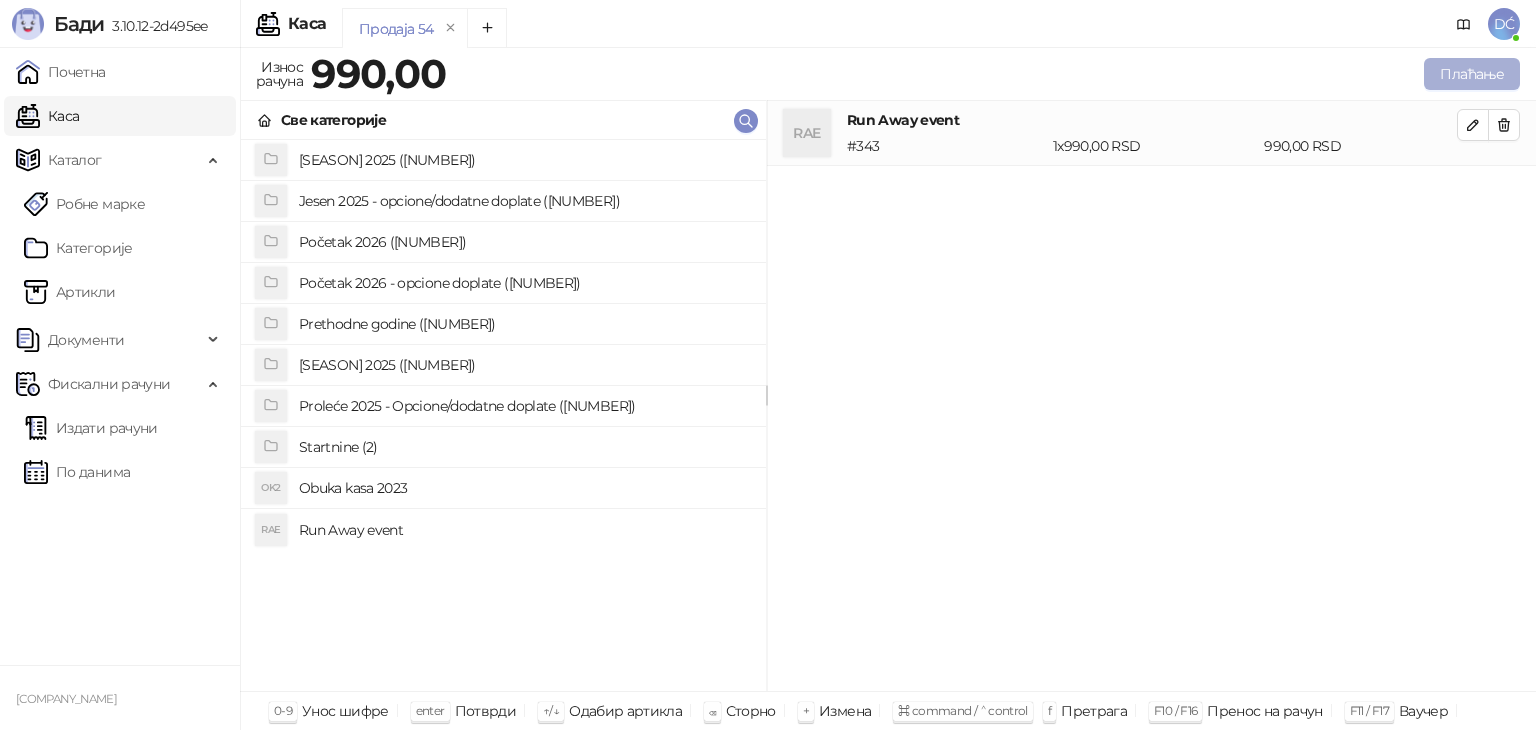 click on "Плаћање" at bounding box center (1472, 74) 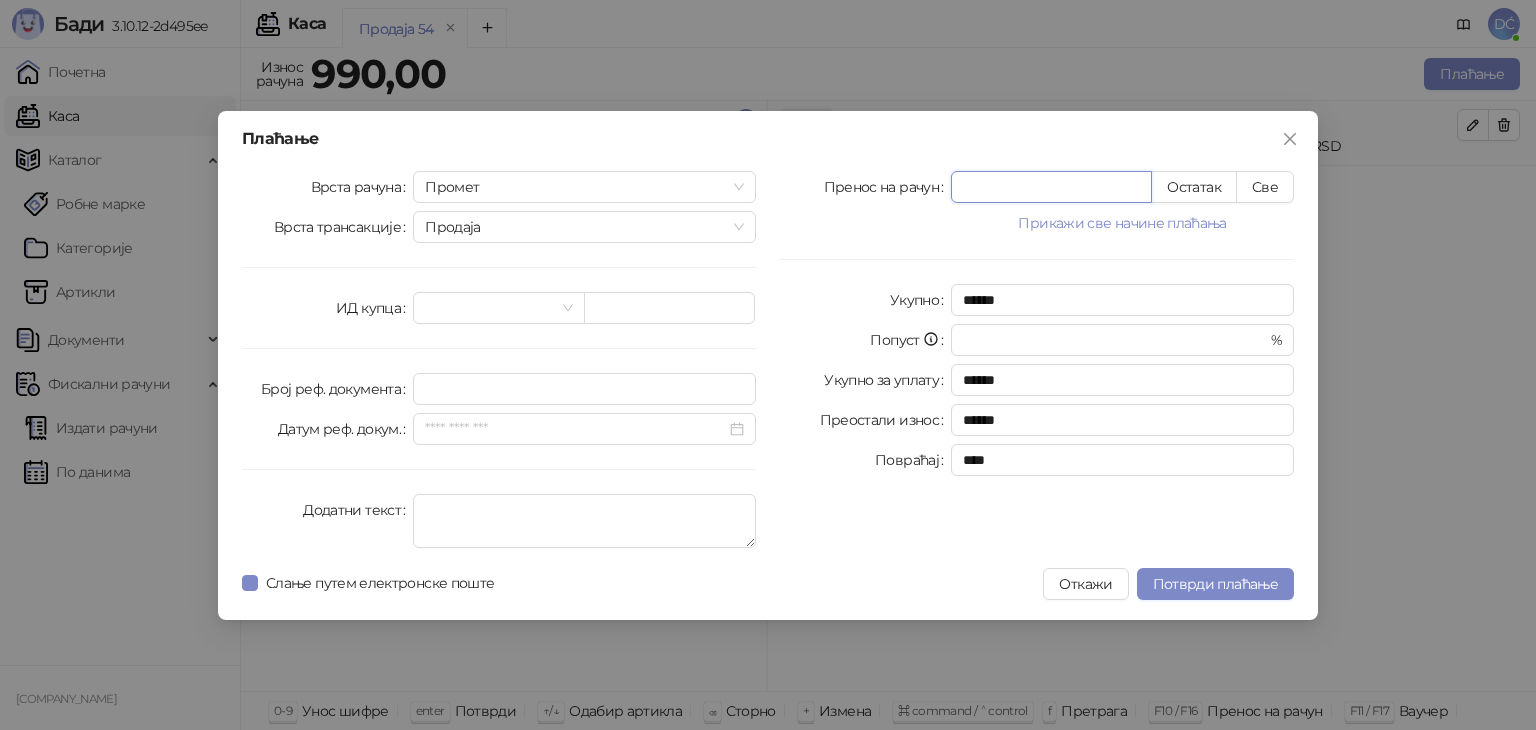 click on "*" at bounding box center [1051, 187] 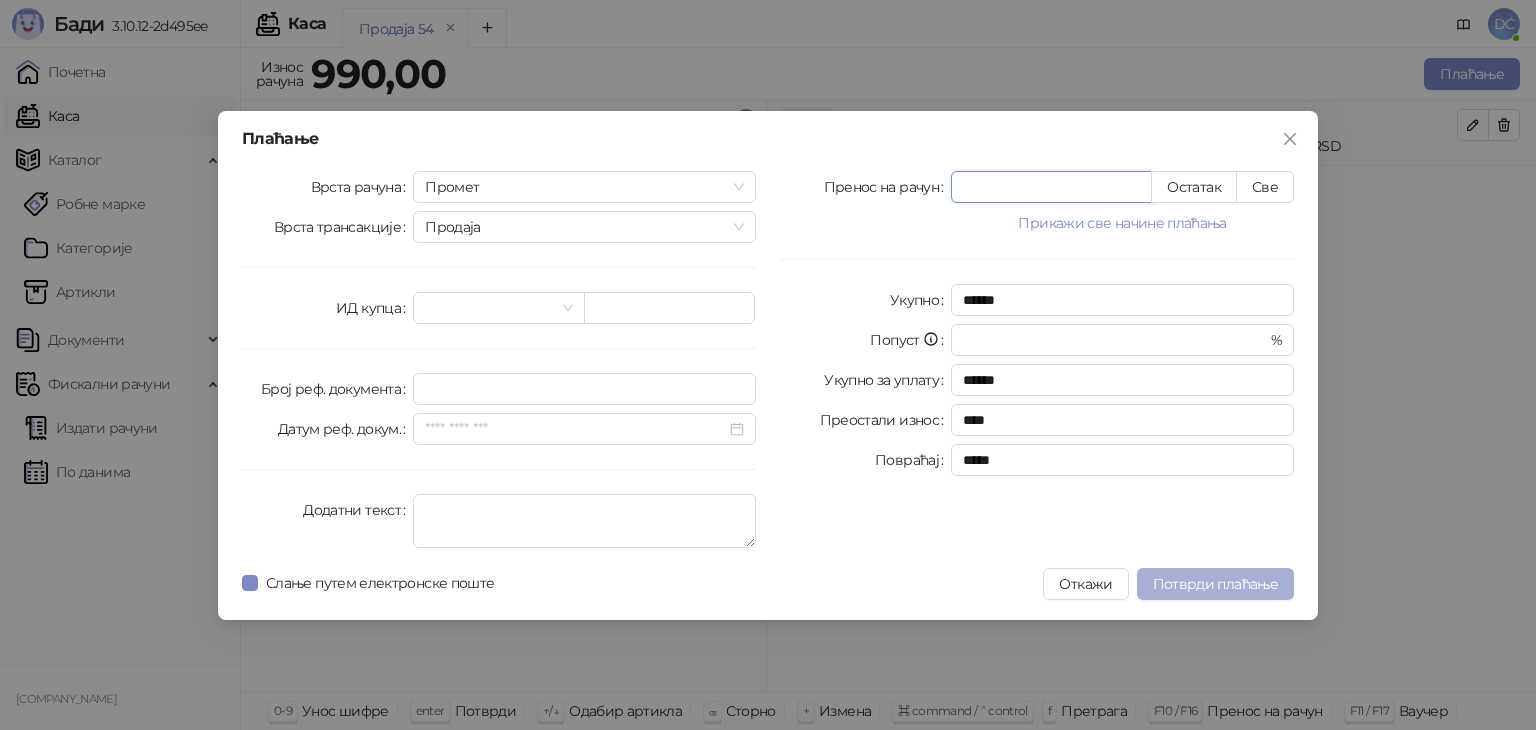 type on "****" 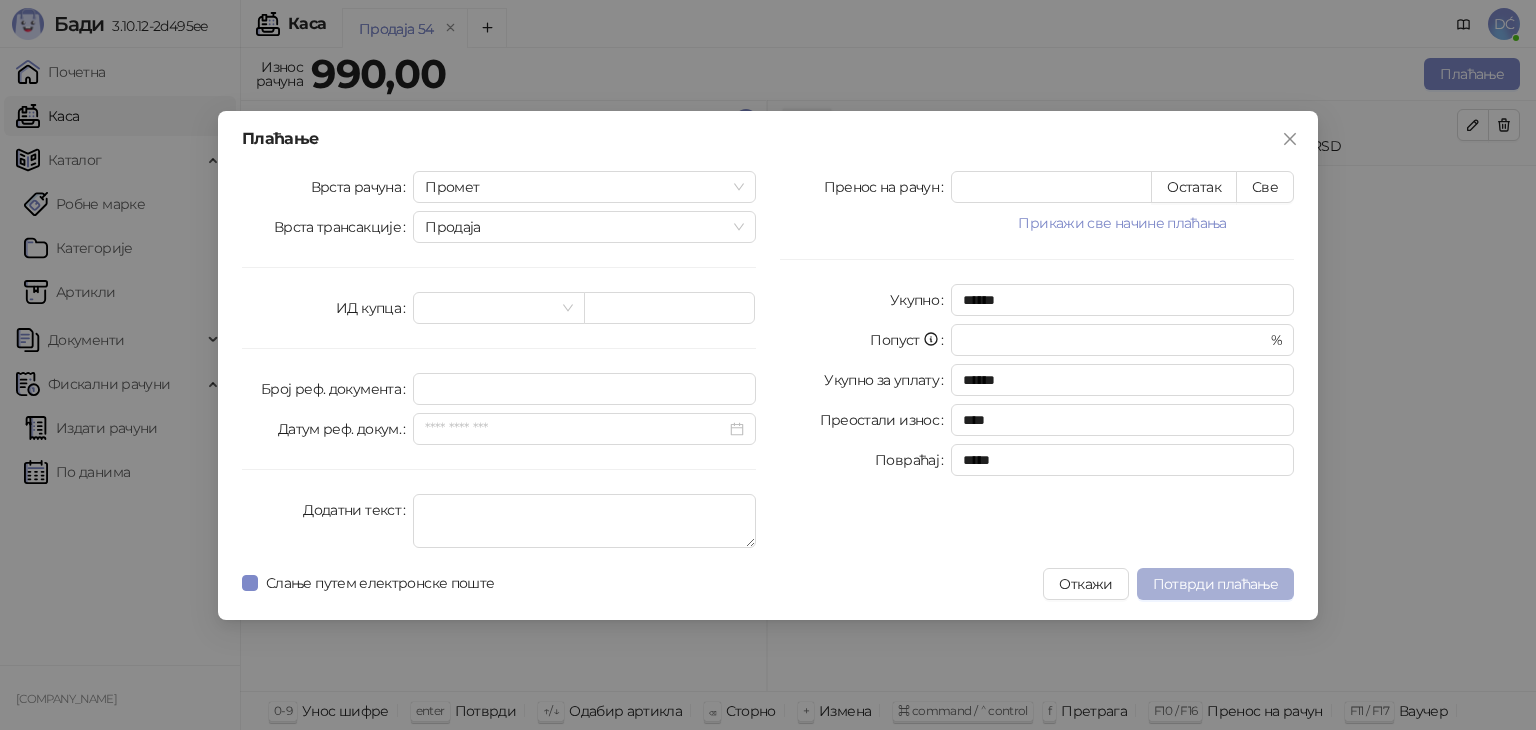 click on "Потврди плаћање" at bounding box center (1215, 584) 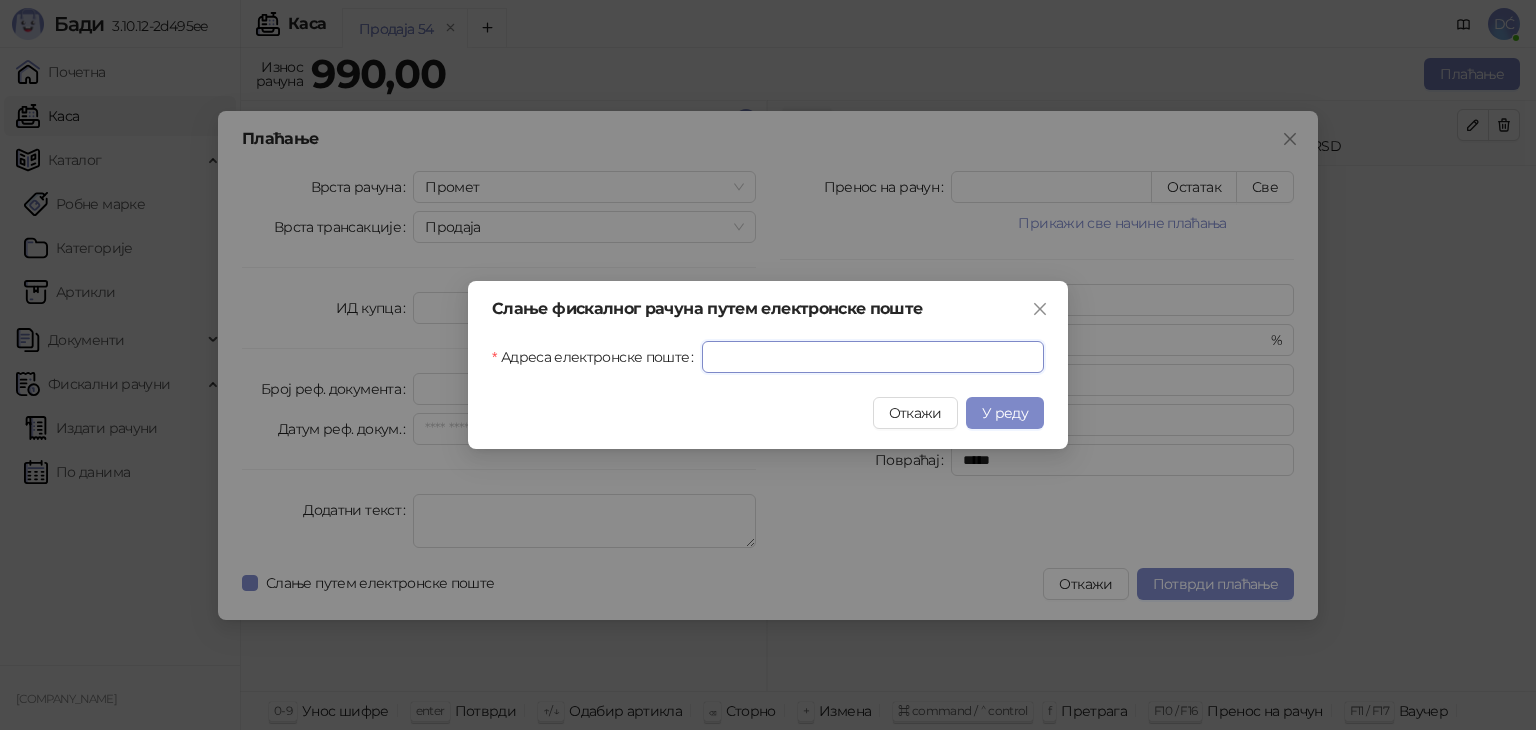 click on "Адреса електронске поште" at bounding box center [873, 357] 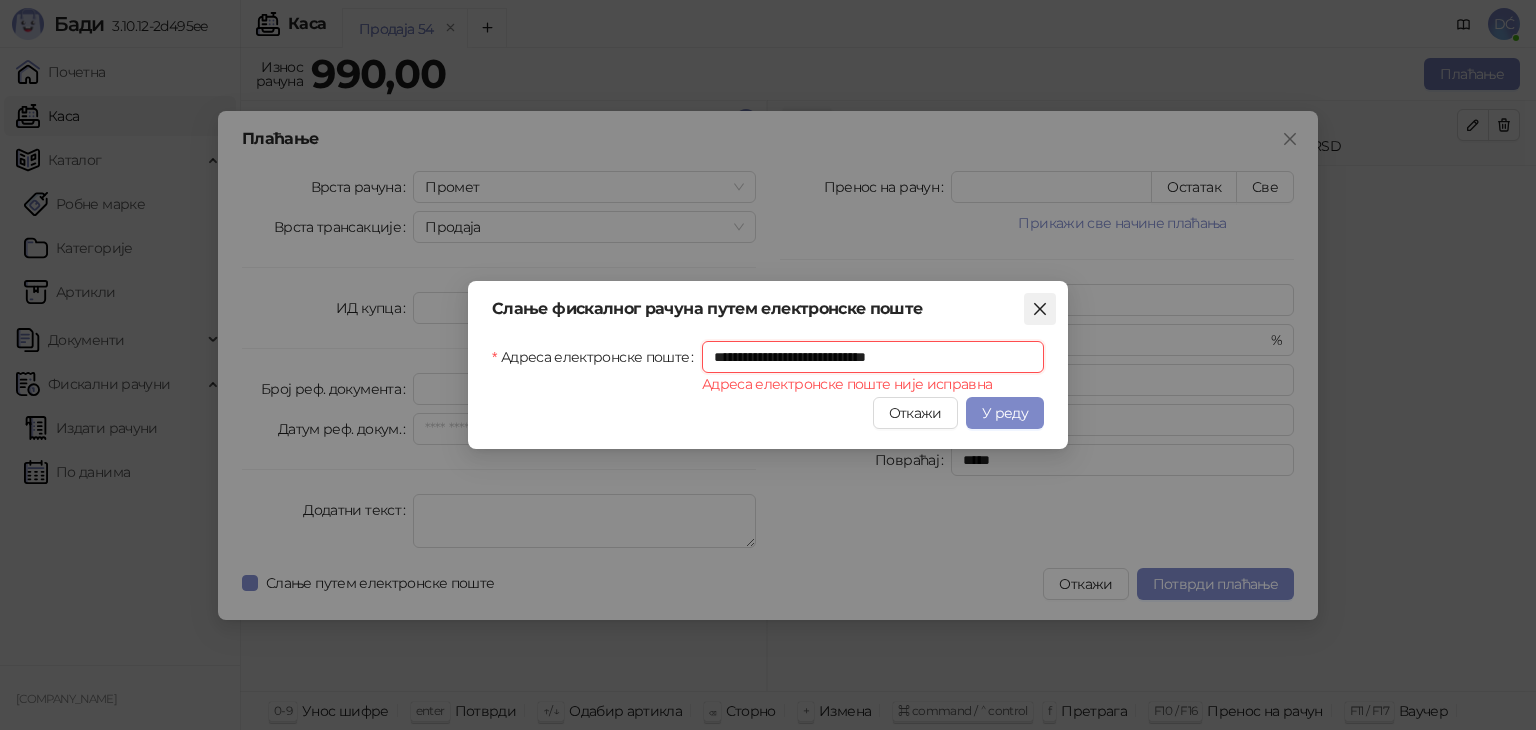 type on "**********" 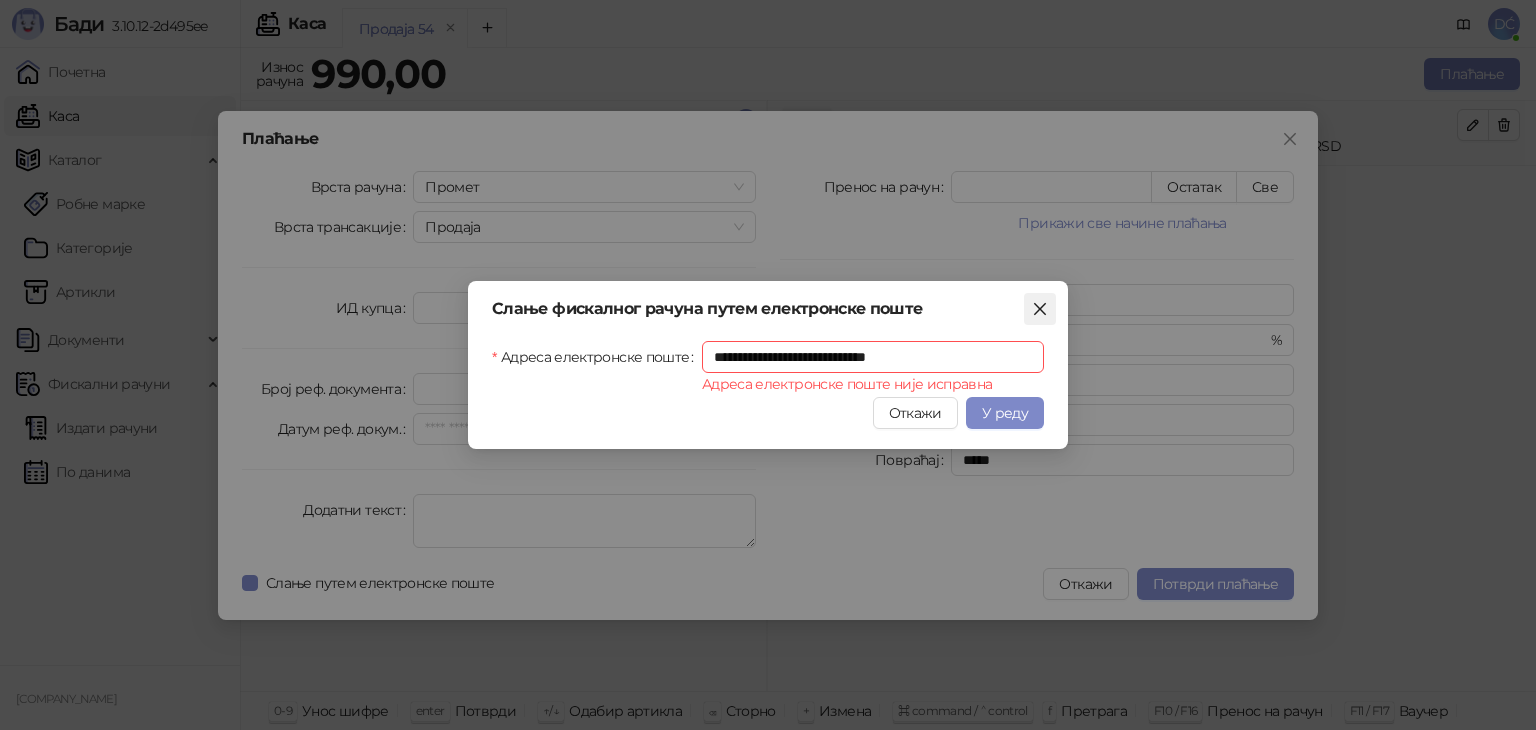 click 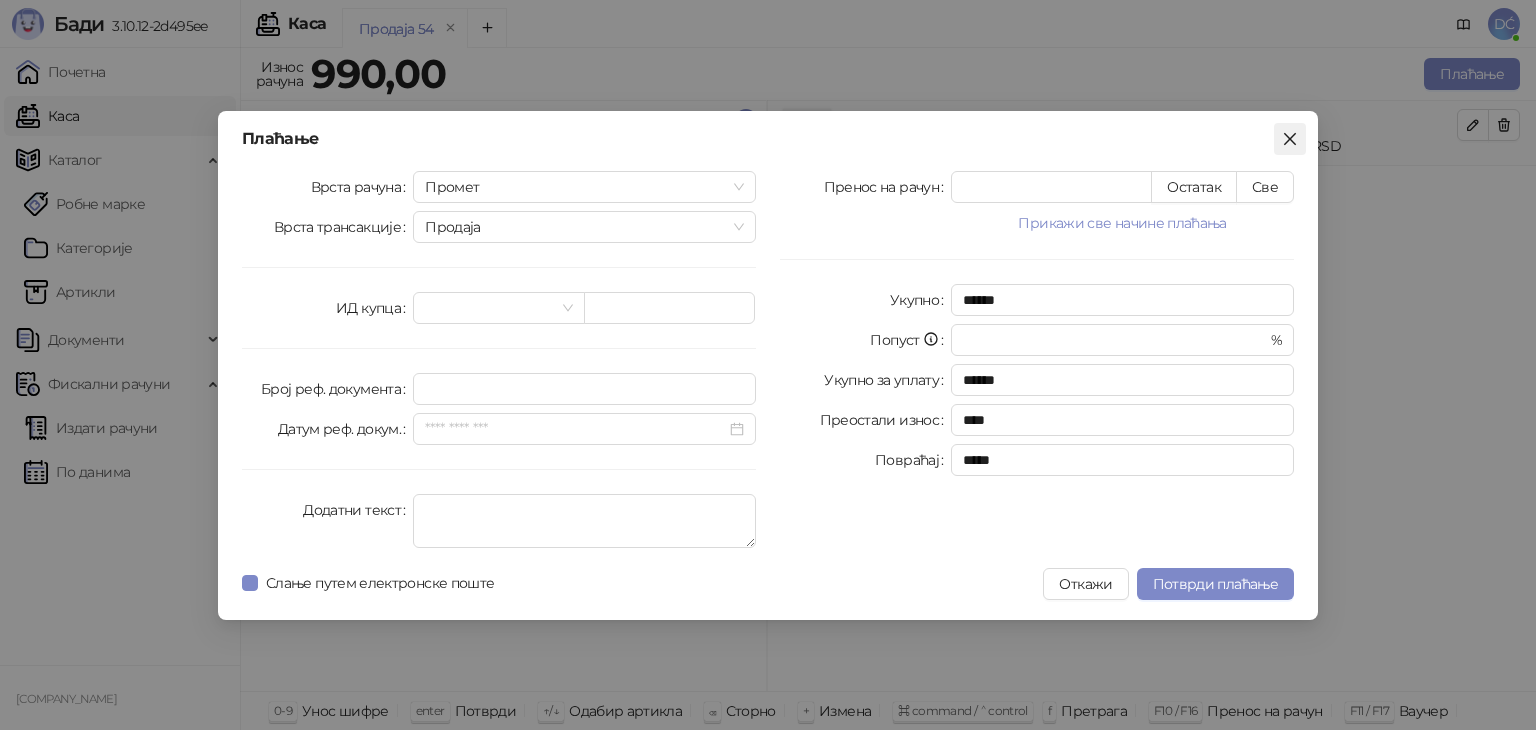 click at bounding box center [1290, 139] 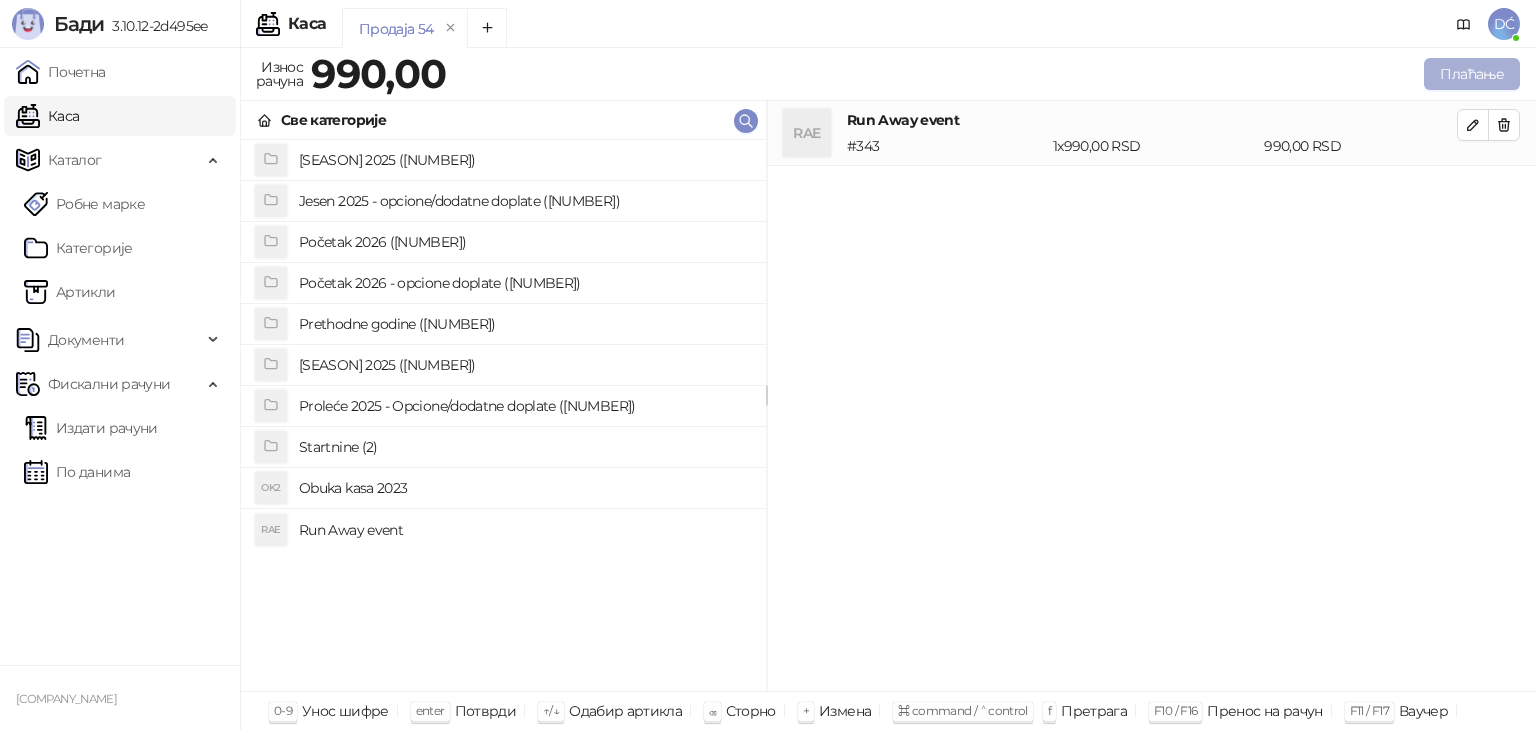 click on "Плаћање" at bounding box center (1472, 74) 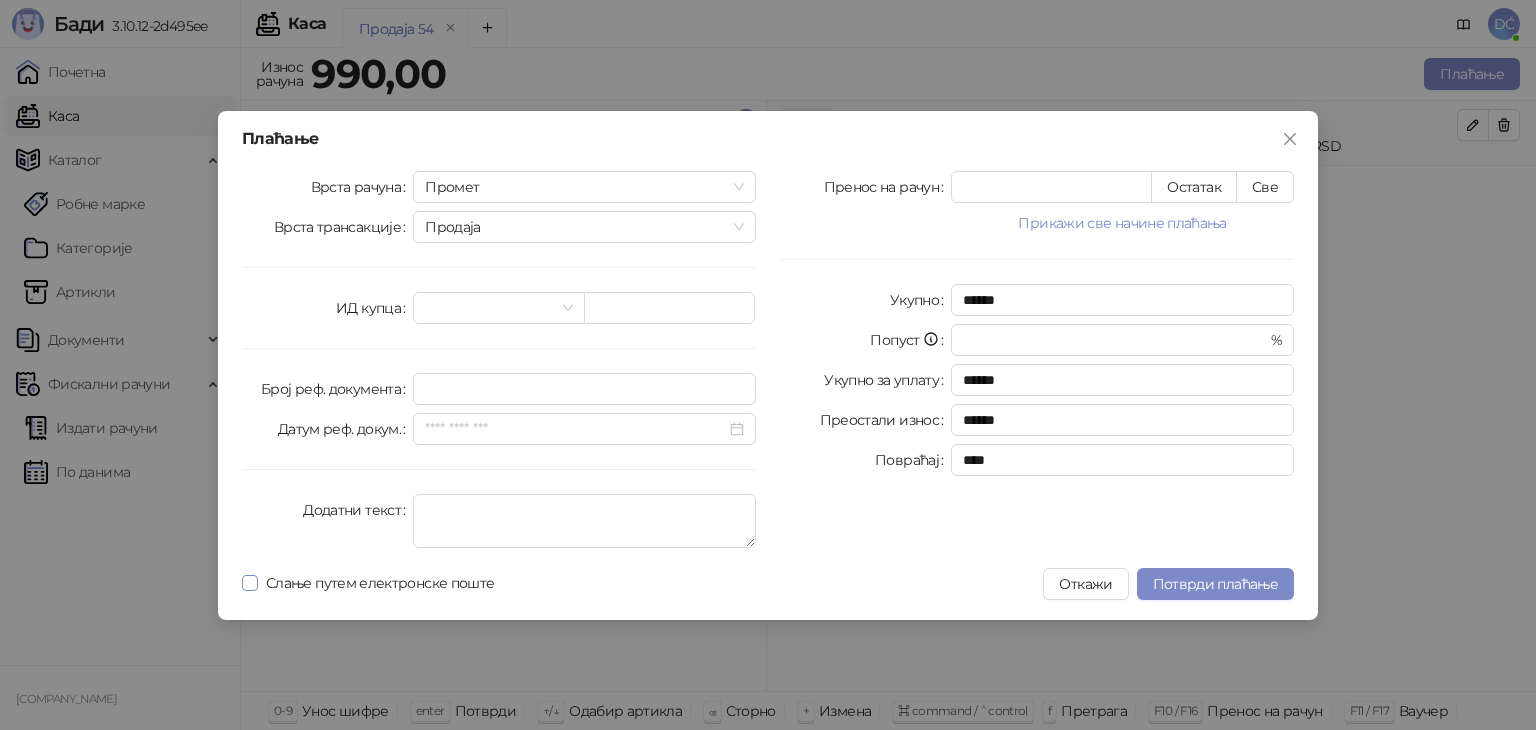 click on "Слање путем електронске поште" at bounding box center [380, 583] 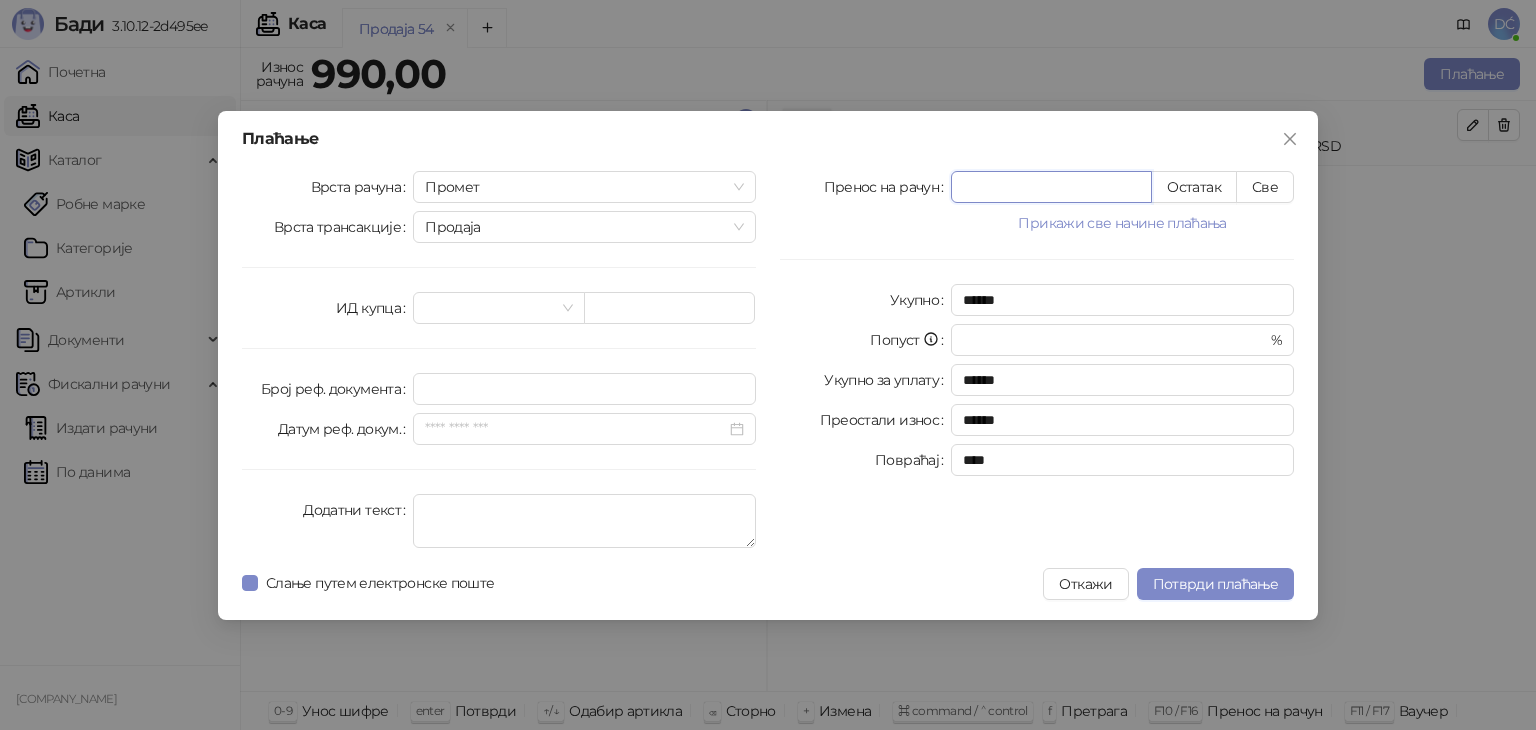click on "*" at bounding box center (1051, 187) 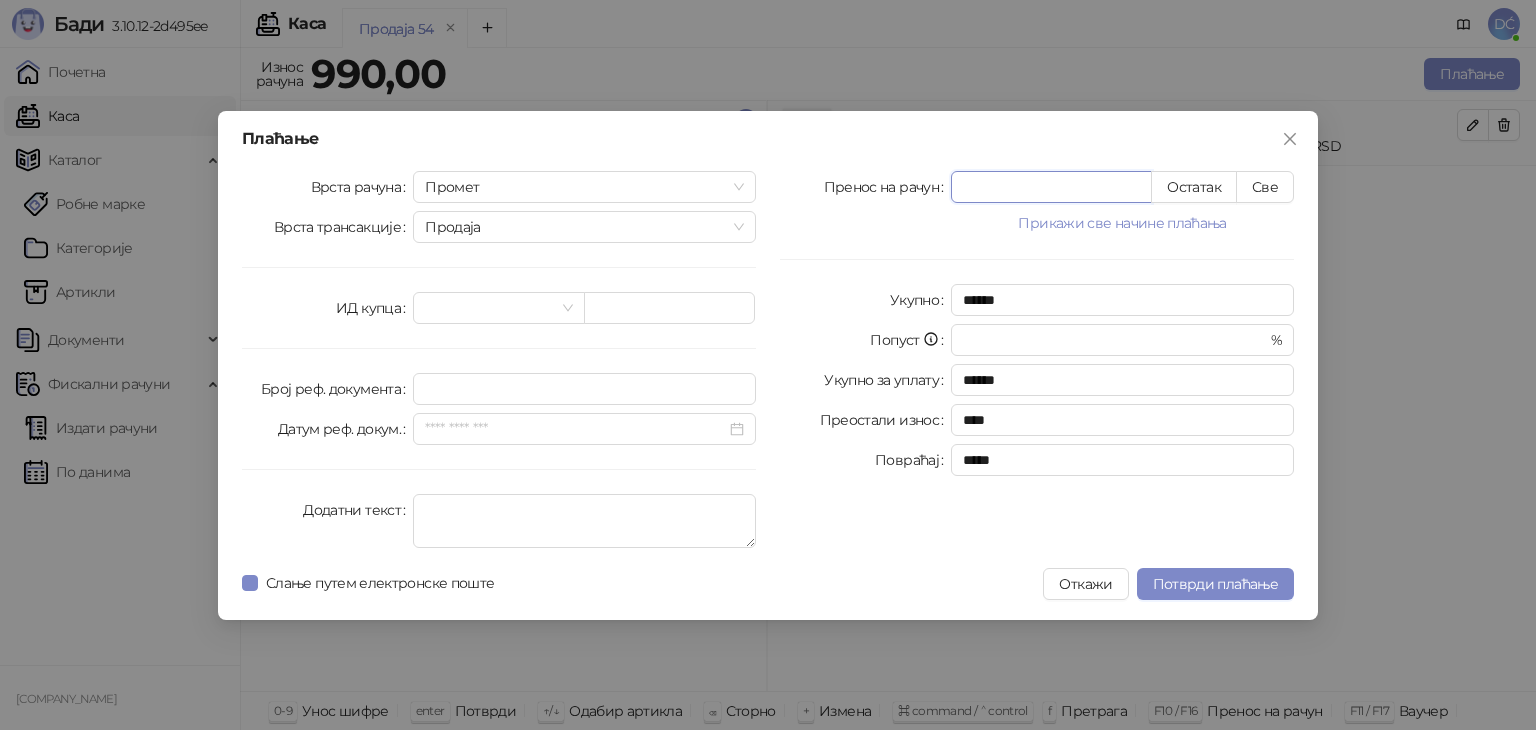 type on "****" 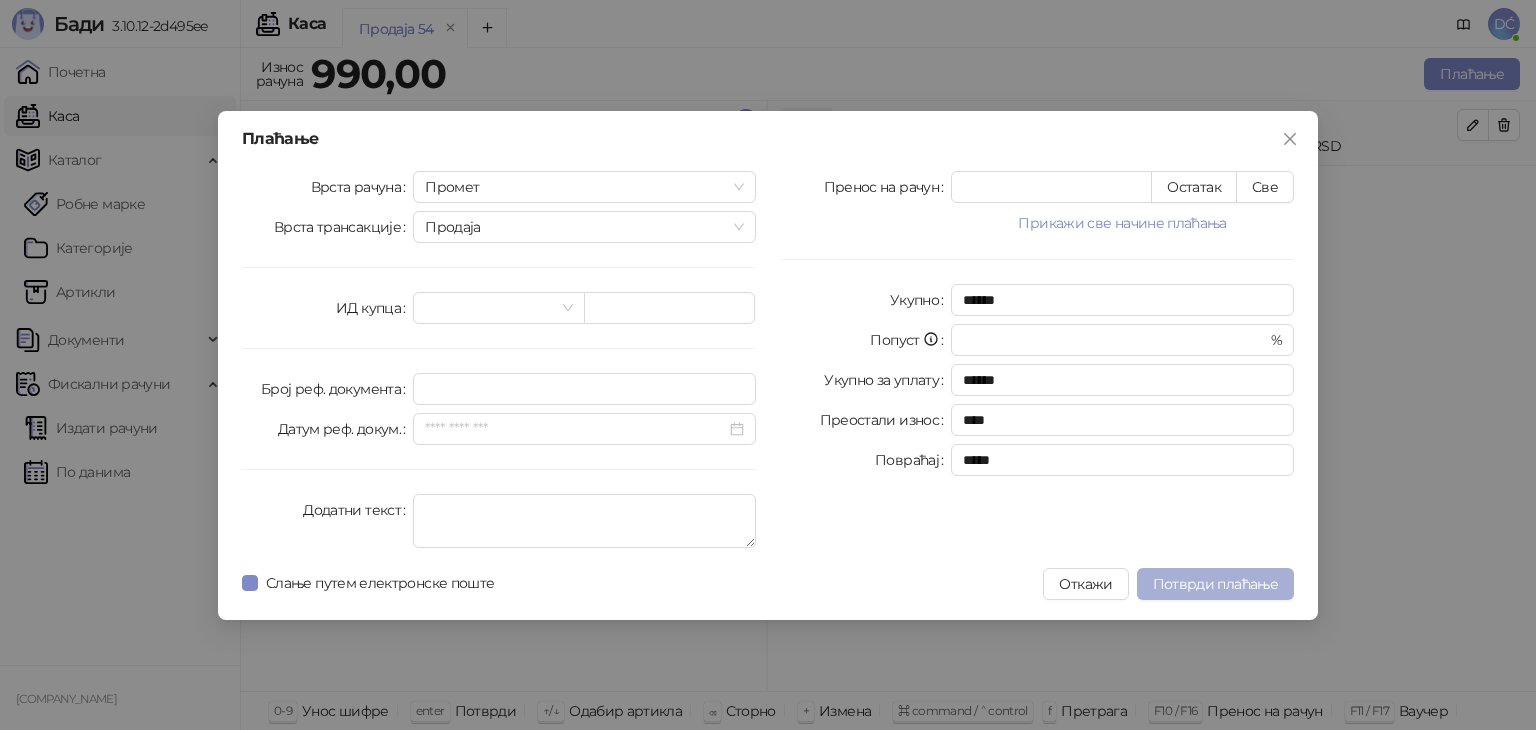 click on "Потврди плаћање" at bounding box center [1215, 584] 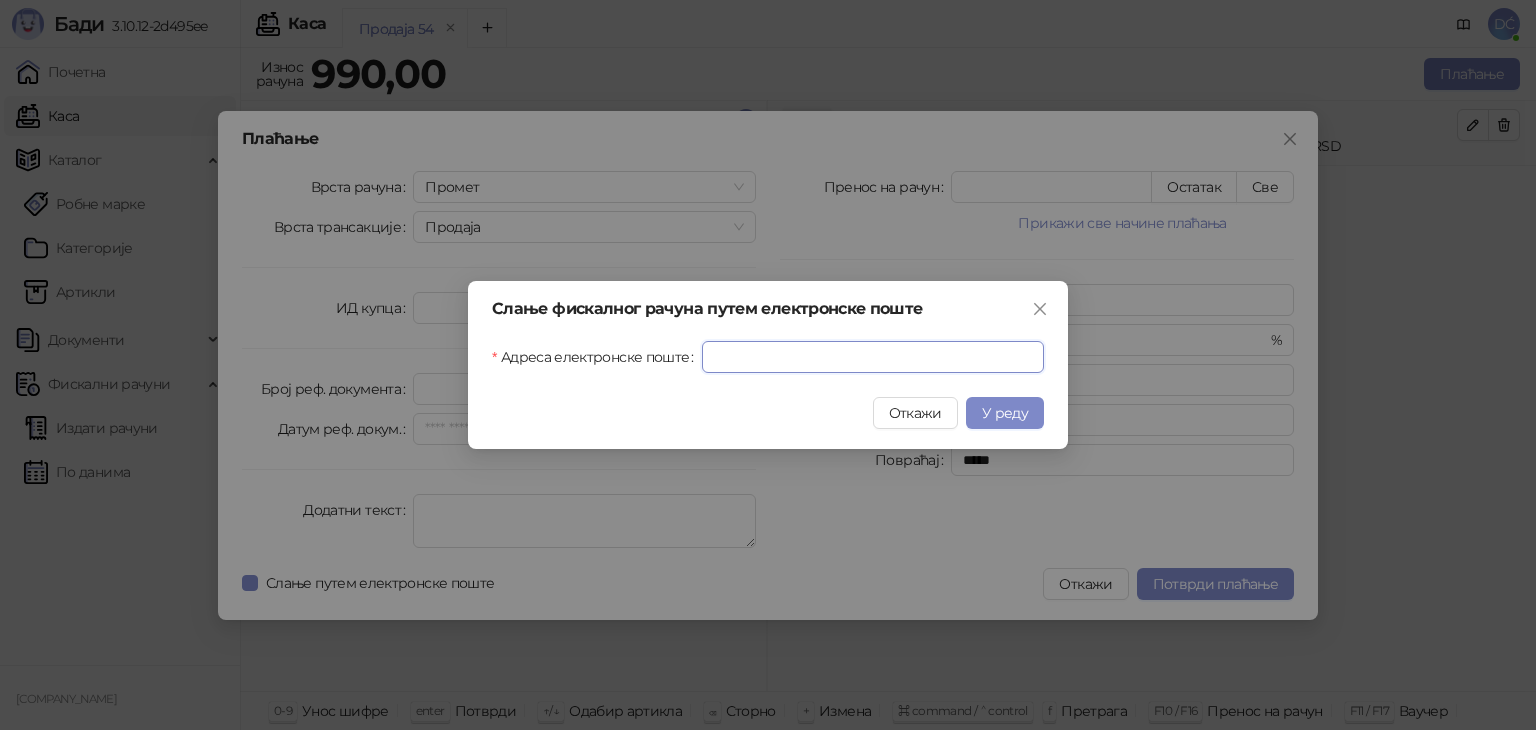 click on "Адреса електронске поште" at bounding box center (873, 357) 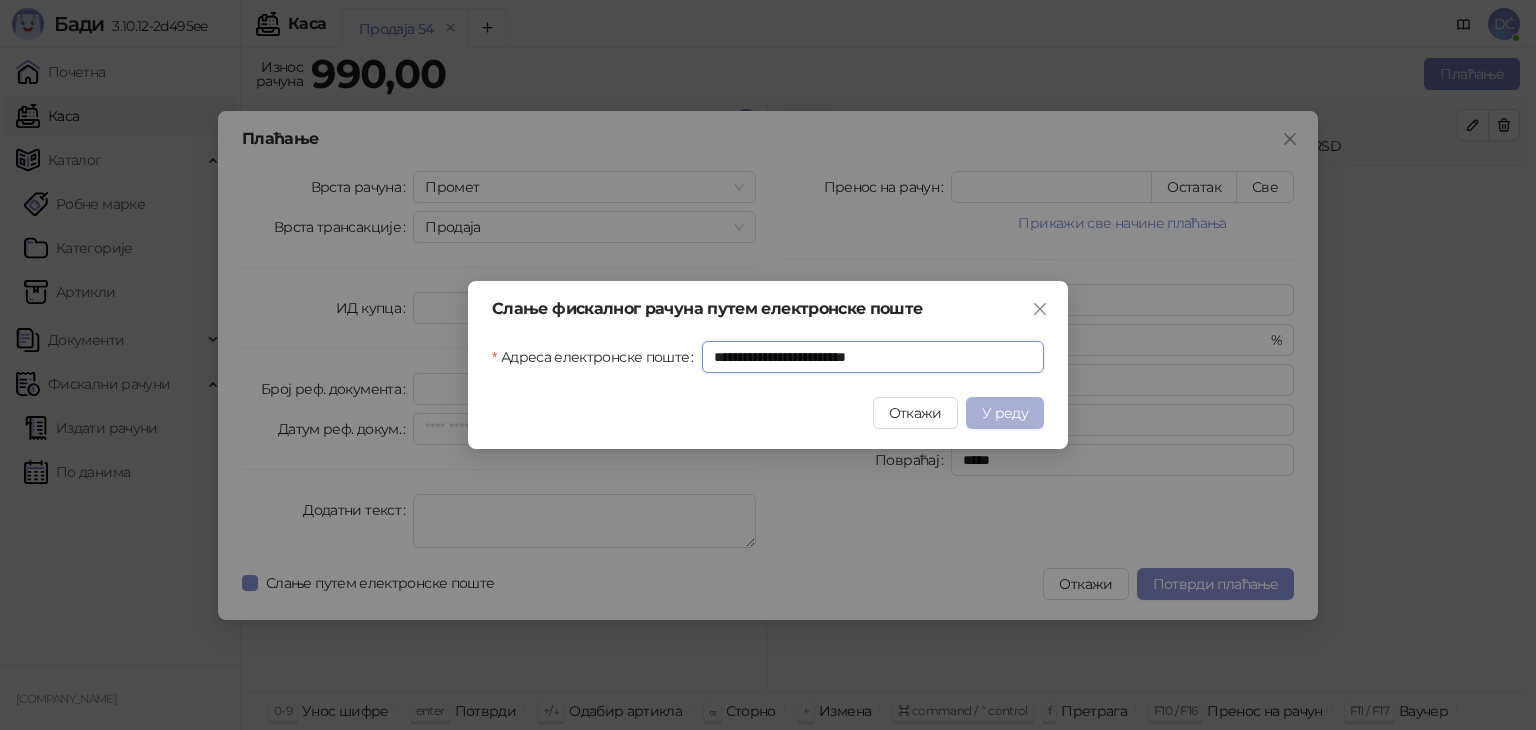 type on "**********" 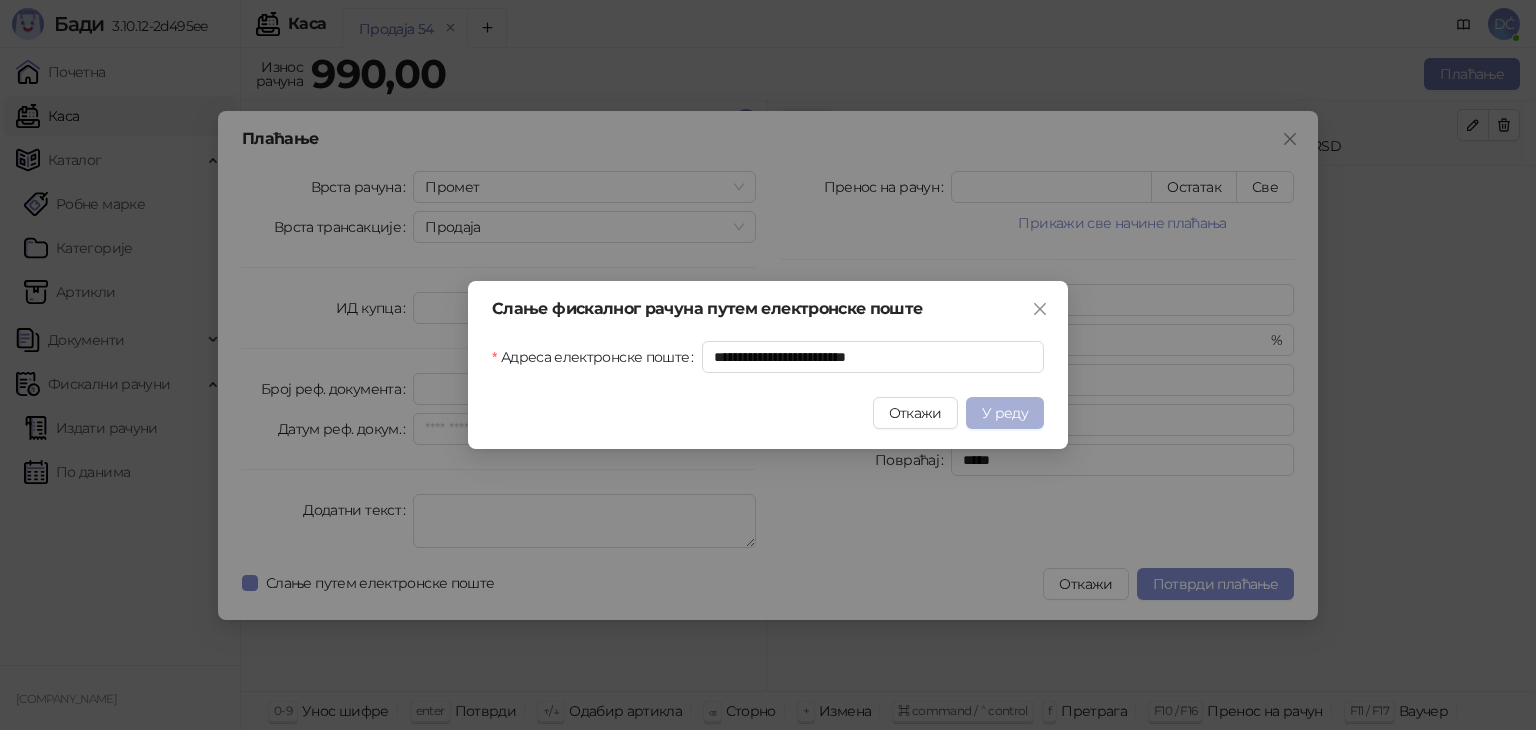 click on "У реду" at bounding box center (1005, 413) 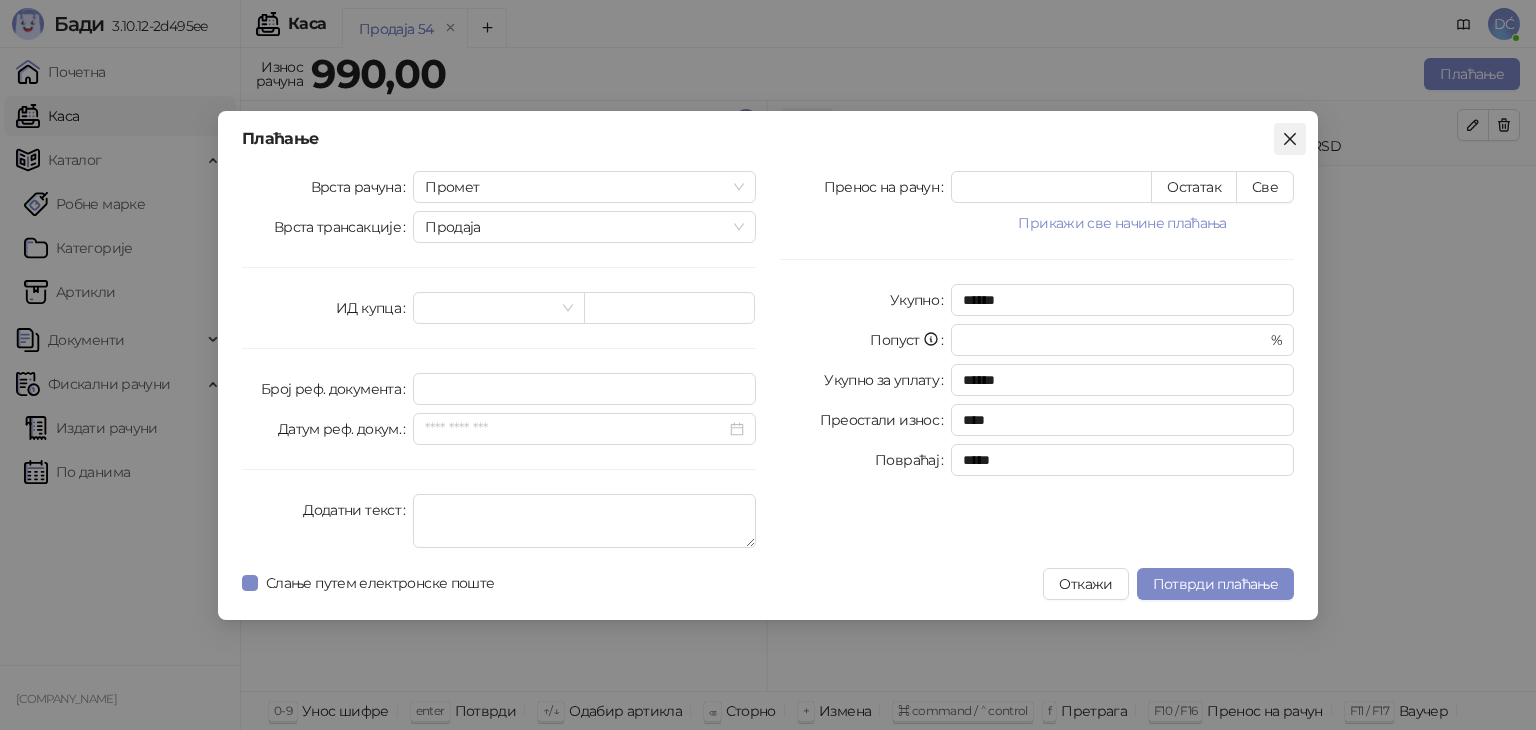 click 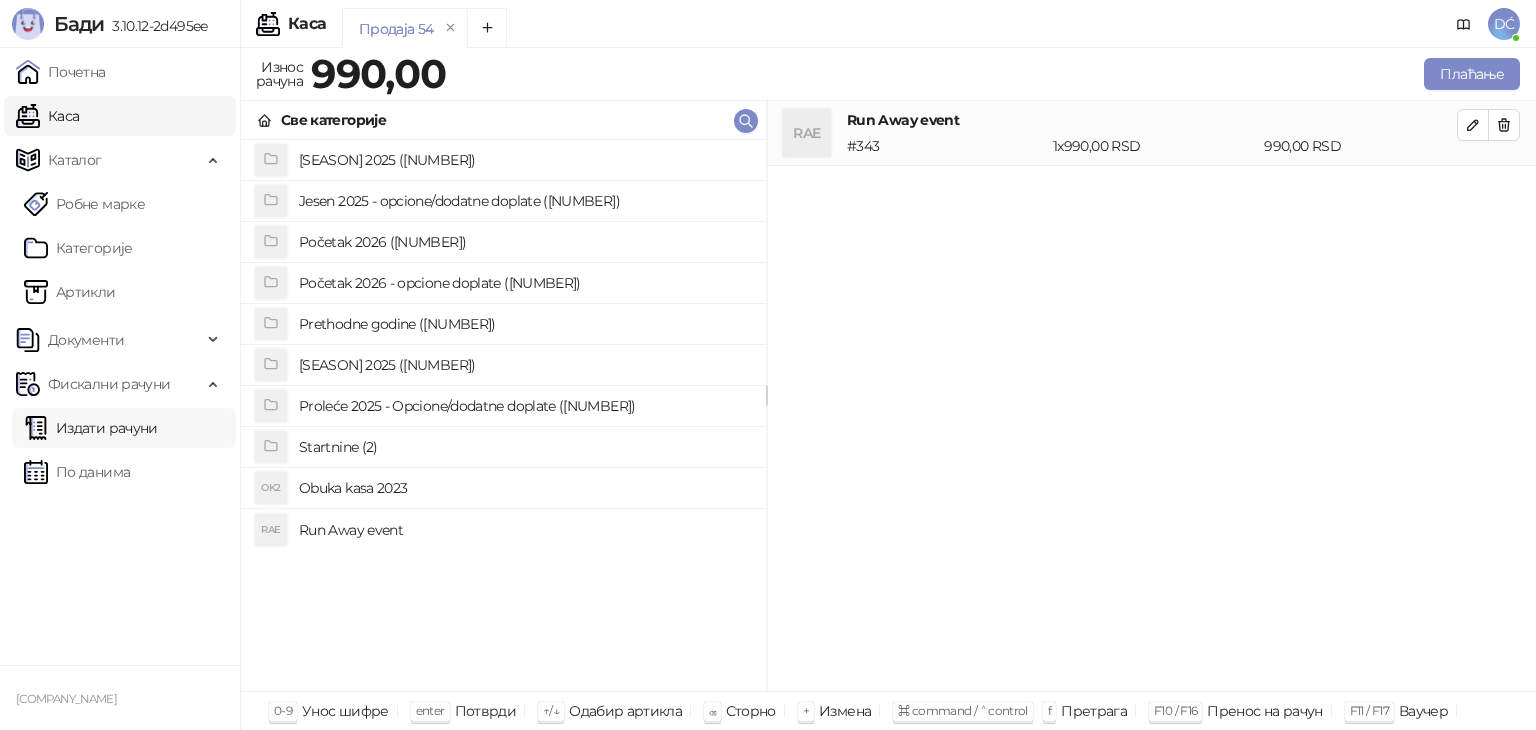 click on "Издати рачуни" at bounding box center [91, 428] 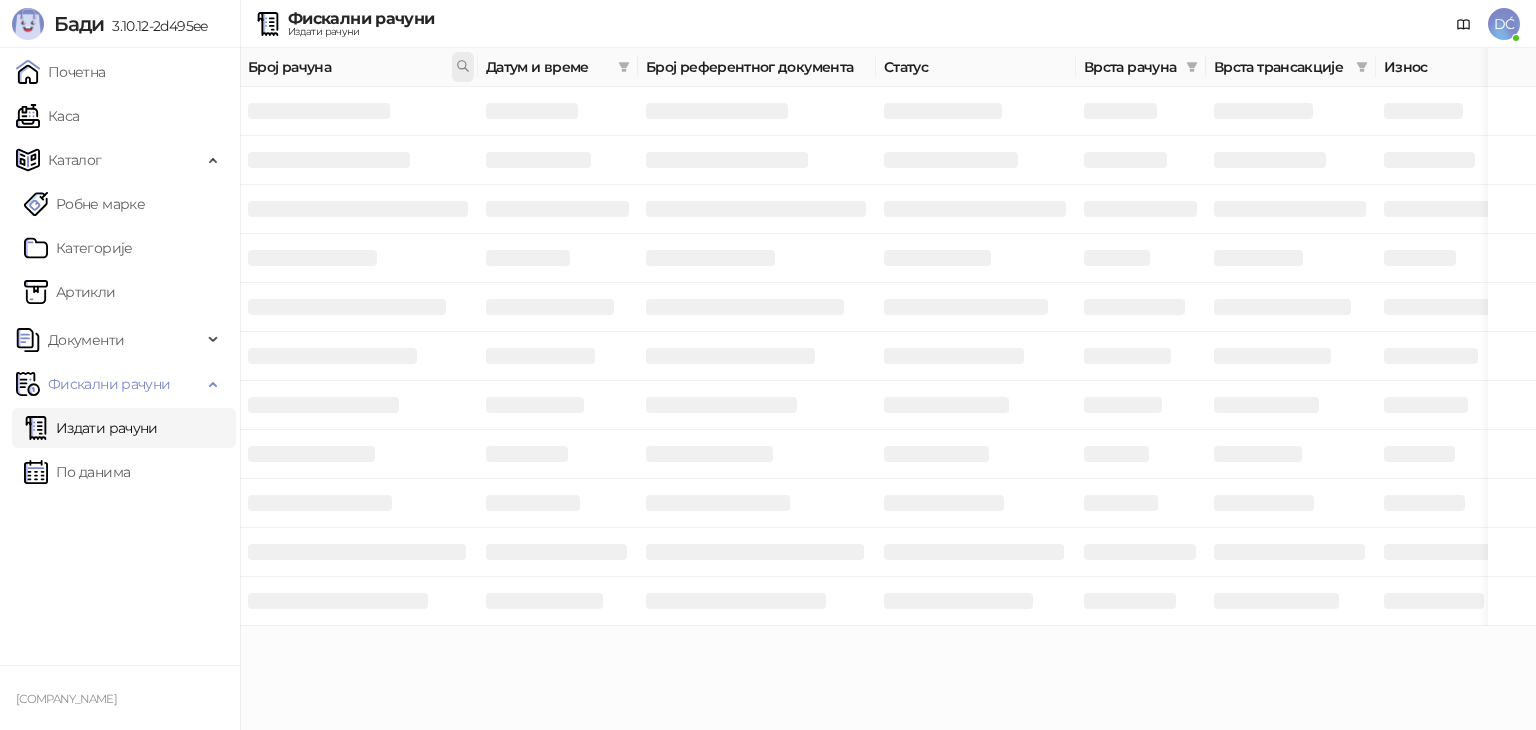 click 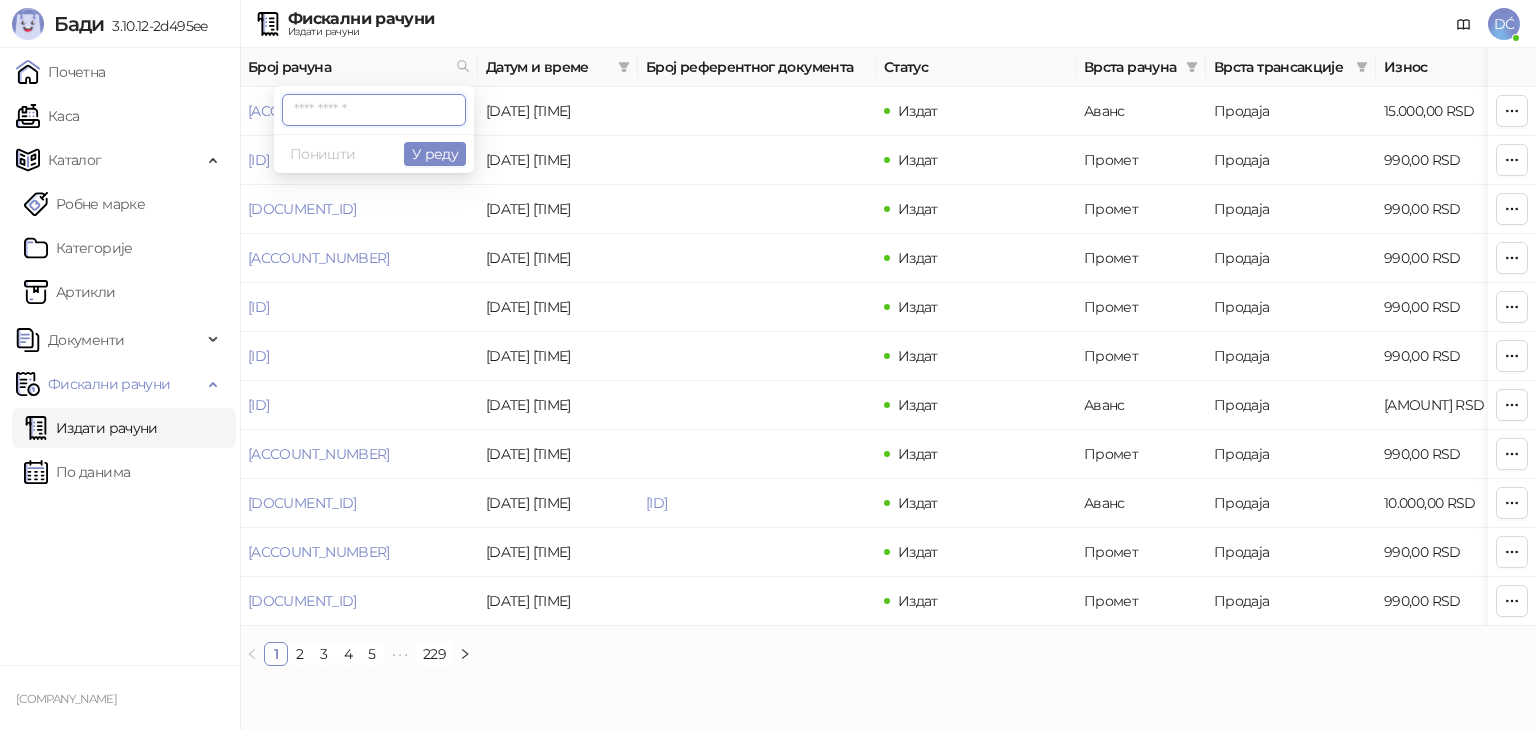 paste on "**********" 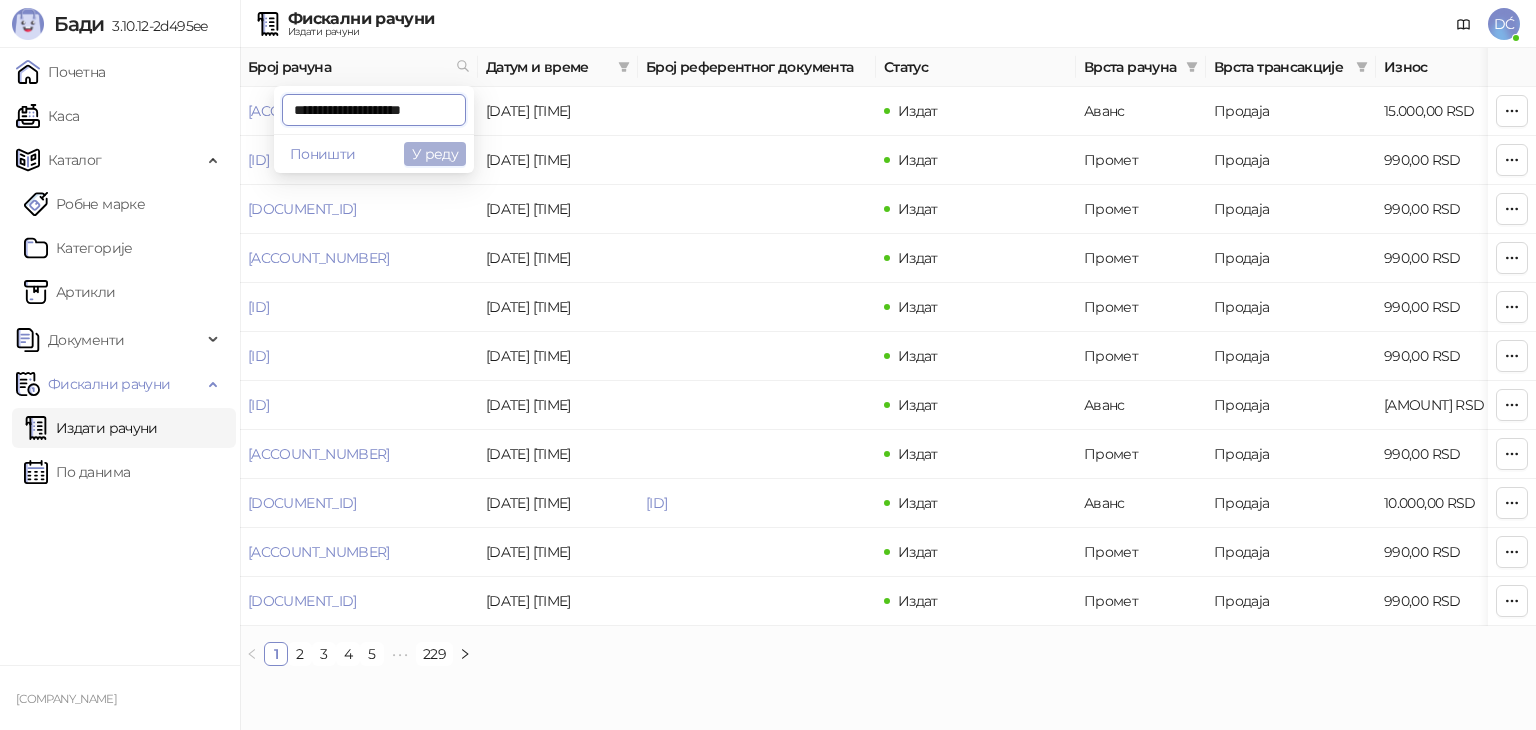 type on "**********" 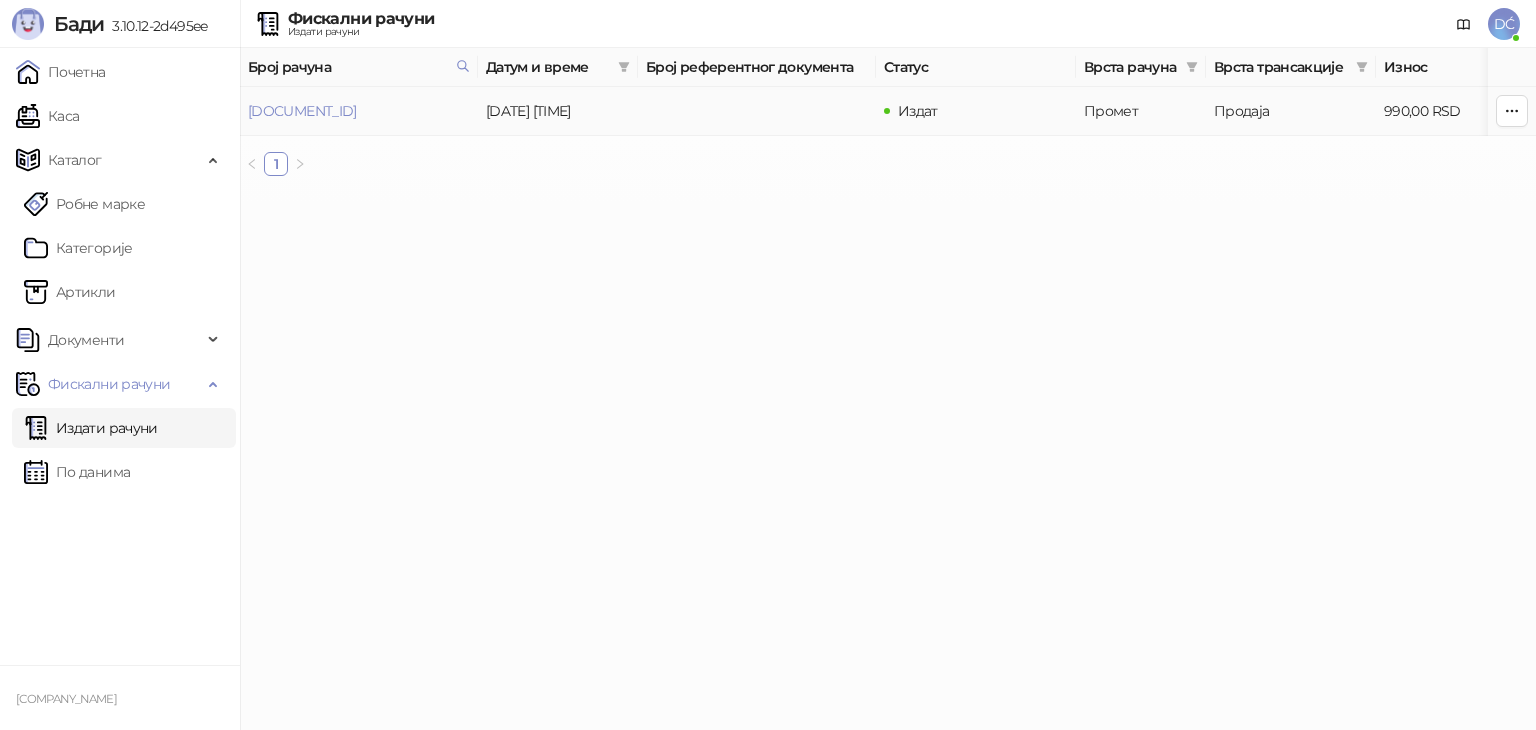 scroll, scrollTop: 0, scrollLeft: 0, axis: both 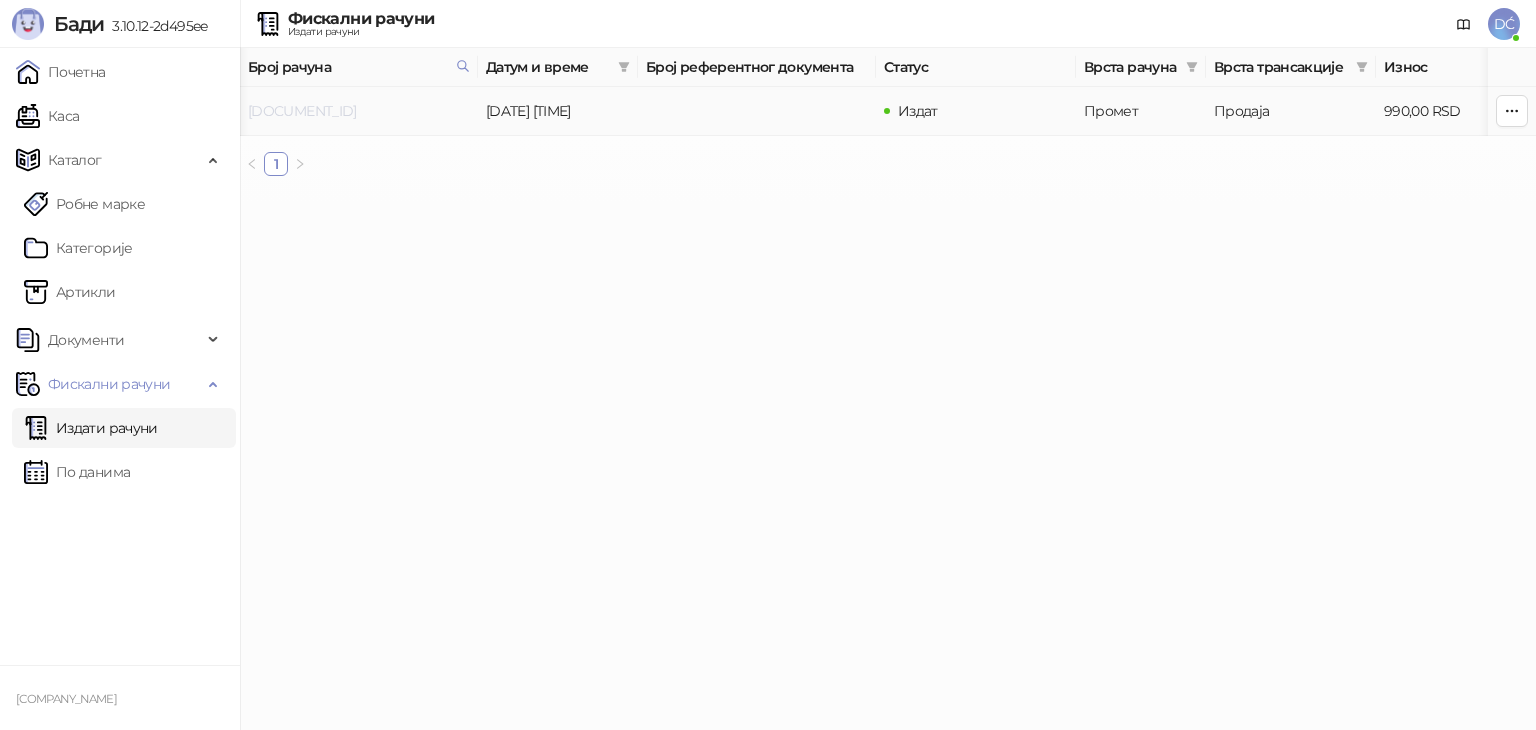 click on "[DOCUMENT_ID]" at bounding box center [302, 111] 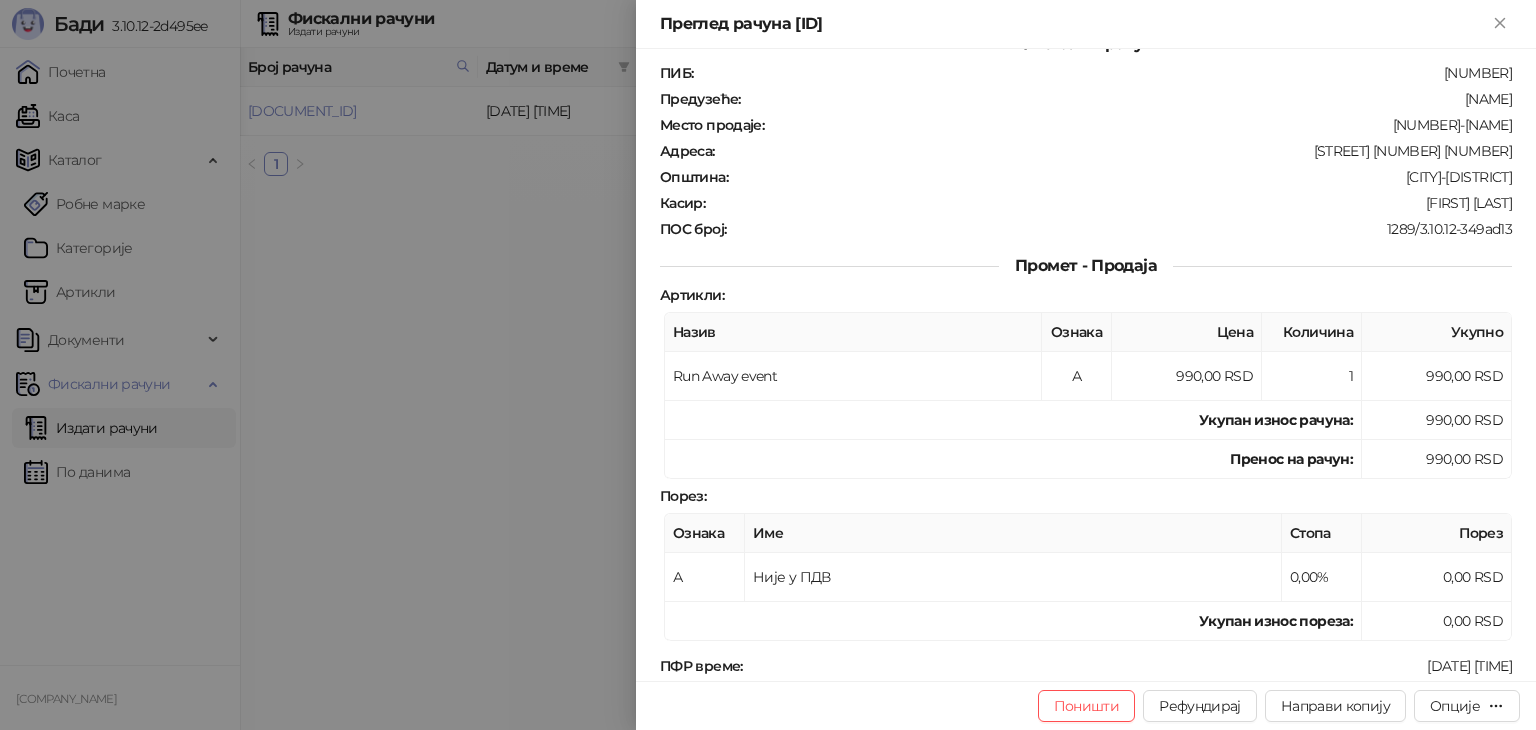 scroll, scrollTop: 0, scrollLeft: 0, axis: both 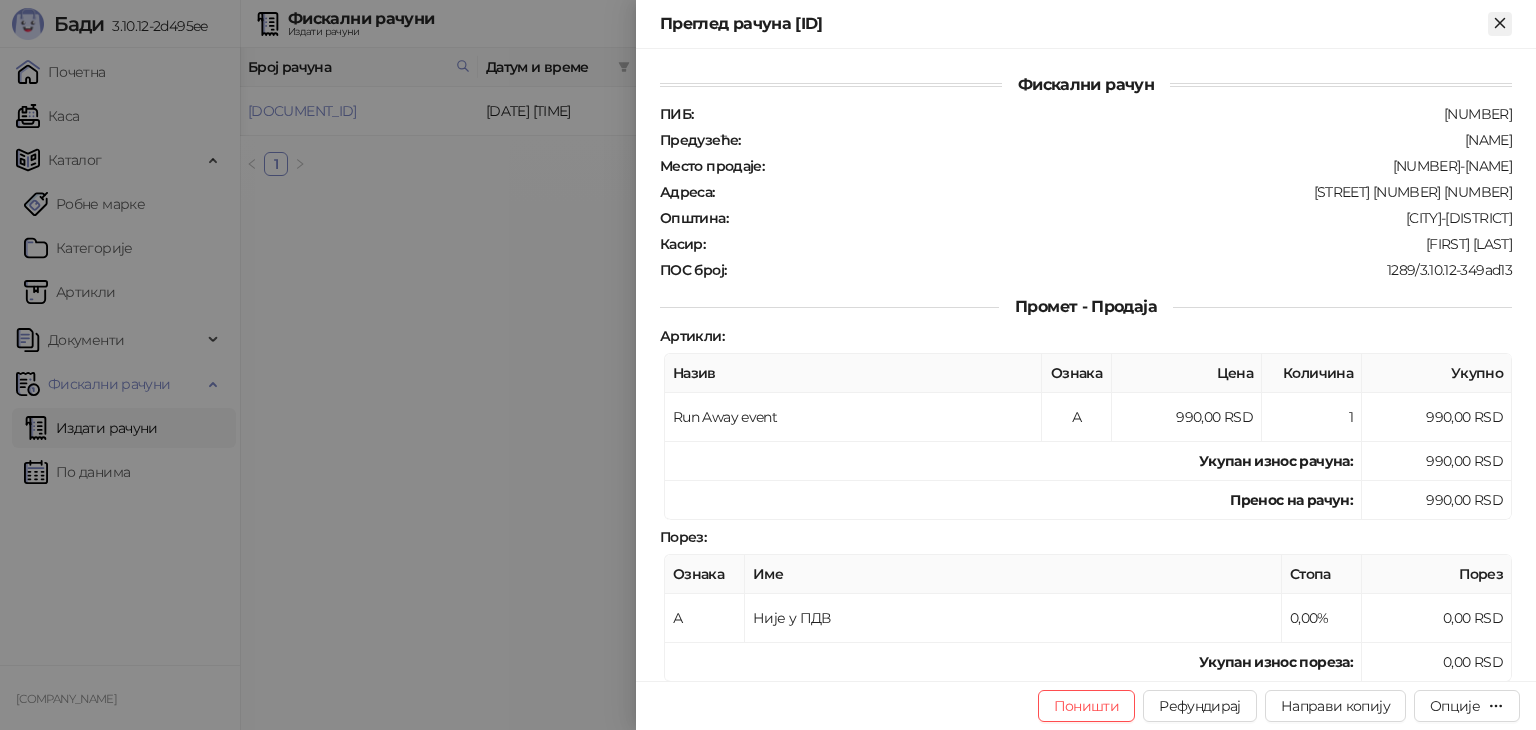 click 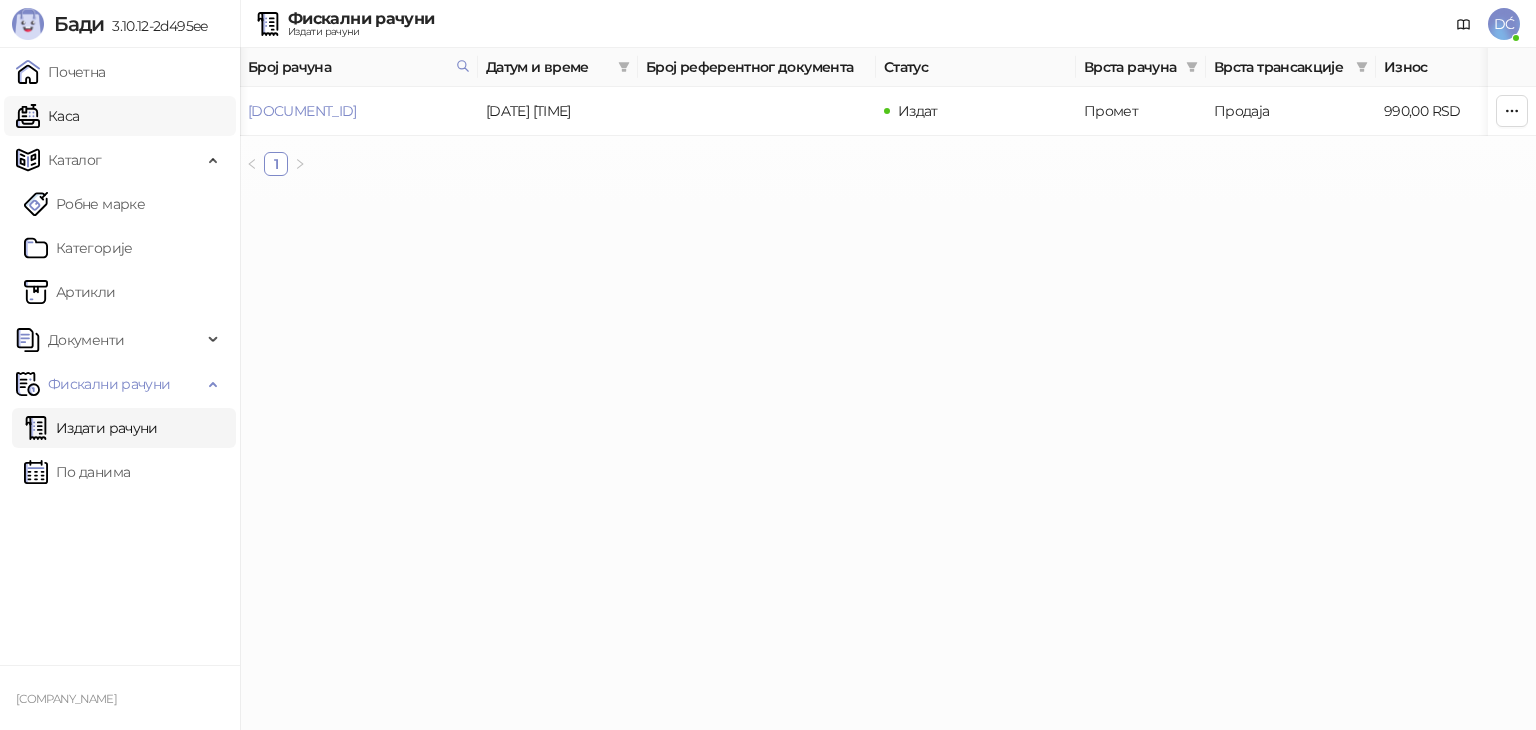 click on "Каса" at bounding box center (47, 116) 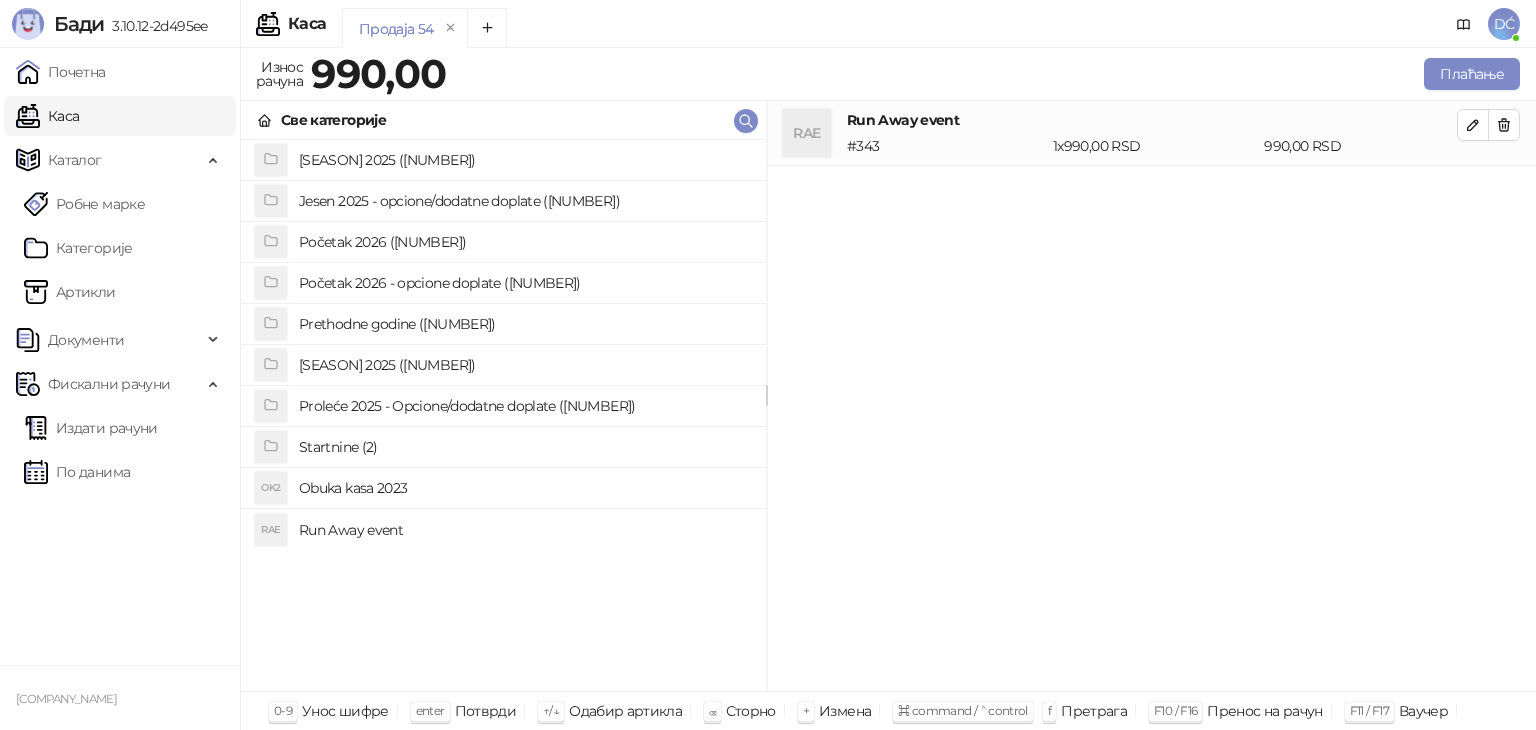 click on "Run Away event" at bounding box center (524, 530) 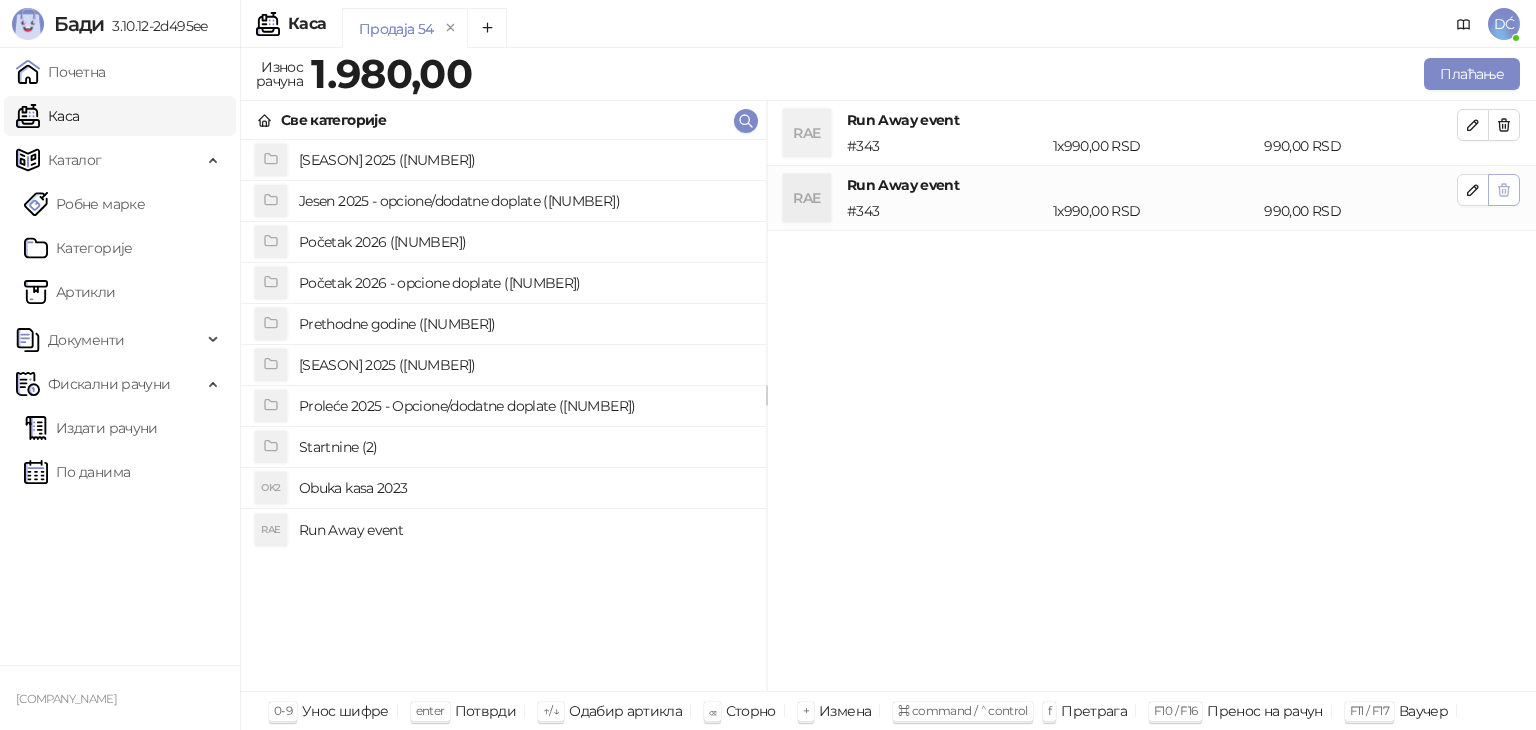 click 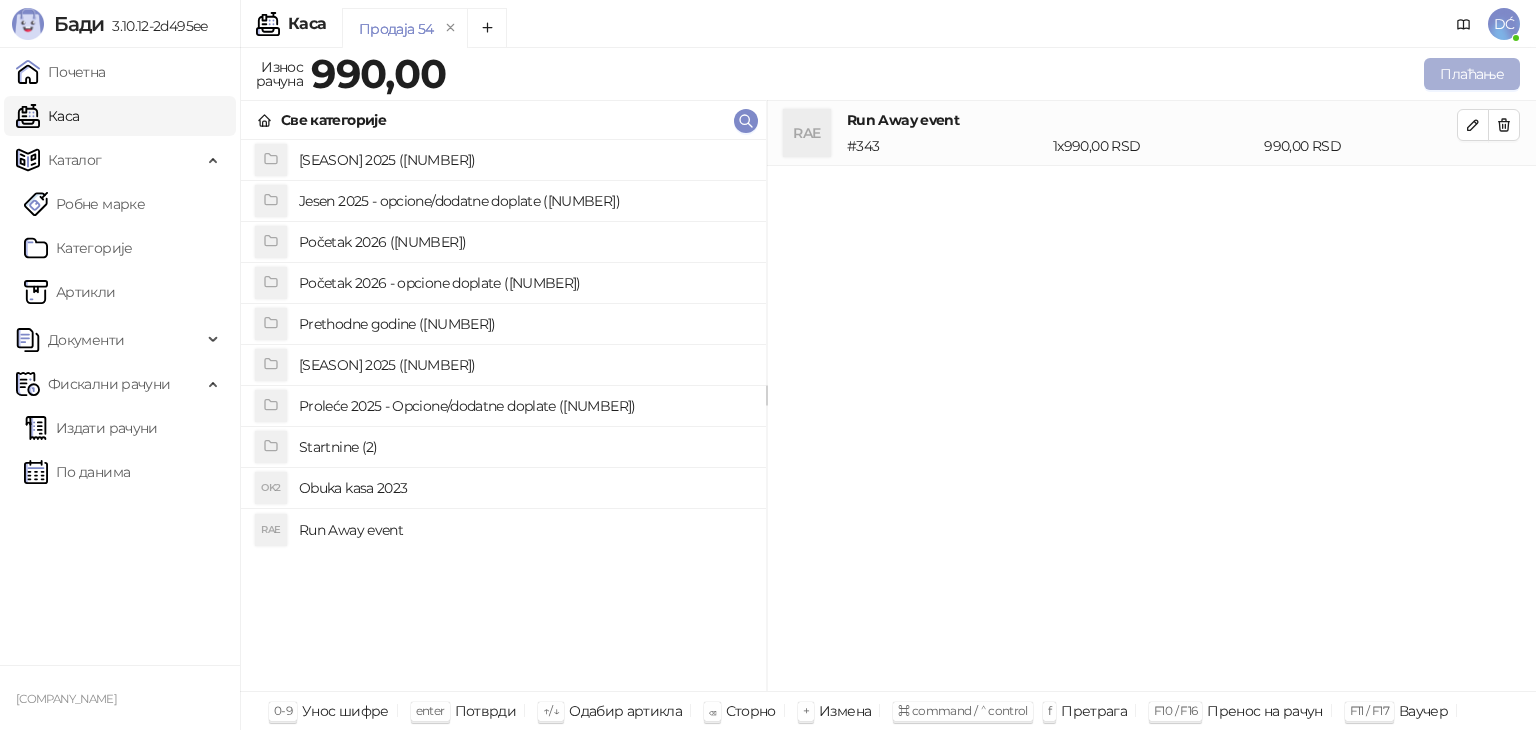 click on "Плаћање" at bounding box center [1472, 74] 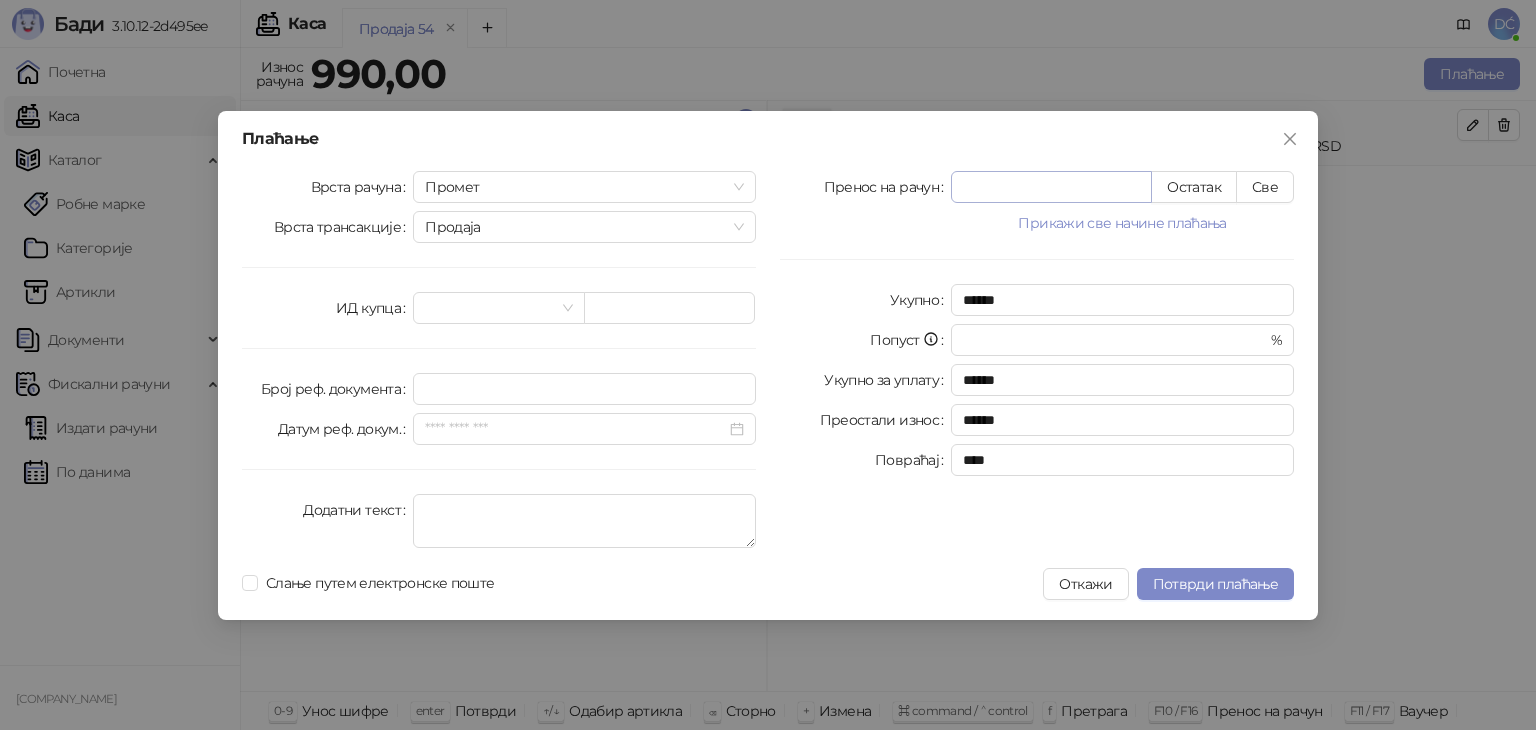 type on "*" 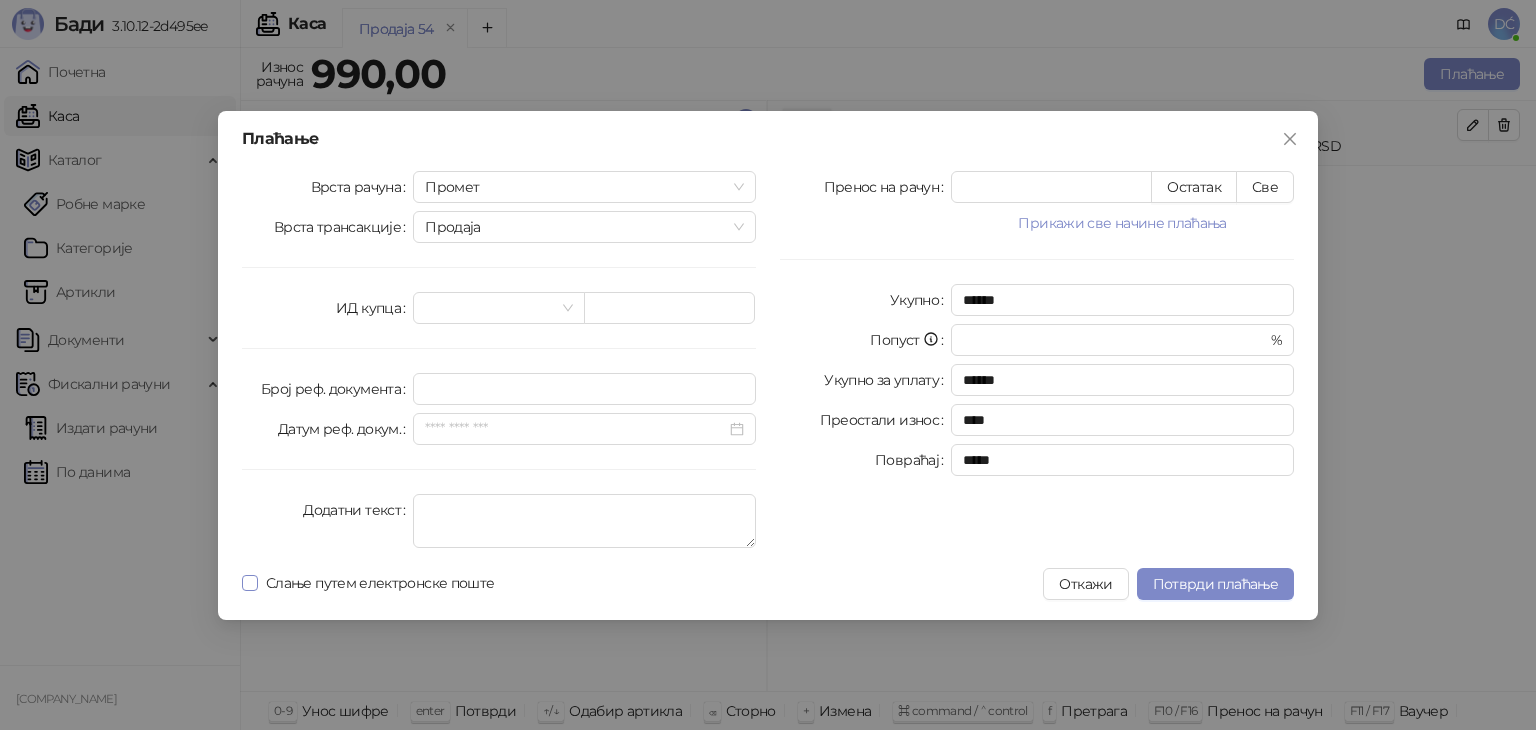 type on "****" 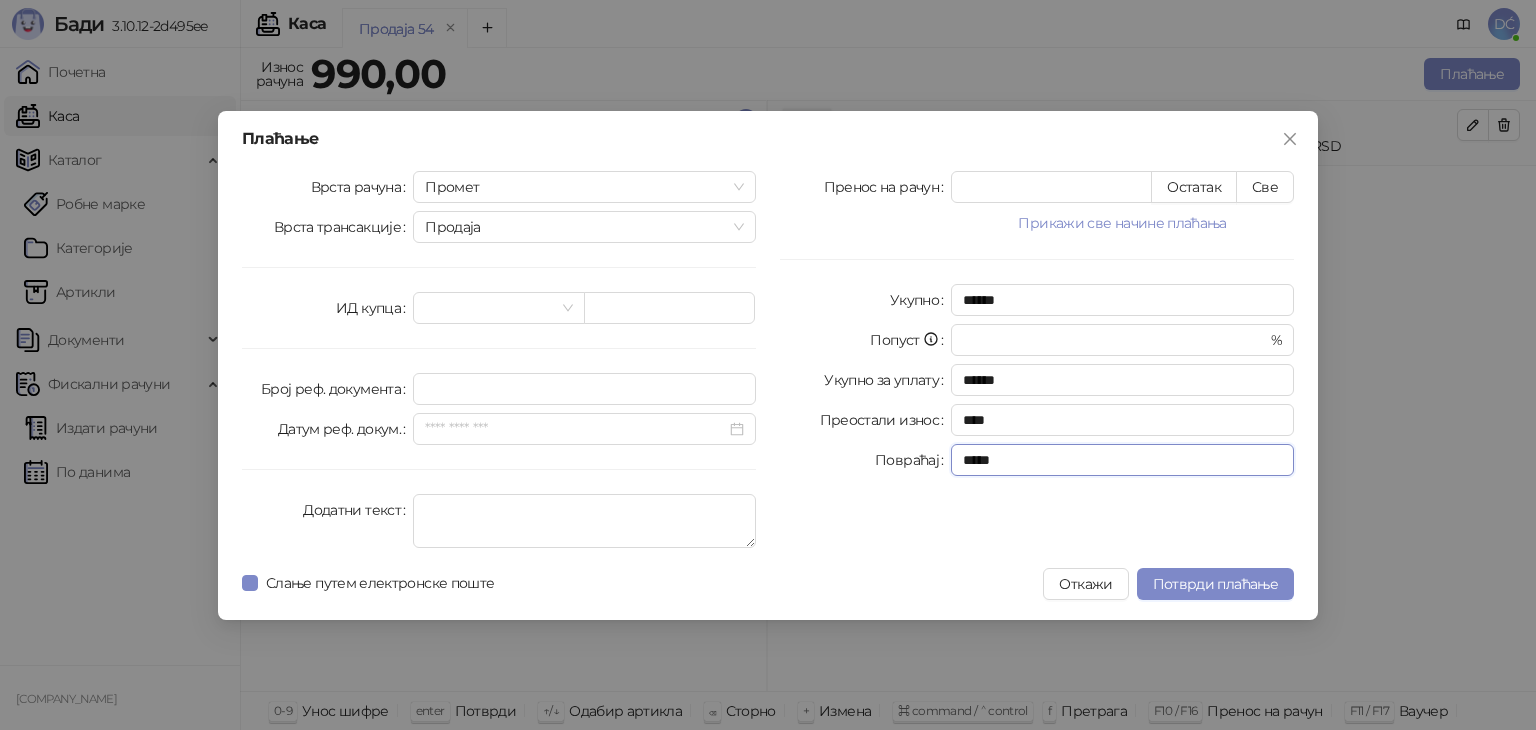 click on "*****" at bounding box center [1122, 460] 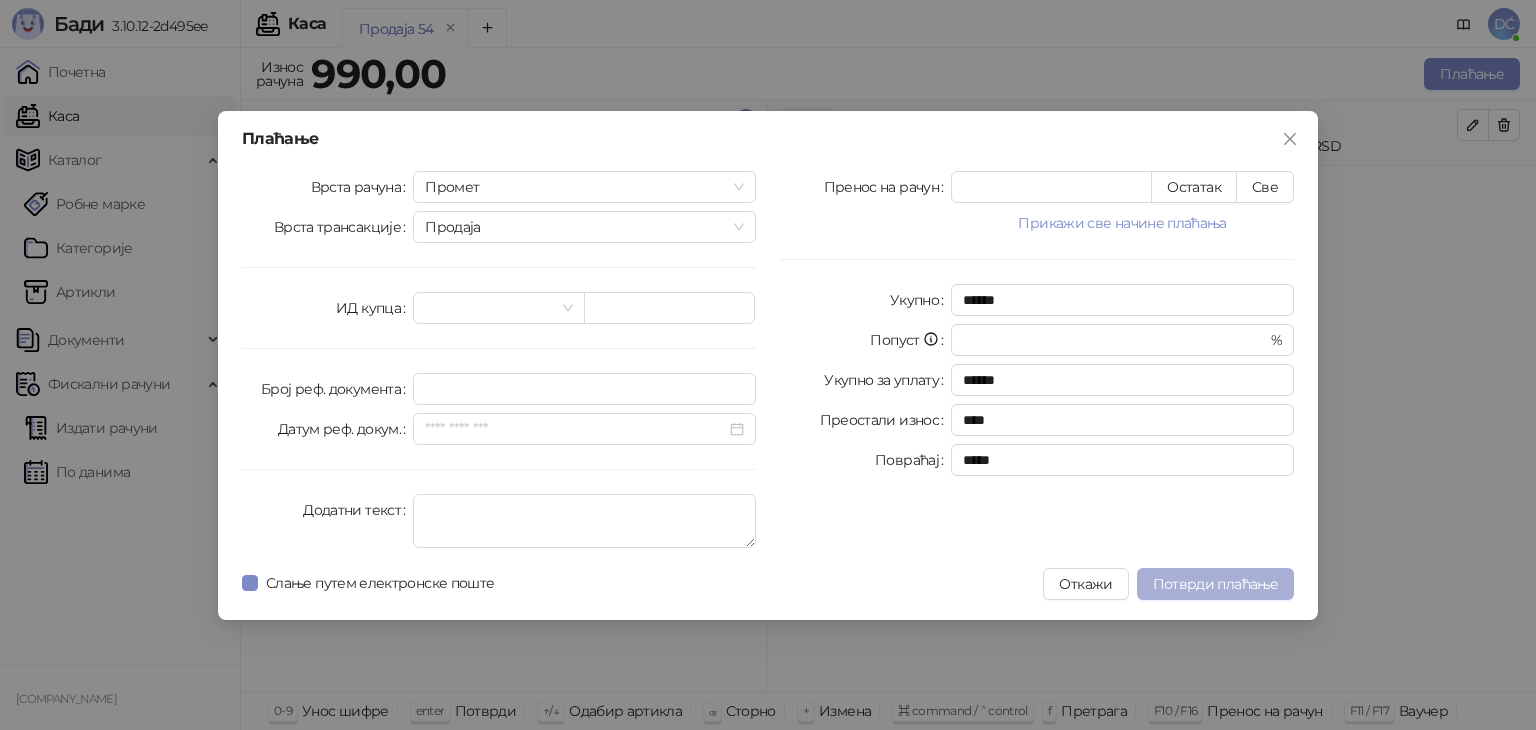 click on "Потврди плаћање" at bounding box center [1215, 584] 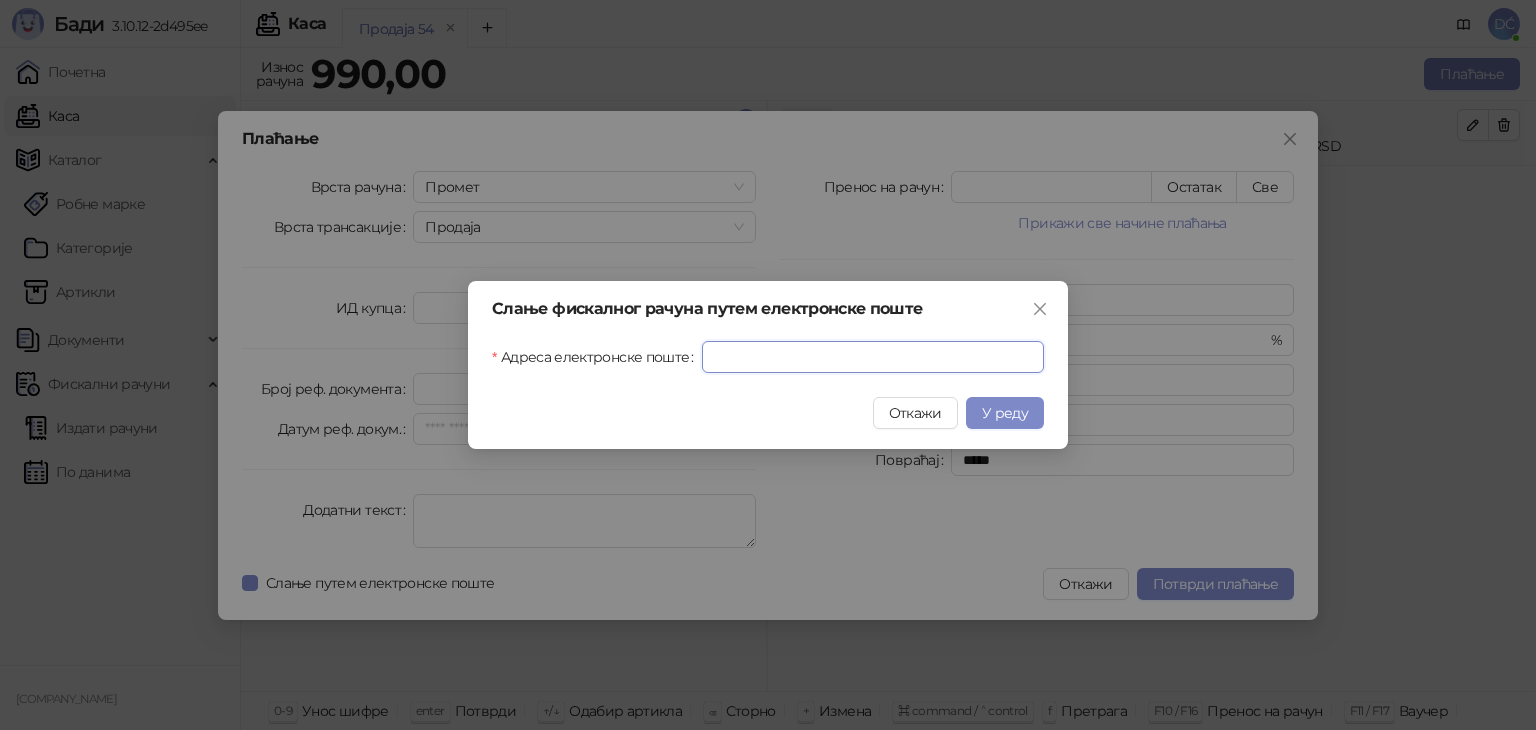 click on "Адреса електронске поште" at bounding box center [873, 357] 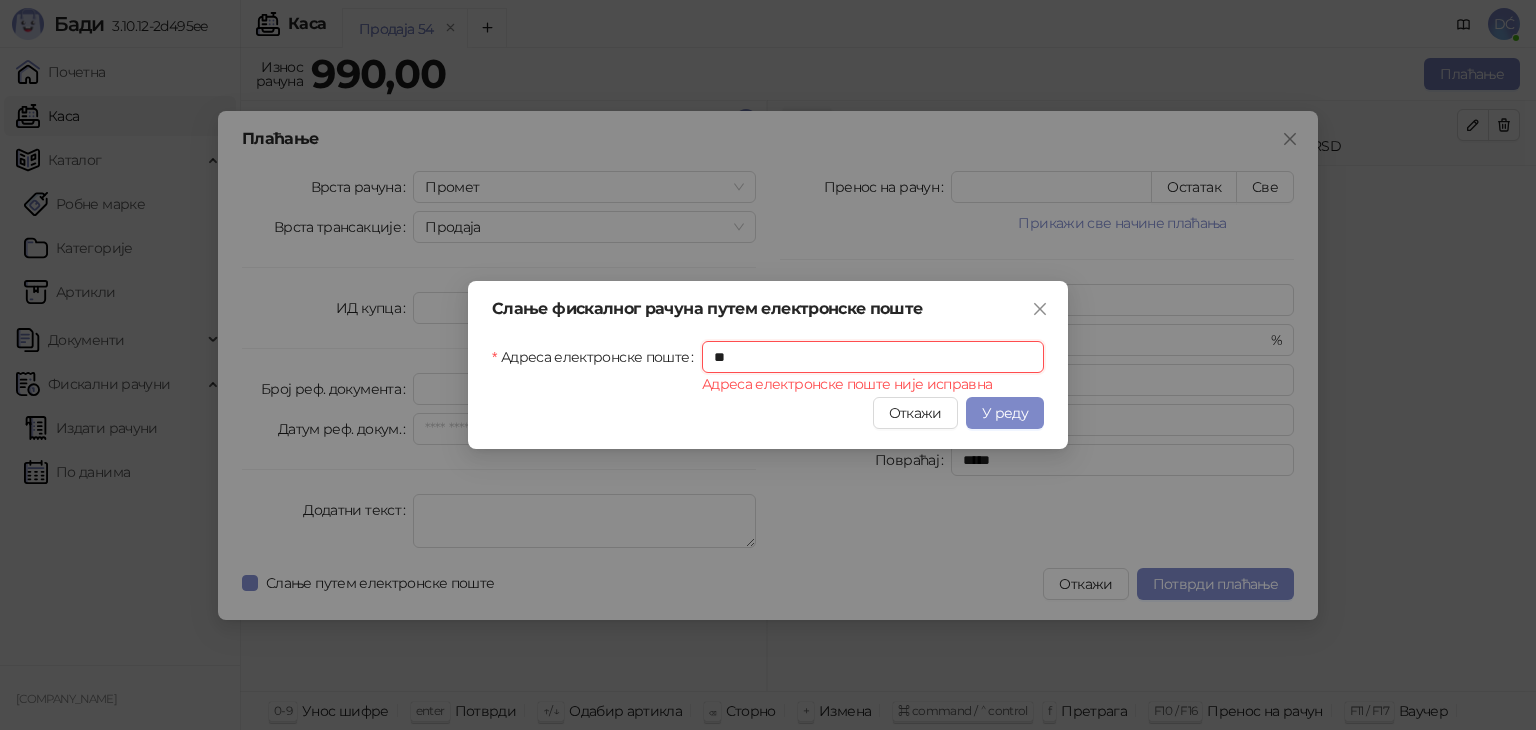 type on "*" 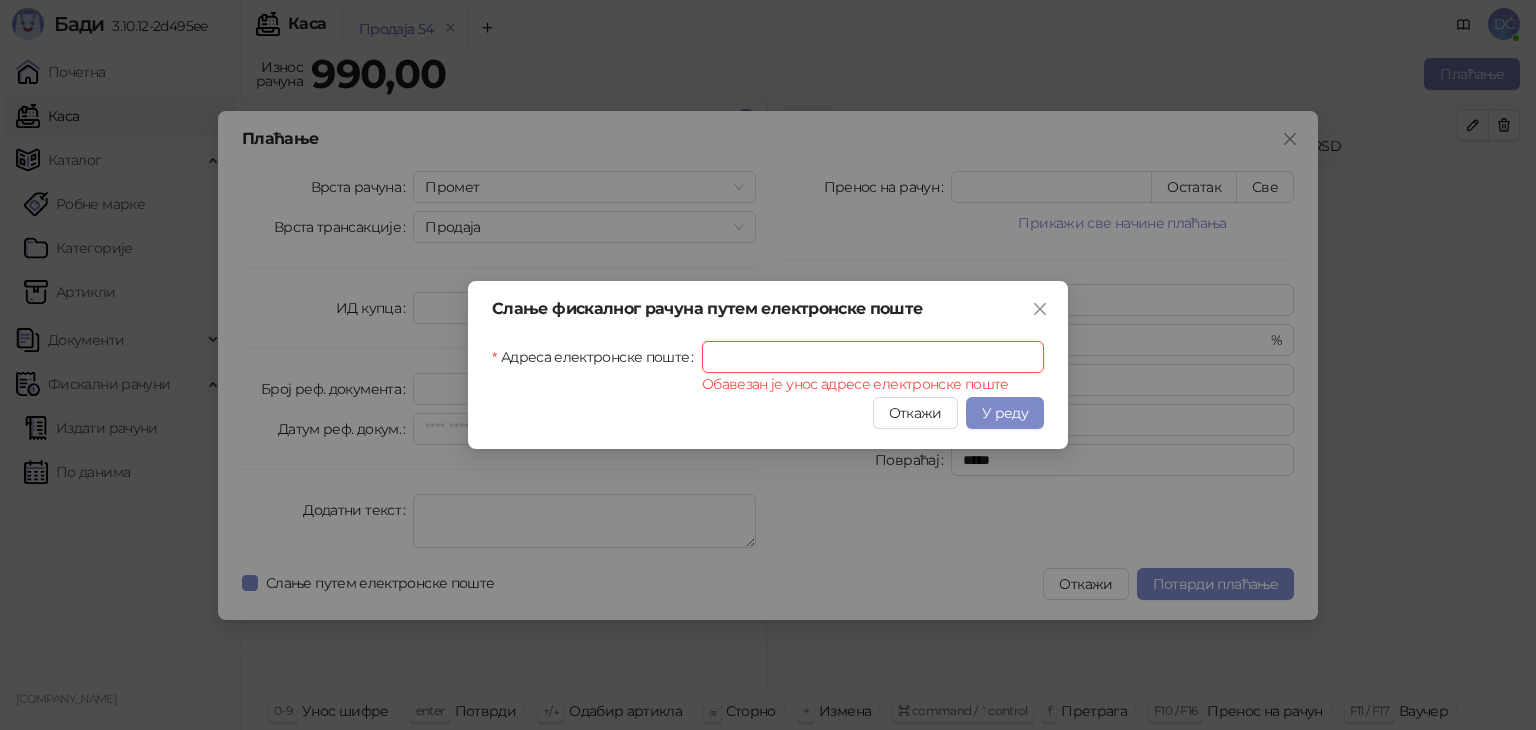 paste on "**********" 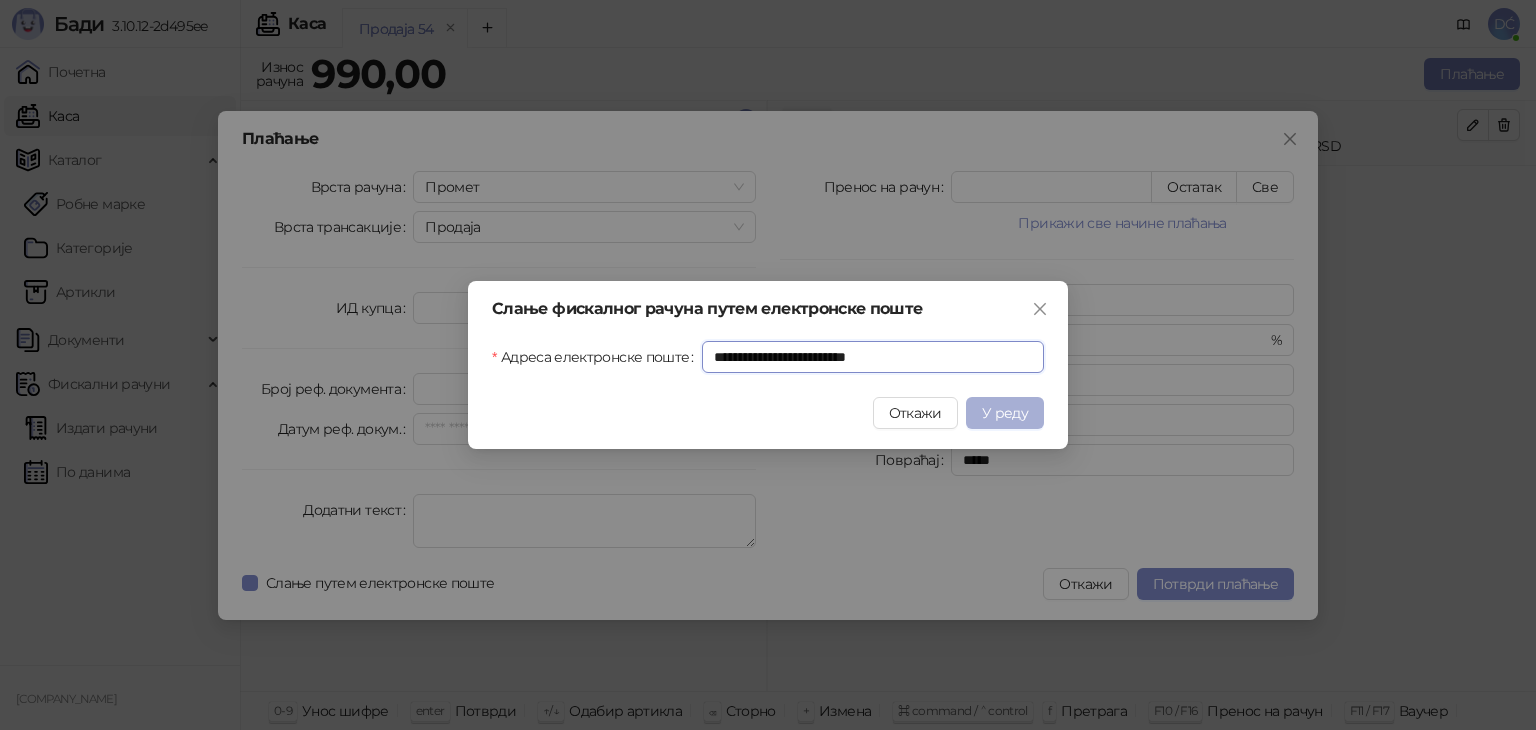 type on "**********" 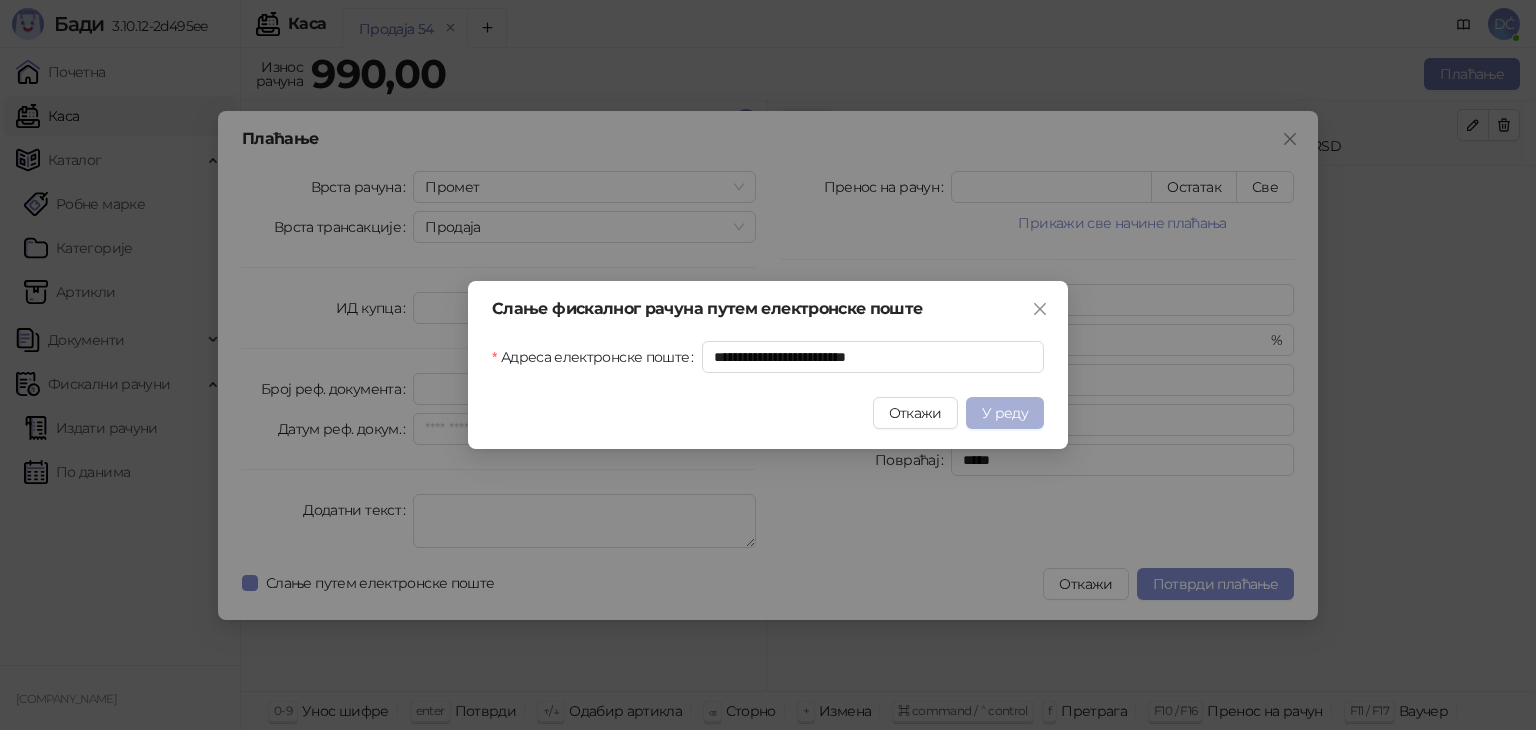 click on "У реду" at bounding box center (1005, 413) 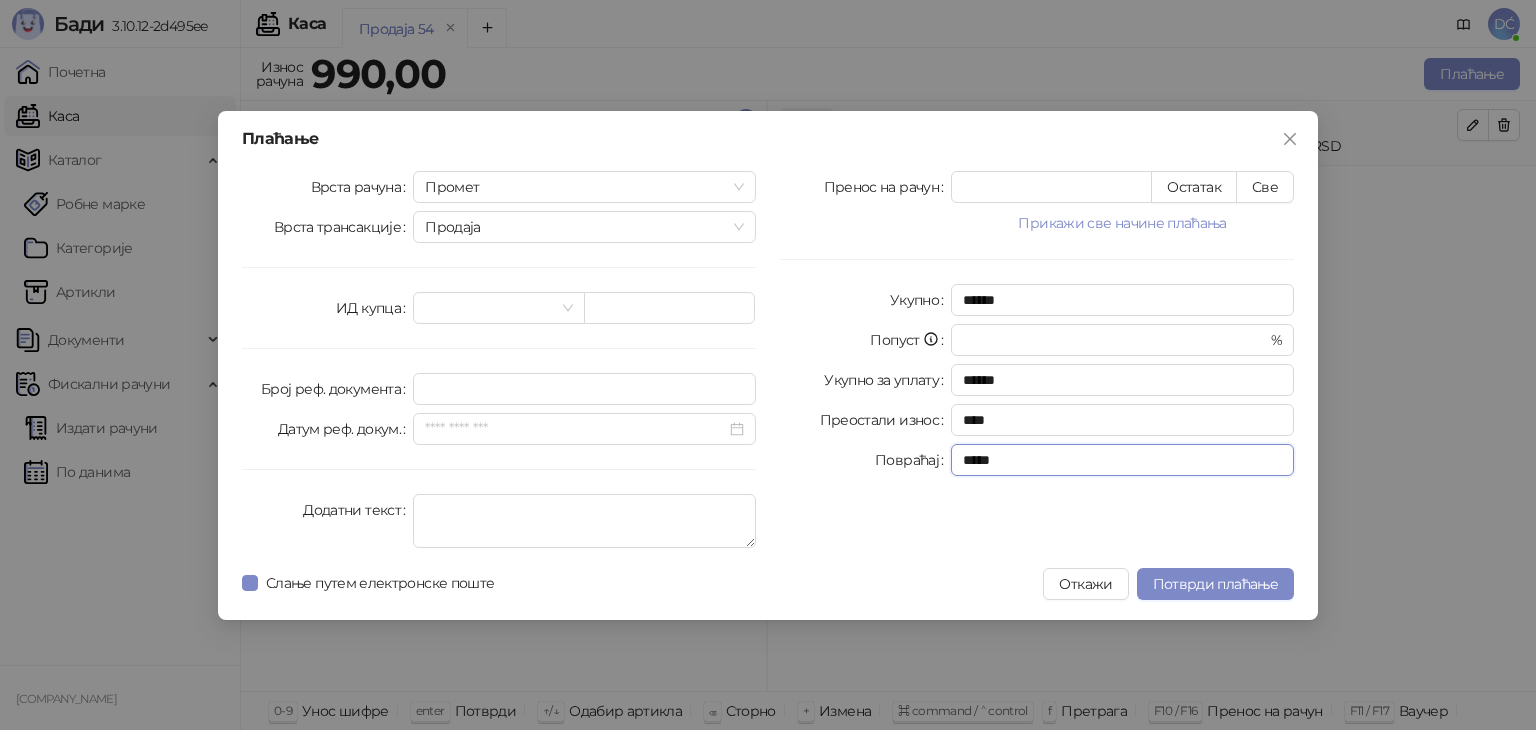click on "*****" at bounding box center [1122, 460] 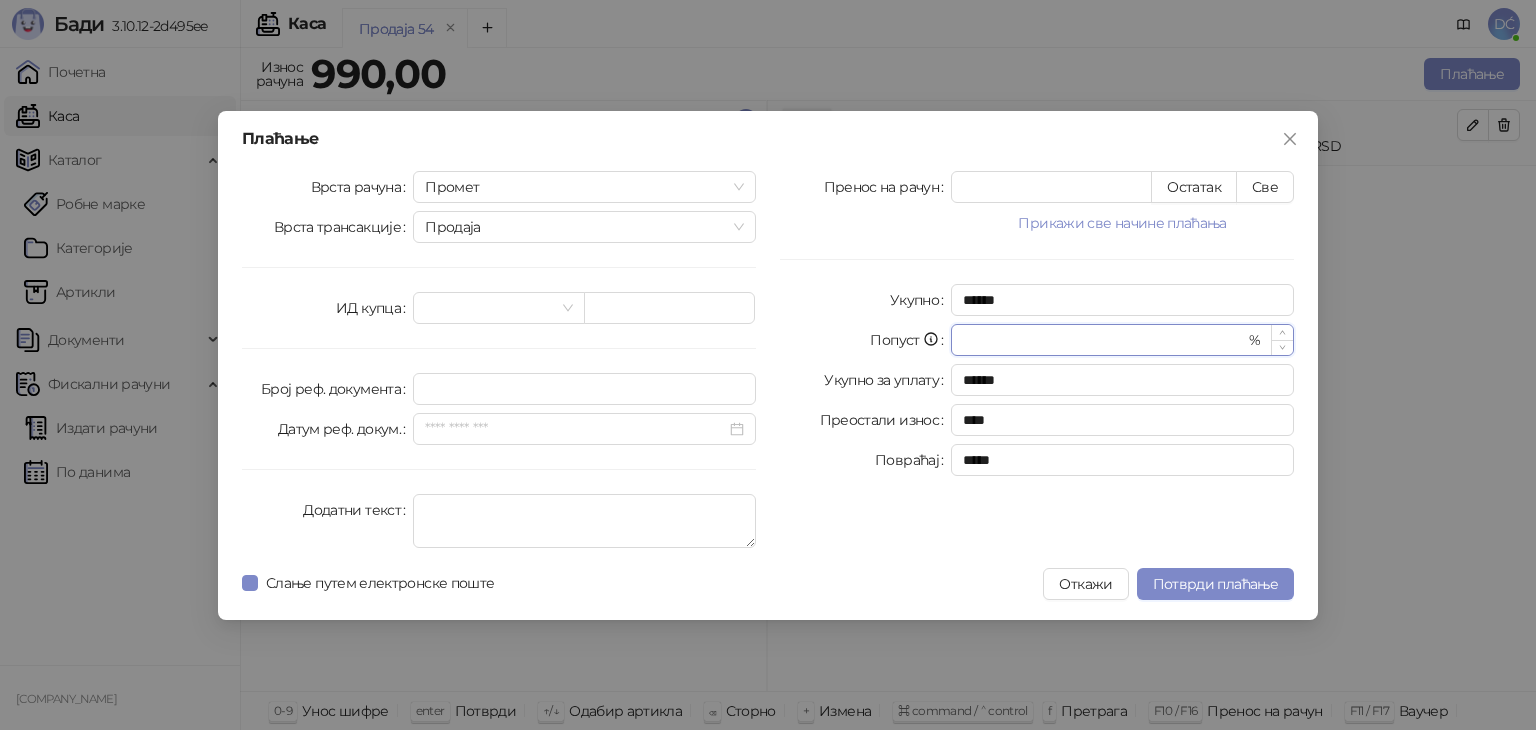 click on "*" at bounding box center [1103, 340] 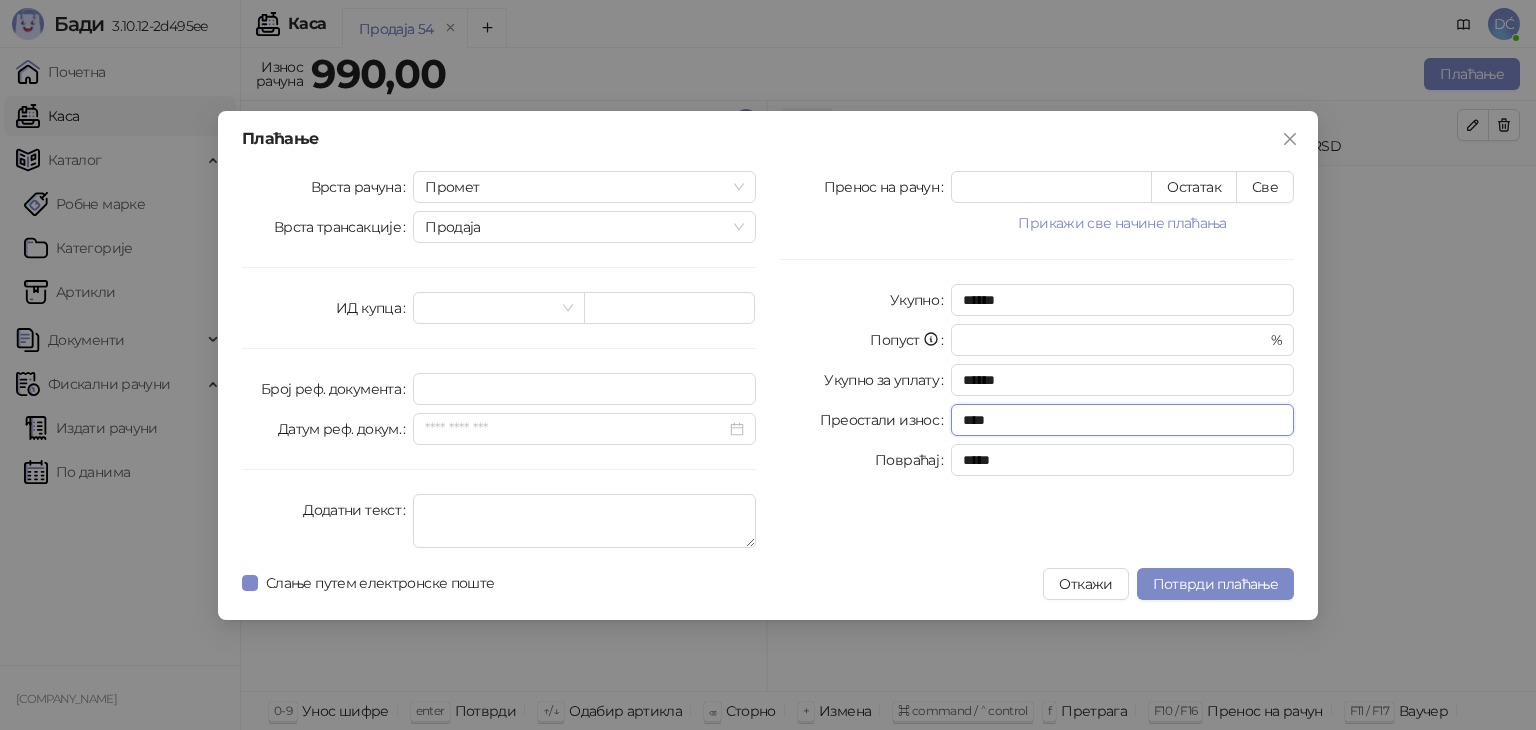 click on "****" at bounding box center (1122, 420) 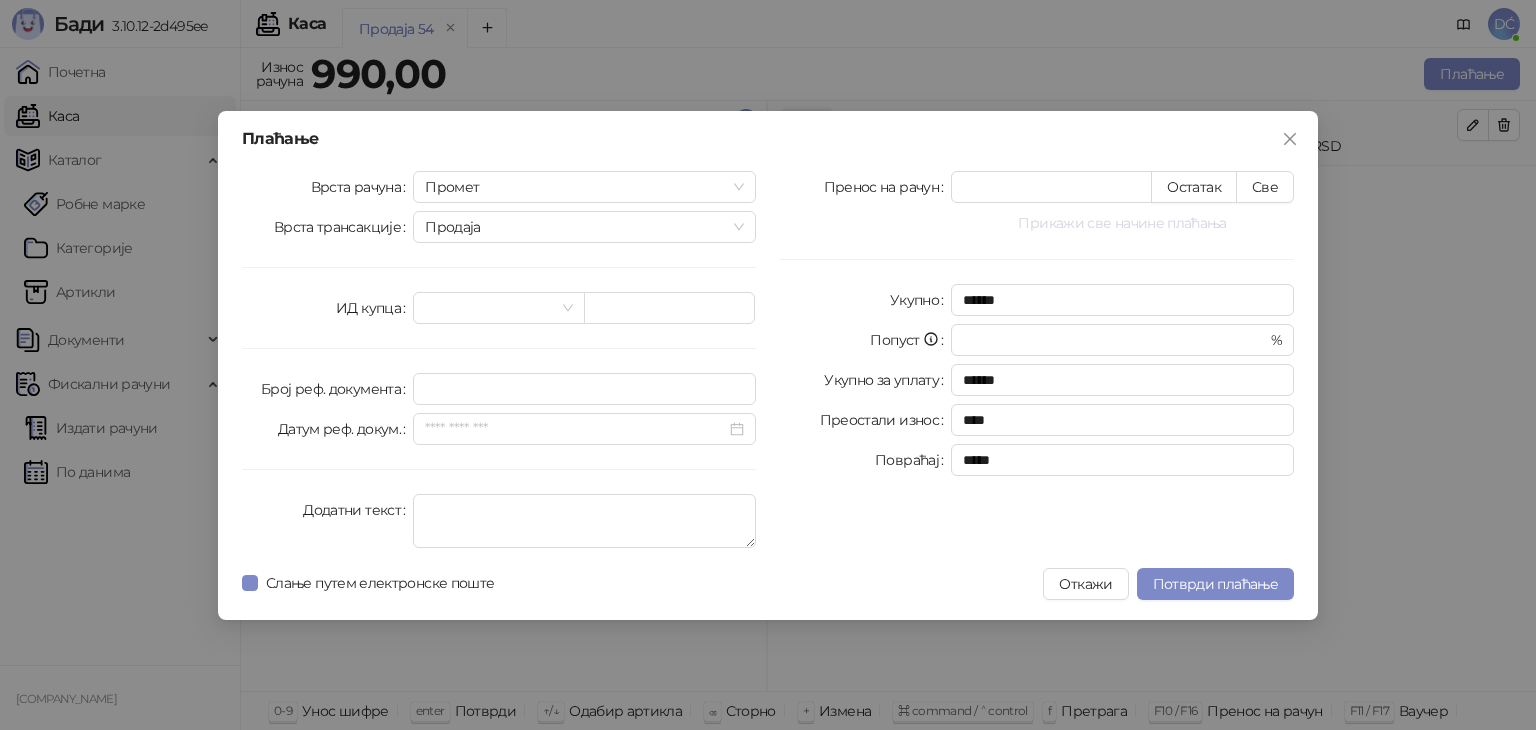 click on "Прикажи све начине плаћања" at bounding box center (1122, 223) 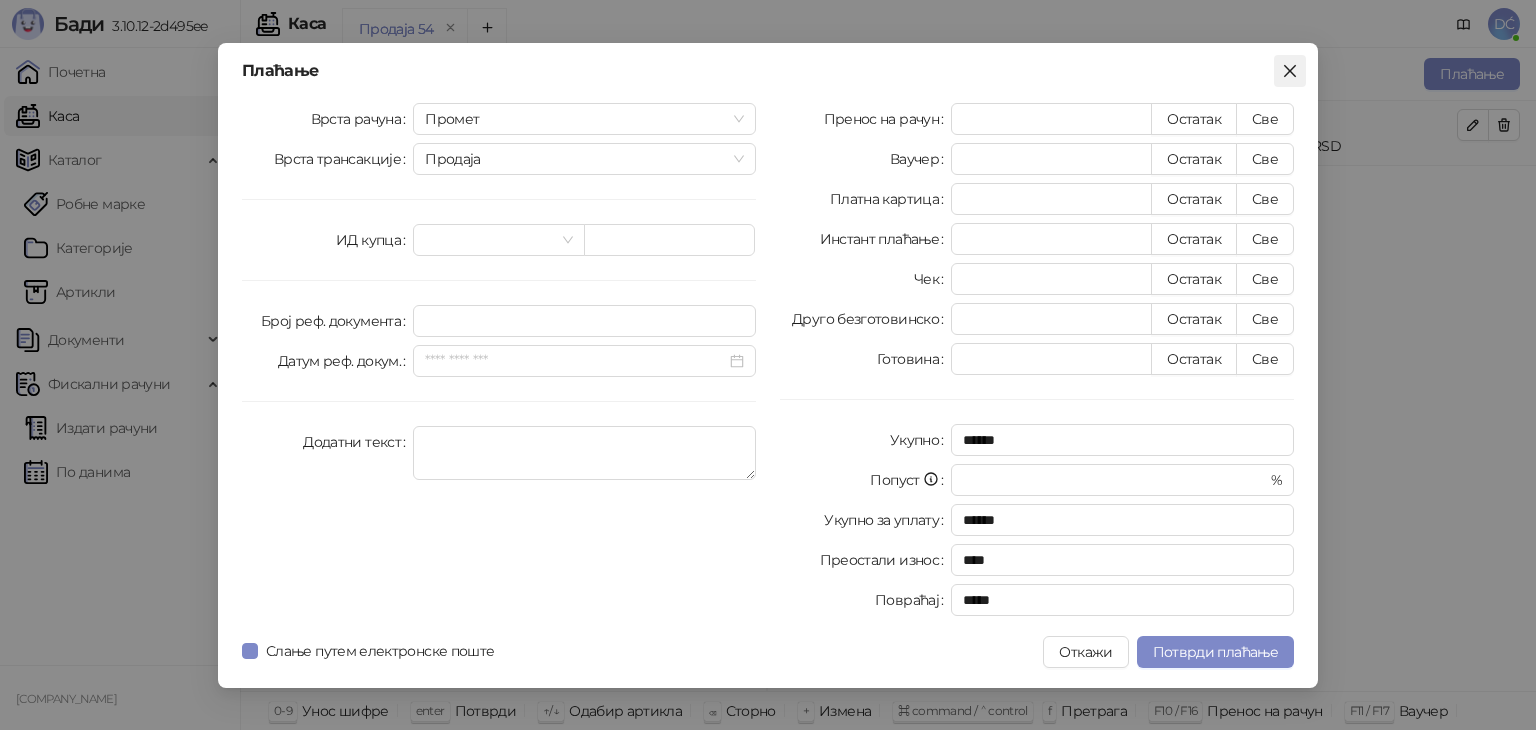 click 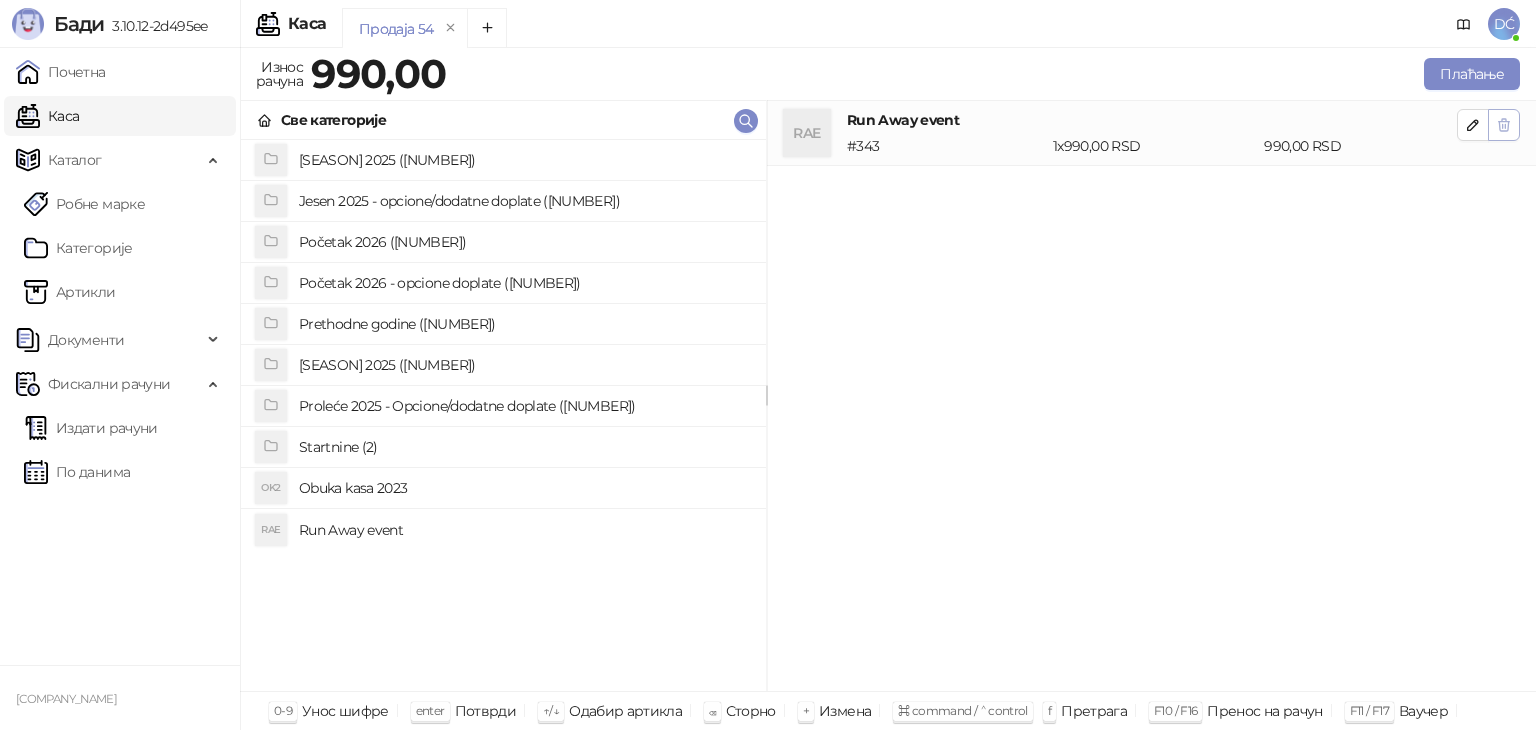 click 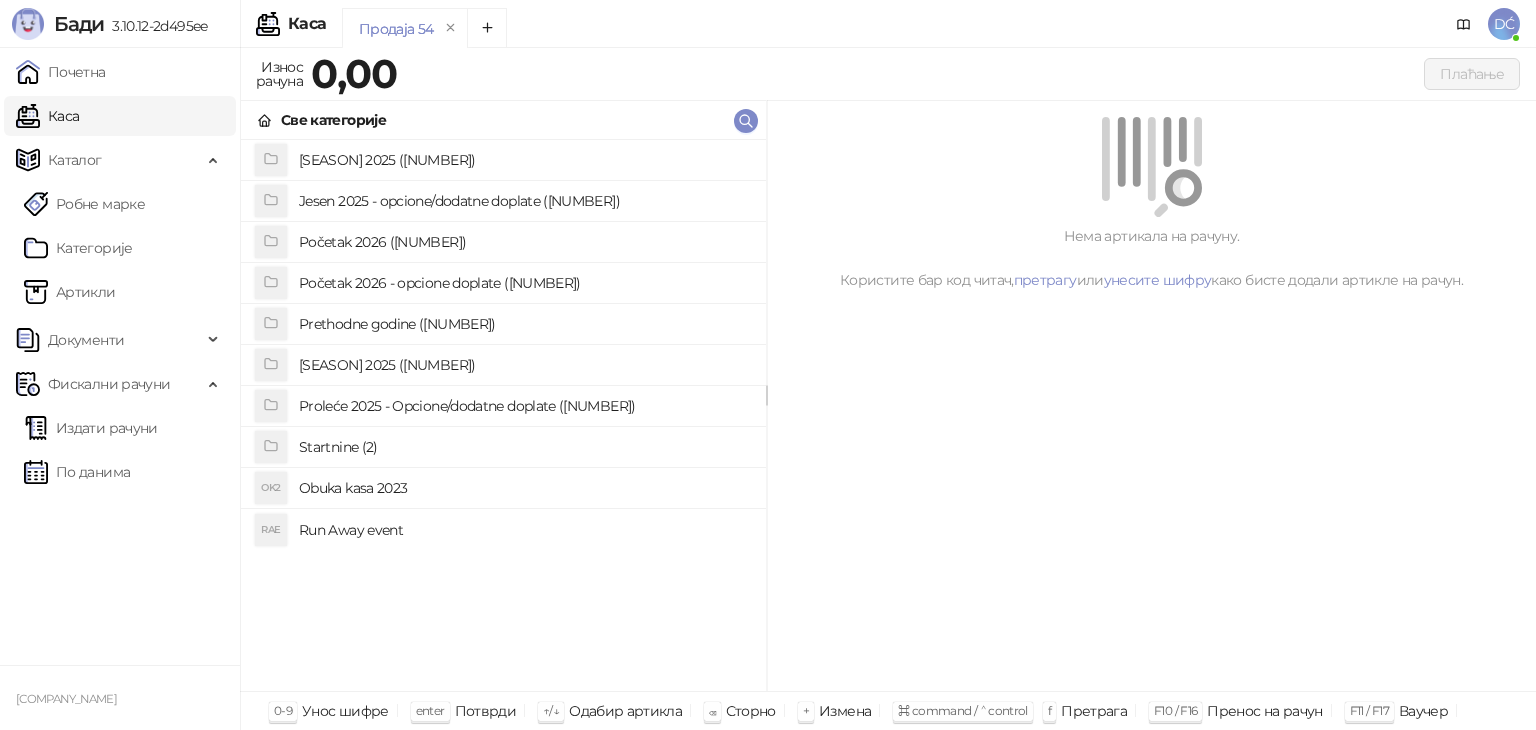 click on "Каса" at bounding box center (47, 116) 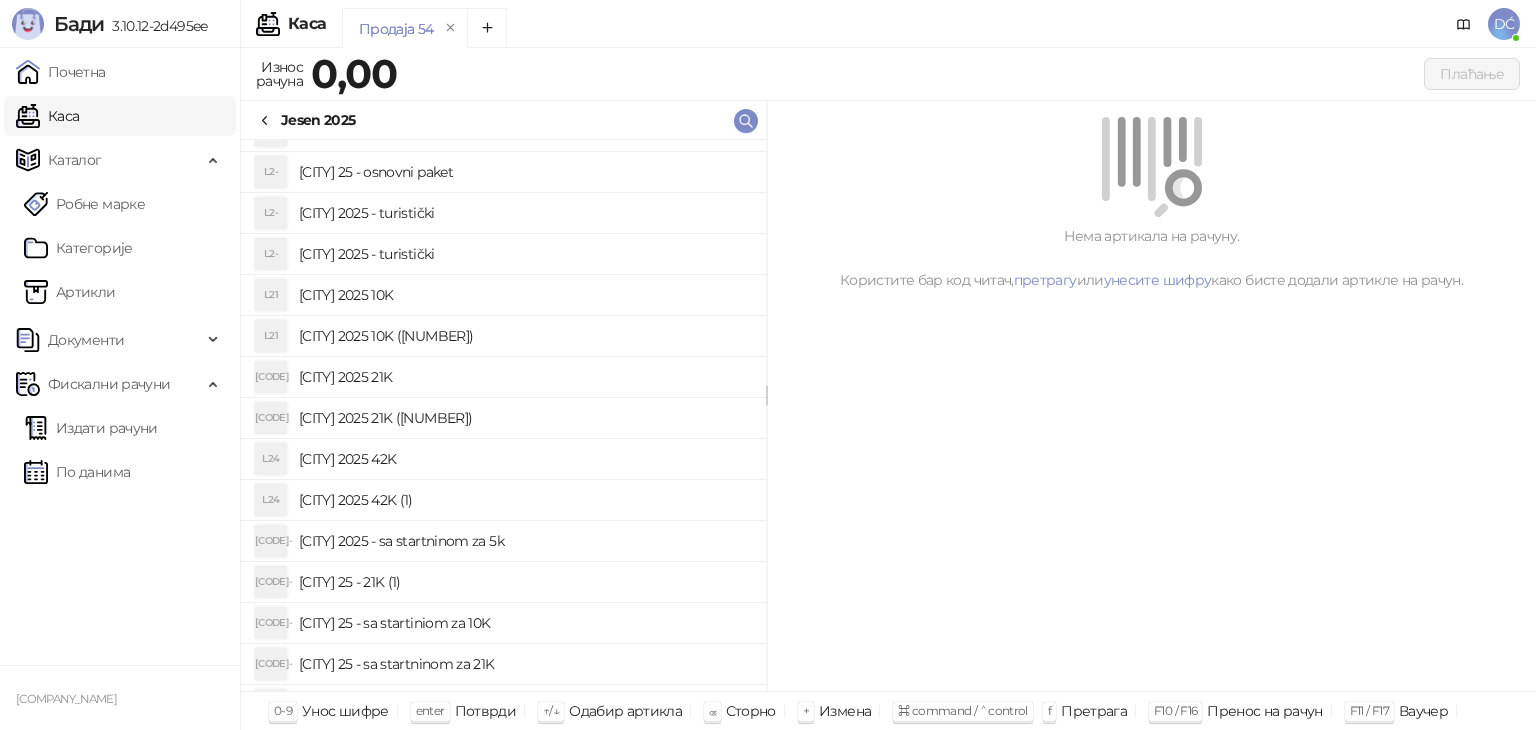 scroll, scrollTop: 563, scrollLeft: 0, axis: vertical 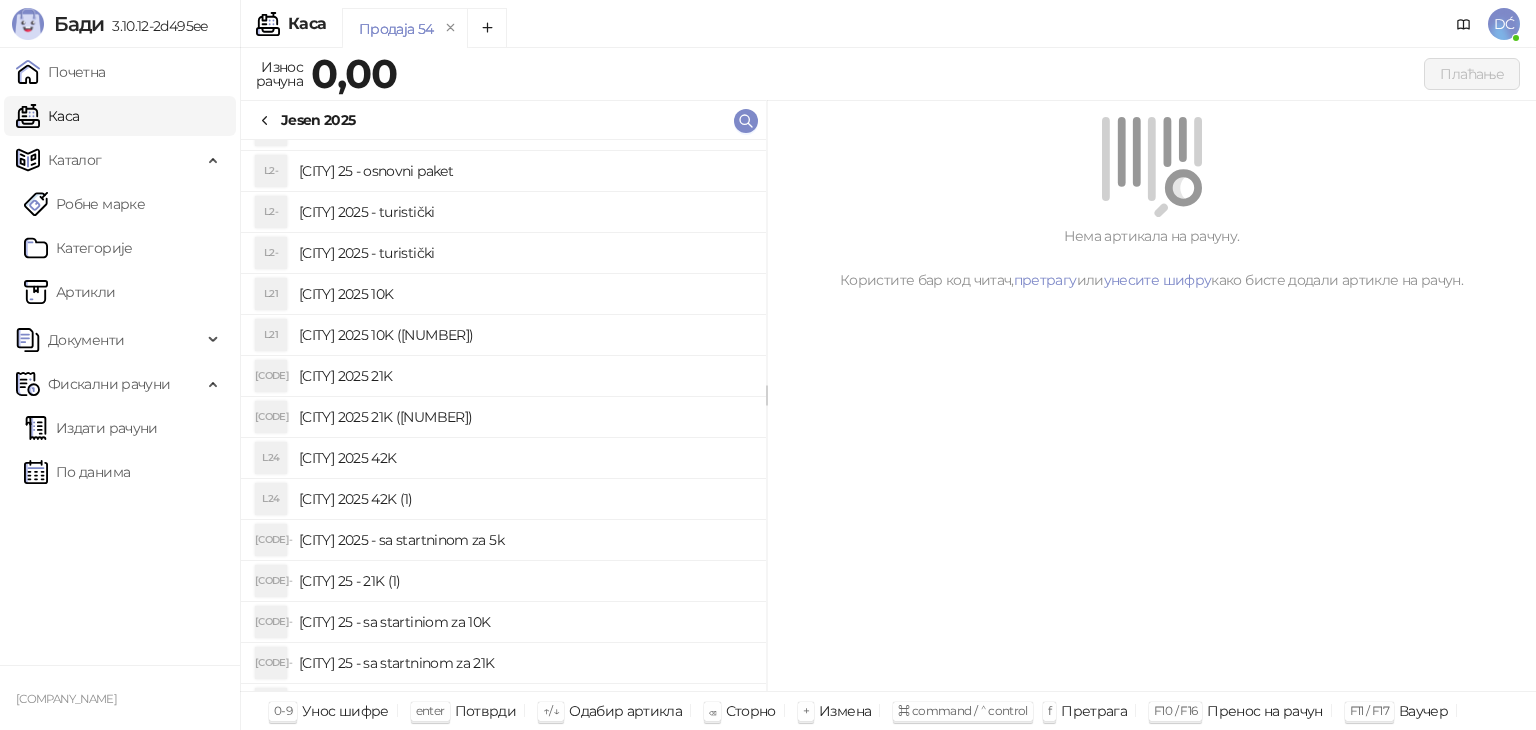 click on "[CITY] 2025 -  sa startninom za 5k" at bounding box center [524, 540] 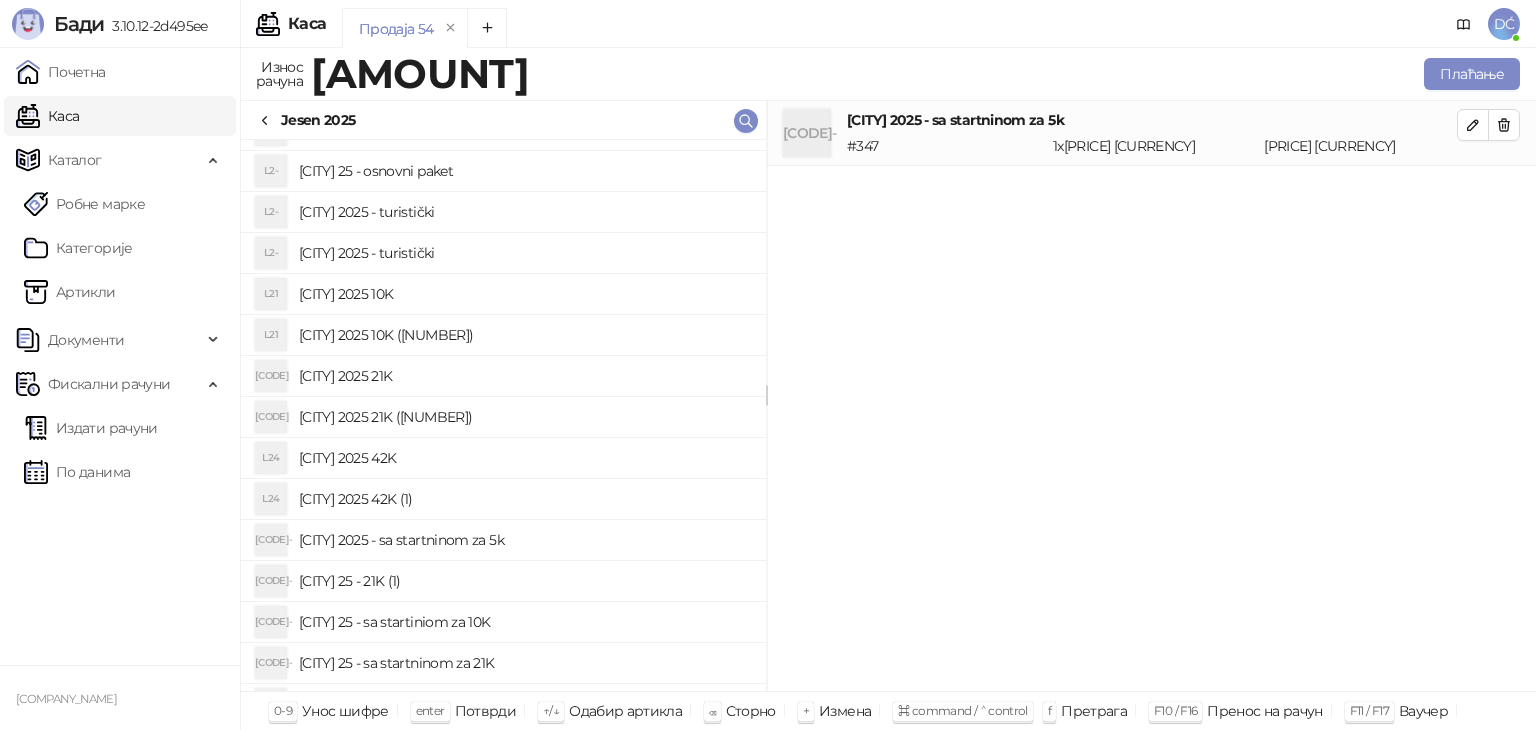 click 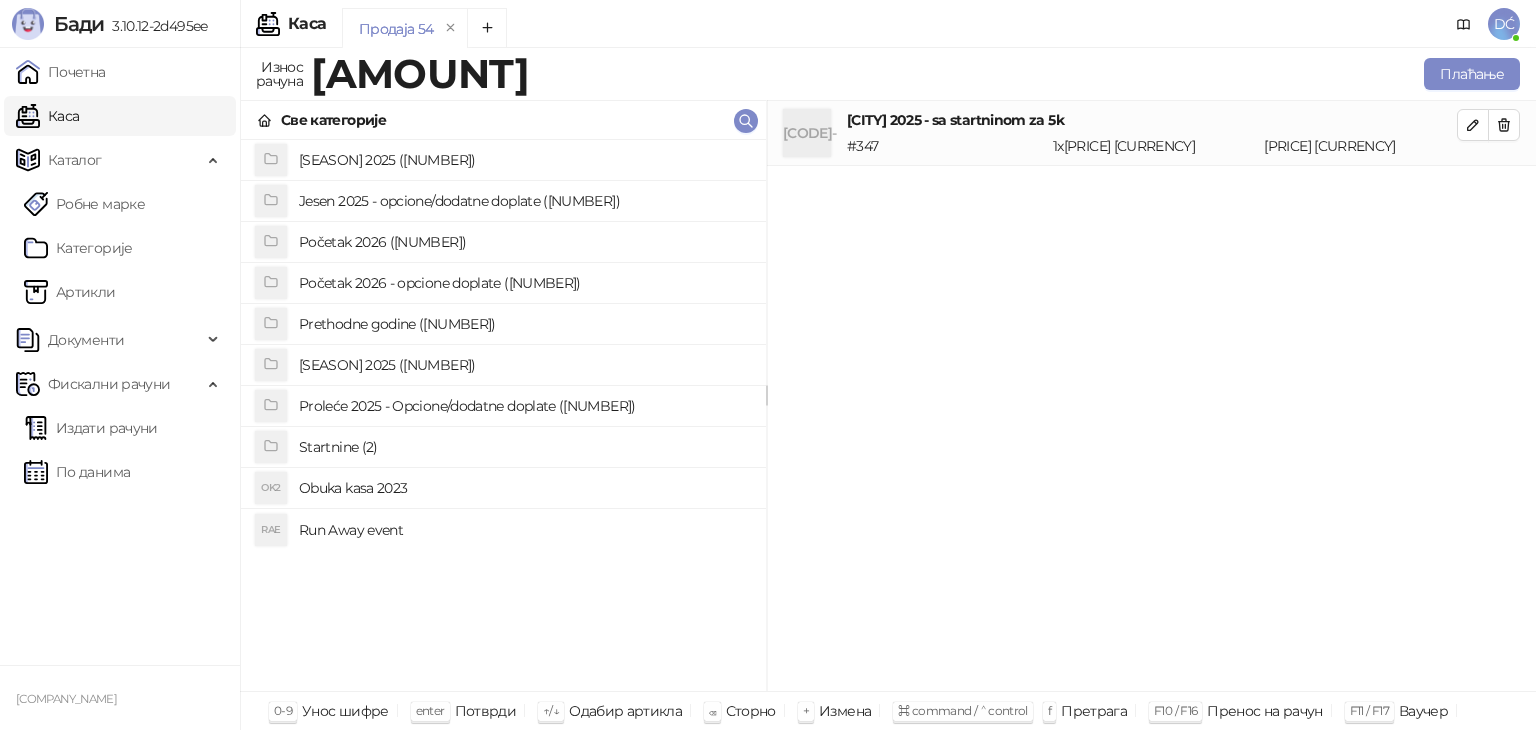 click on "Jesen 2025 - opcione/dodatne doplate ([NUMBER])" at bounding box center [524, 201] 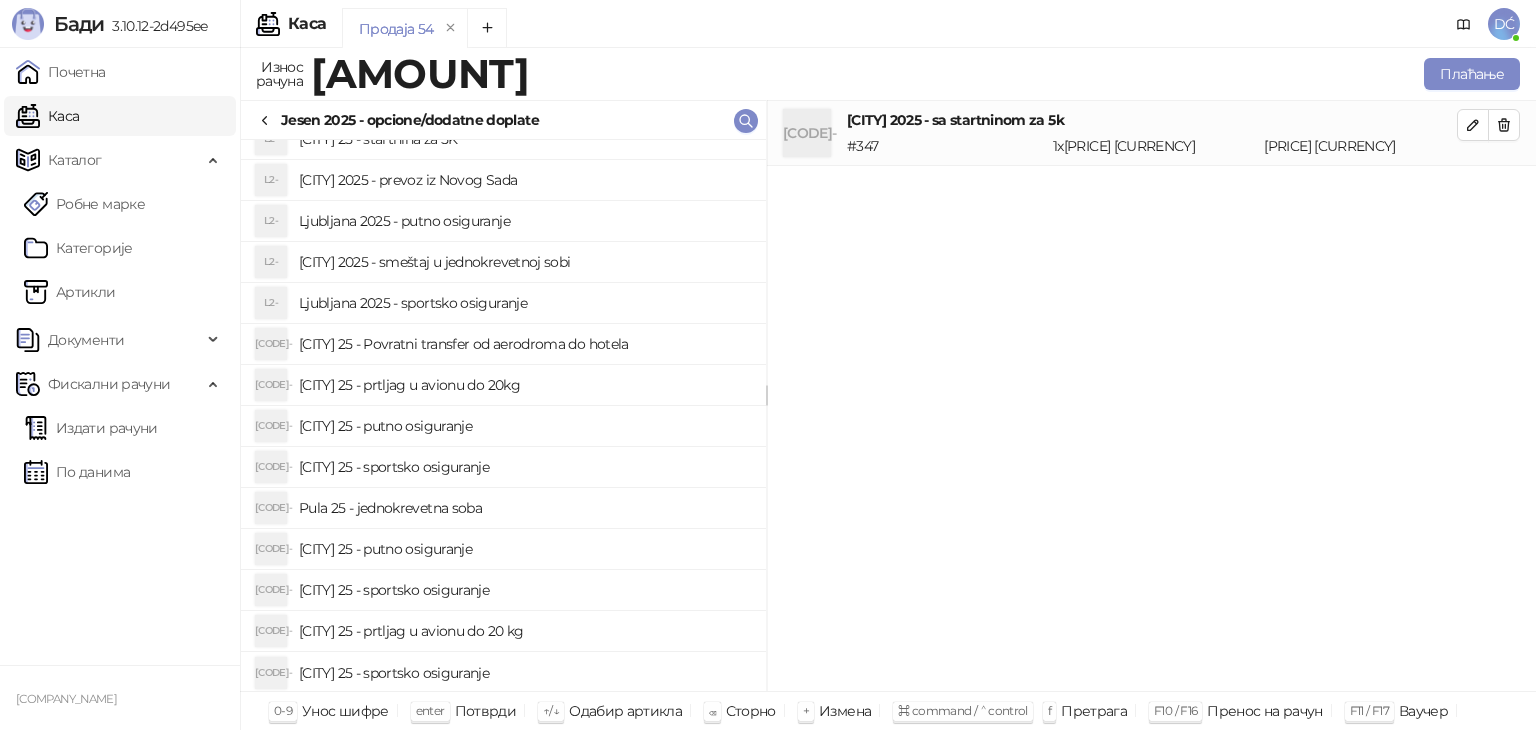 scroll, scrollTop: 268, scrollLeft: 0, axis: vertical 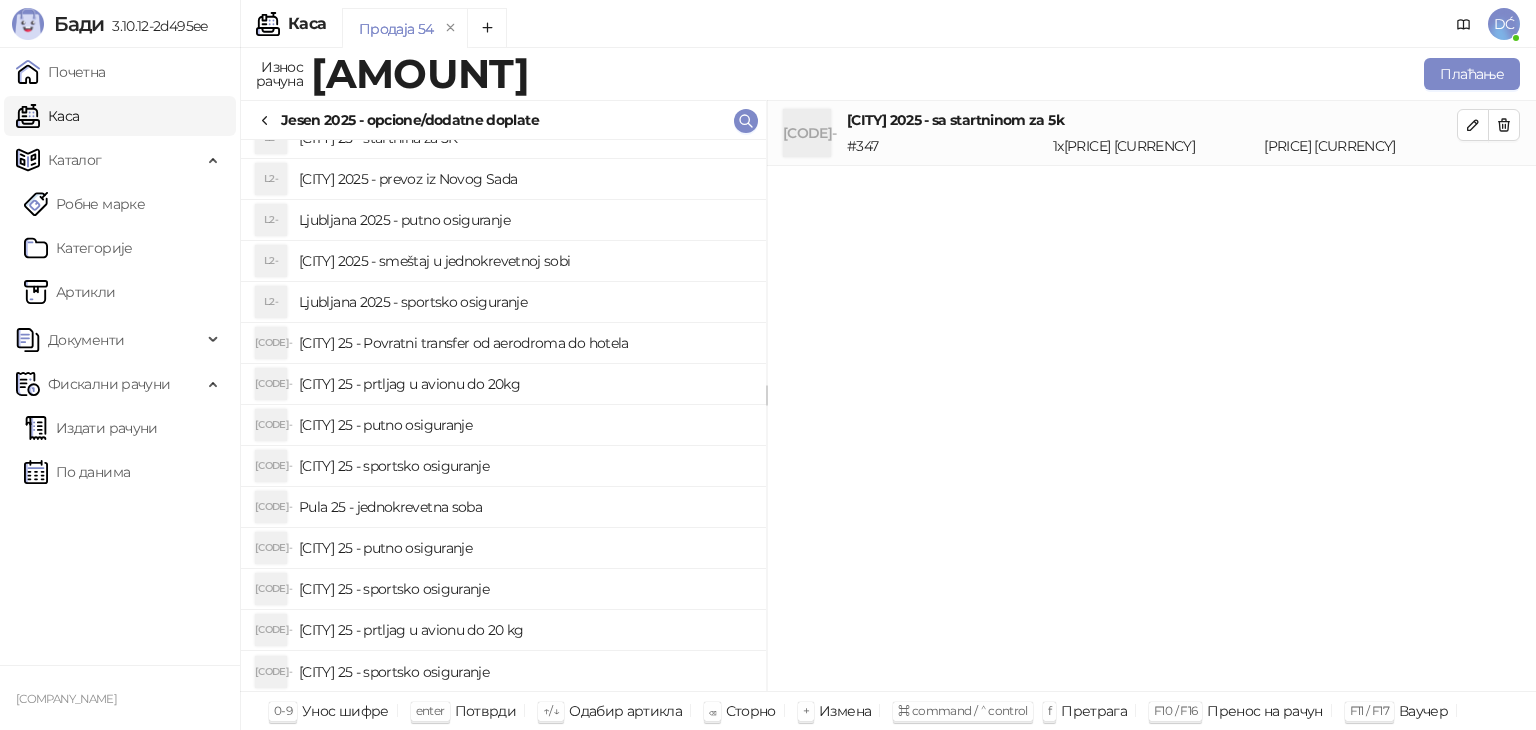 click on "[CITY] 25 - putno osiguranje" at bounding box center (524, 425) 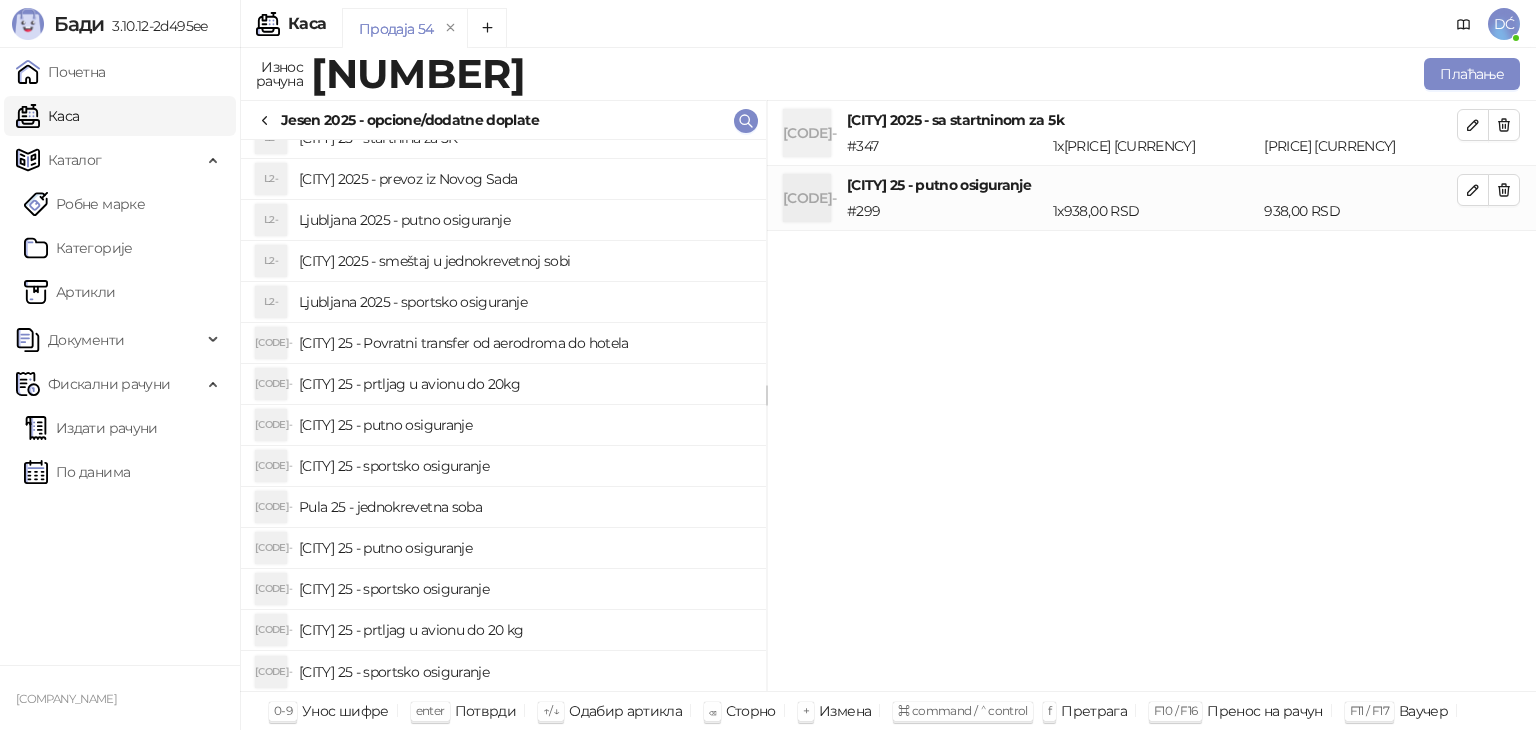 click on "[CITY] 25 - Povratni transfer od aerodroma do hotela" at bounding box center [524, 343] 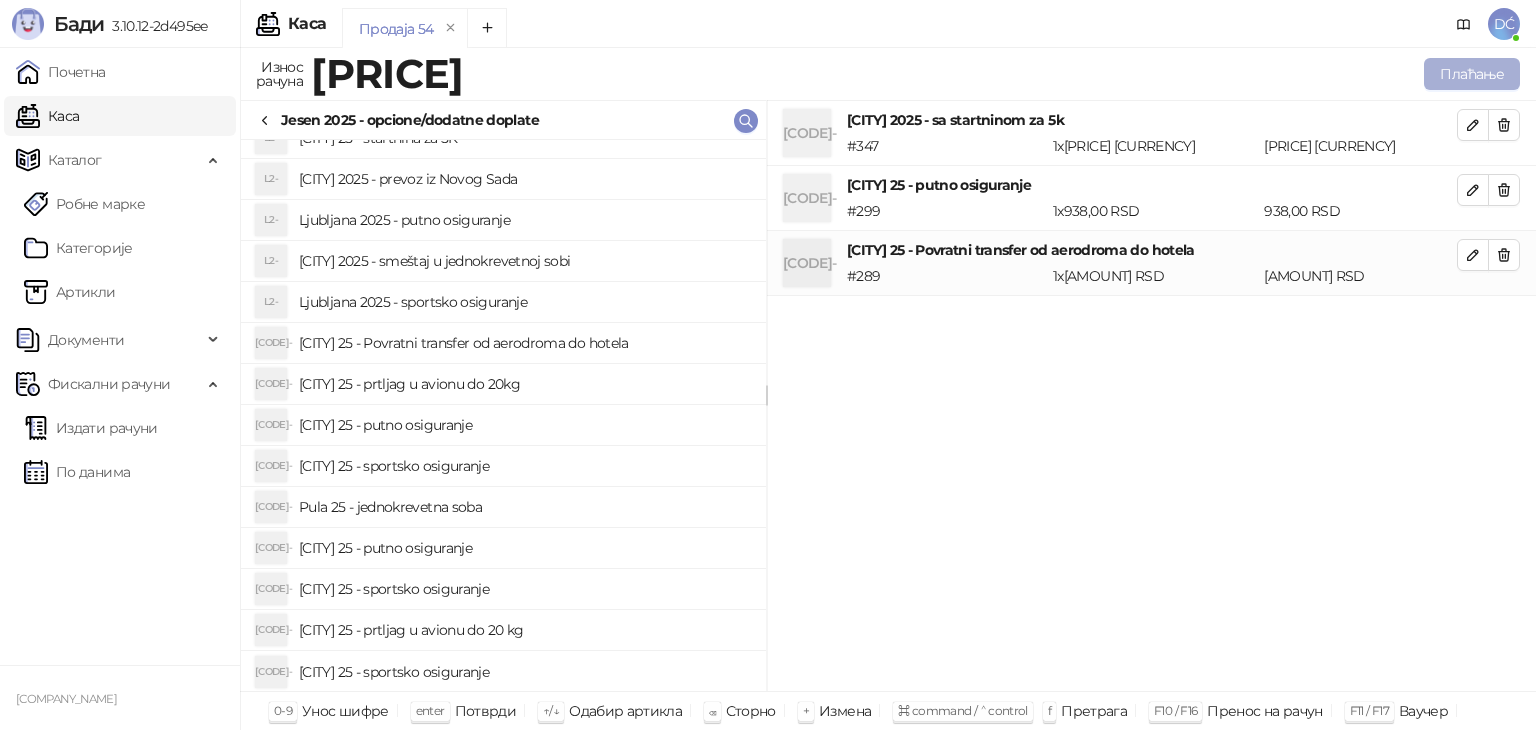click on "Плаћање" at bounding box center [1472, 74] 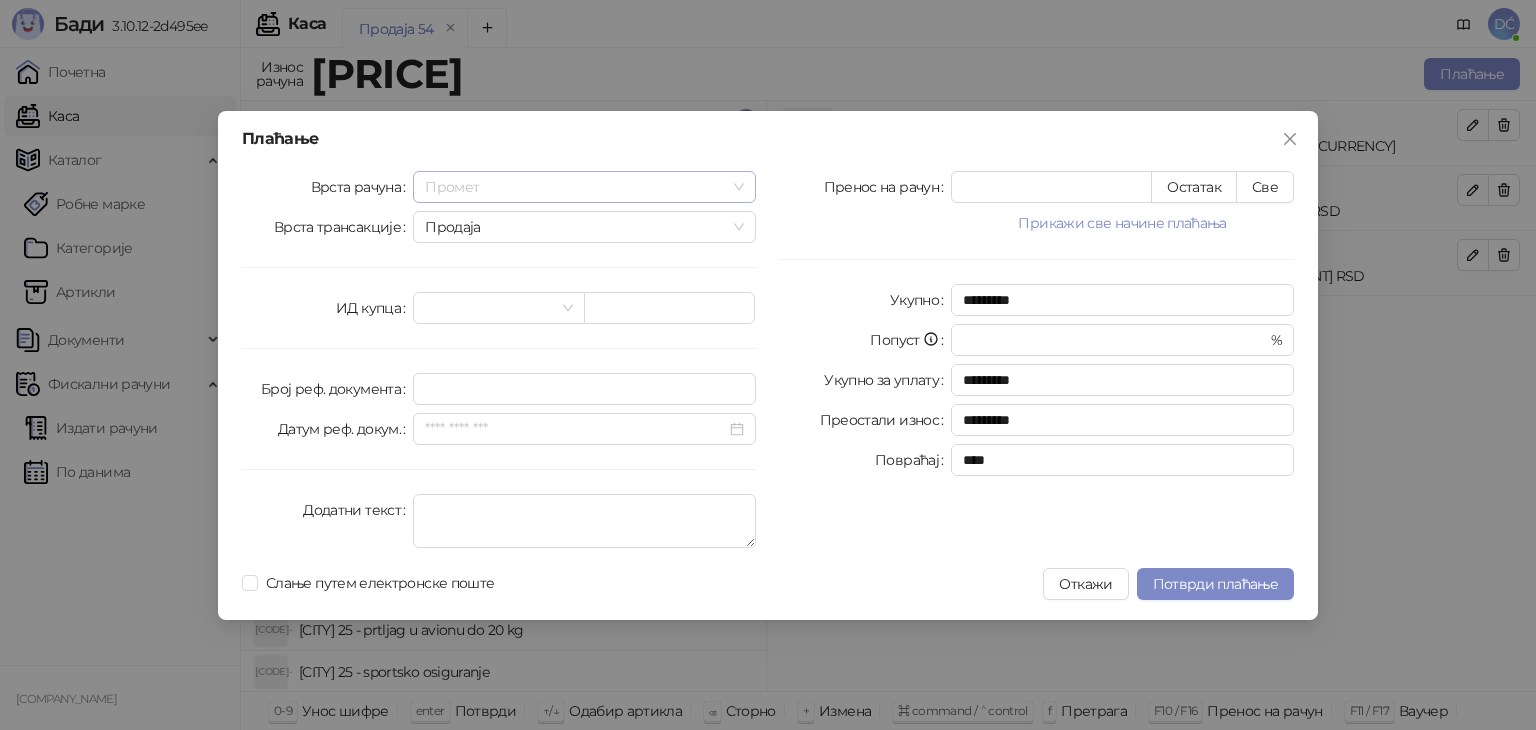 click on "Промет" at bounding box center (584, 187) 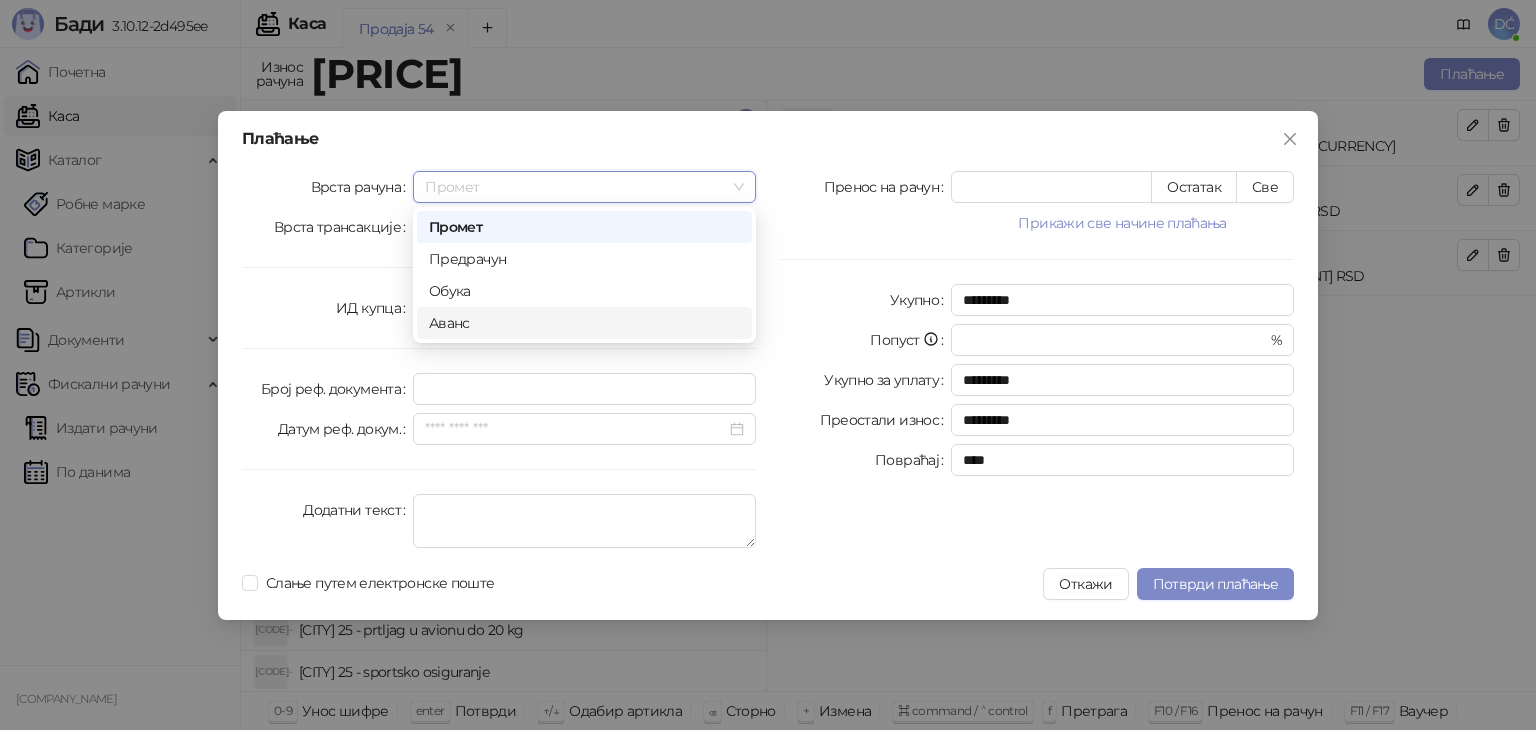 click on "Аванс" at bounding box center (584, 323) 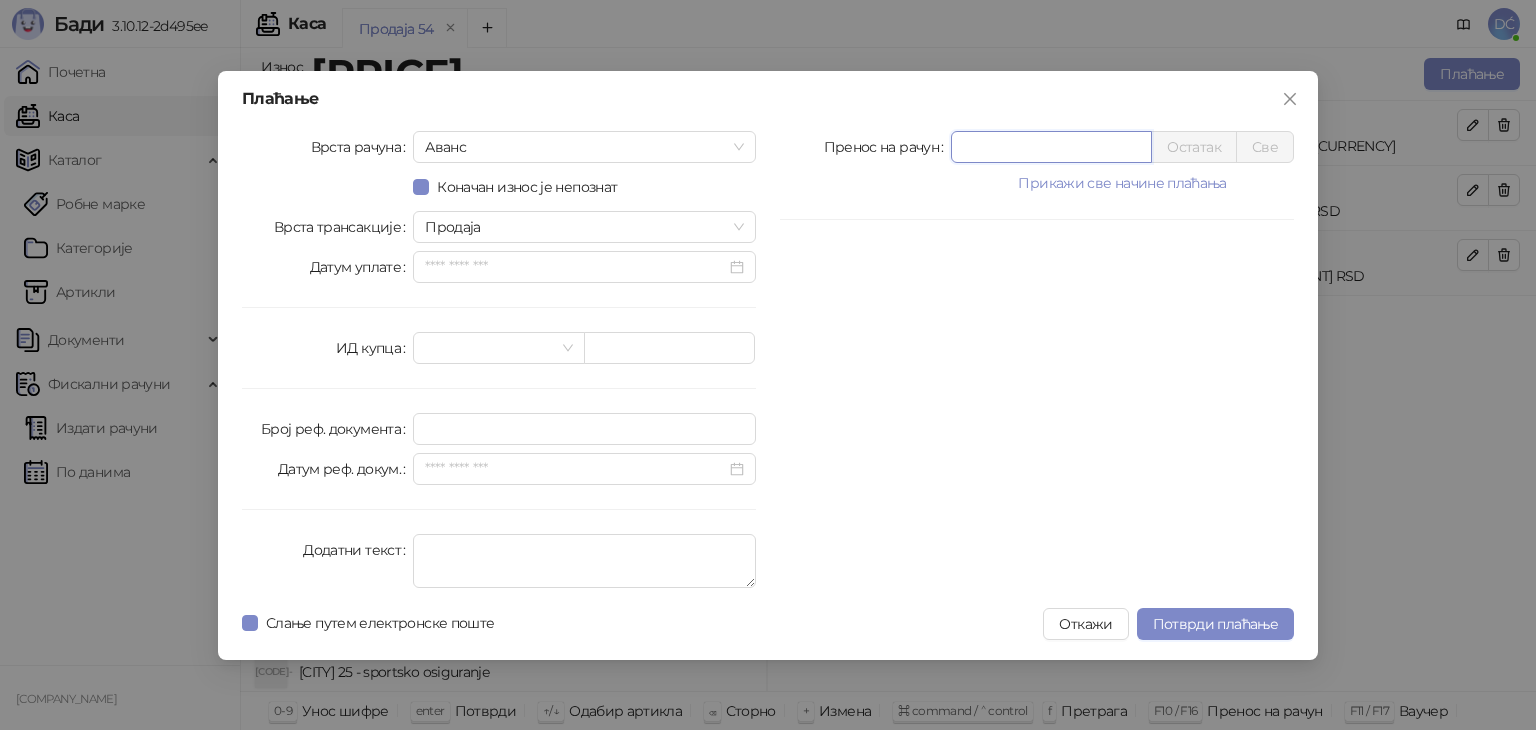 click on "*" at bounding box center (1051, 147) 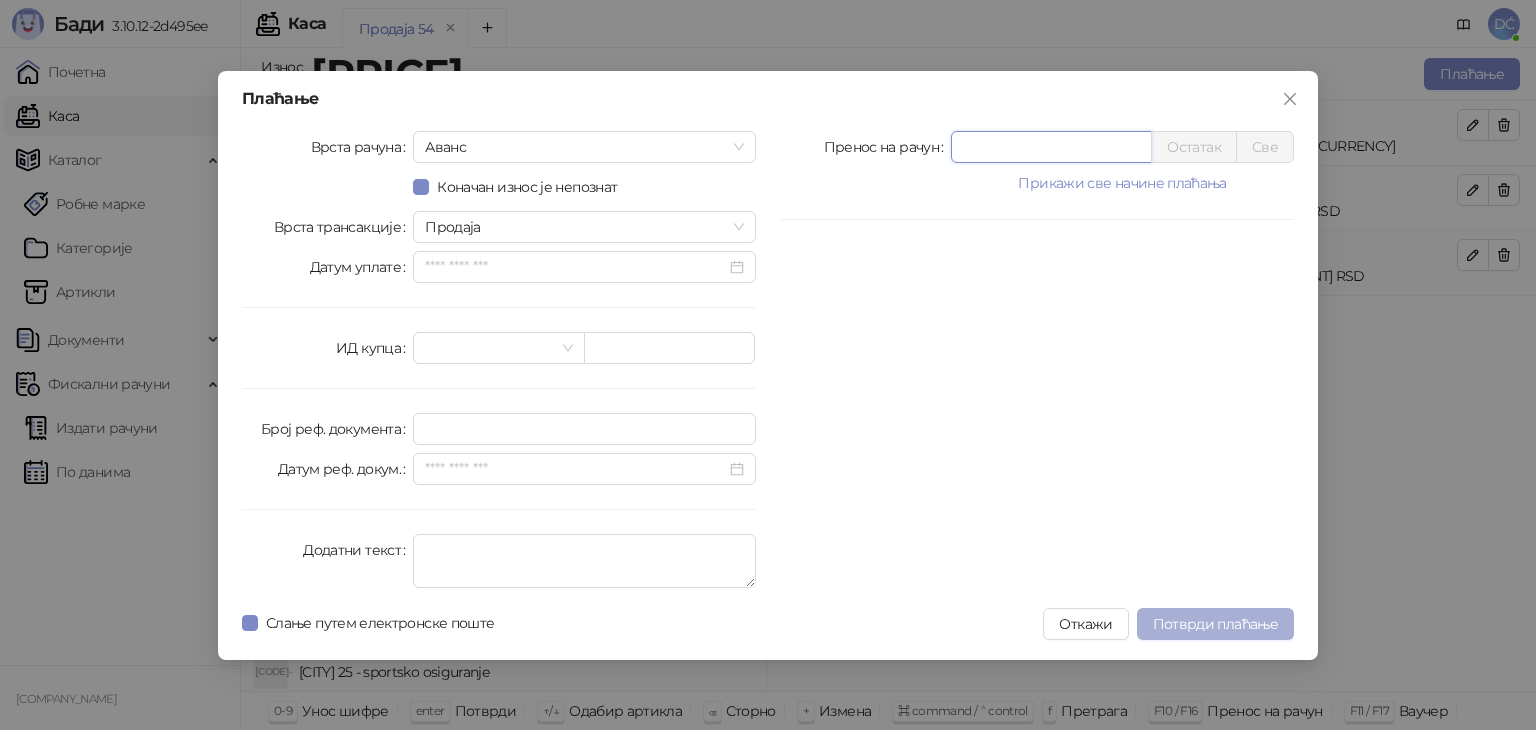 type on "*****" 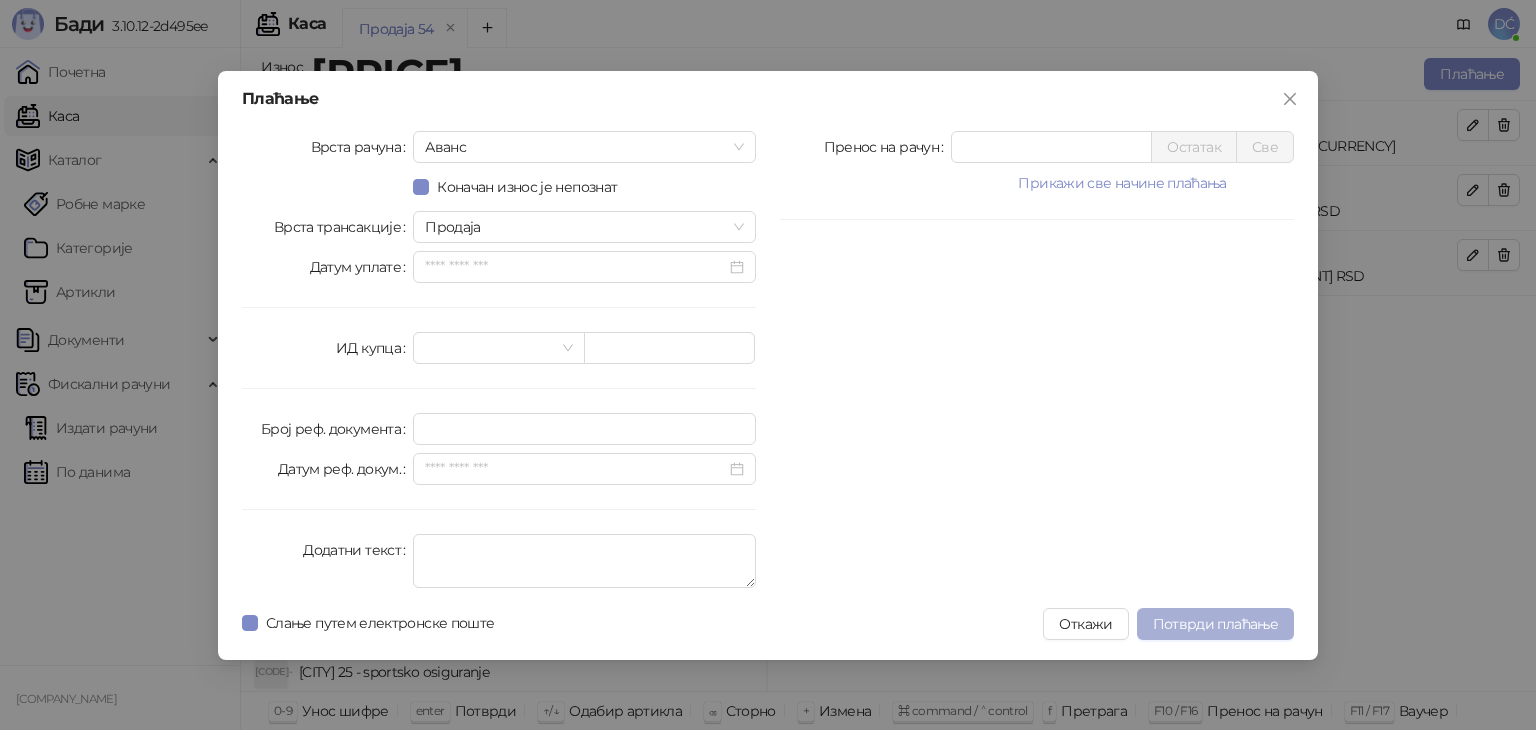 click on "Потврди плаћање" at bounding box center [1215, 624] 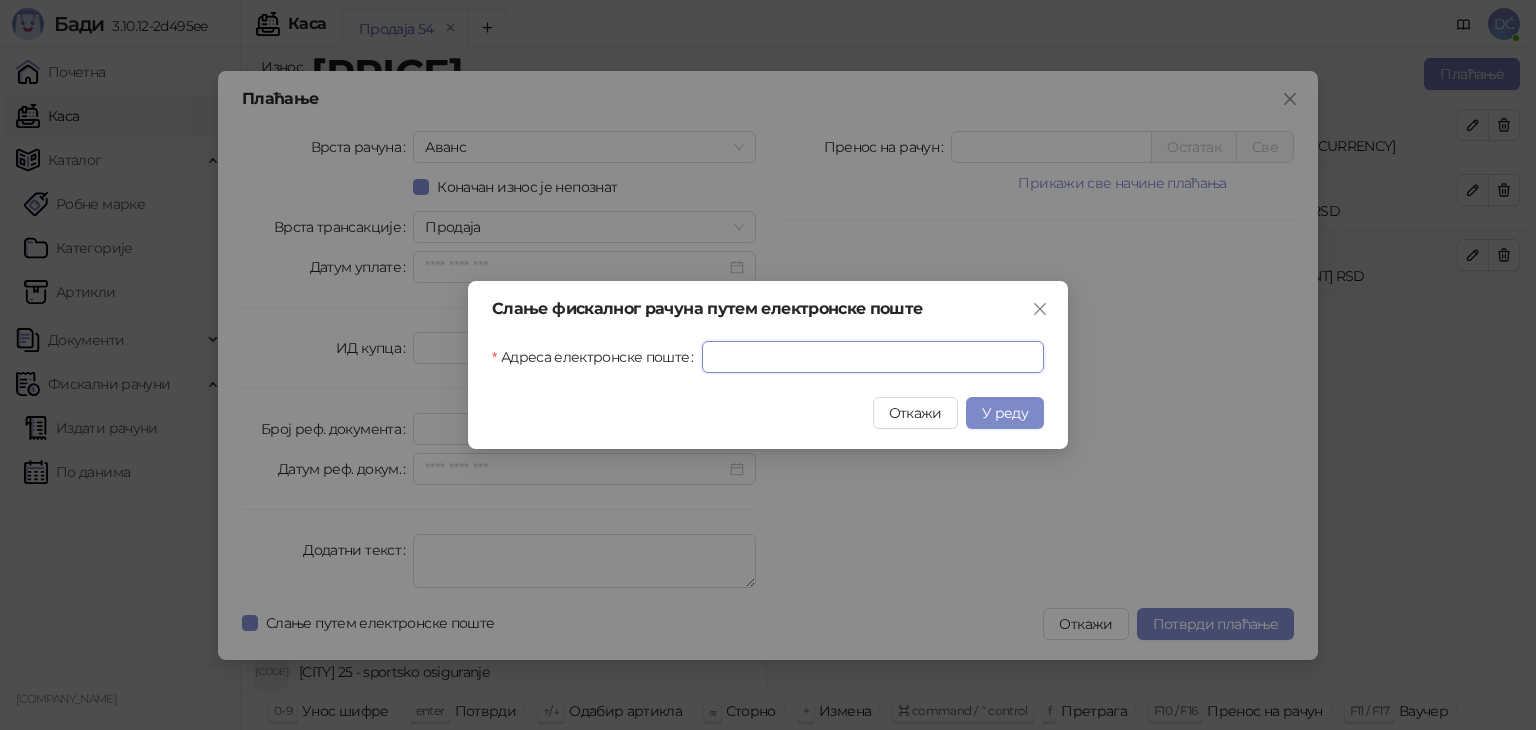 click on "Адреса електронске поште" at bounding box center (873, 357) 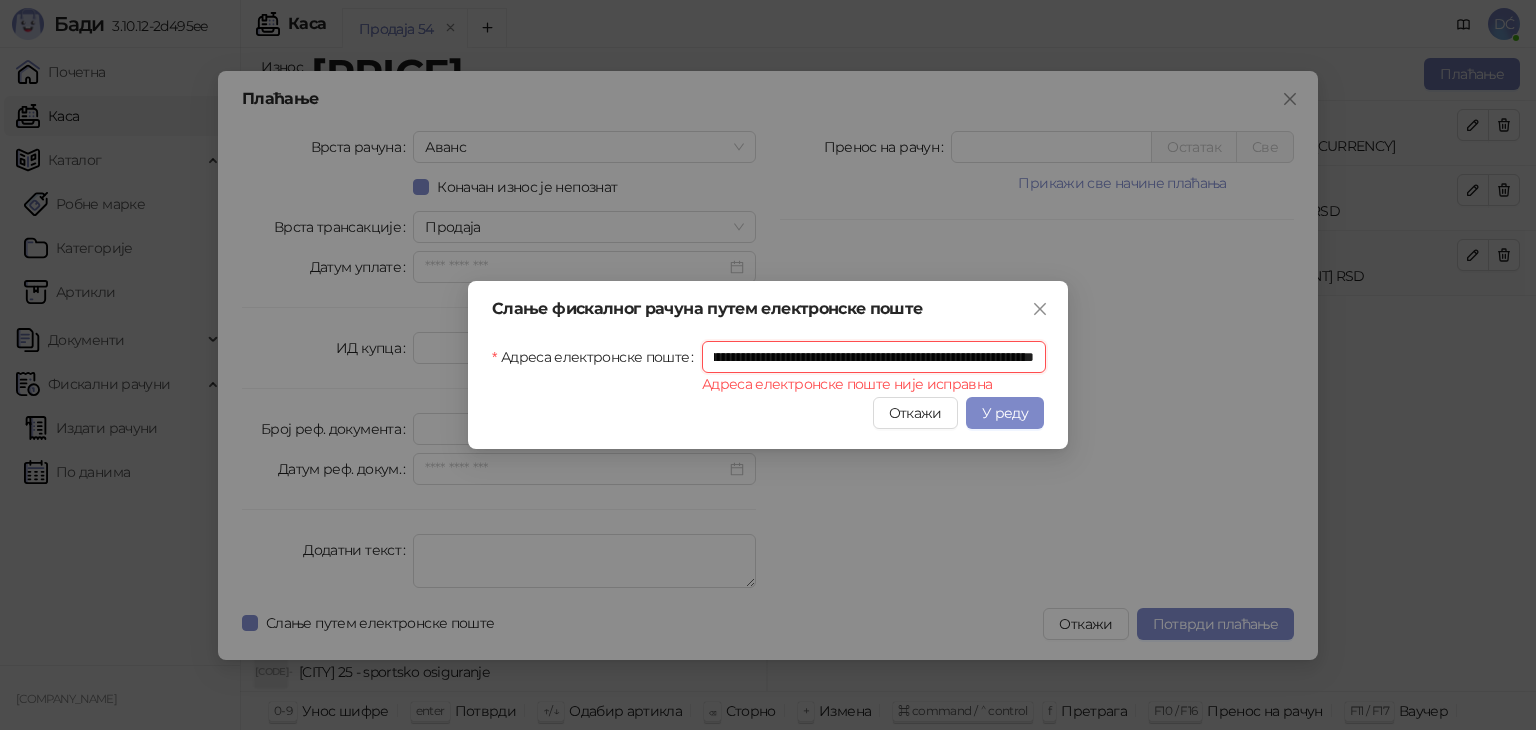 scroll, scrollTop: 0, scrollLeft: 160, axis: horizontal 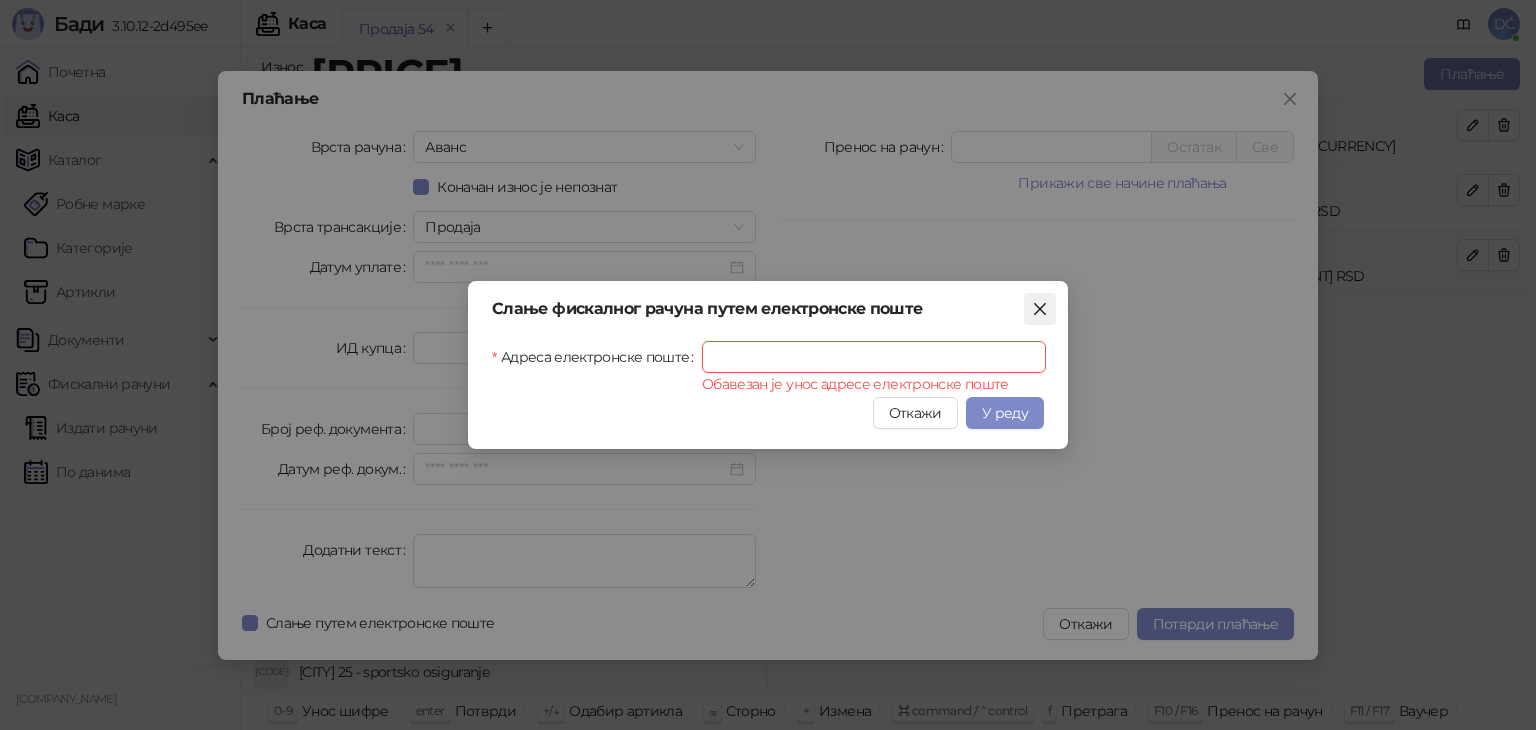 click at bounding box center (1040, 309) 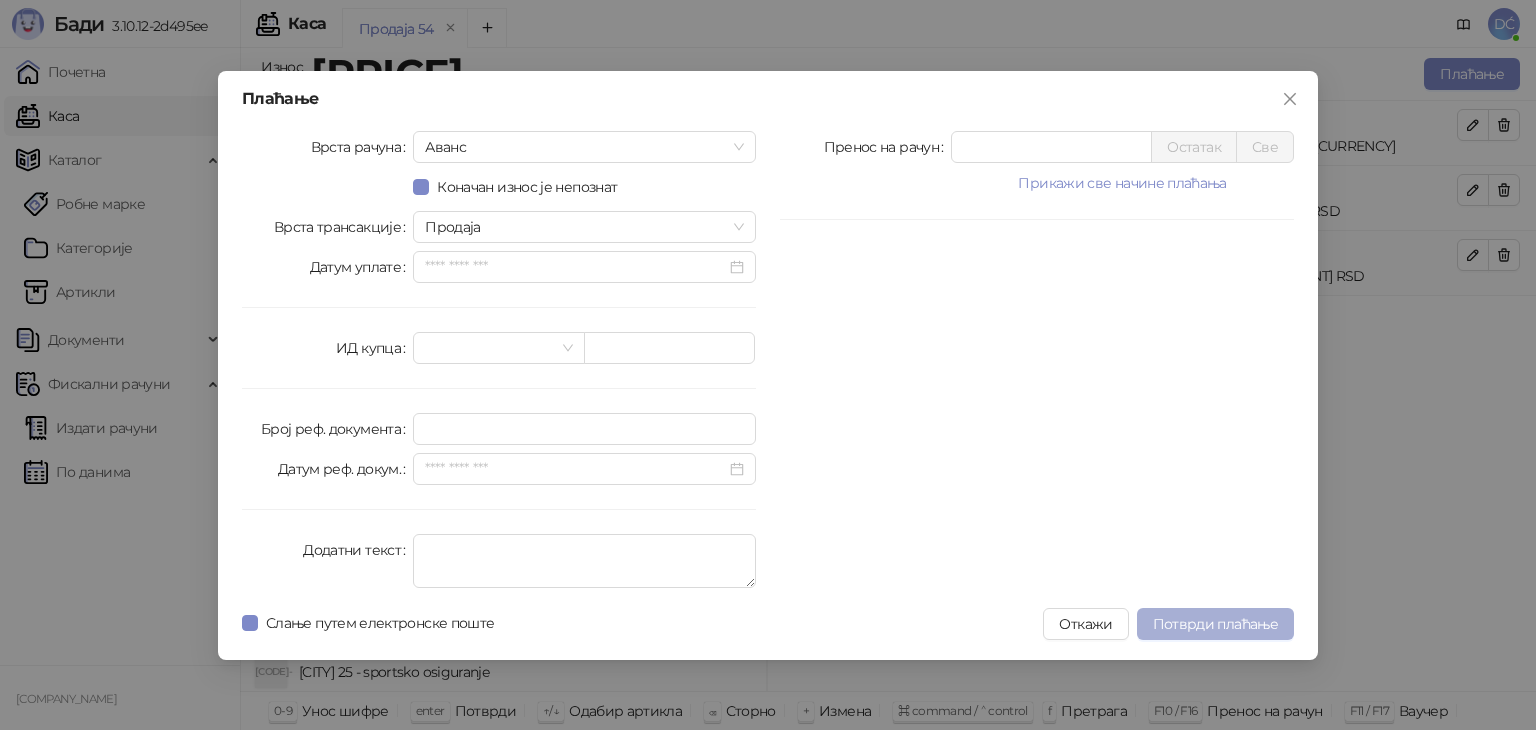click on "Потврди плаћање" at bounding box center (1215, 624) 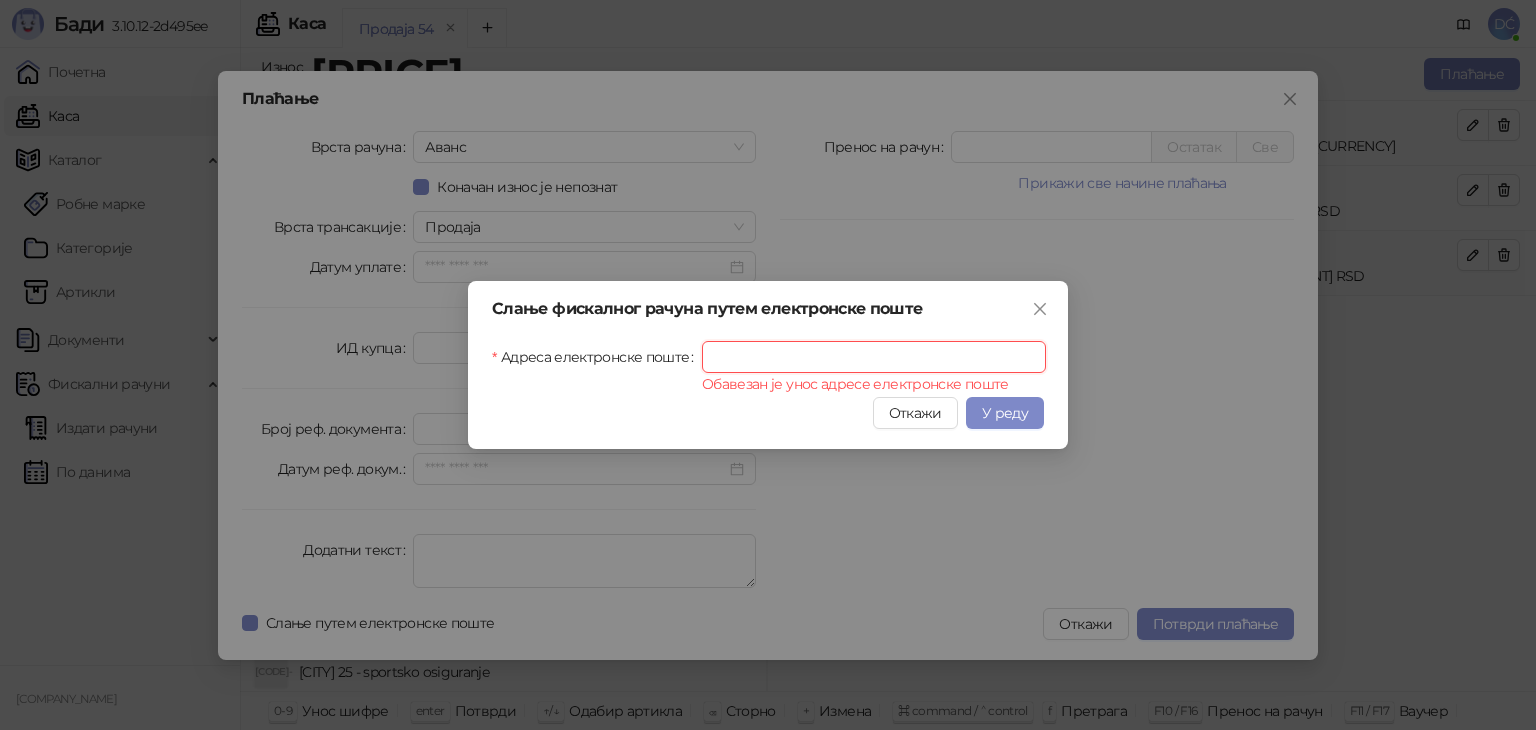 click on "Адреса електронске поште" at bounding box center (874, 357) 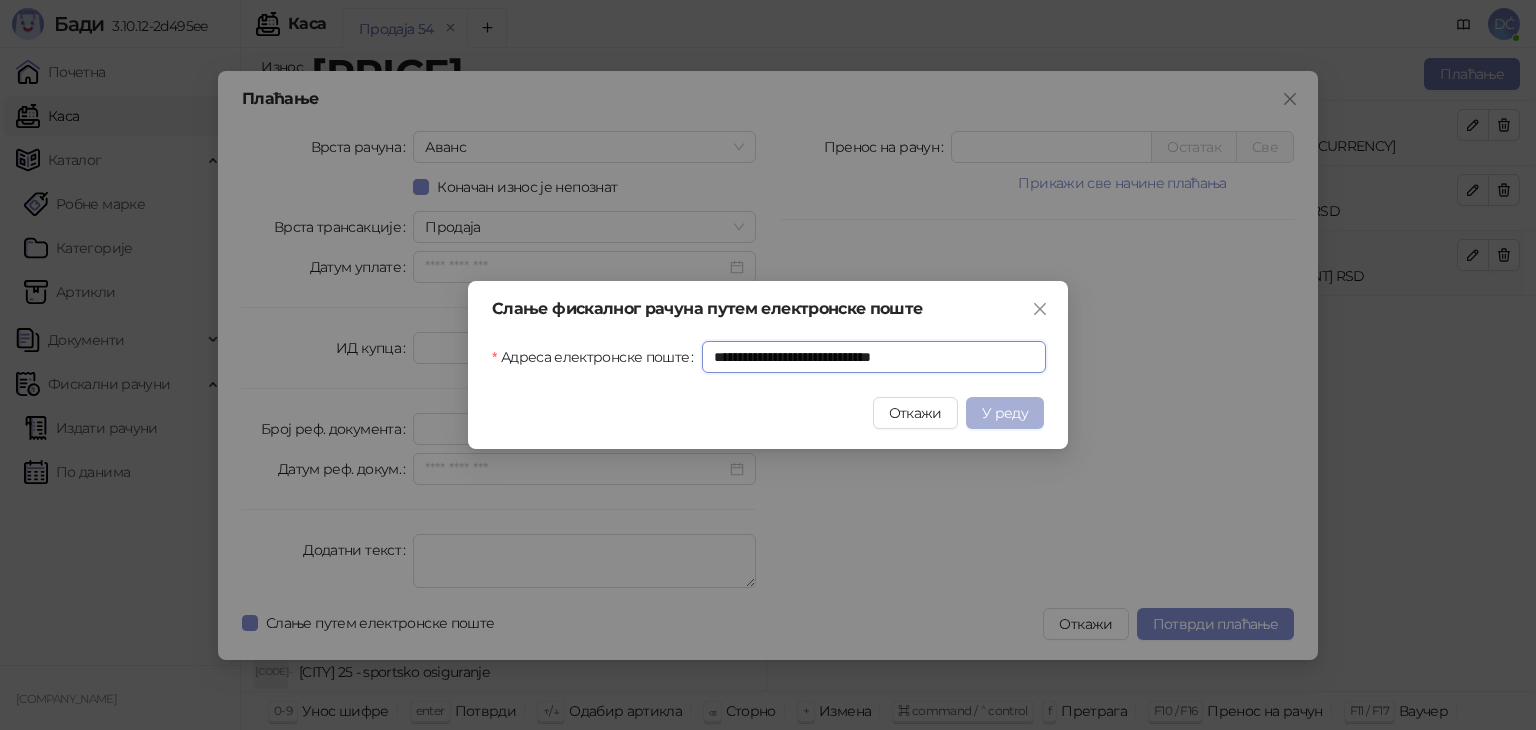 type on "**********" 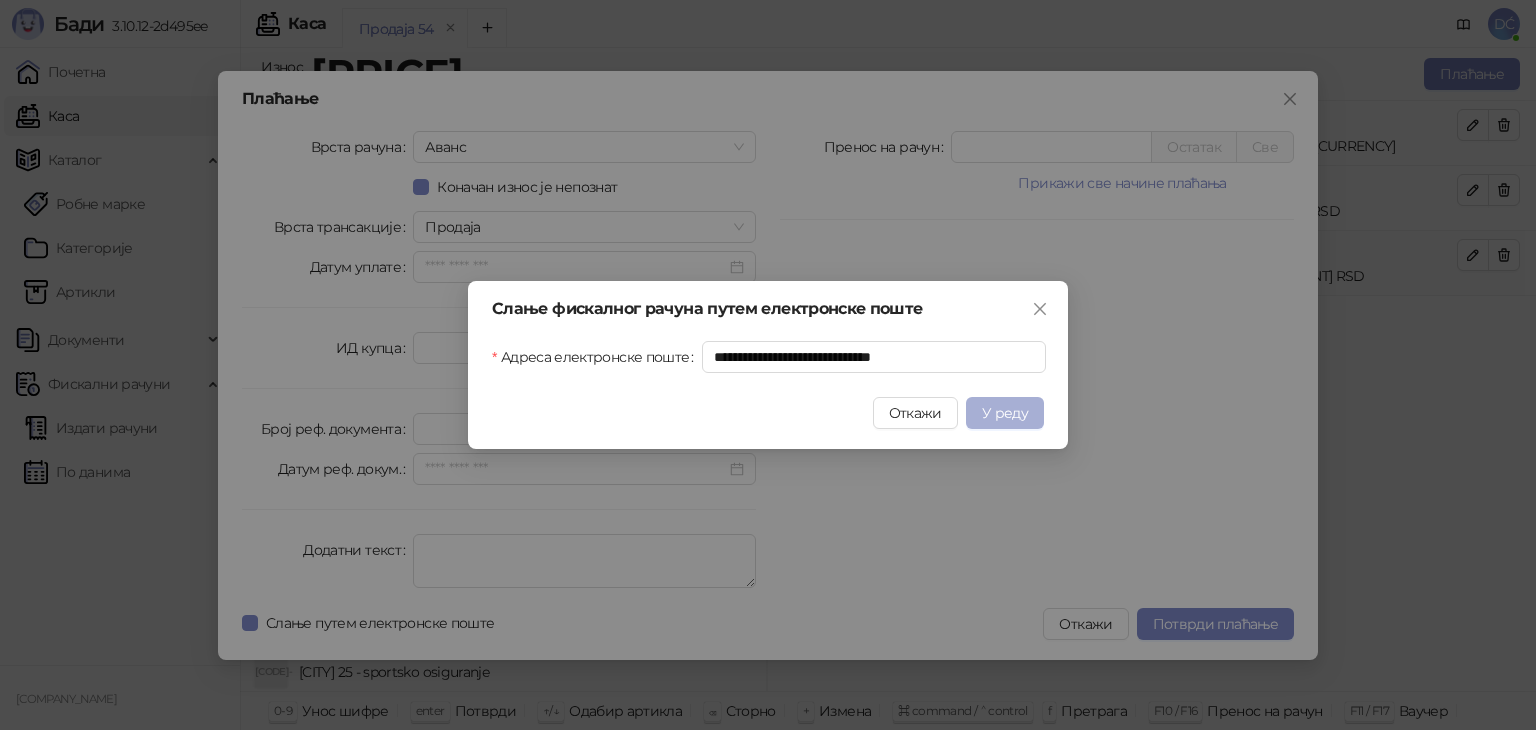 click on "У реду" at bounding box center [1005, 413] 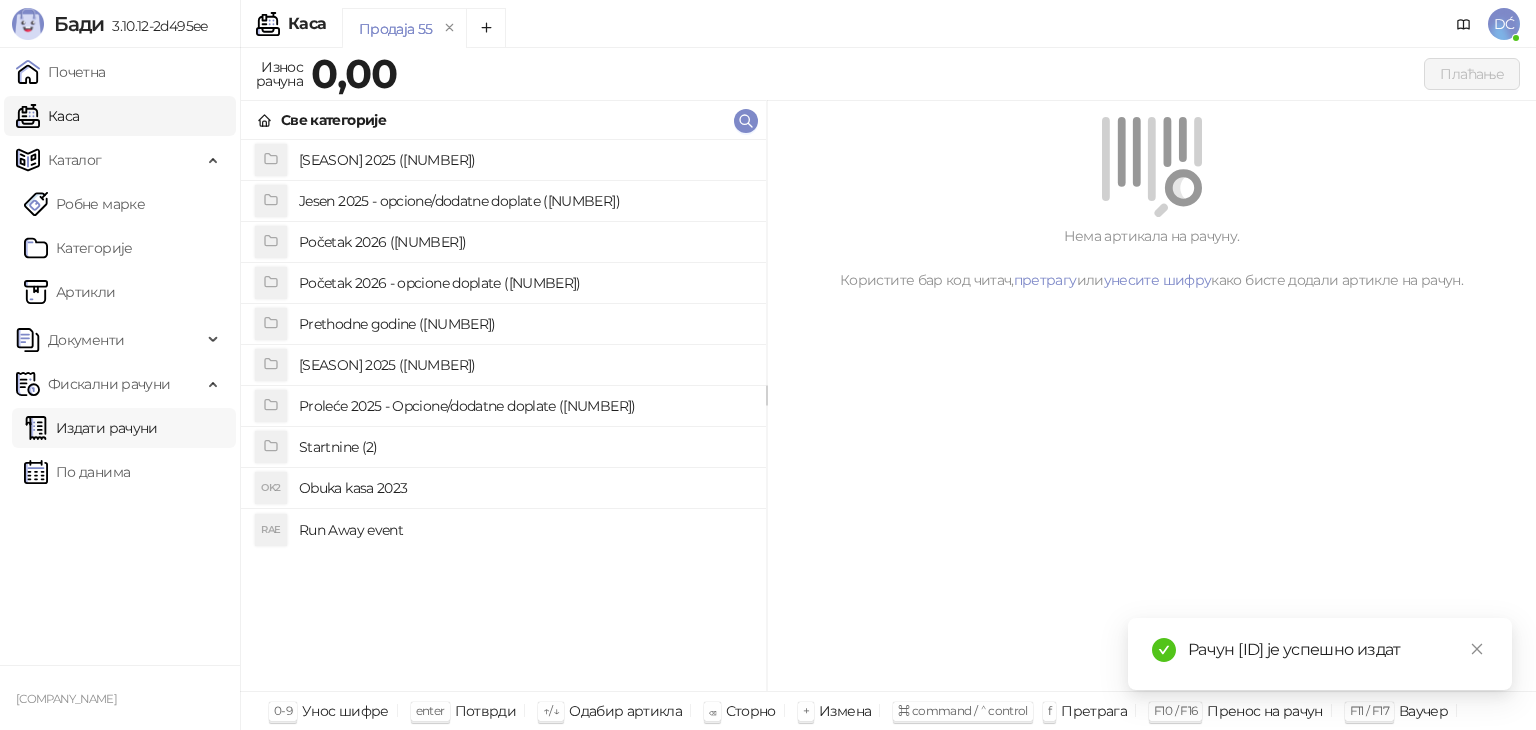 click on "Издати рачуни" at bounding box center (91, 428) 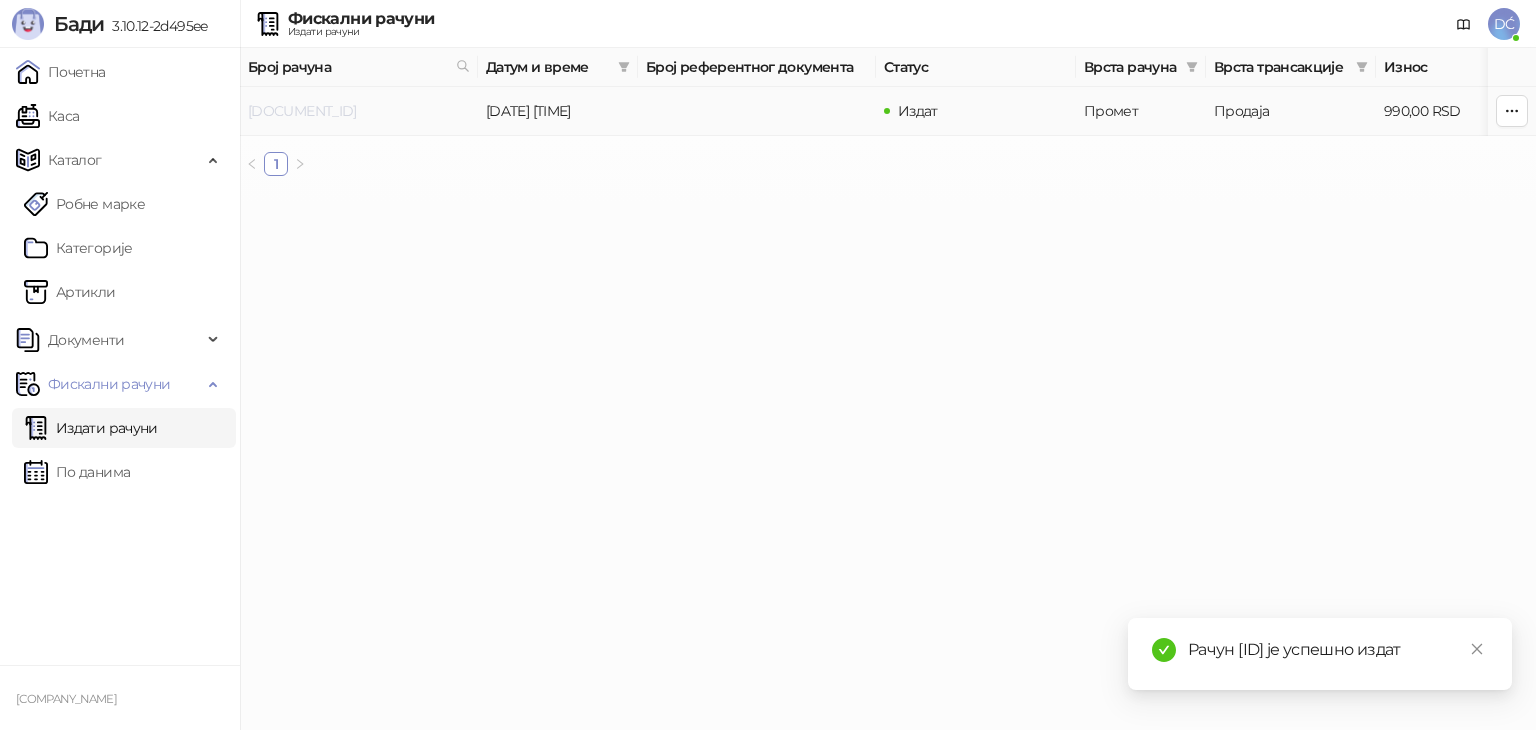 drag, startPoint x: 462, startPoint y: 108, endPoint x: 249, endPoint y: 111, distance: 213.02112 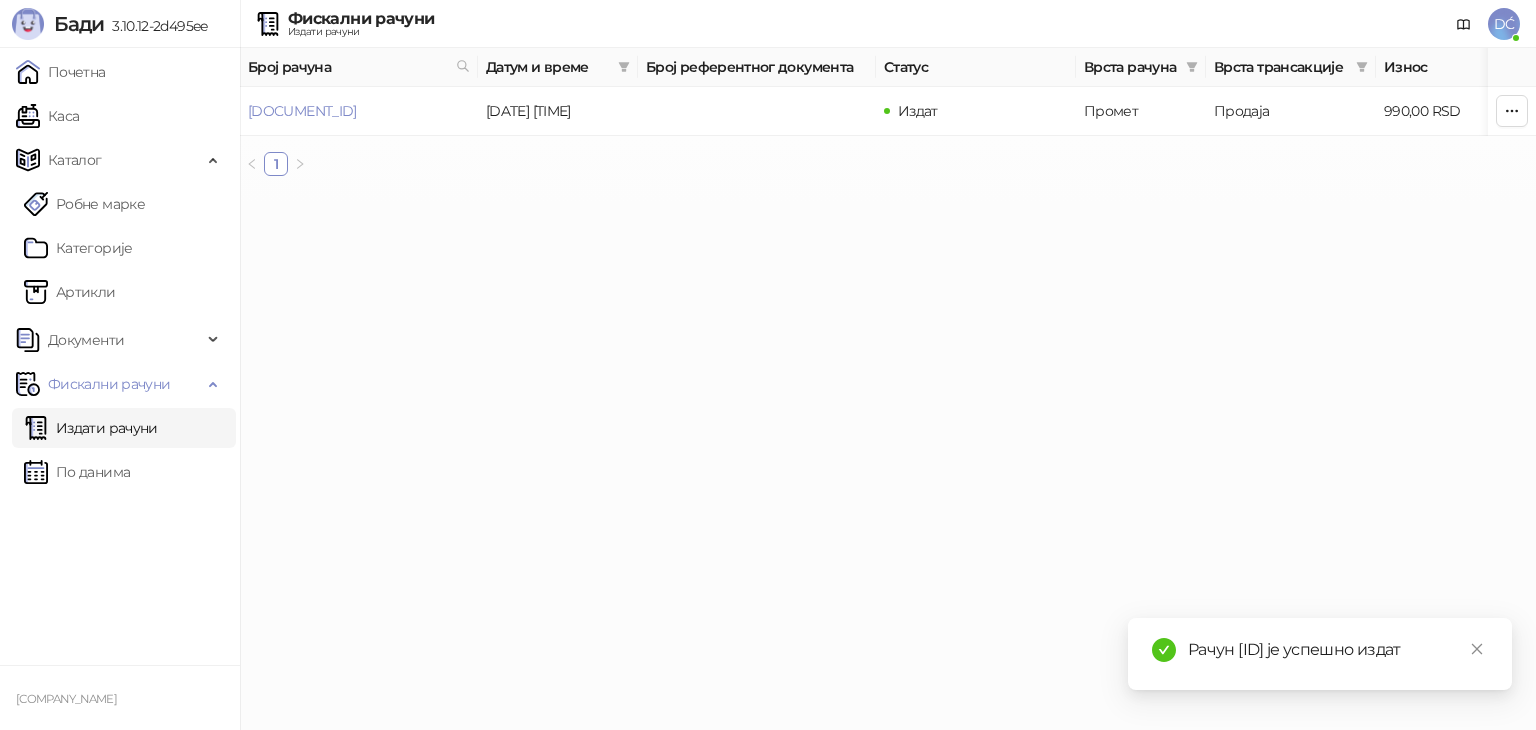 click on "Издати рачуни" at bounding box center (91, 428) 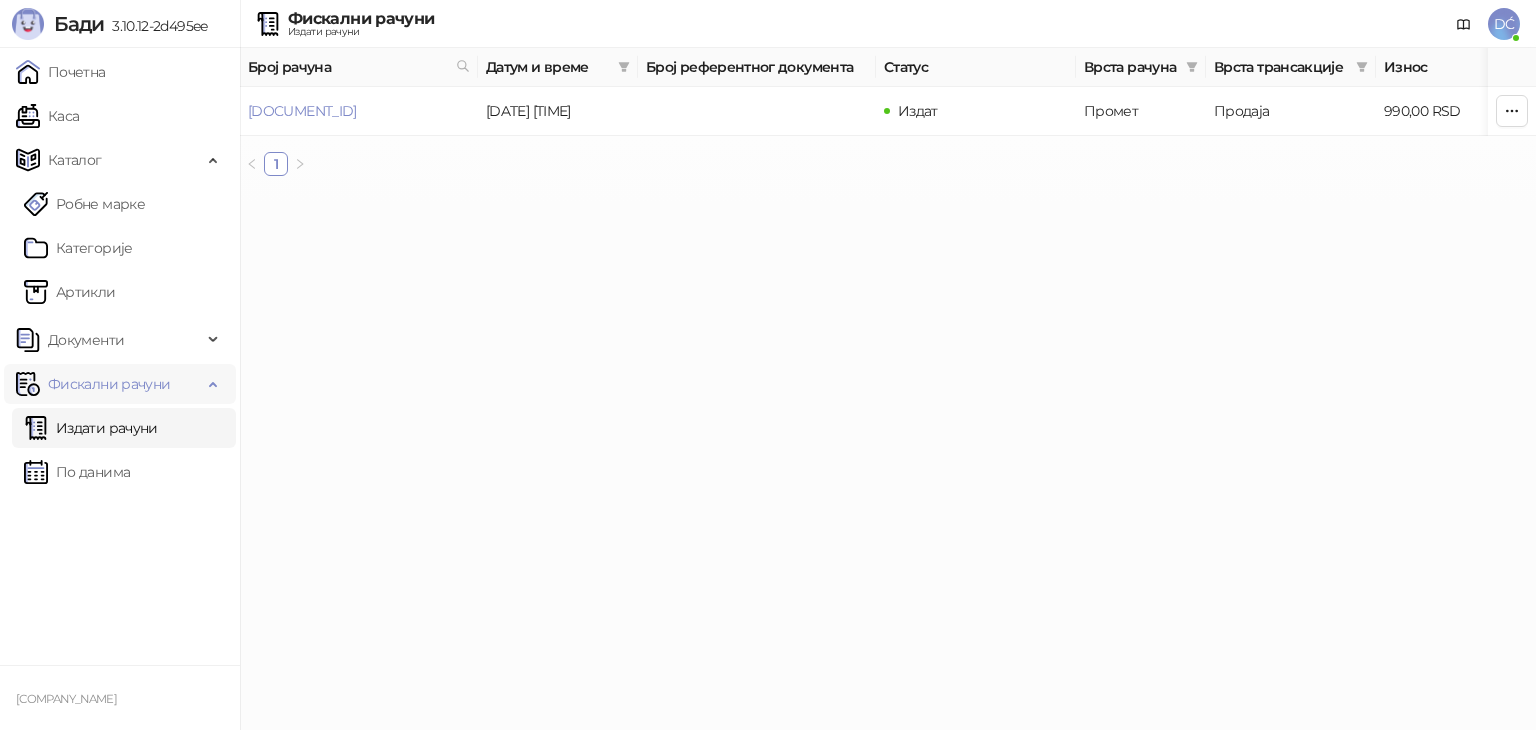 click on "Фискални рачуни" at bounding box center (109, 384) 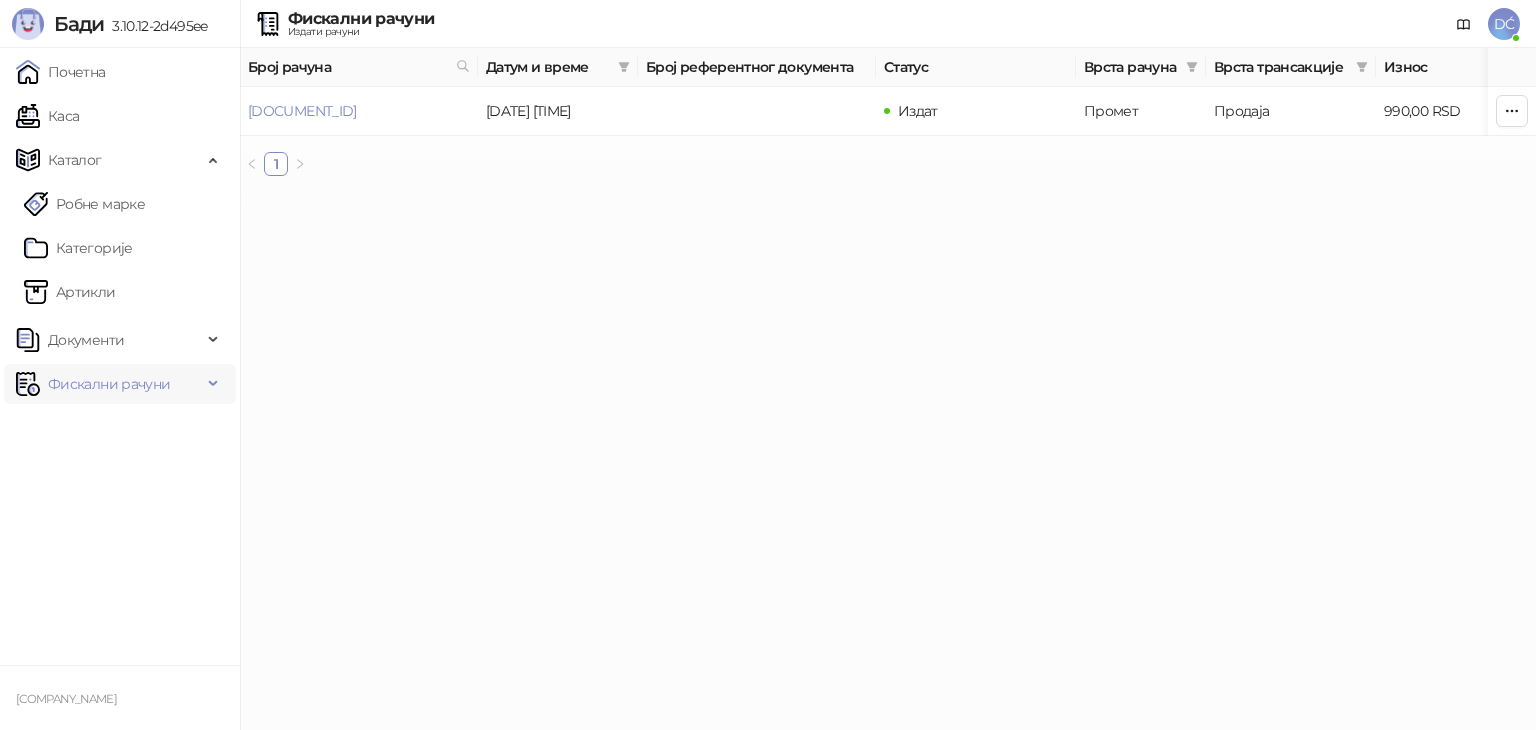 click on "Фискални рачуни" at bounding box center [109, 384] 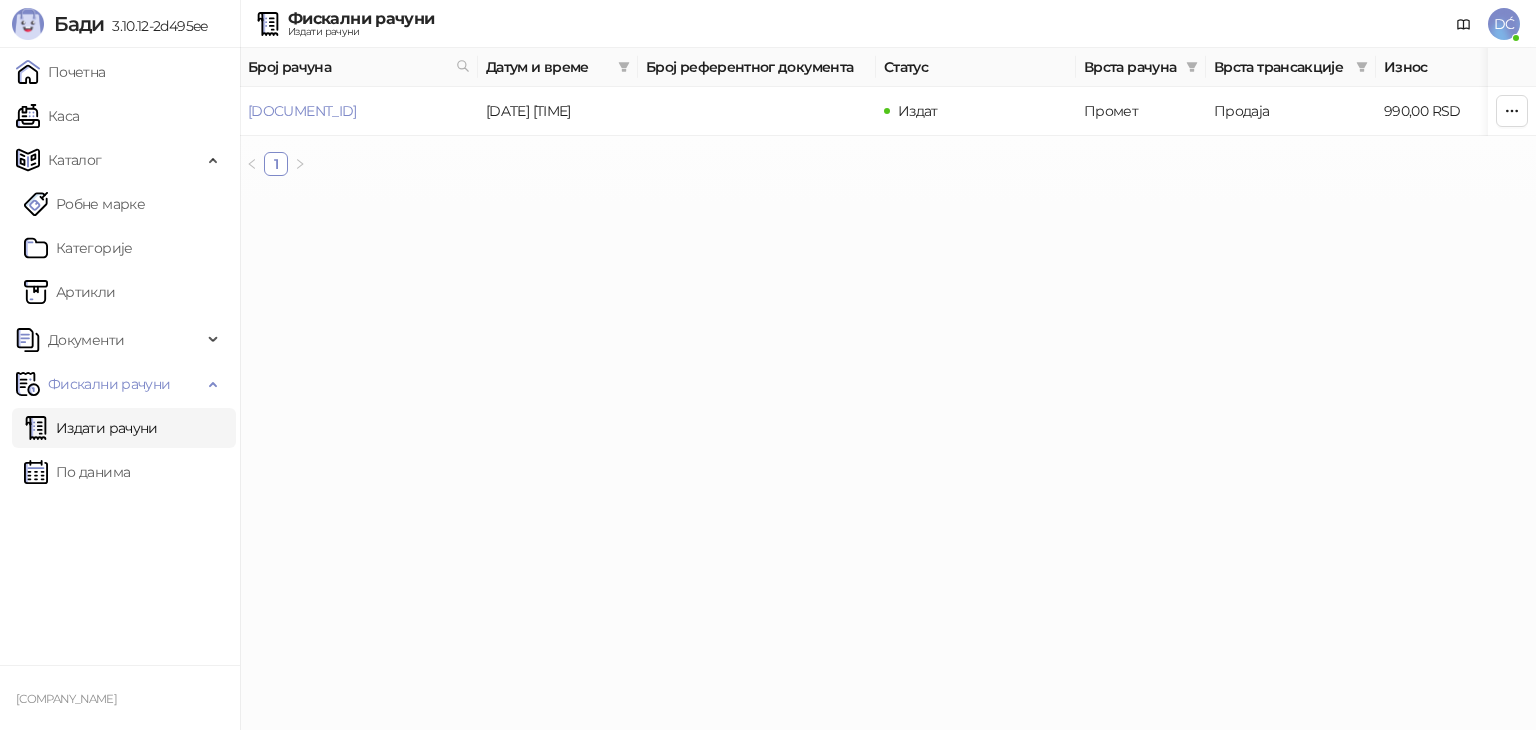 click on "Издати рачуни" at bounding box center [91, 428] 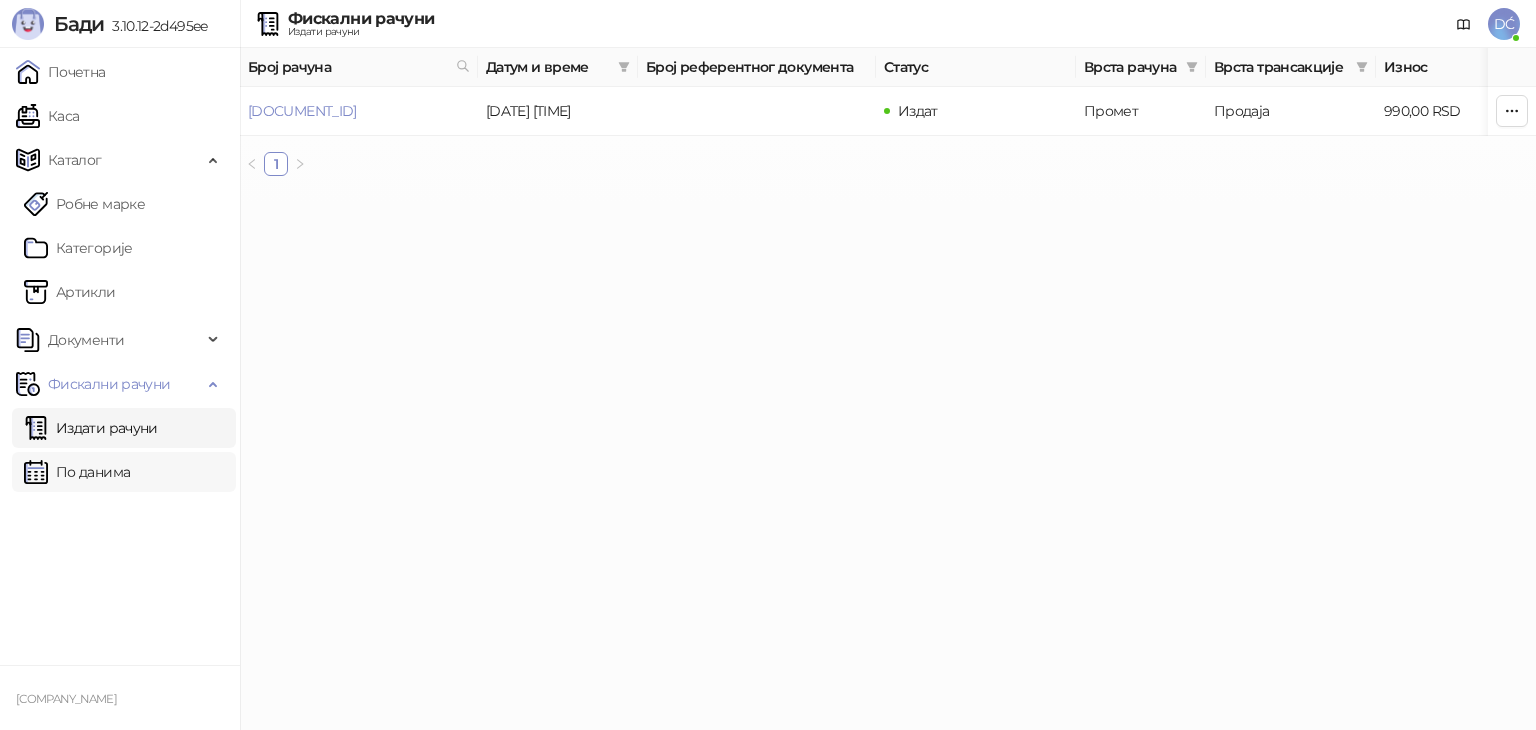 click on "По данима" at bounding box center (77, 472) 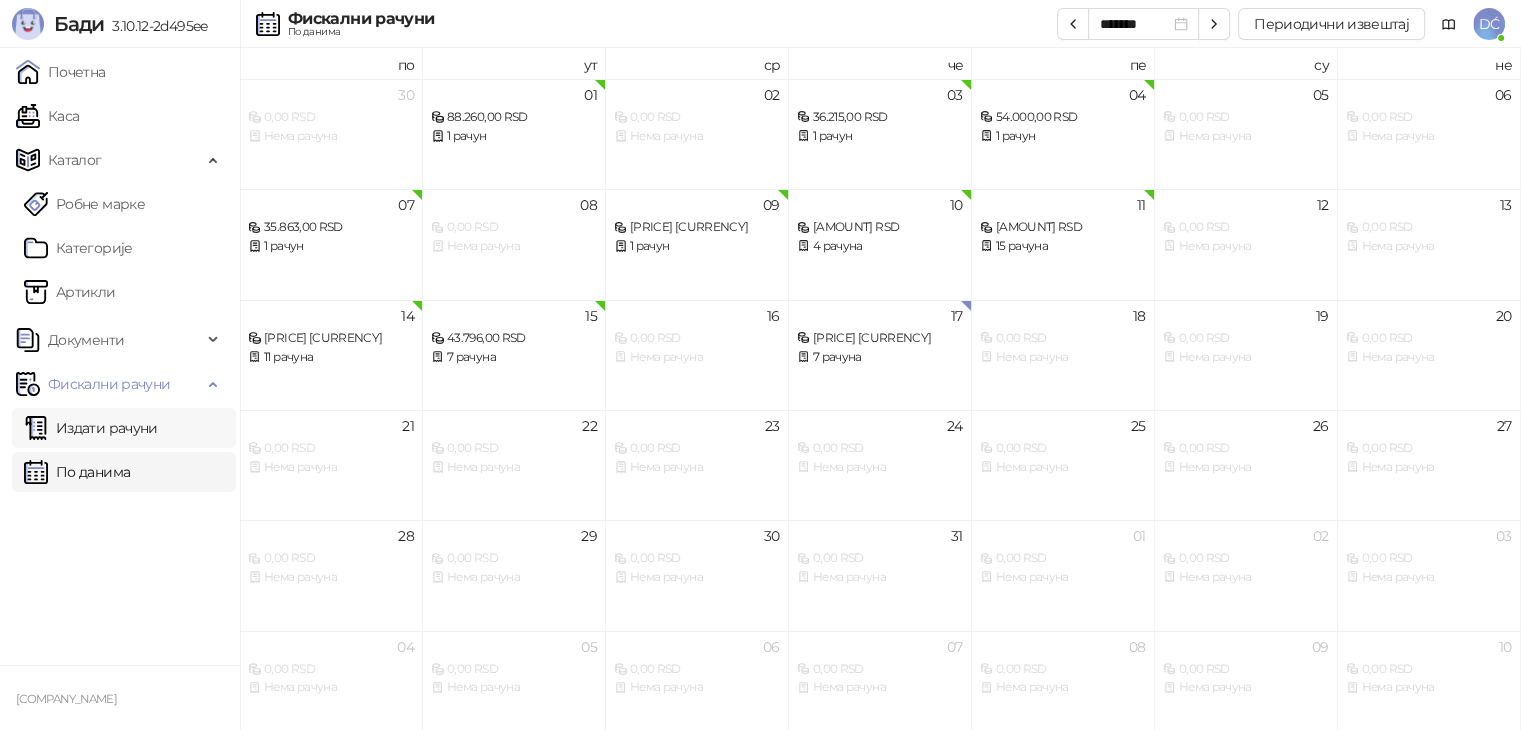 click on "Издати рачуни" at bounding box center (91, 428) 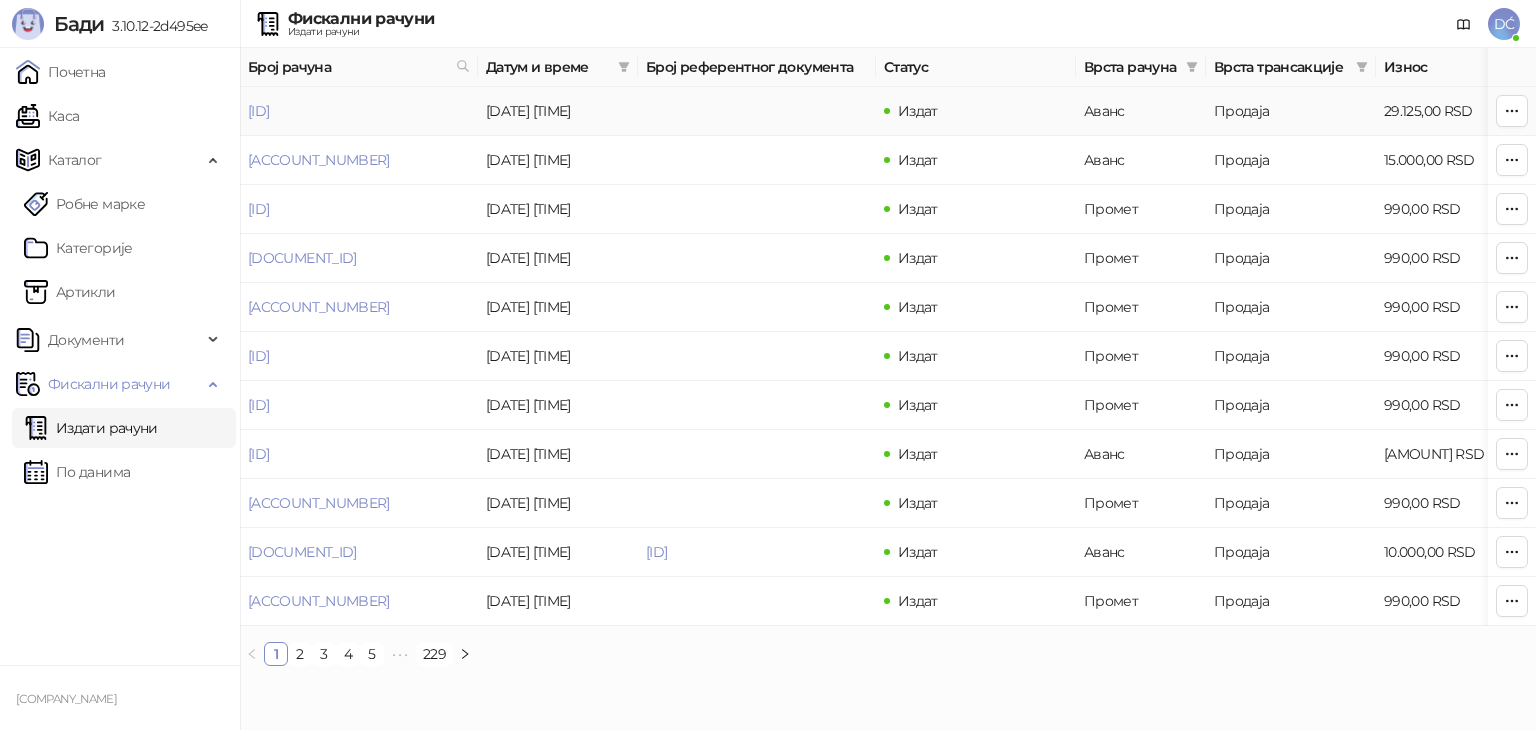 drag, startPoint x: 449, startPoint y: 111, endPoint x: 245, endPoint y: 113, distance: 204.0098 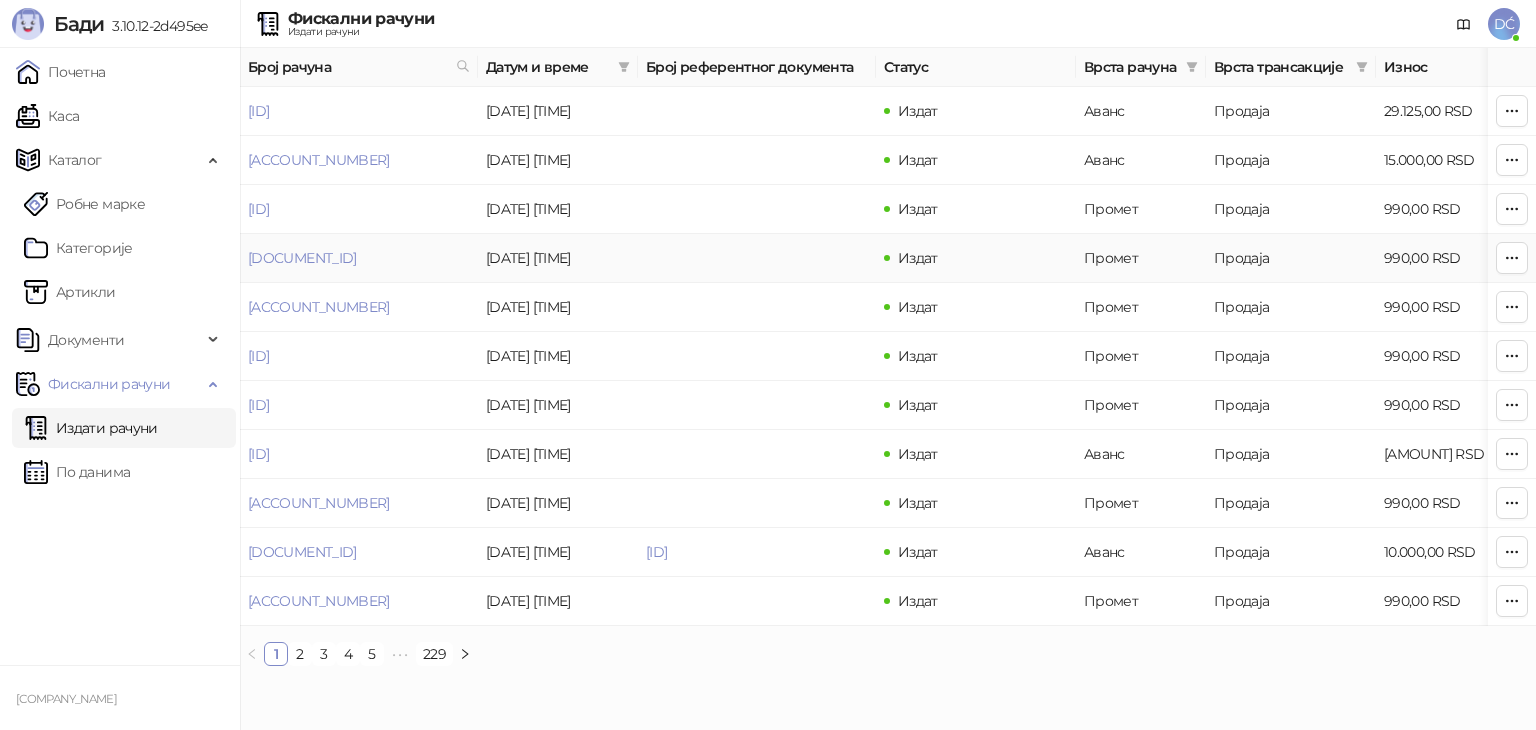 click at bounding box center (757, 258) 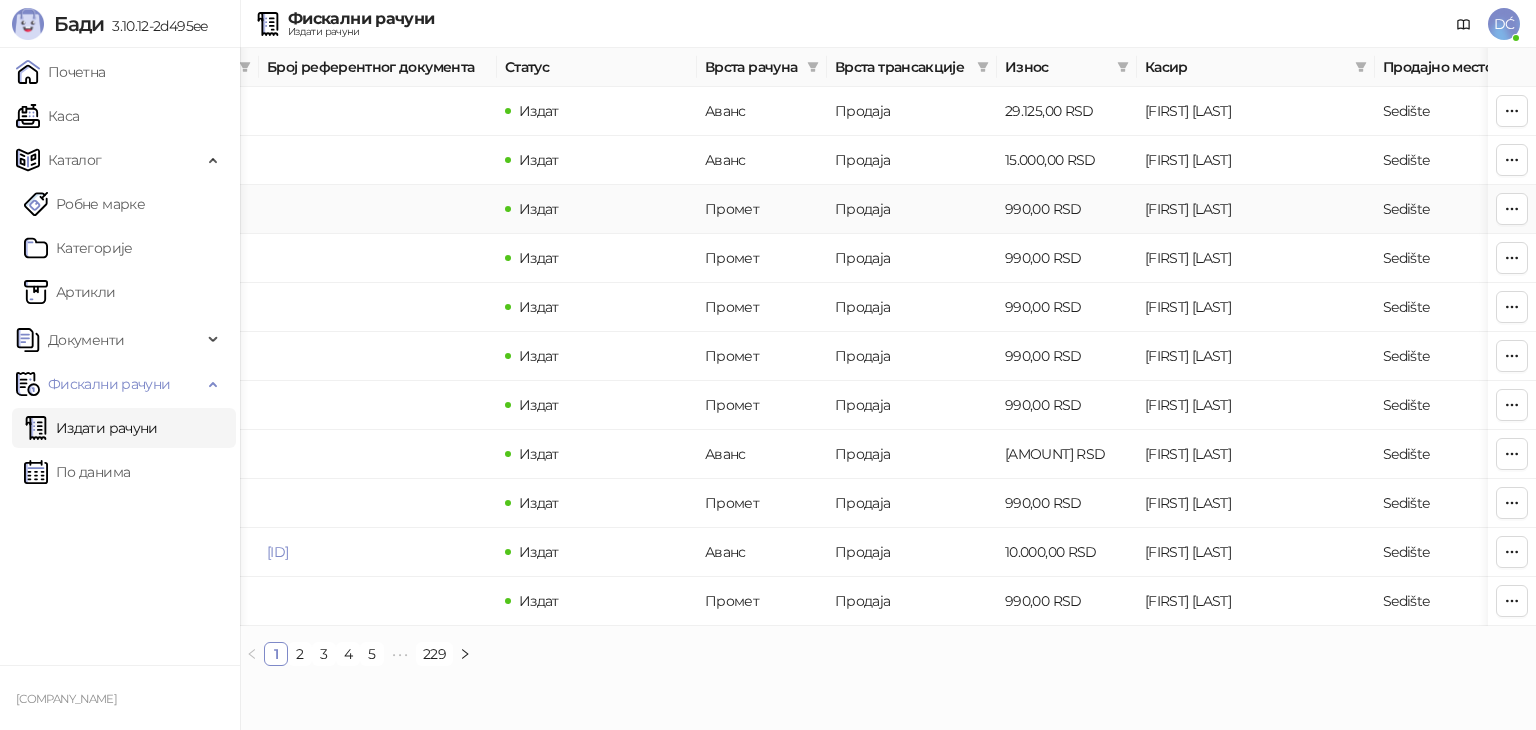 scroll, scrollTop: 0, scrollLeft: 0, axis: both 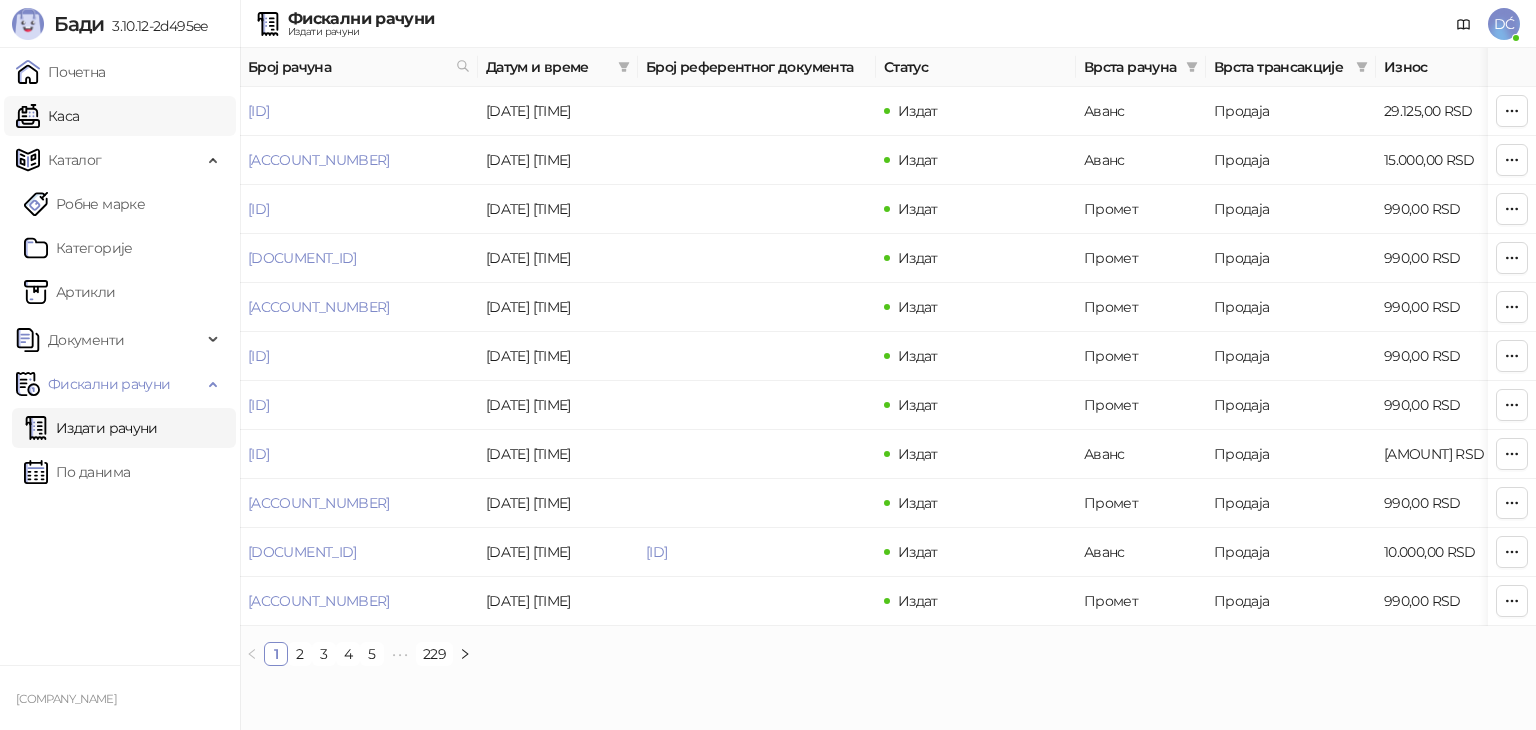 click on "Каса" at bounding box center (47, 116) 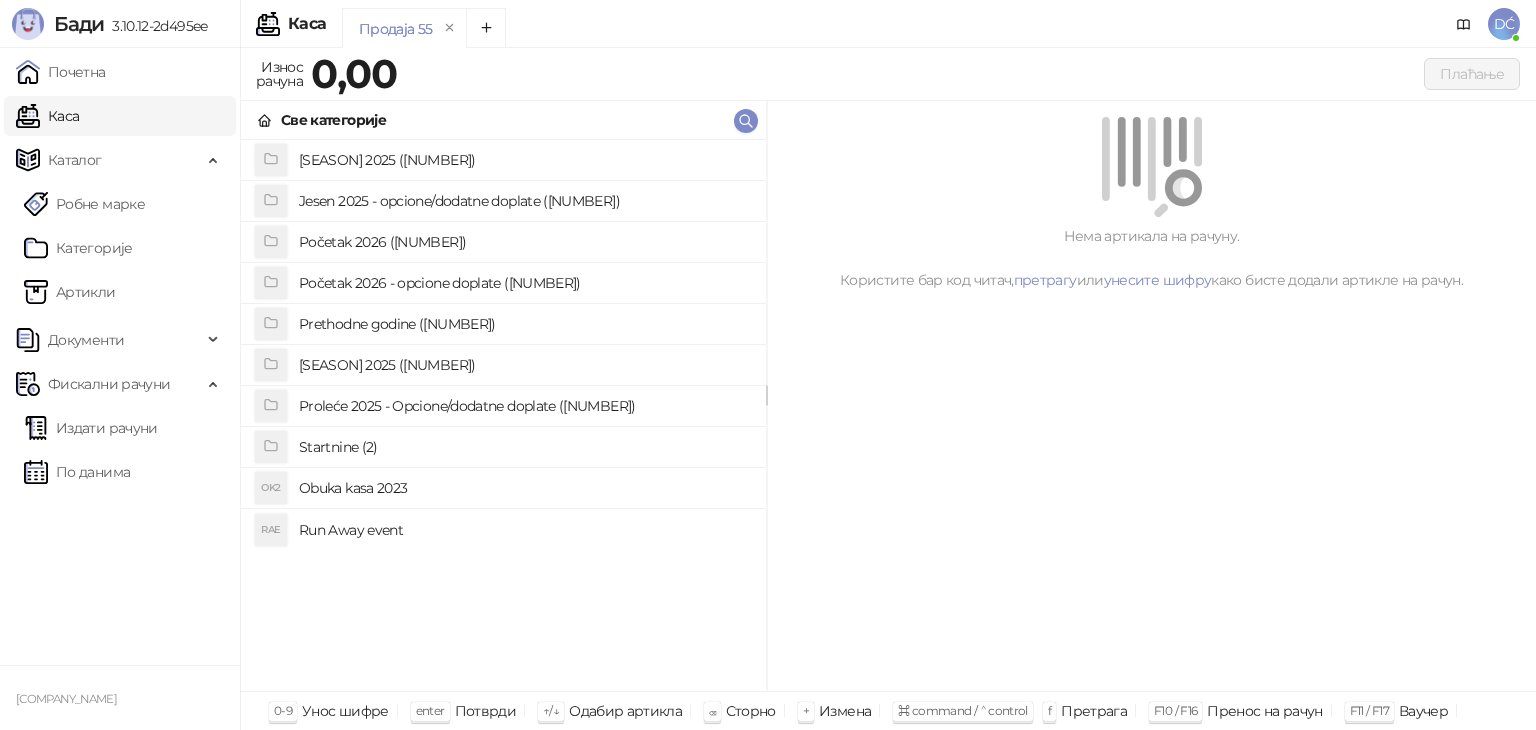 click on "Run Away event" at bounding box center [524, 530] 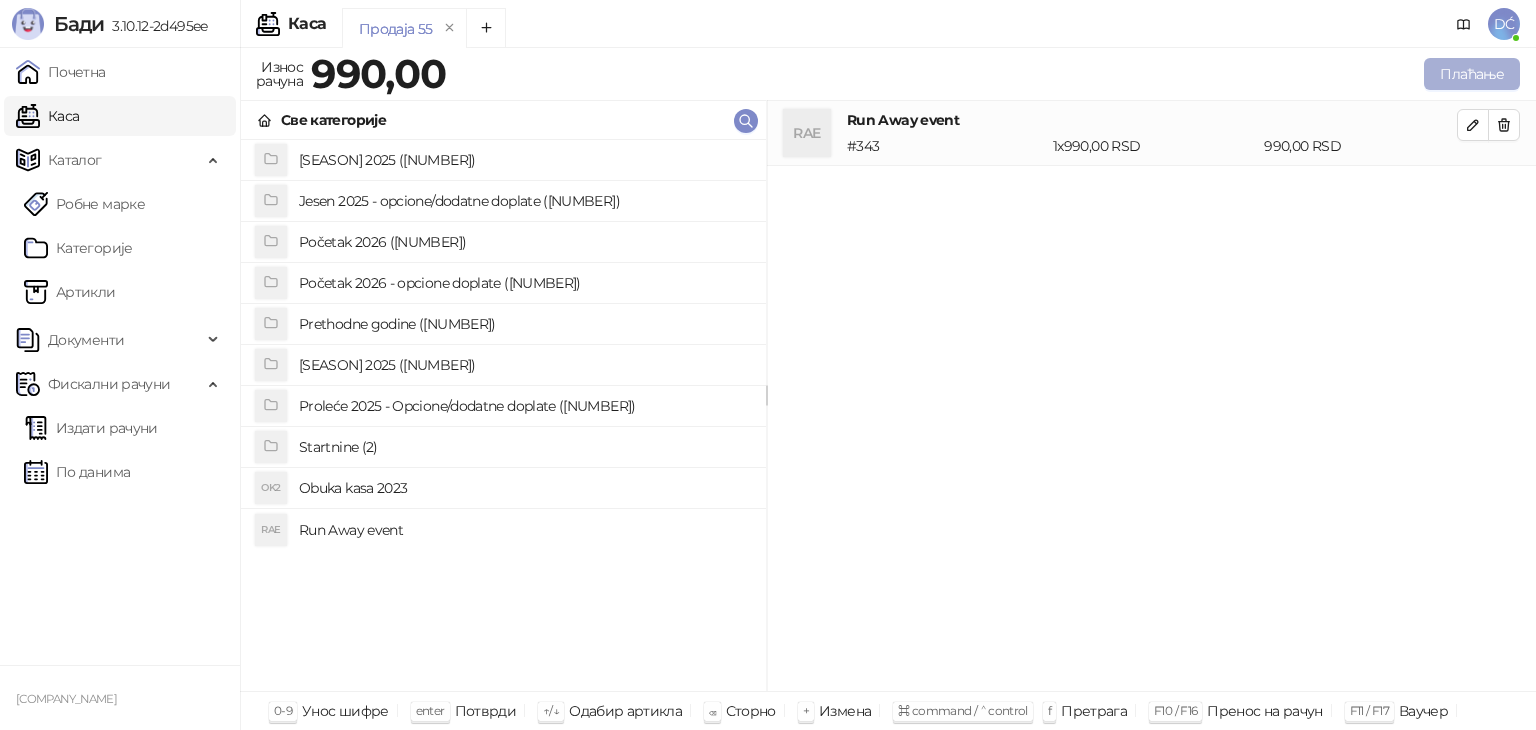 click on "Плаћање" at bounding box center (1472, 74) 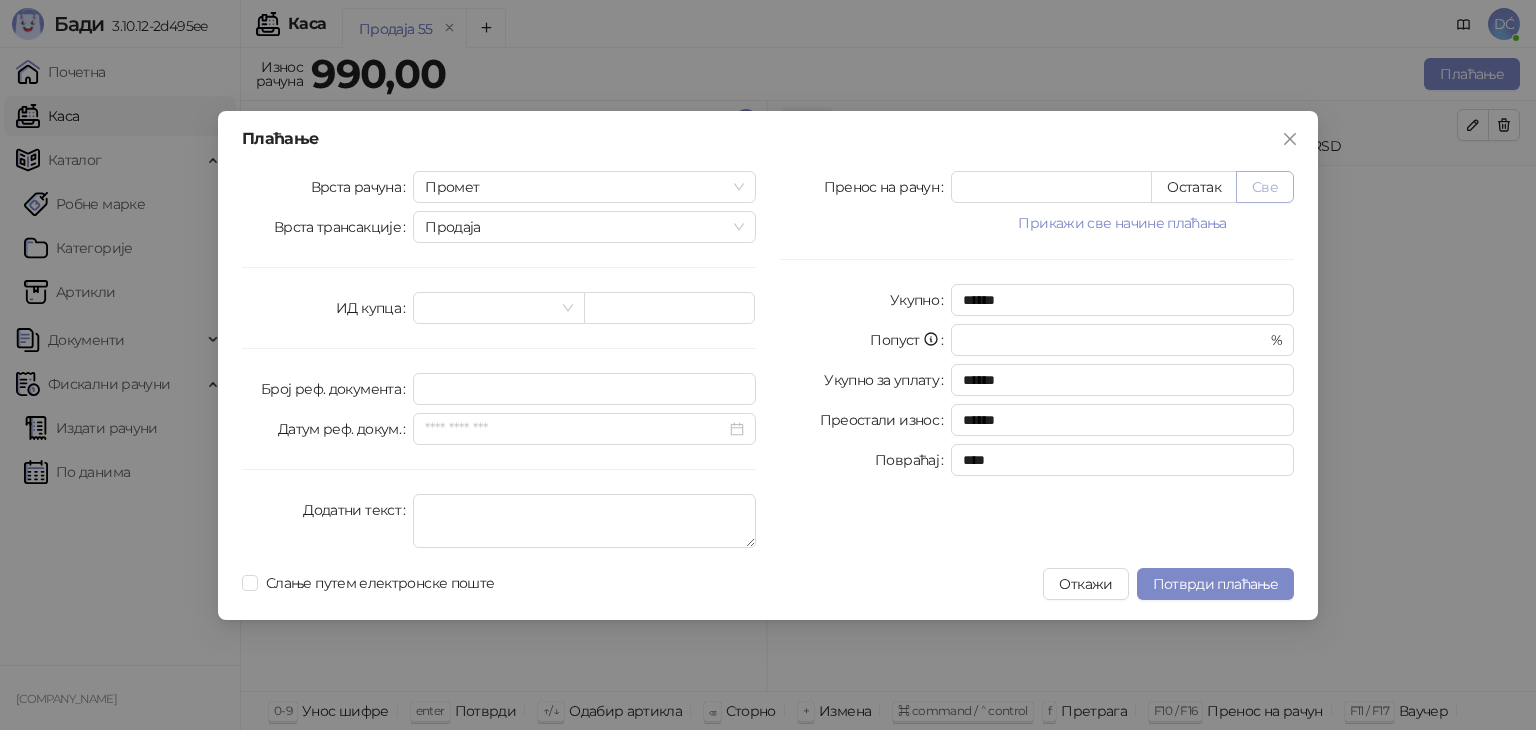 click on "Све" at bounding box center (1265, 187) 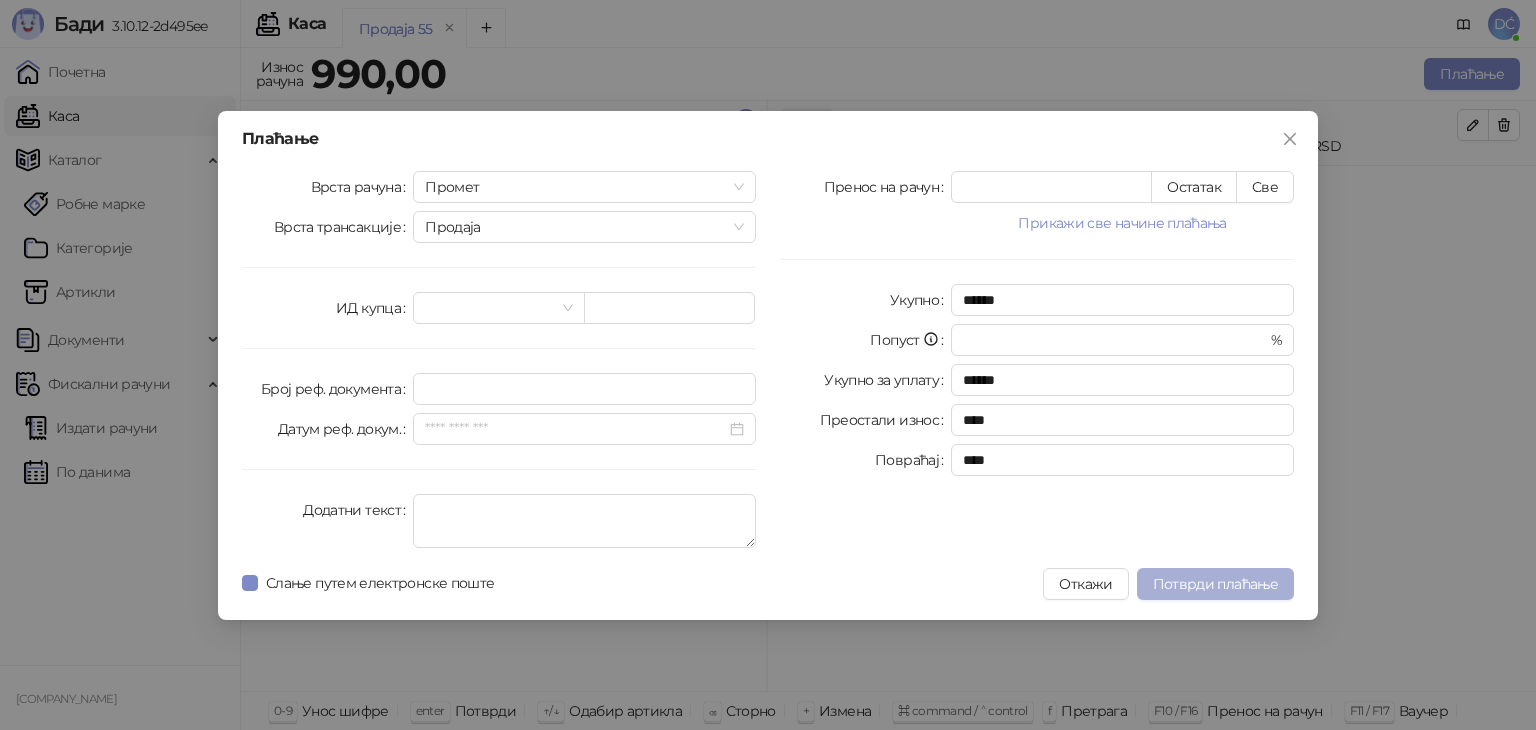 click on "Потврди плаћање" at bounding box center [1215, 584] 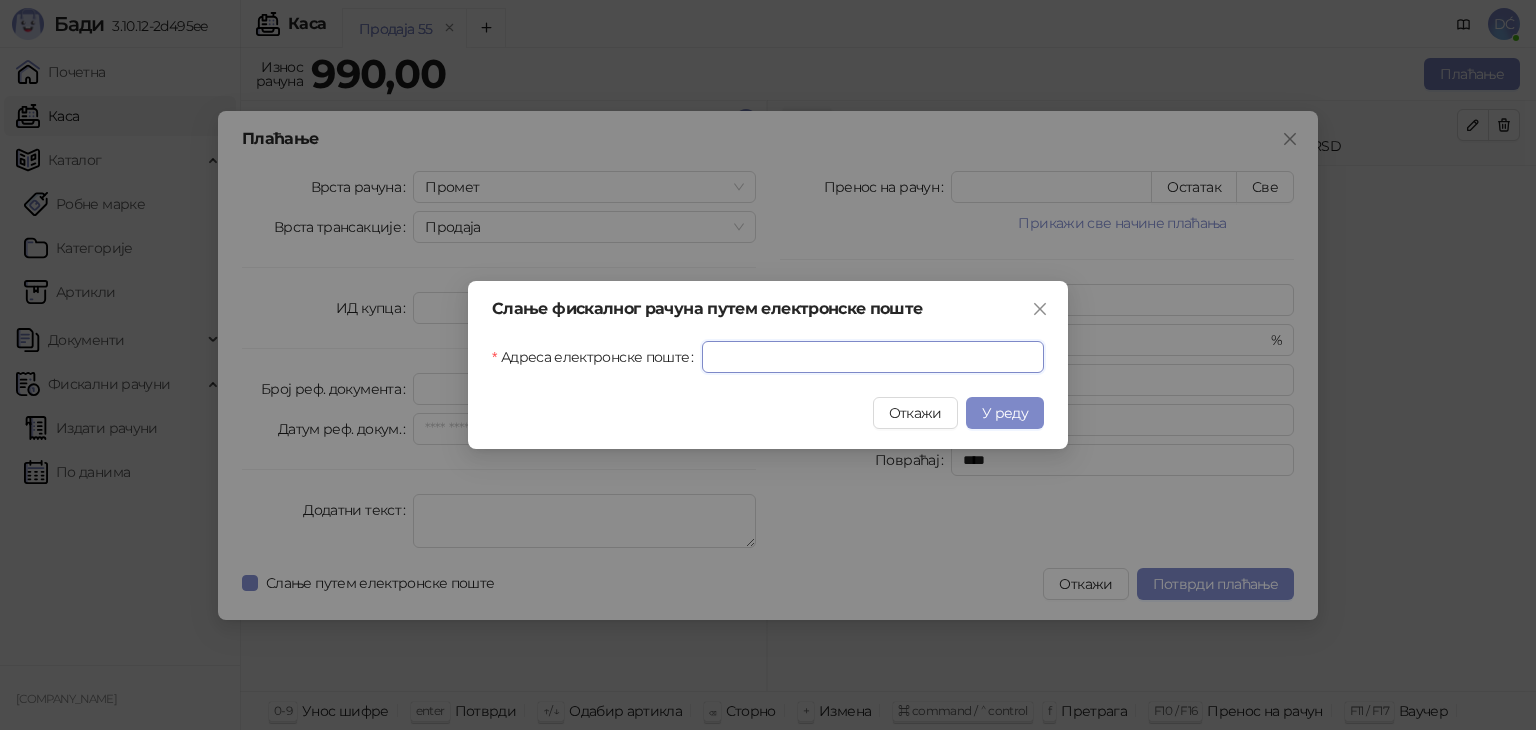click on "Адреса електронске поште" at bounding box center [873, 357] 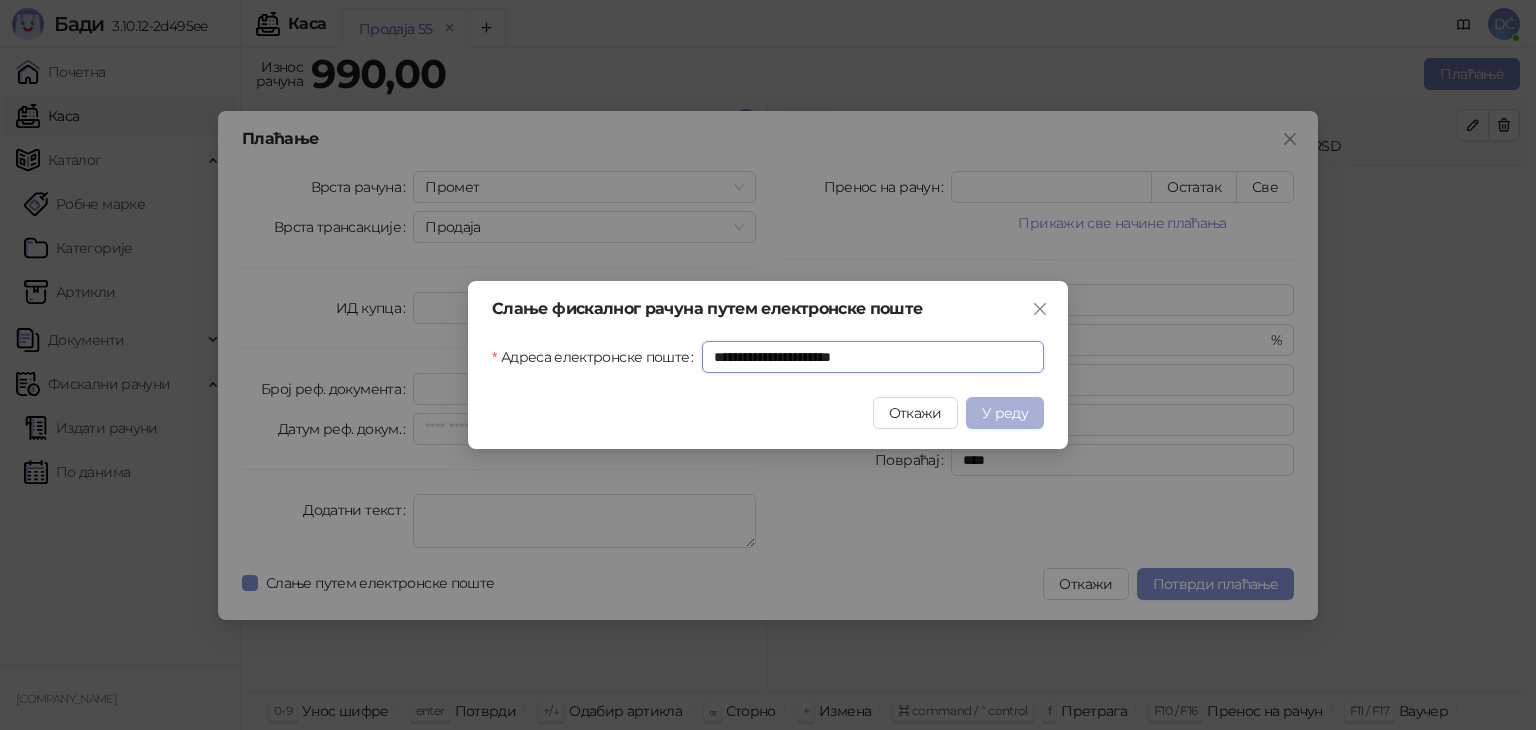 type on "**********" 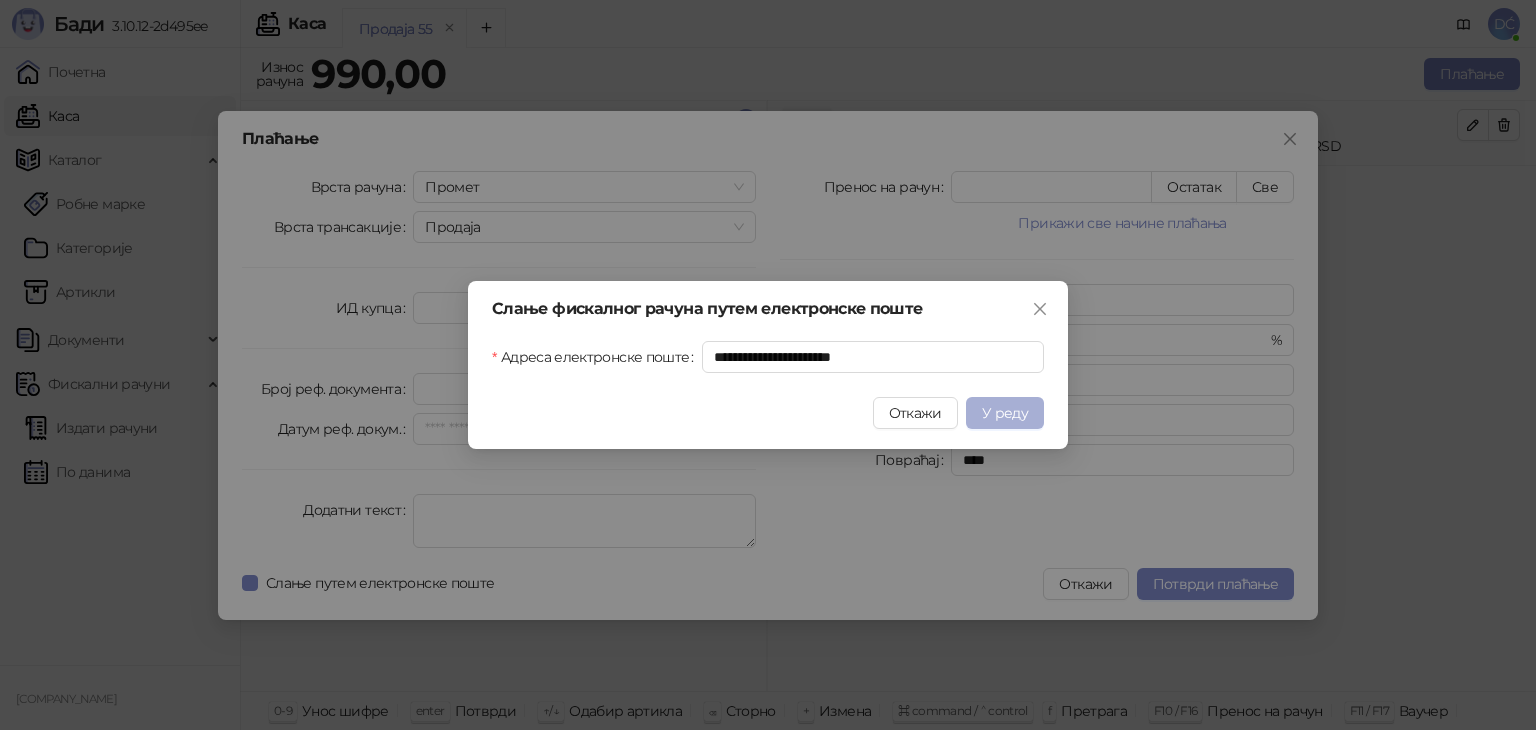 click on "У реду" at bounding box center (1005, 413) 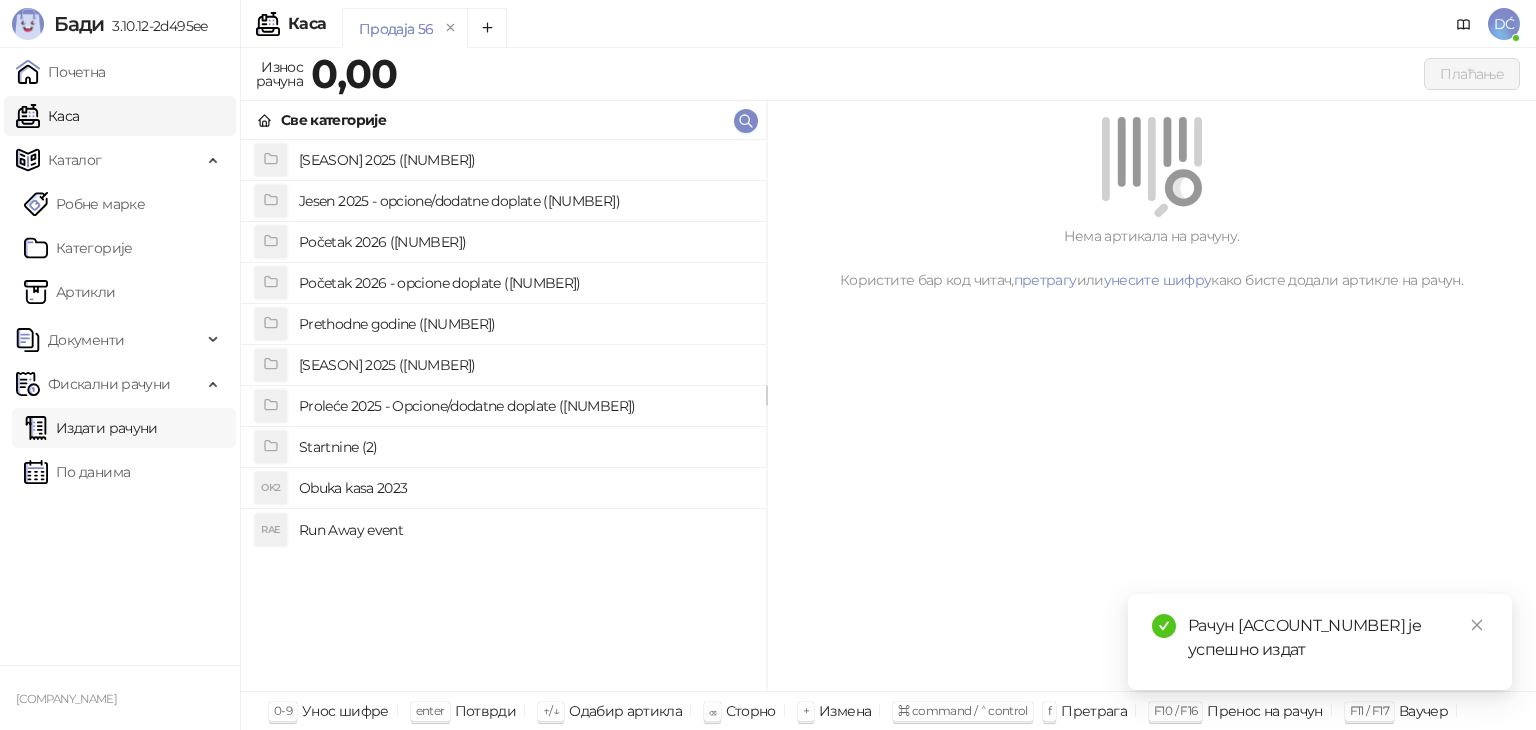 click on "Издати рачуни" at bounding box center [91, 428] 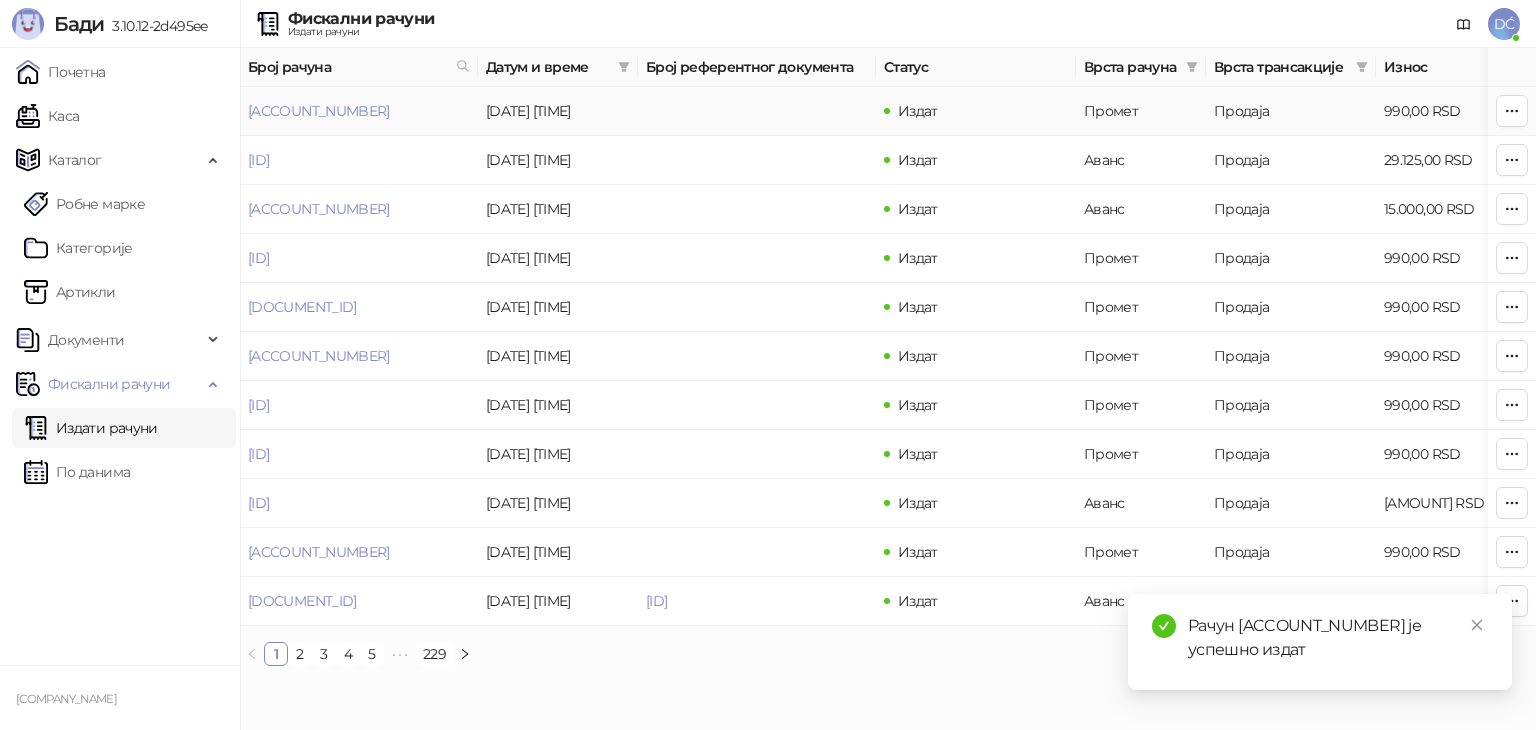 drag, startPoint x: 461, startPoint y: 113, endPoint x: 246, endPoint y: 115, distance: 215.00931 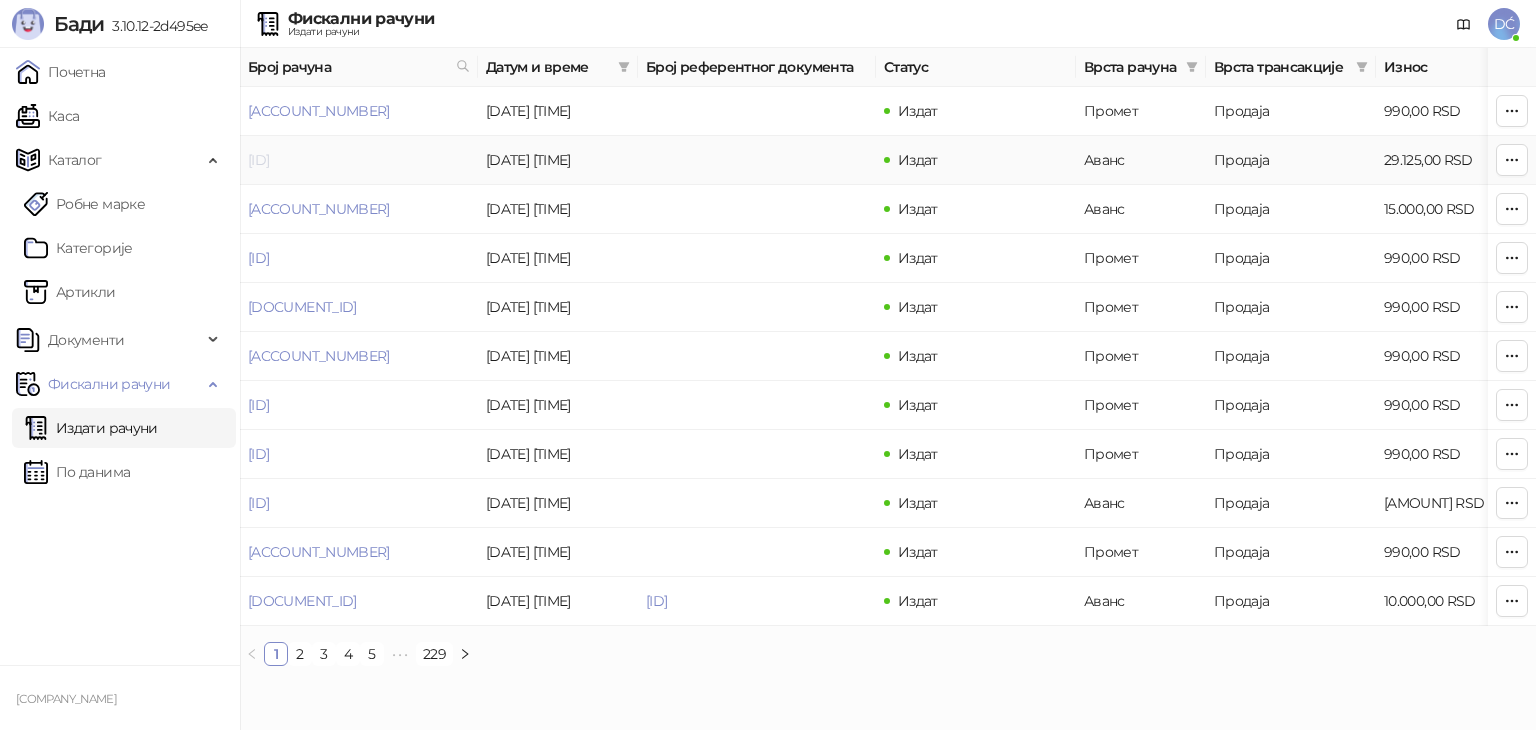 click on "[ID]" at bounding box center [258, 160] 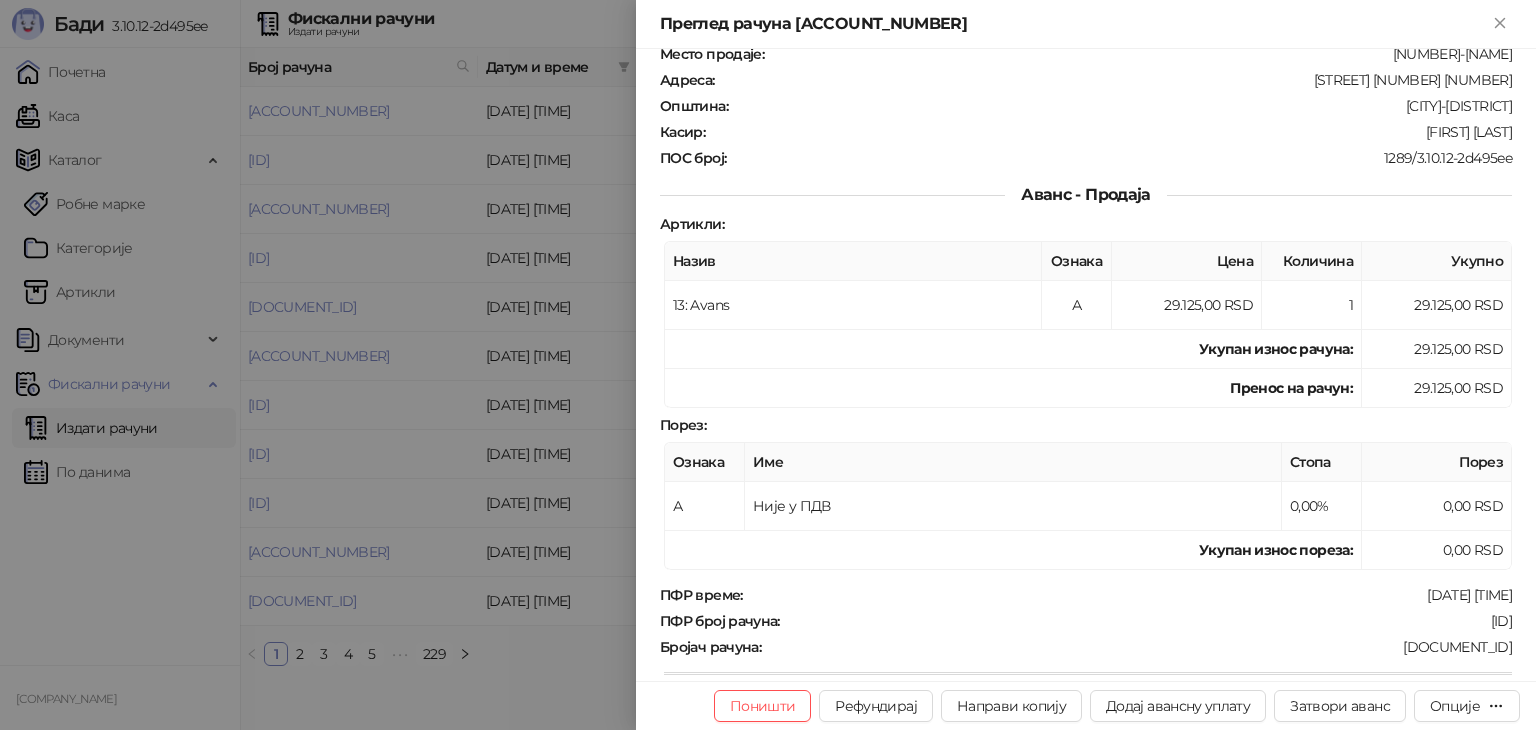 scroll, scrollTop: 108, scrollLeft: 0, axis: vertical 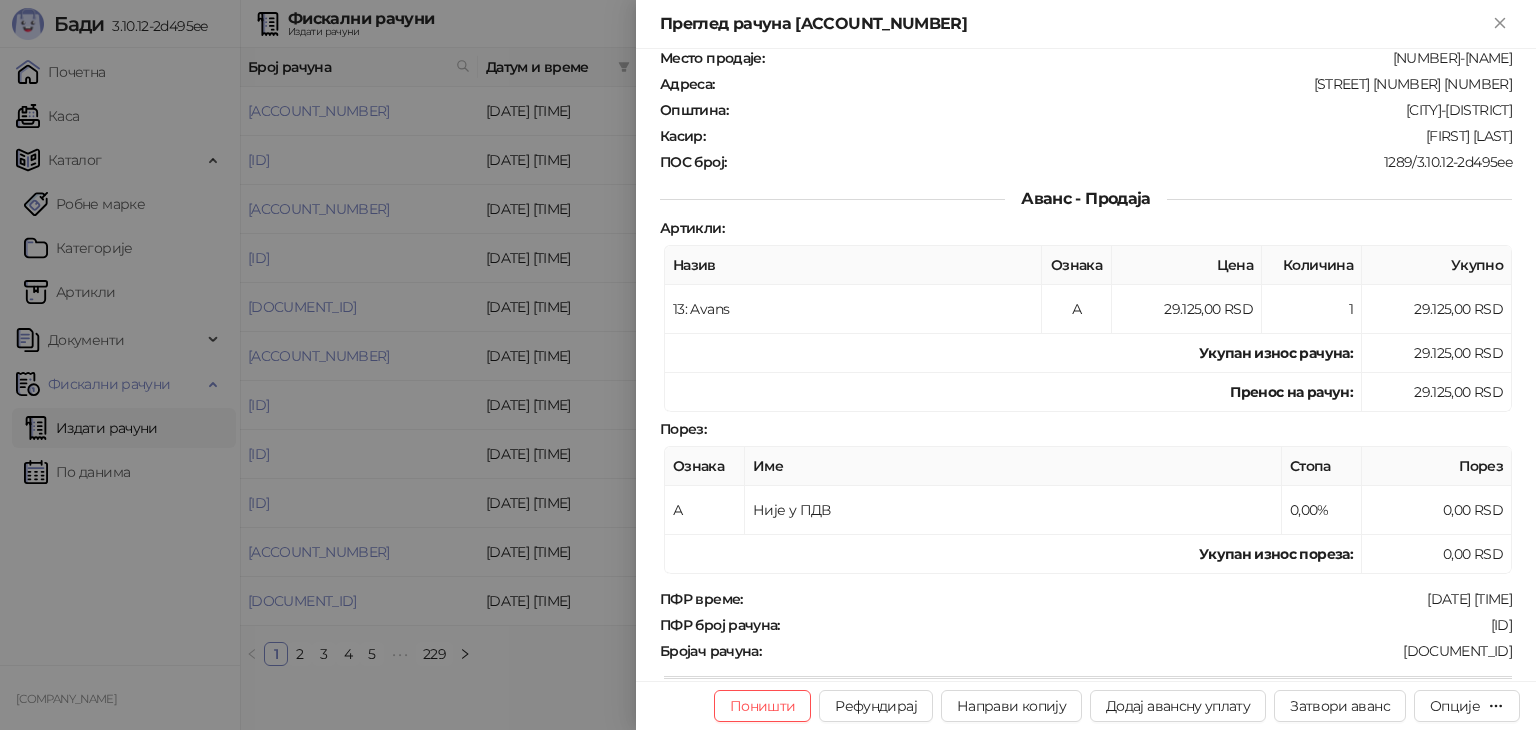 click at bounding box center [768, 365] 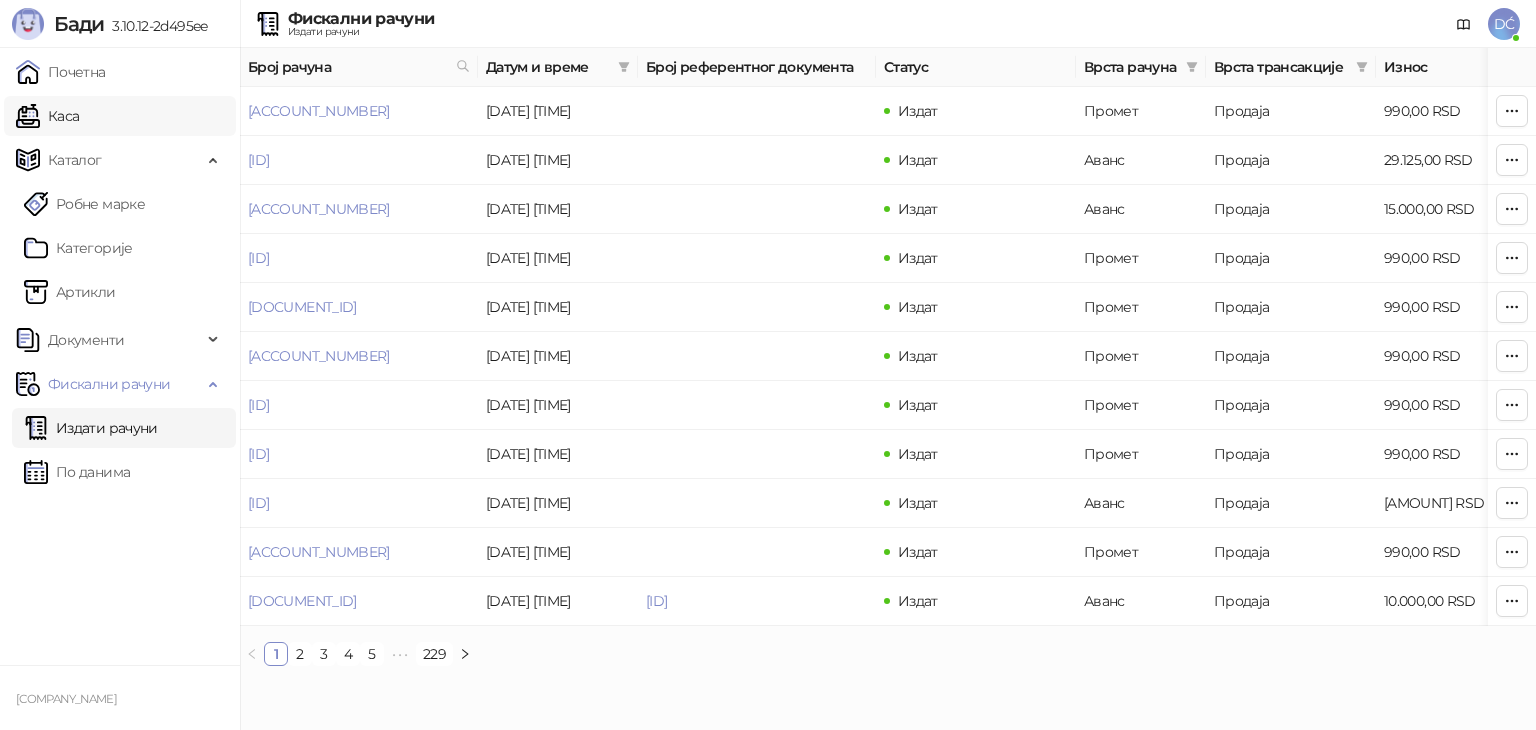 click on "Каса" at bounding box center [47, 116] 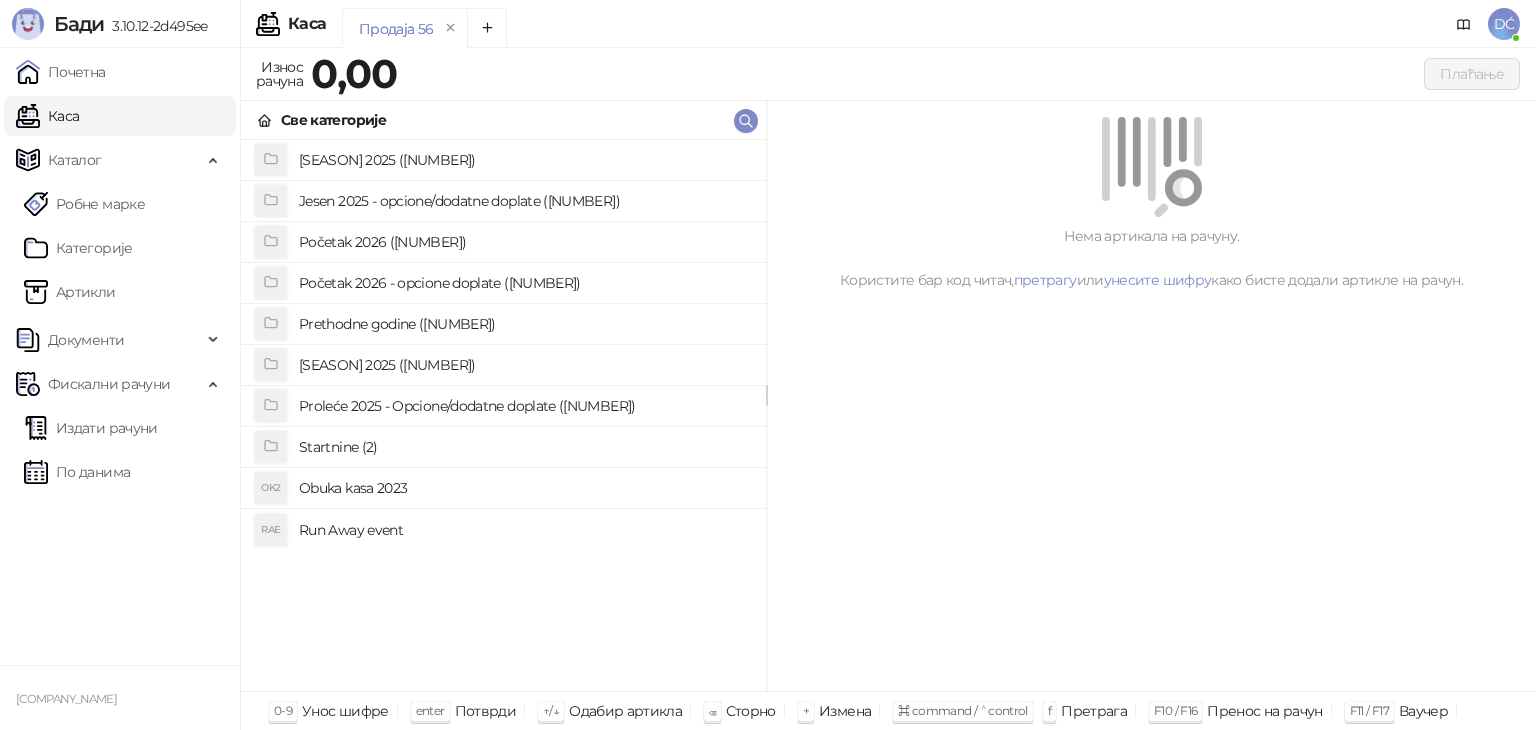 click on "[SEASON] 2025 ([NUMBER])" at bounding box center [524, 160] 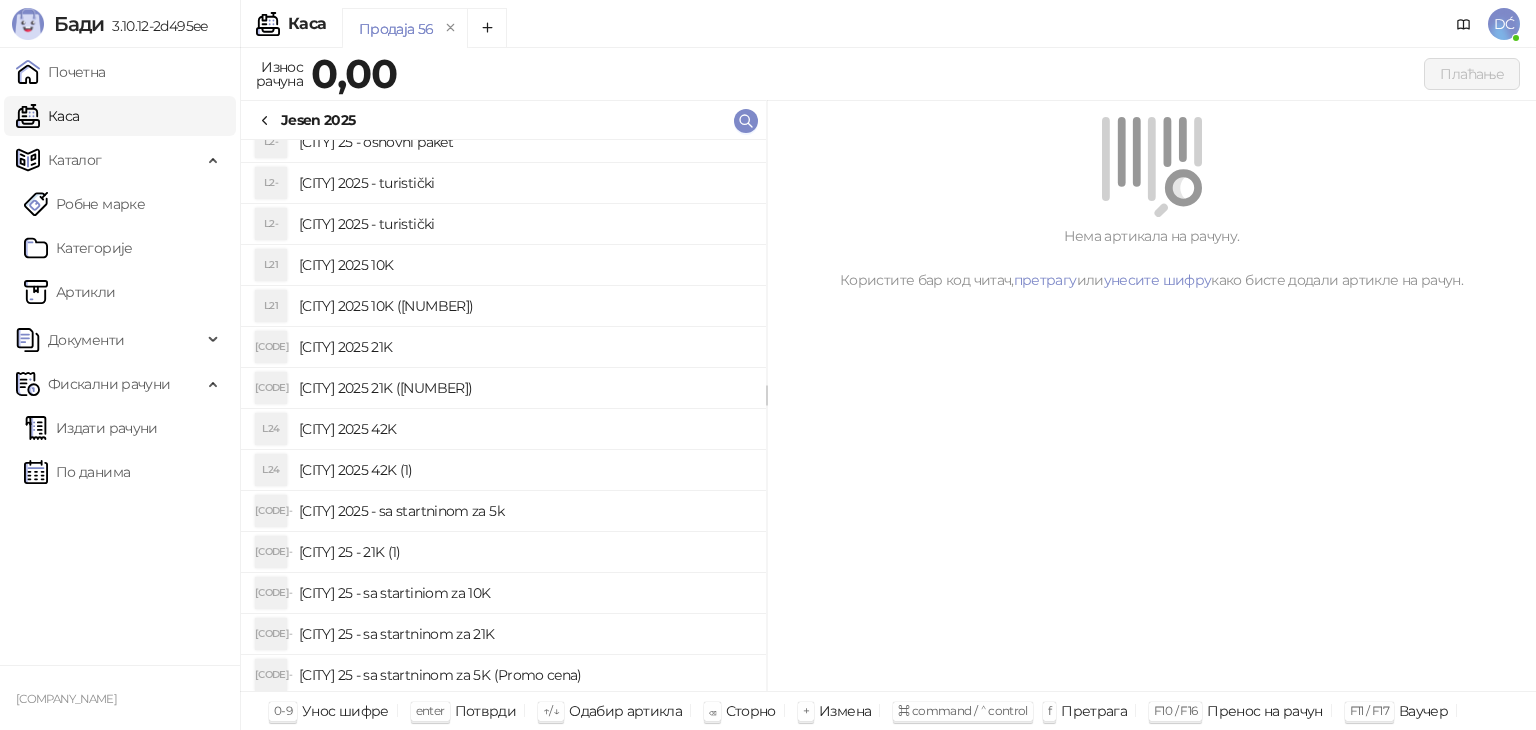 scroll, scrollTop: 595, scrollLeft: 0, axis: vertical 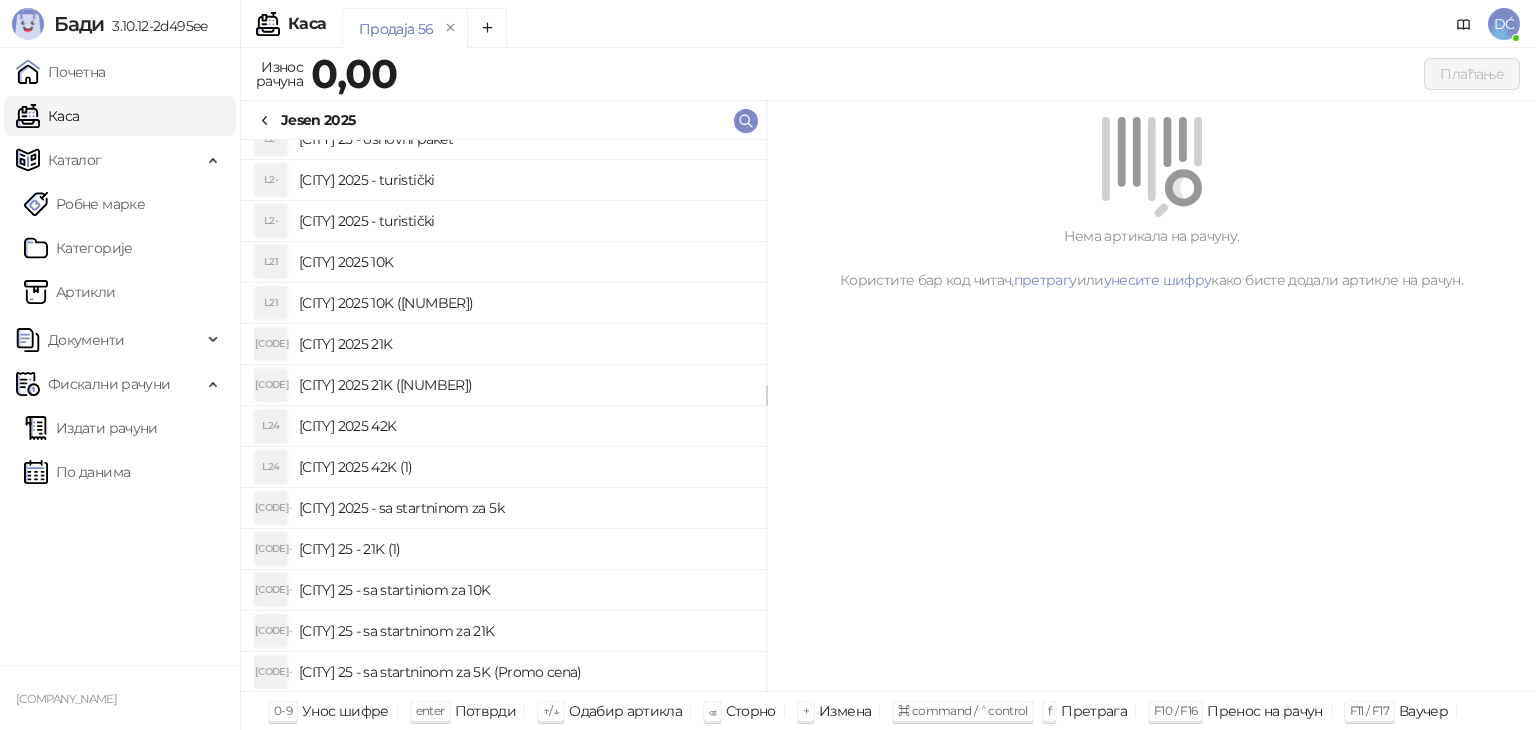 click on "[CITY] 2025 -  sa startninom za 5k" at bounding box center (524, 508) 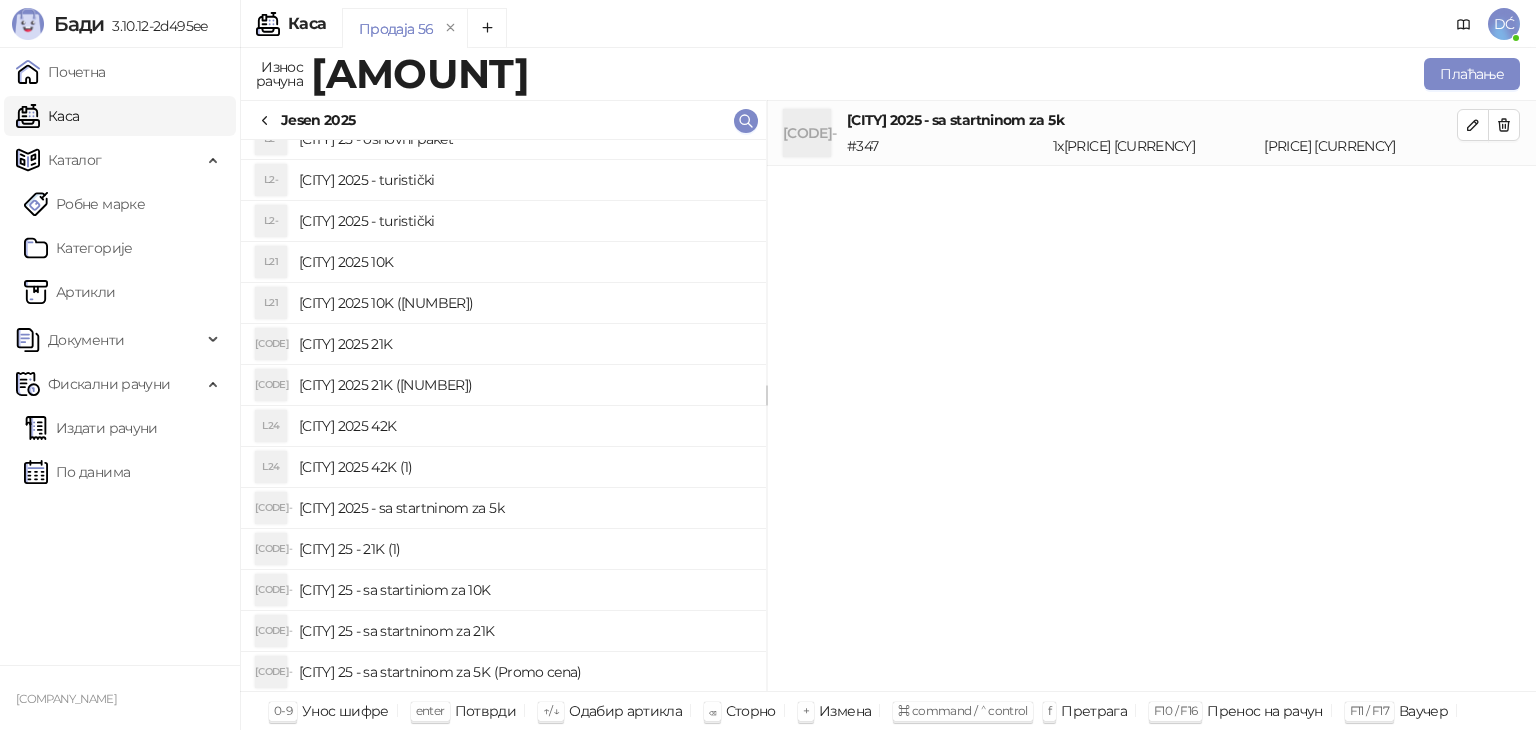 click 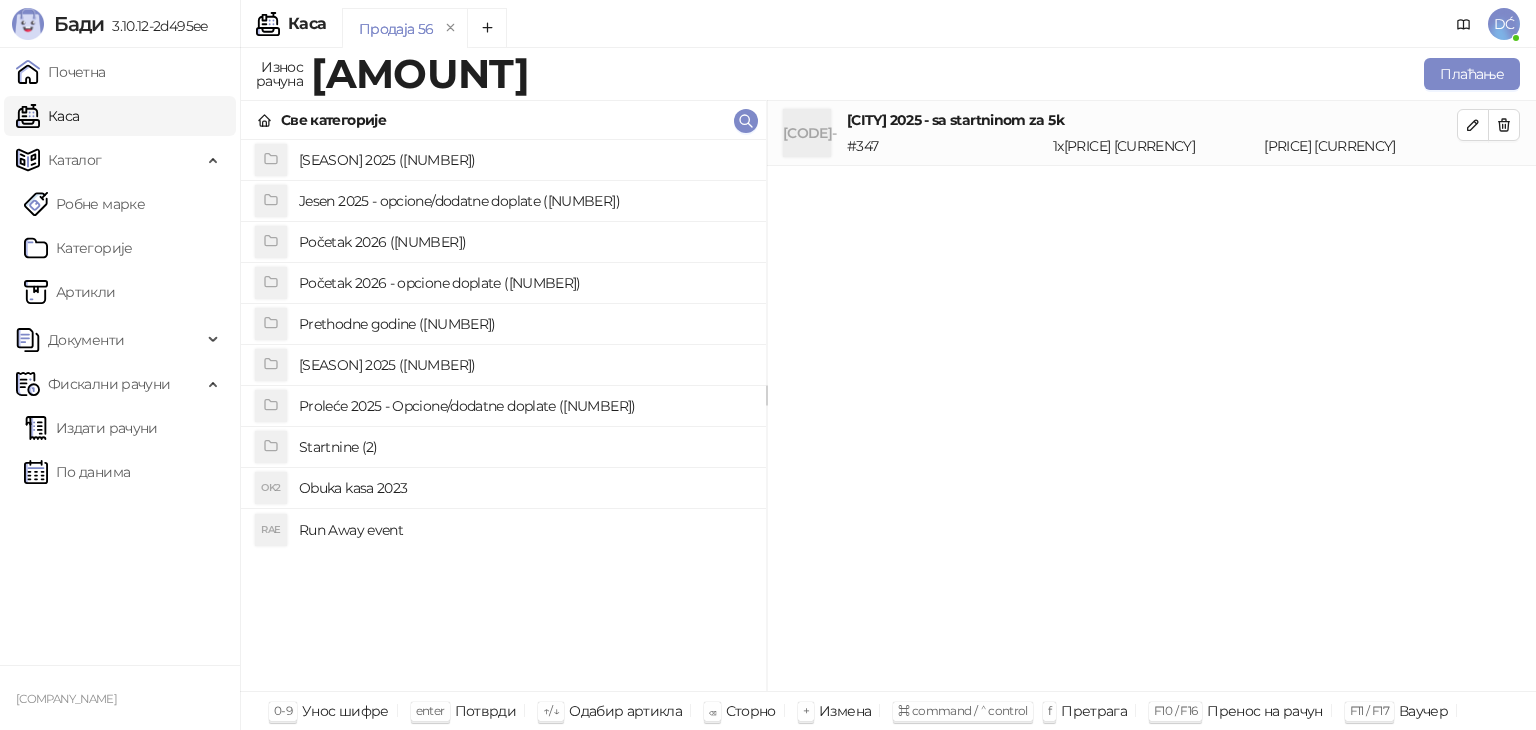 click on "Jesen 2025 - opcione/dodatne doplate ([NUMBER])" at bounding box center [524, 201] 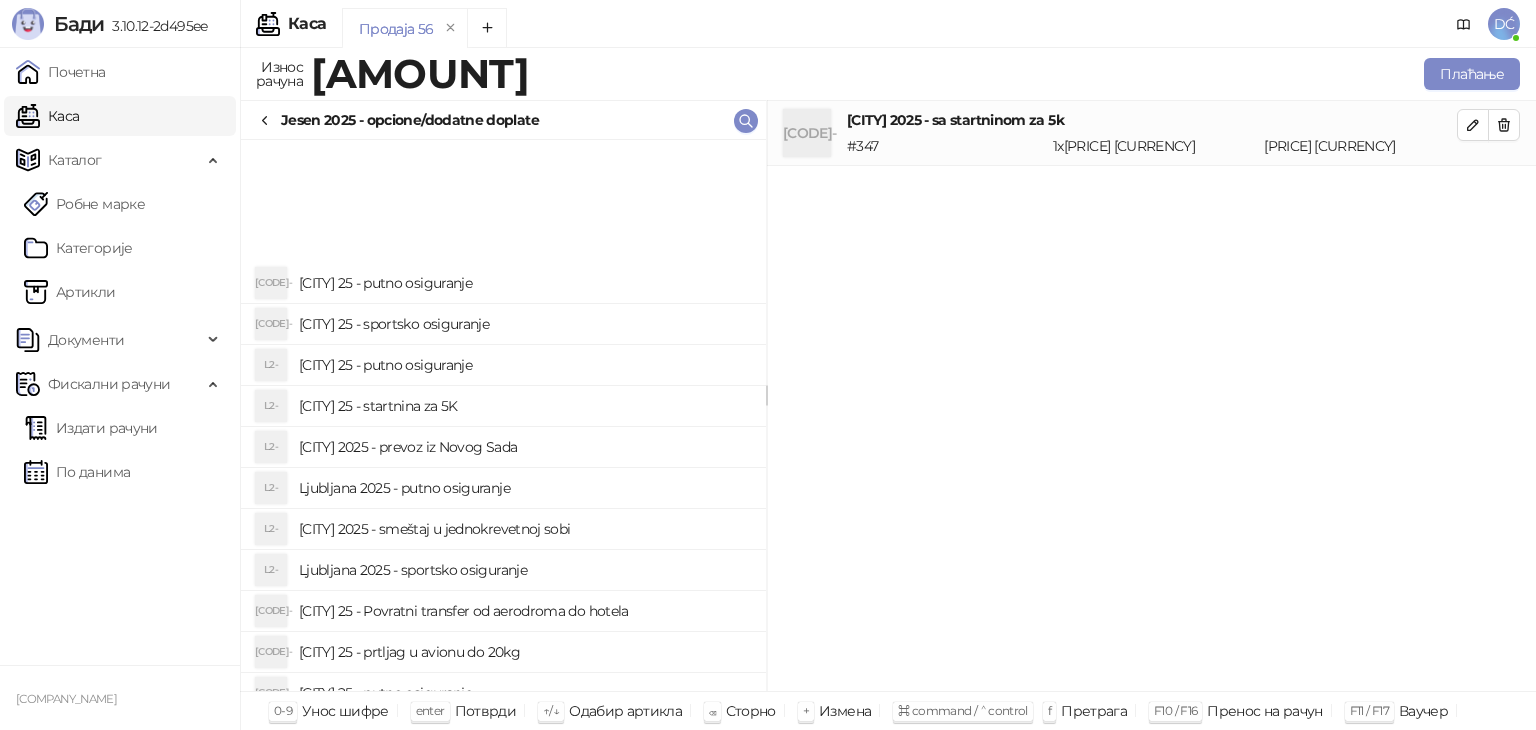 scroll, scrollTop: 268, scrollLeft: 0, axis: vertical 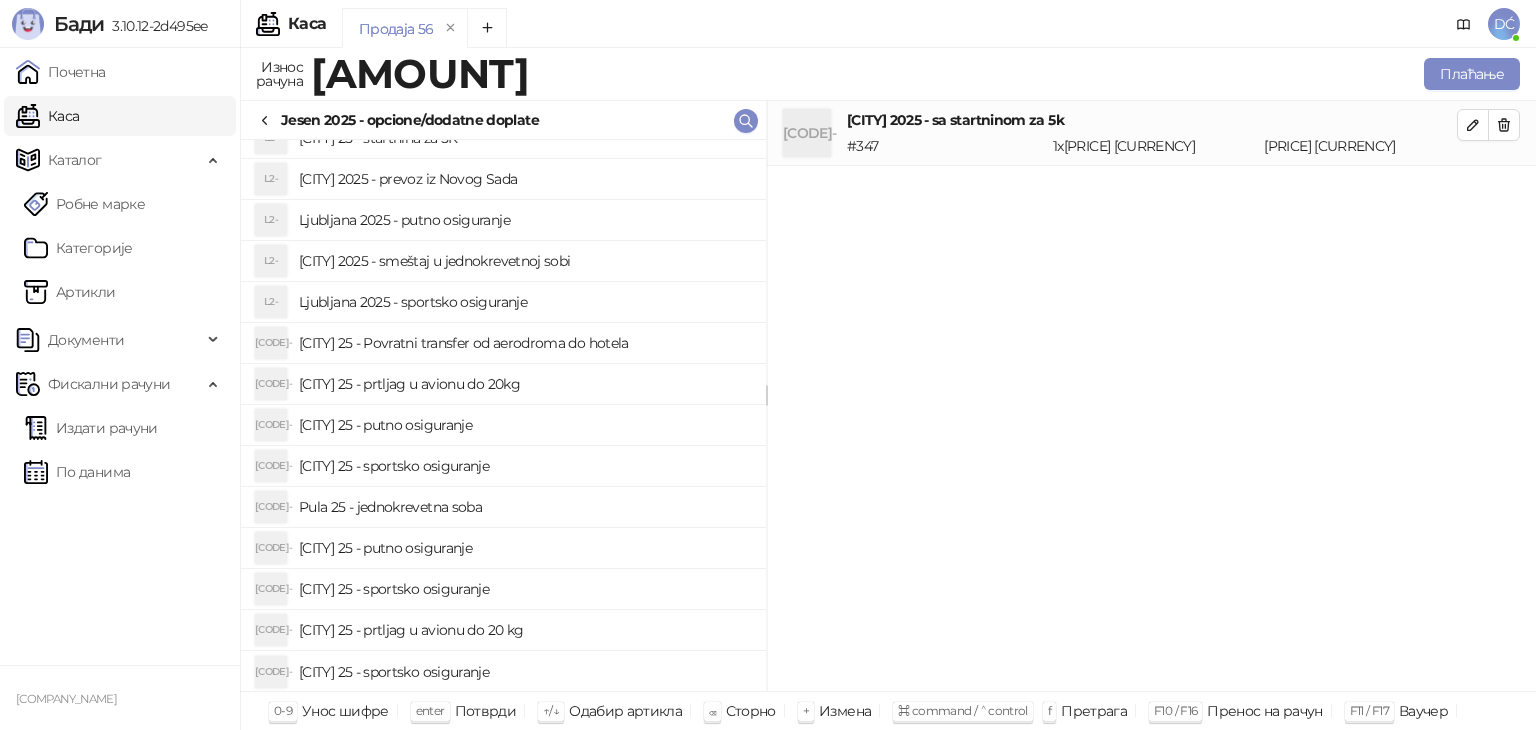 click on "[CITY] 25 - putno osiguranje" at bounding box center (524, 425) 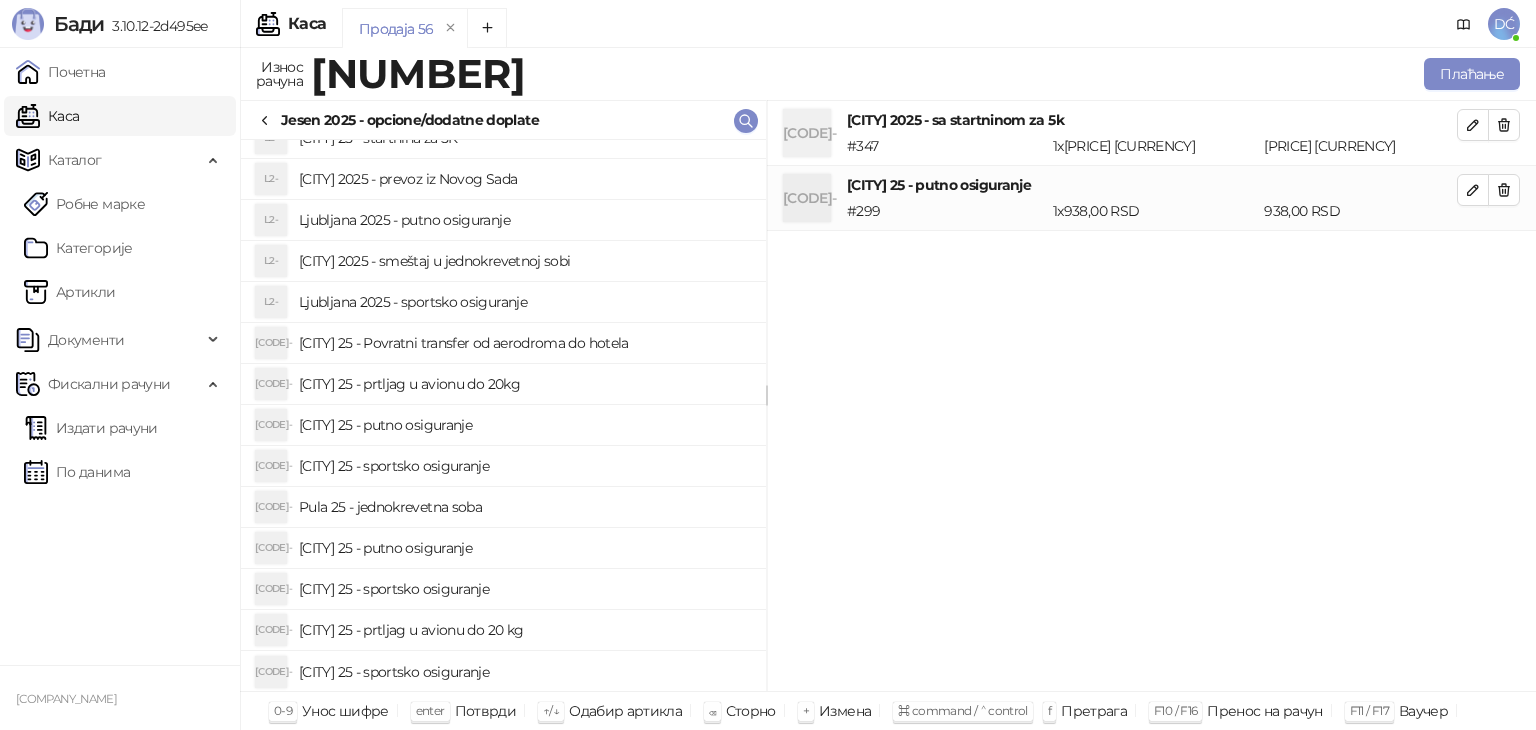 click on "[CITY] 25 - Povratni transfer od aerodroma do hotela" at bounding box center (524, 343) 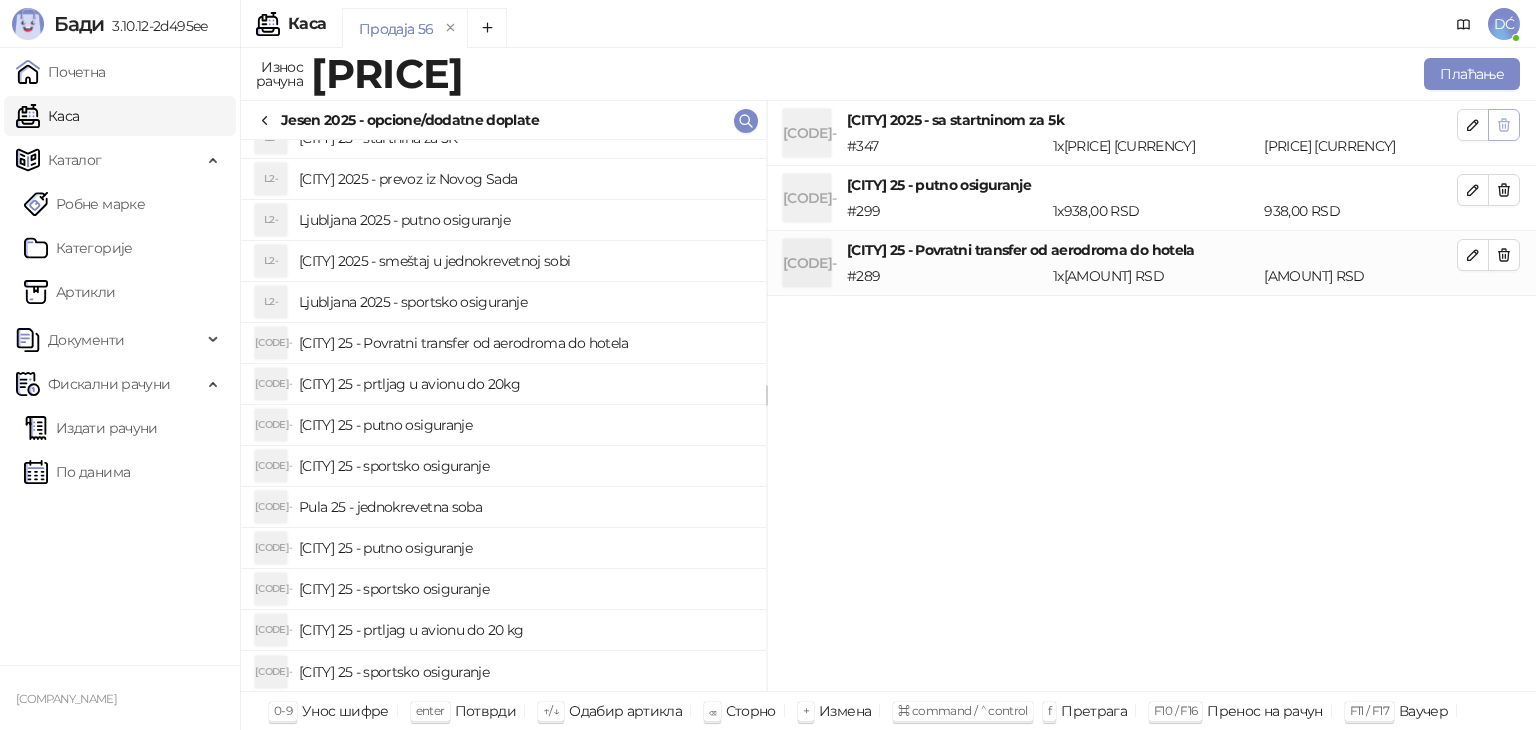 click 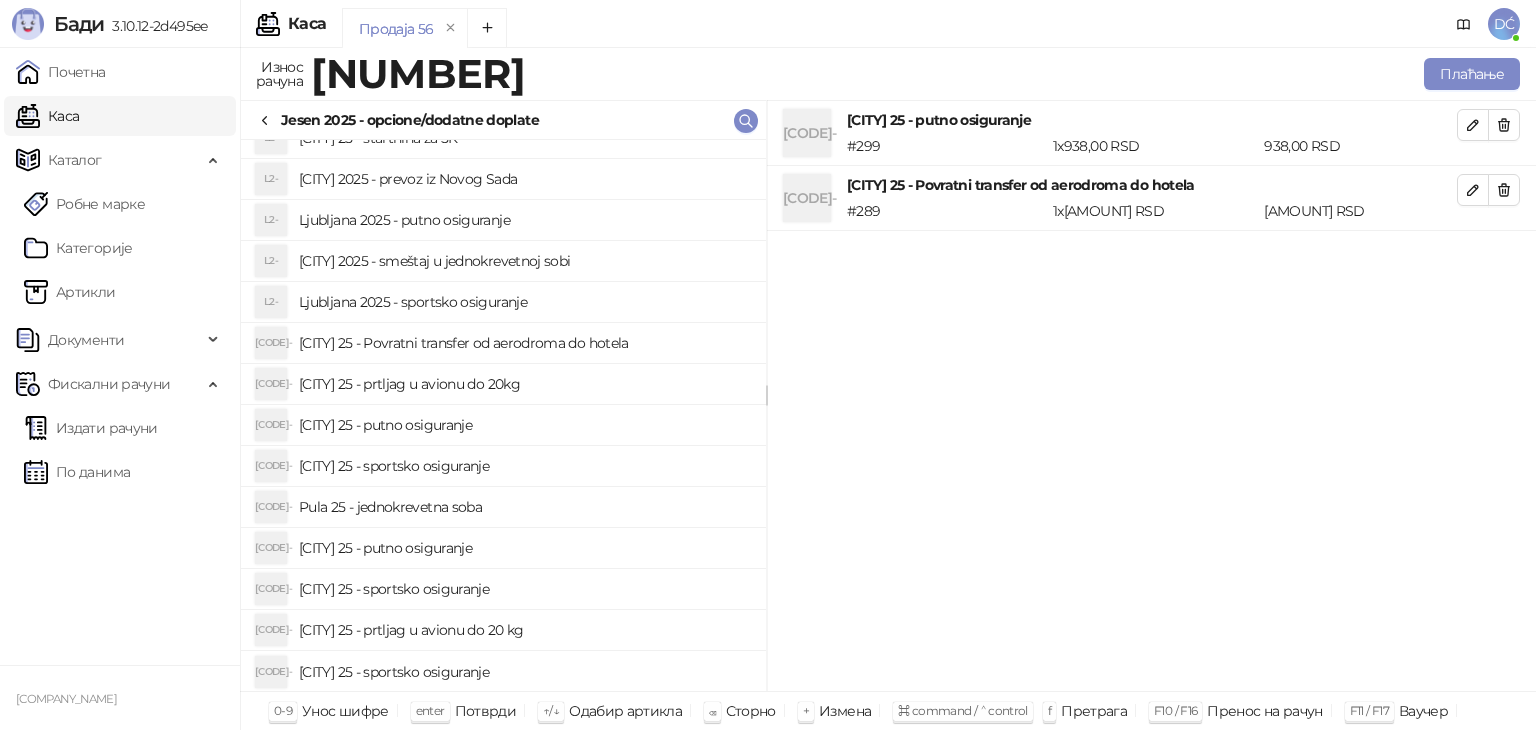 click 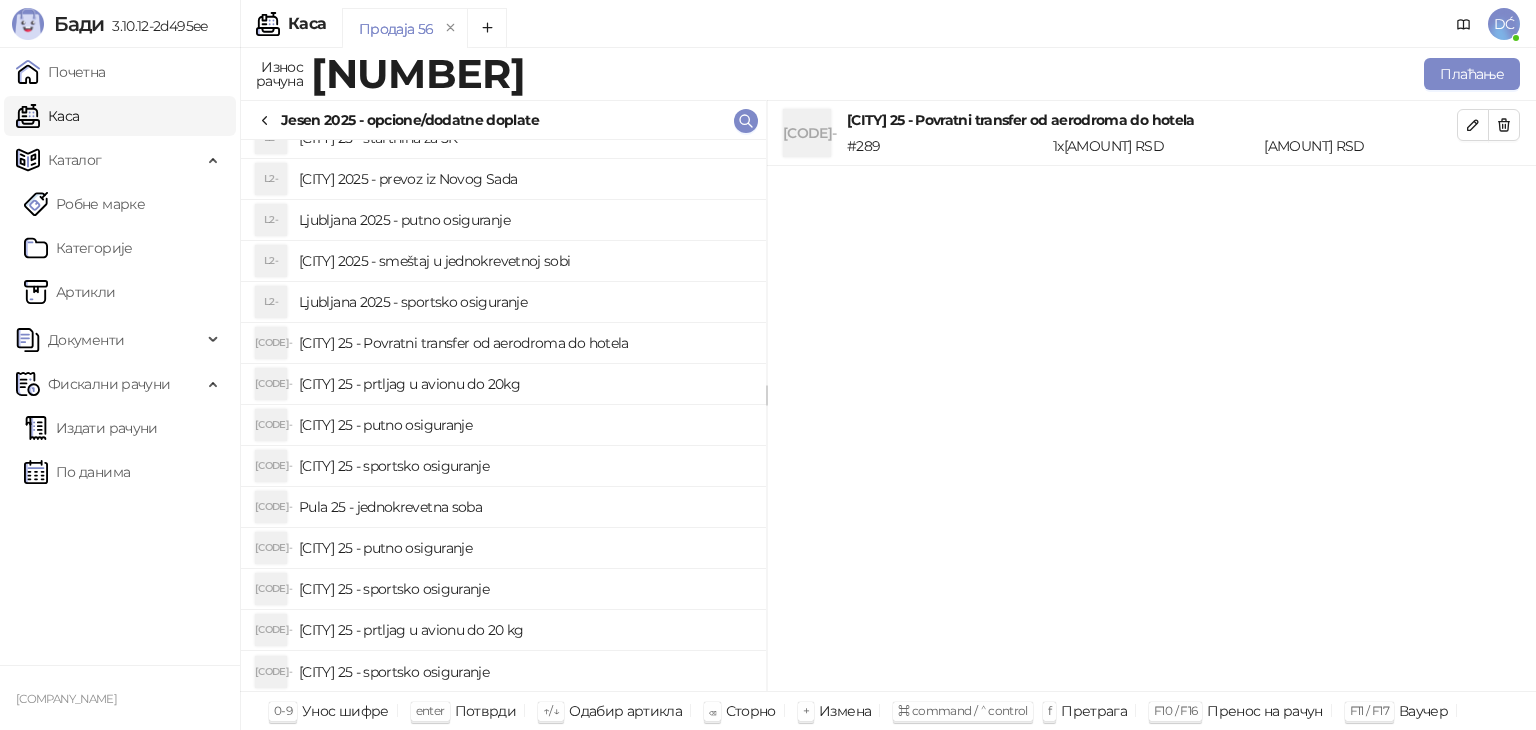 click 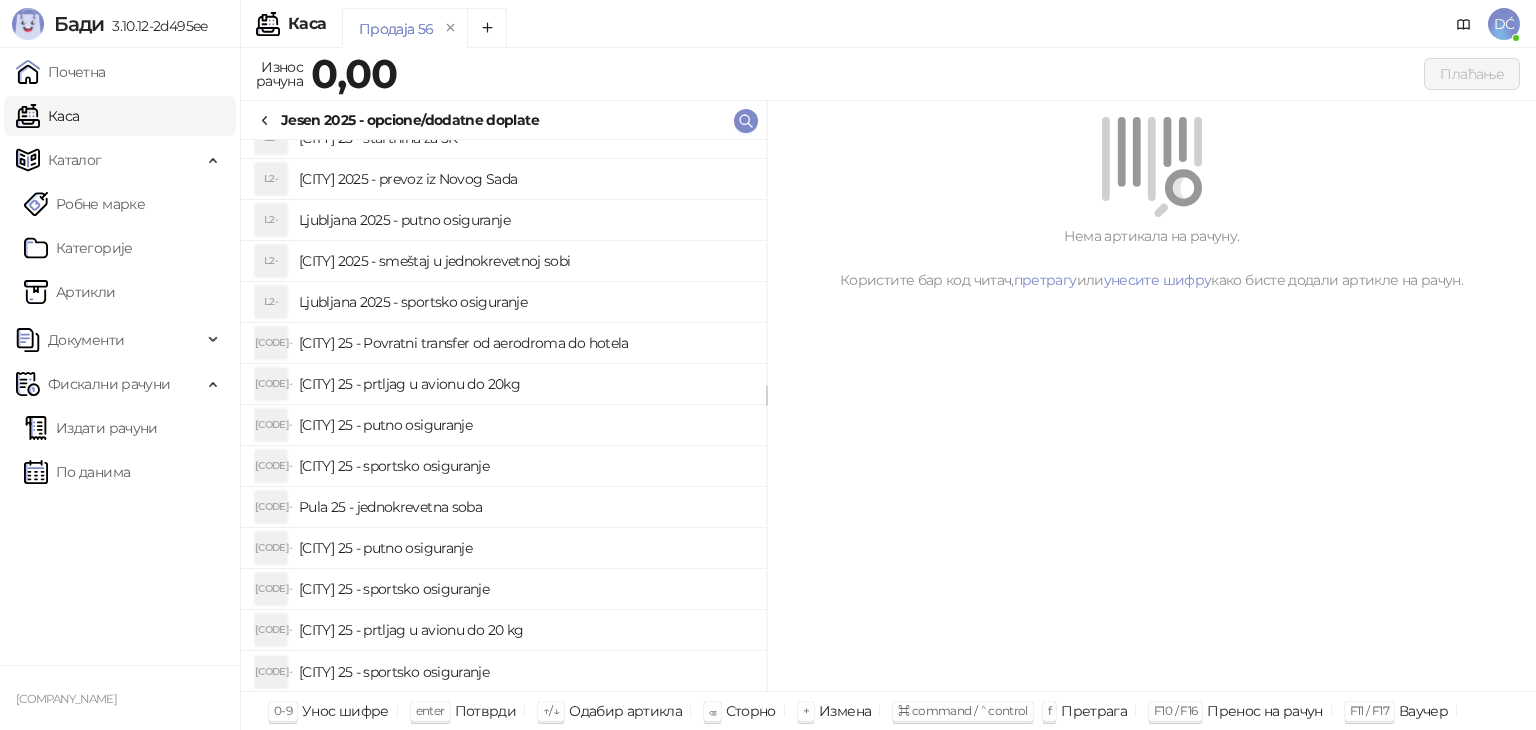 click on "Каса" at bounding box center (47, 116) 